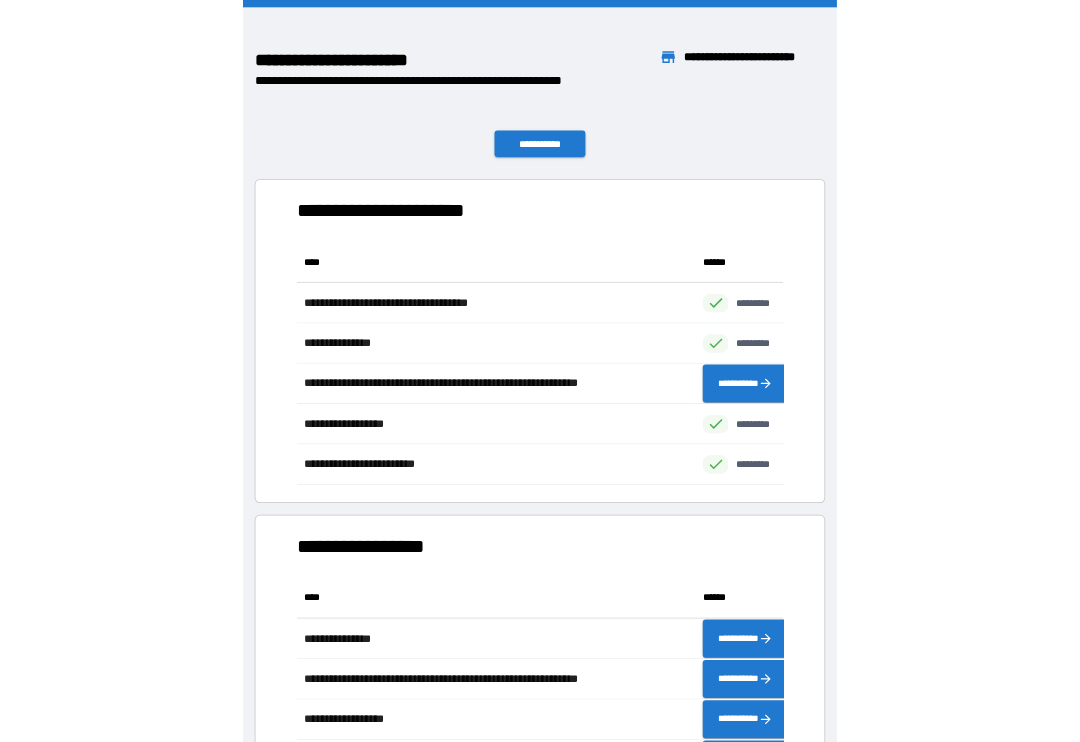 scroll, scrollTop: 0, scrollLeft: 0, axis: both 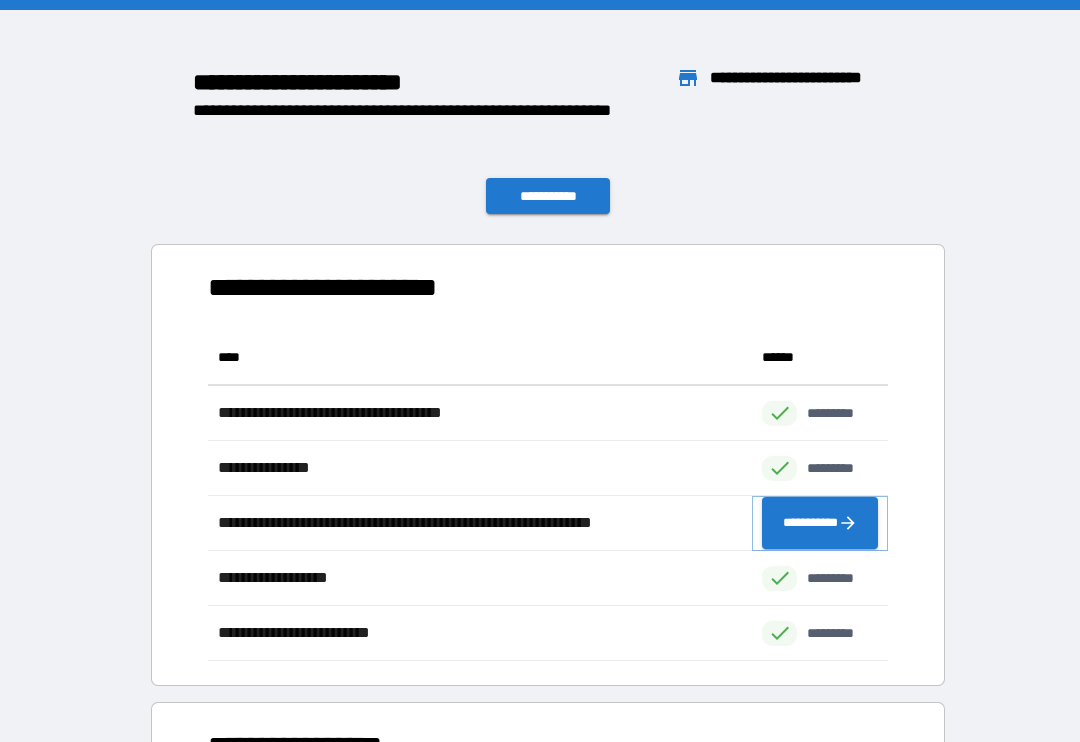click on "**********" at bounding box center (820, 523) 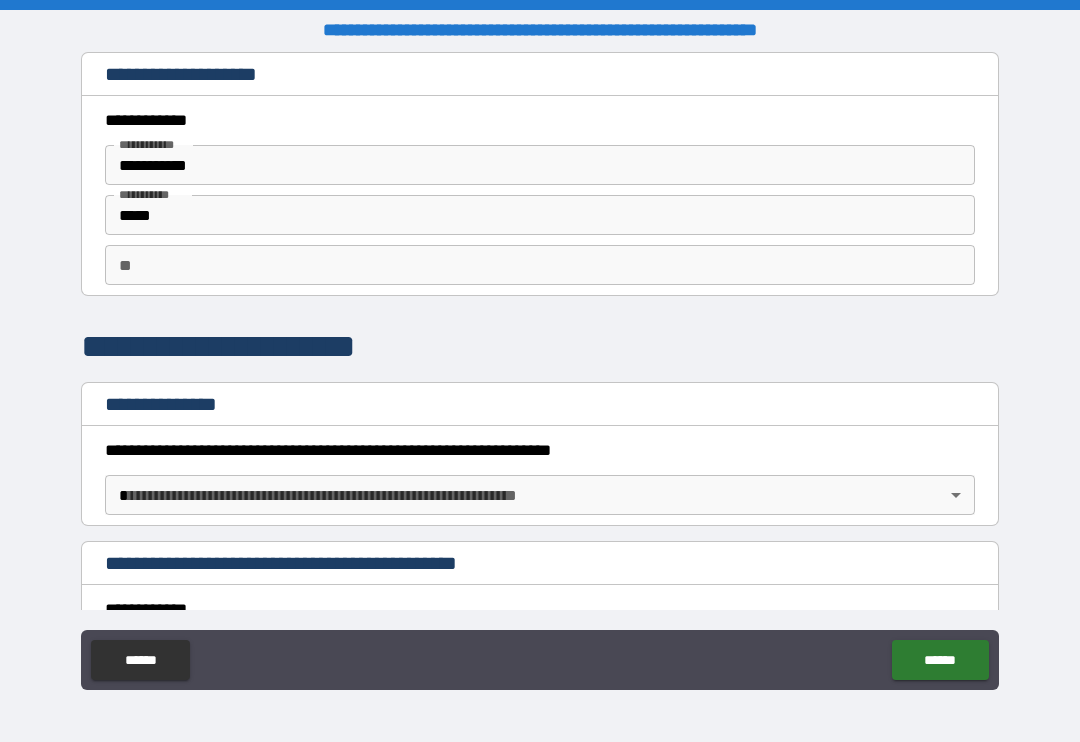 click on "**********" at bounding box center (540, 371) 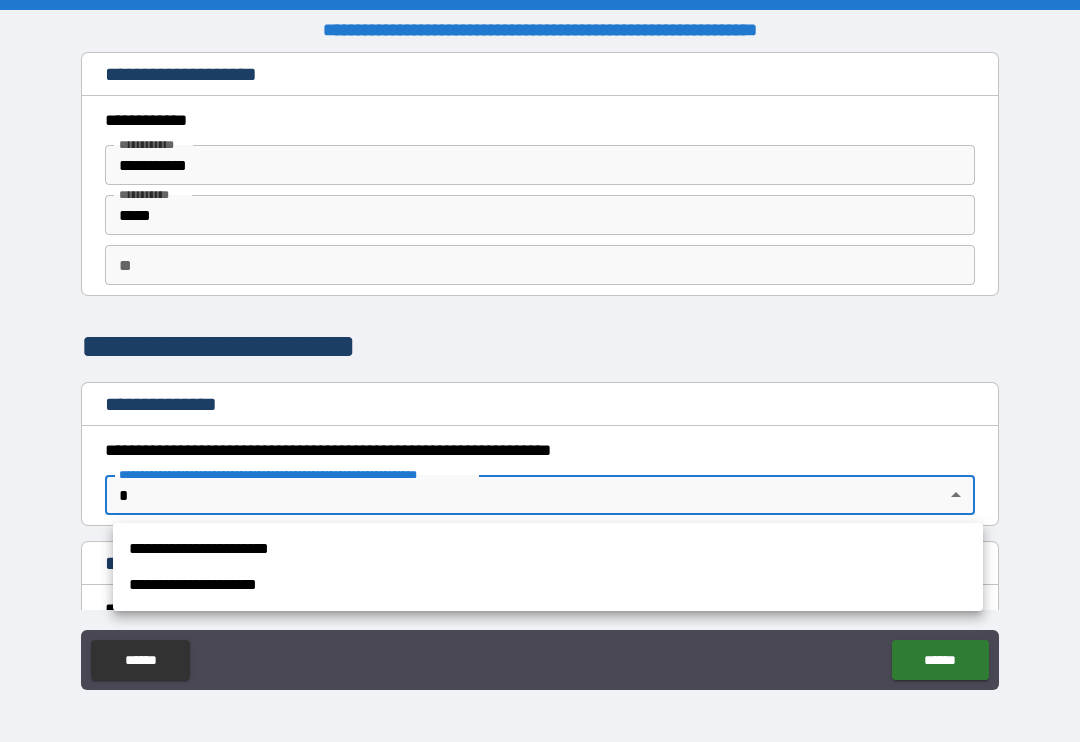 click on "**********" at bounding box center [548, 549] 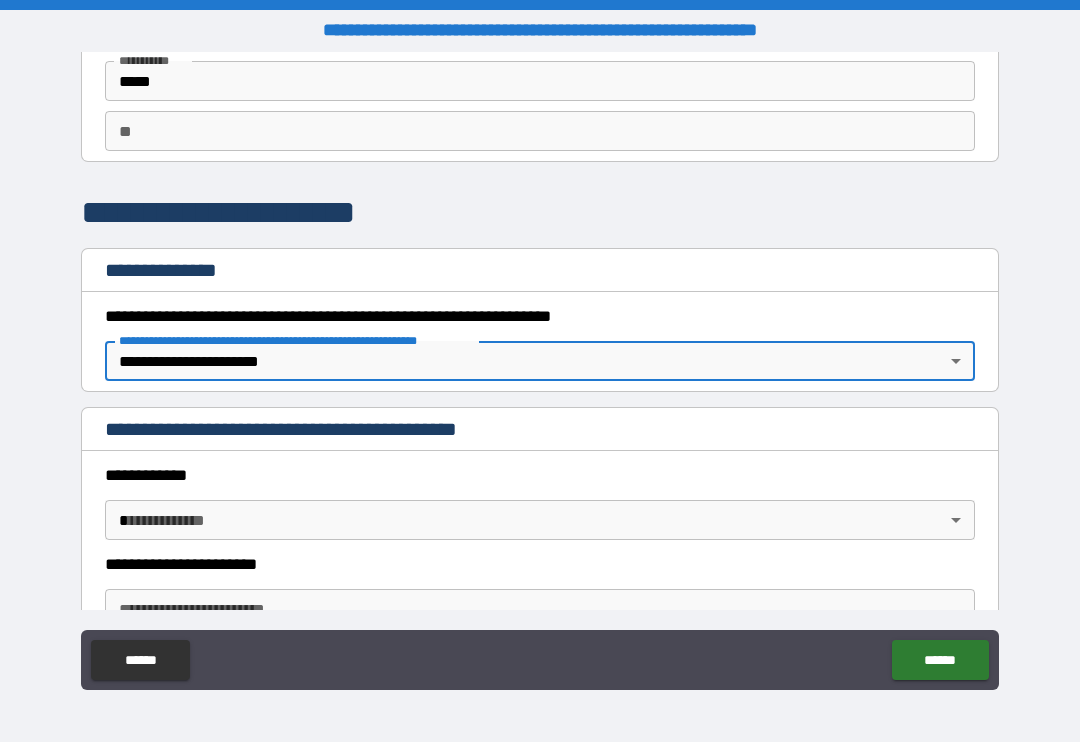 scroll, scrollTop: 135, scrollLeft: 0, axis: vertical 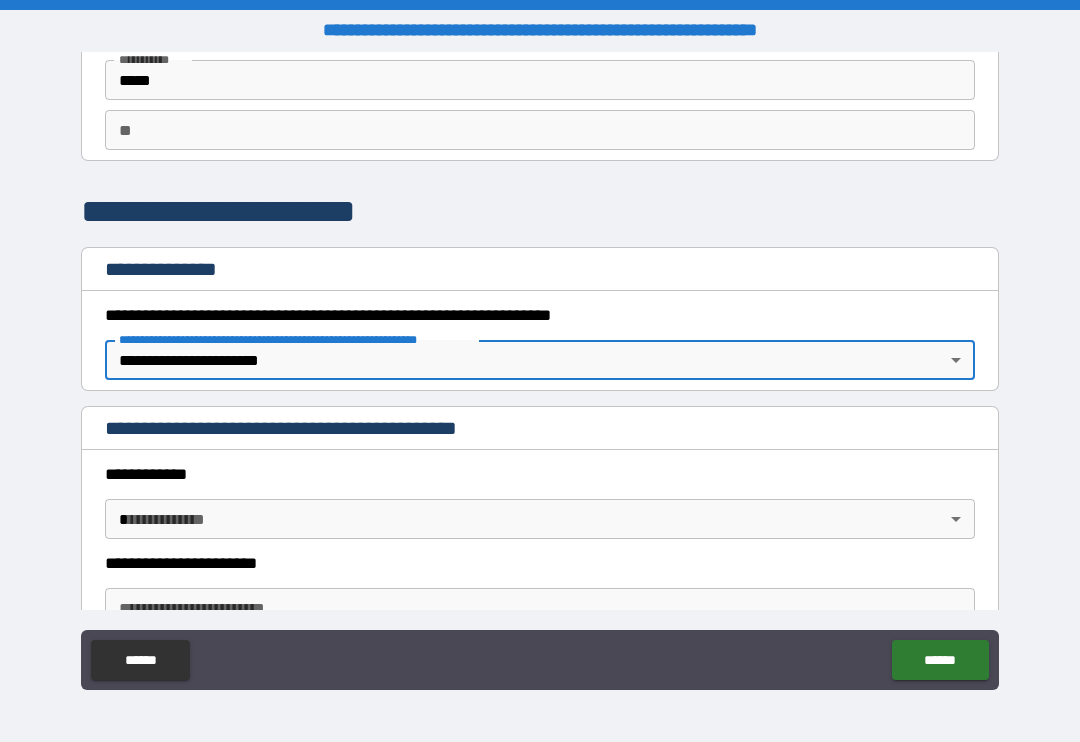 click on "**********" at bounding box center (540, 371) 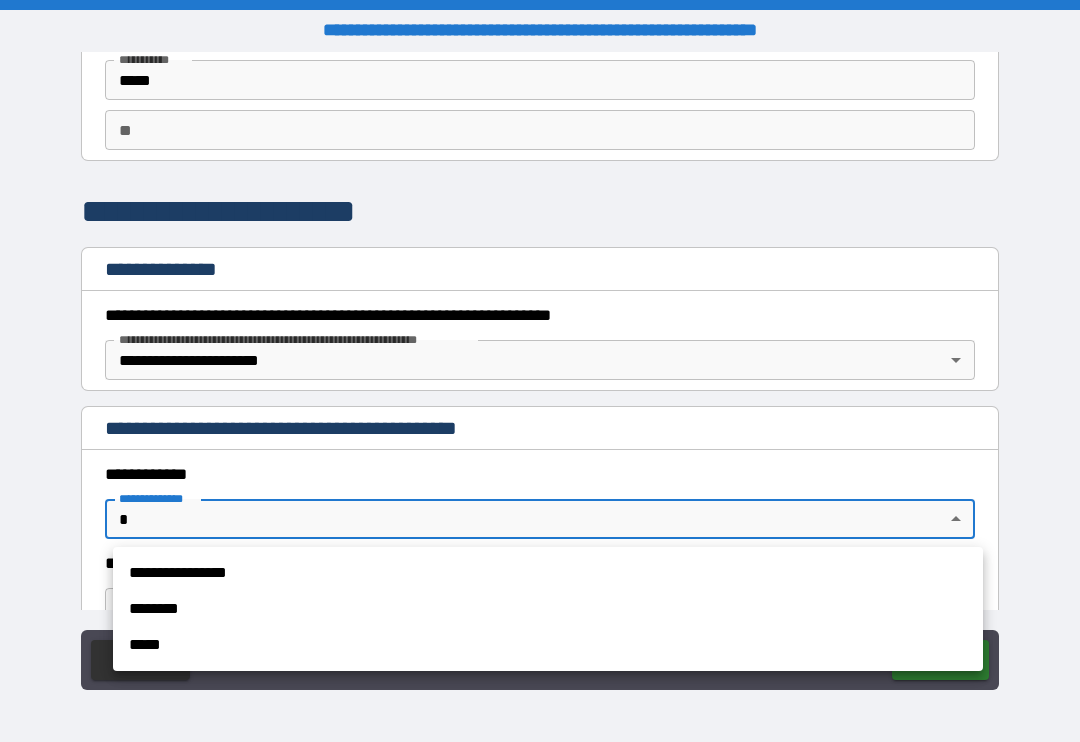 click on "**********" at bounding box center (548, 573) 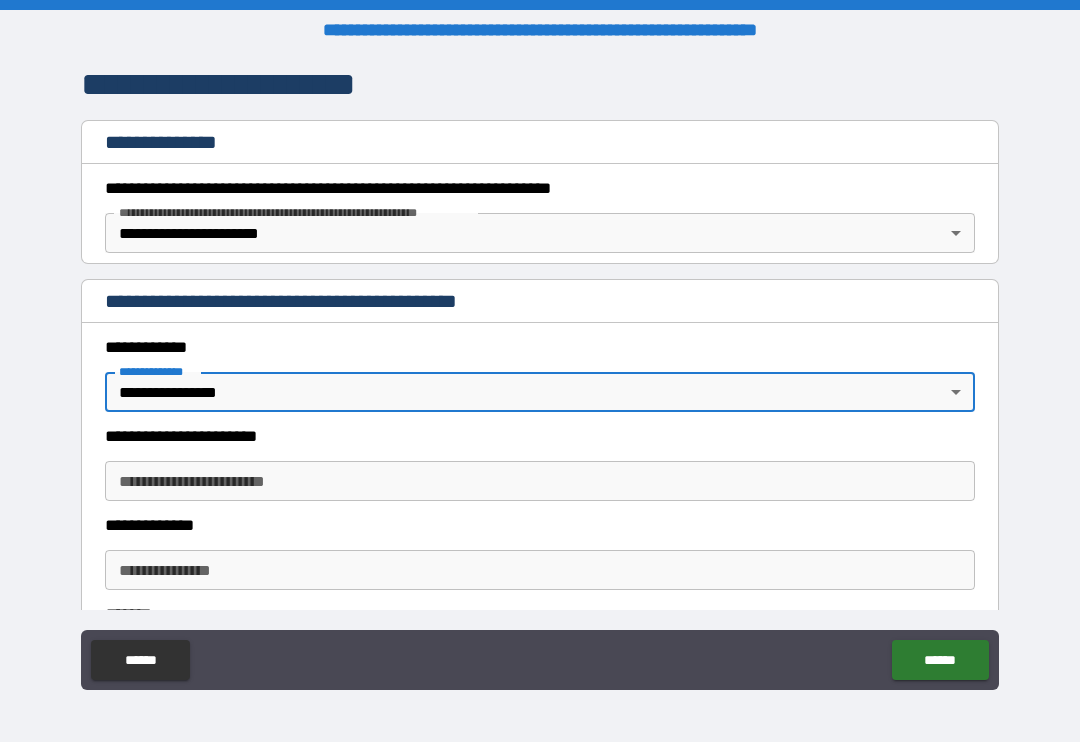 scroll, scrollTop: 263, scrollLeft: 0, axis: vertical 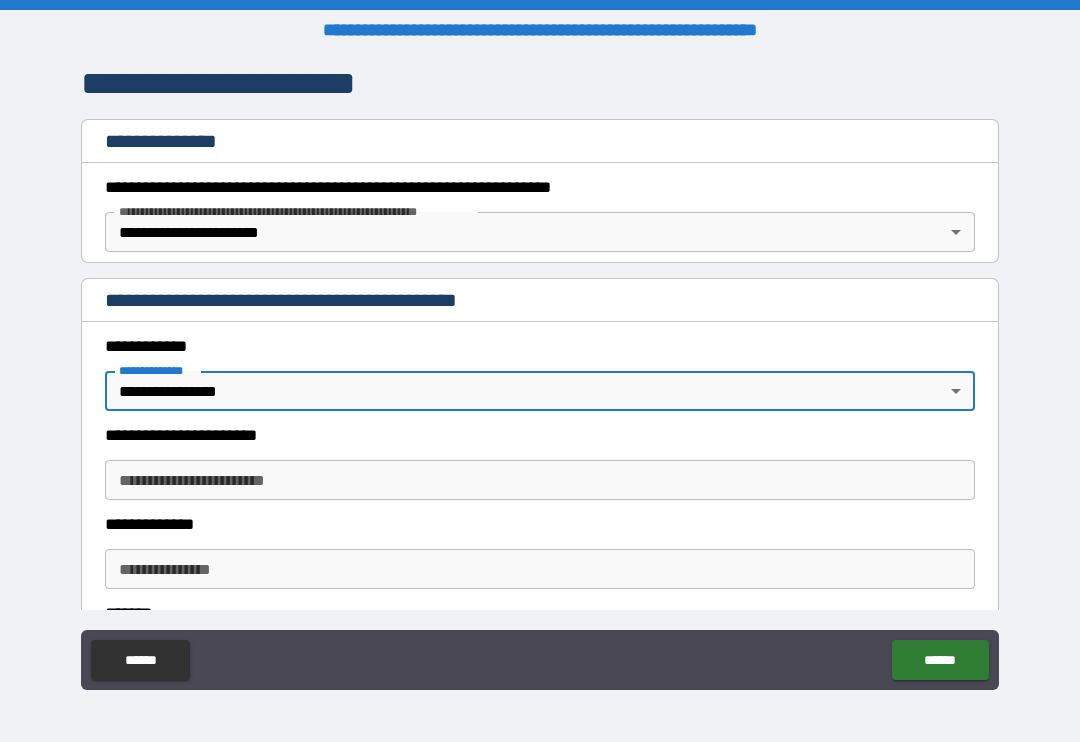 click on "**********" at bounding box center (540, 480) 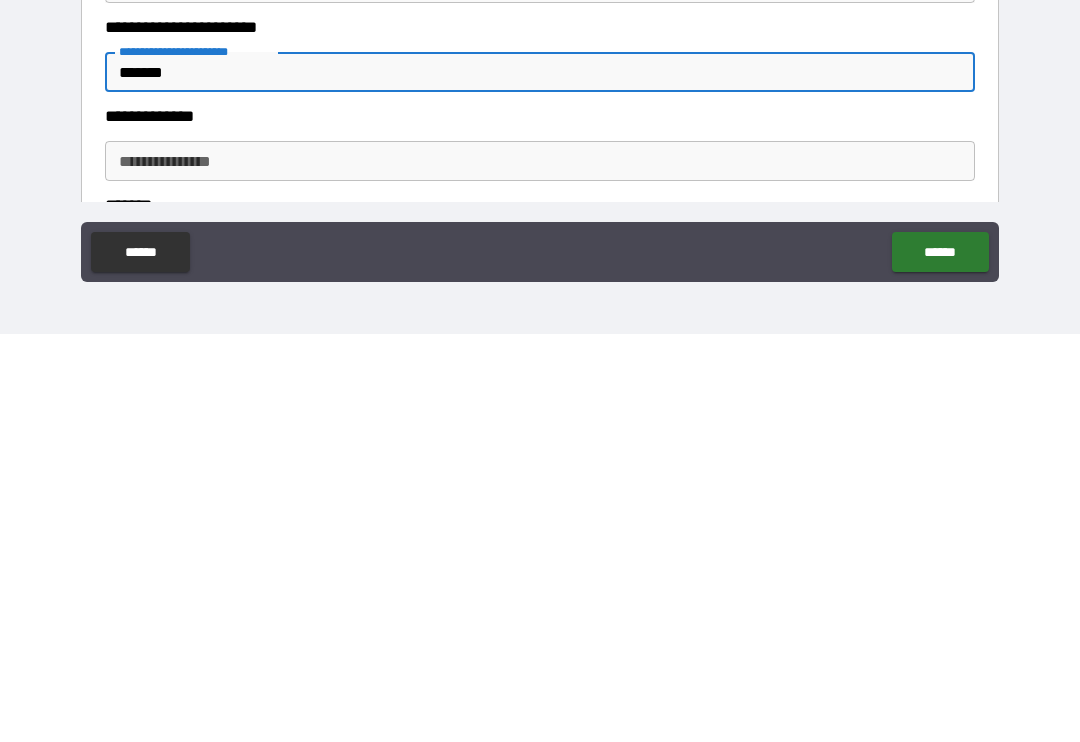 type on "*******" 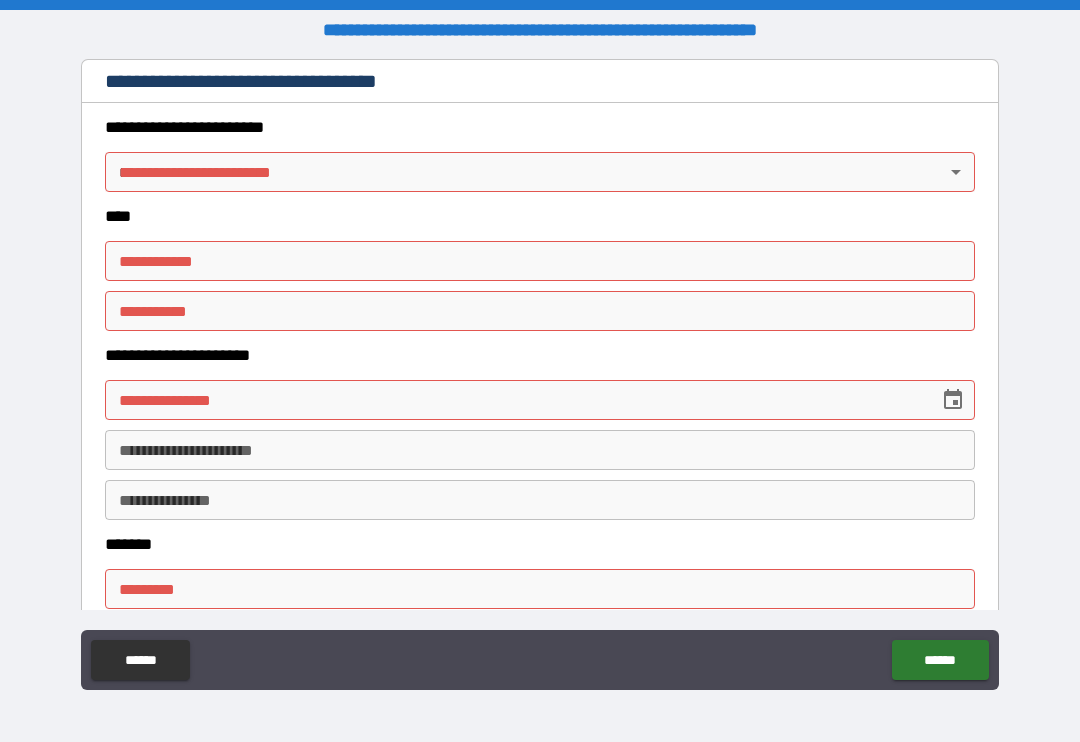 scroll, scrollTop: 907, scrollLeft: 0, axis: vertical 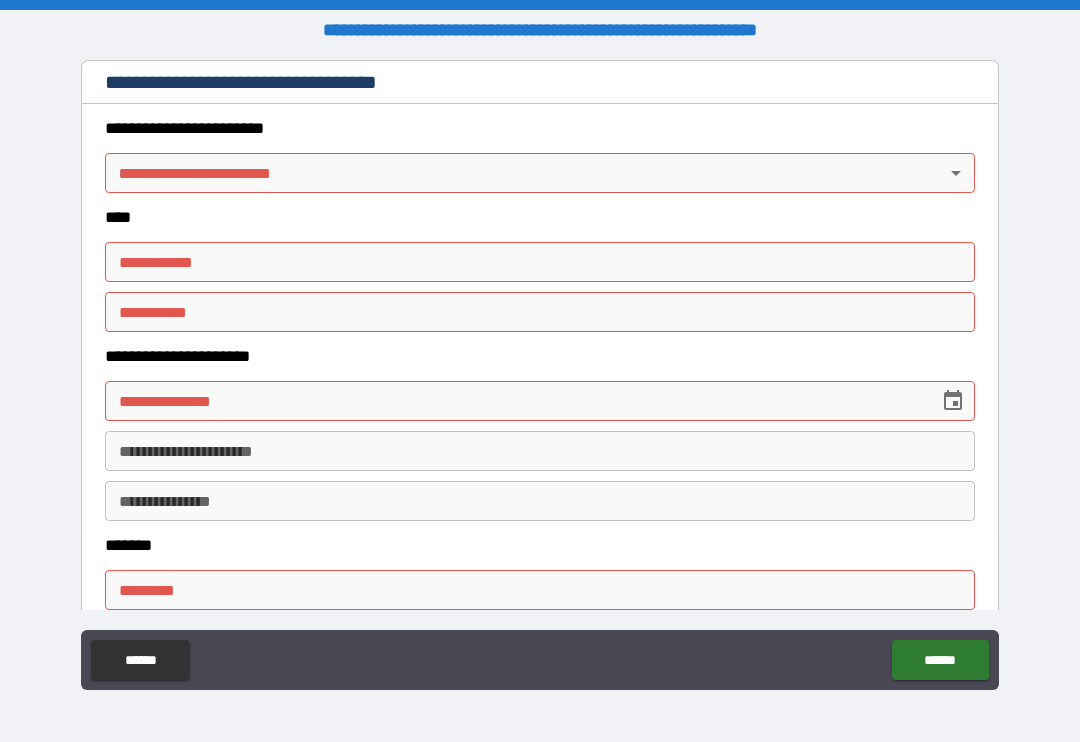 click on "**********" at bounding box center (540, 371) 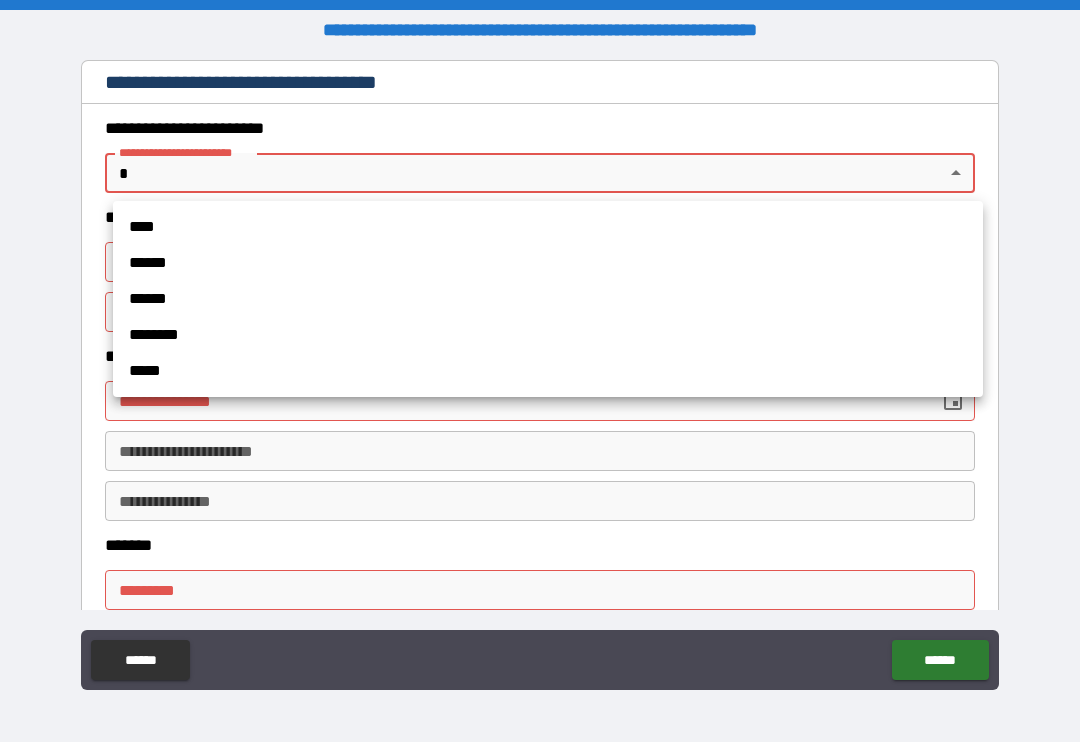 click on "******" at bounding box center [548, 263] 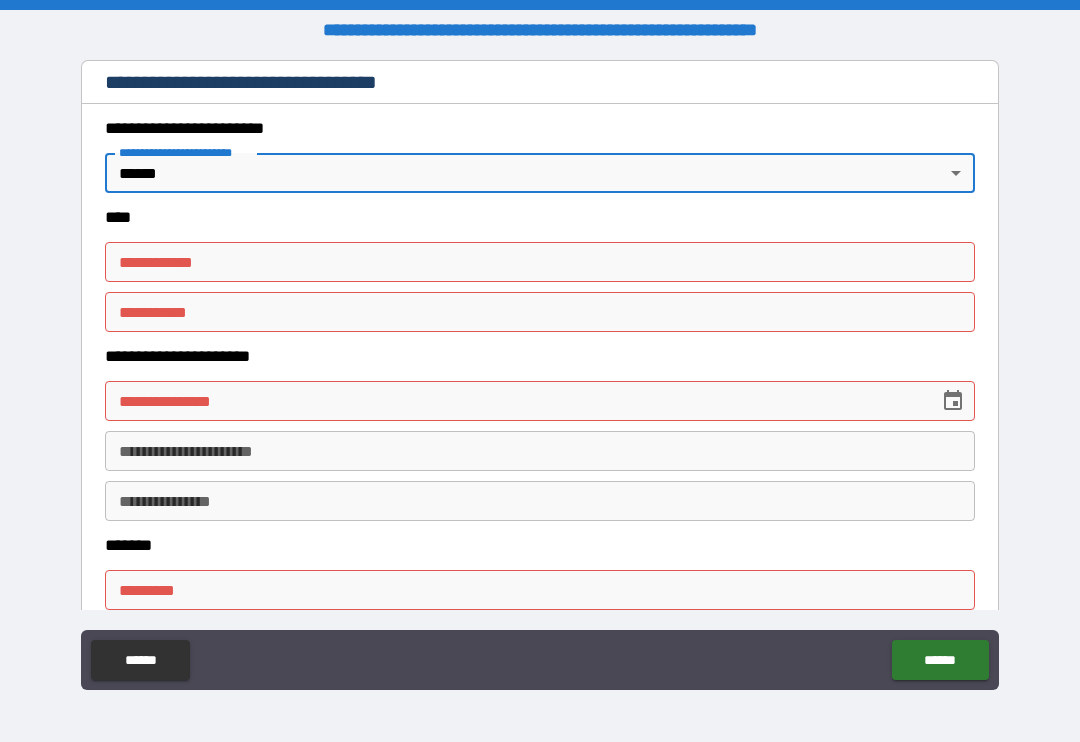 click on "**********" at bounding box center (540, 262) 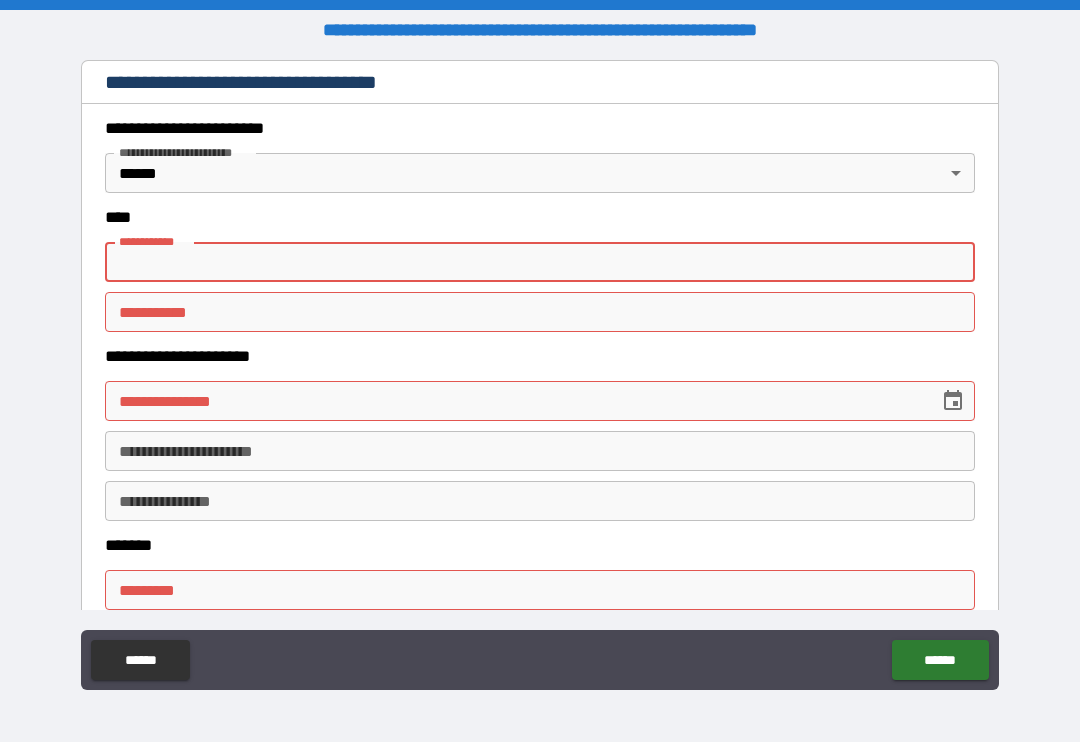 click on "**********" at bounding box center (540, 373) 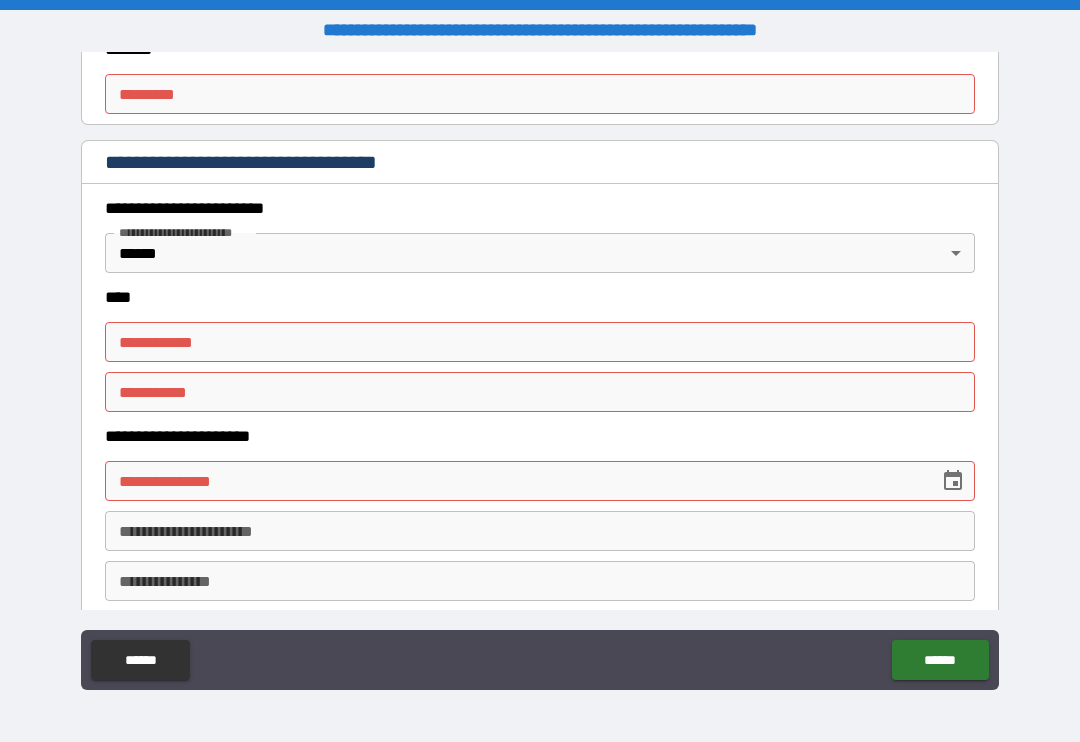 scroll, scrollTop: 828, scrollLeft: 0, axis: vertical 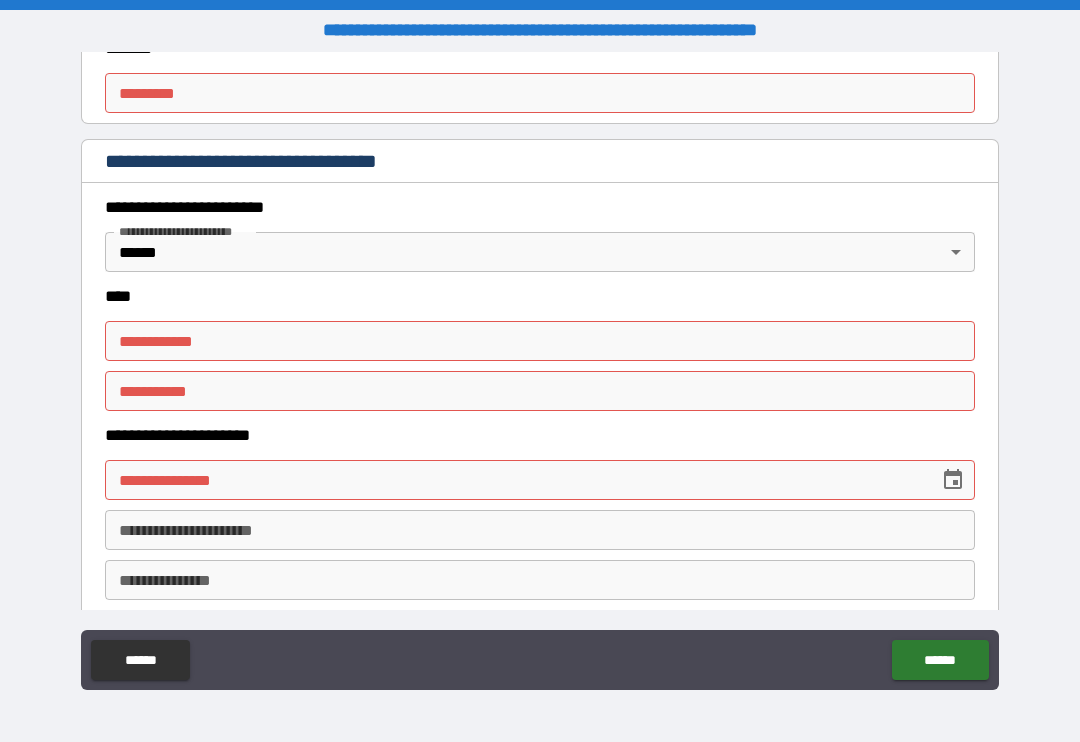 click on "**********" at bounding box center (540, 341) 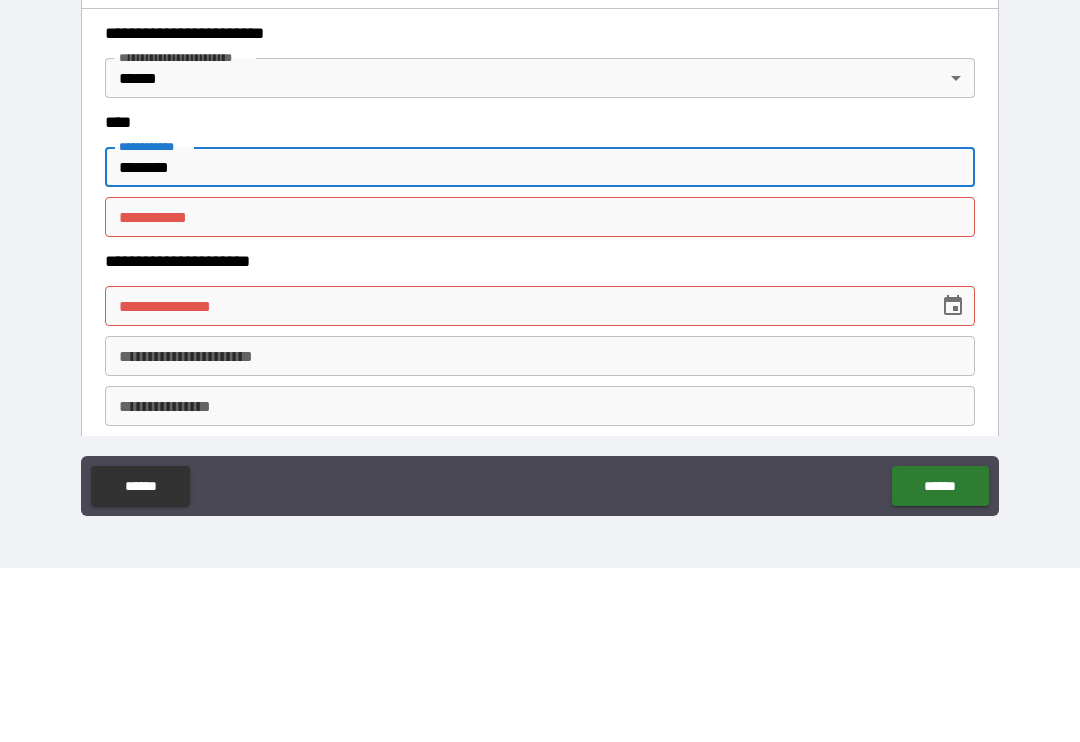 type on "********" 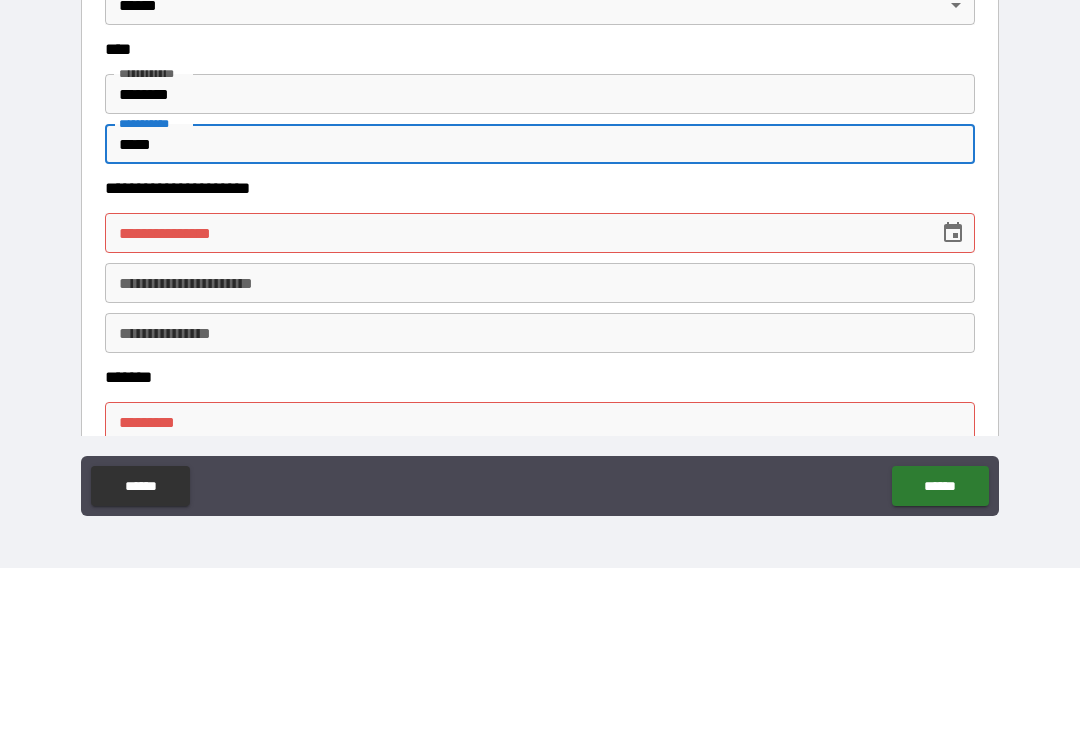scroll, scrollTop: 904, scrollLeft: 0, axis: vertical 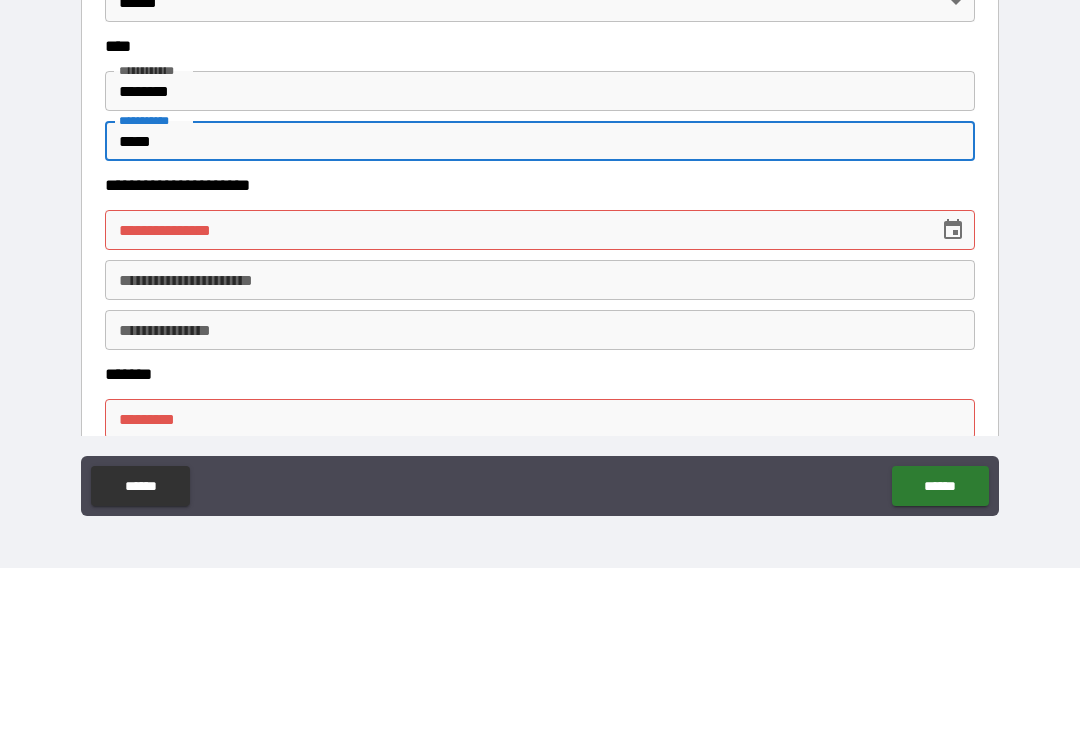 type on "*****" 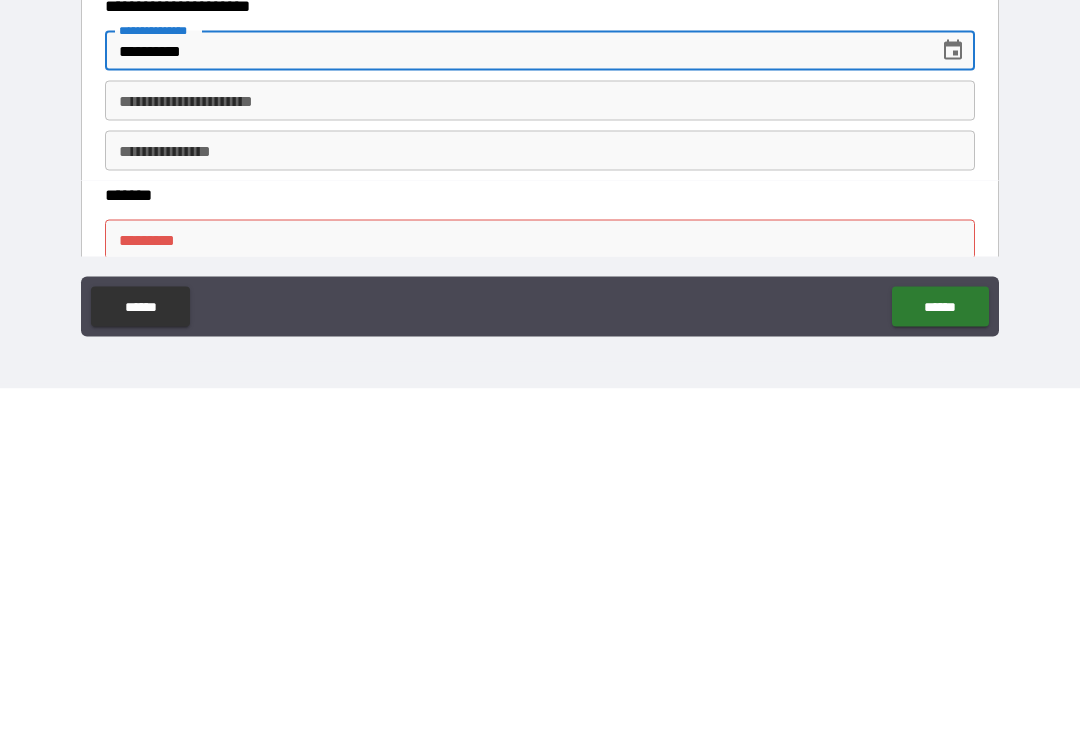 type on "**********" 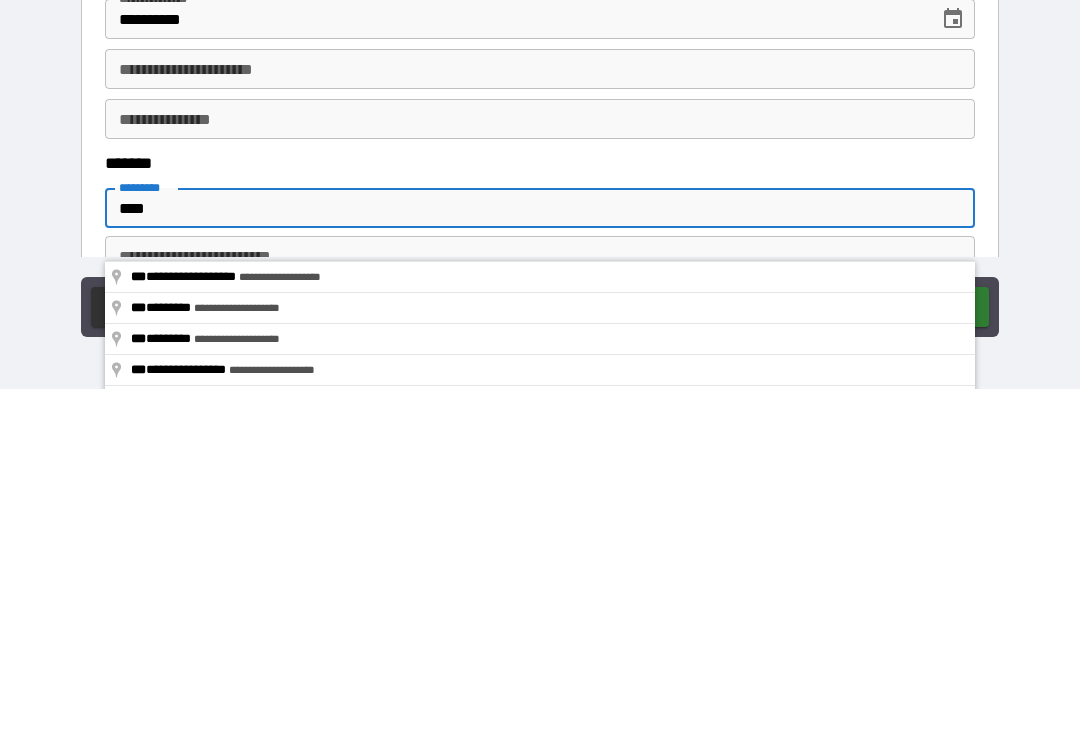 scroll, scrollTop: 937, scrollLeft: 0, axis: vertical 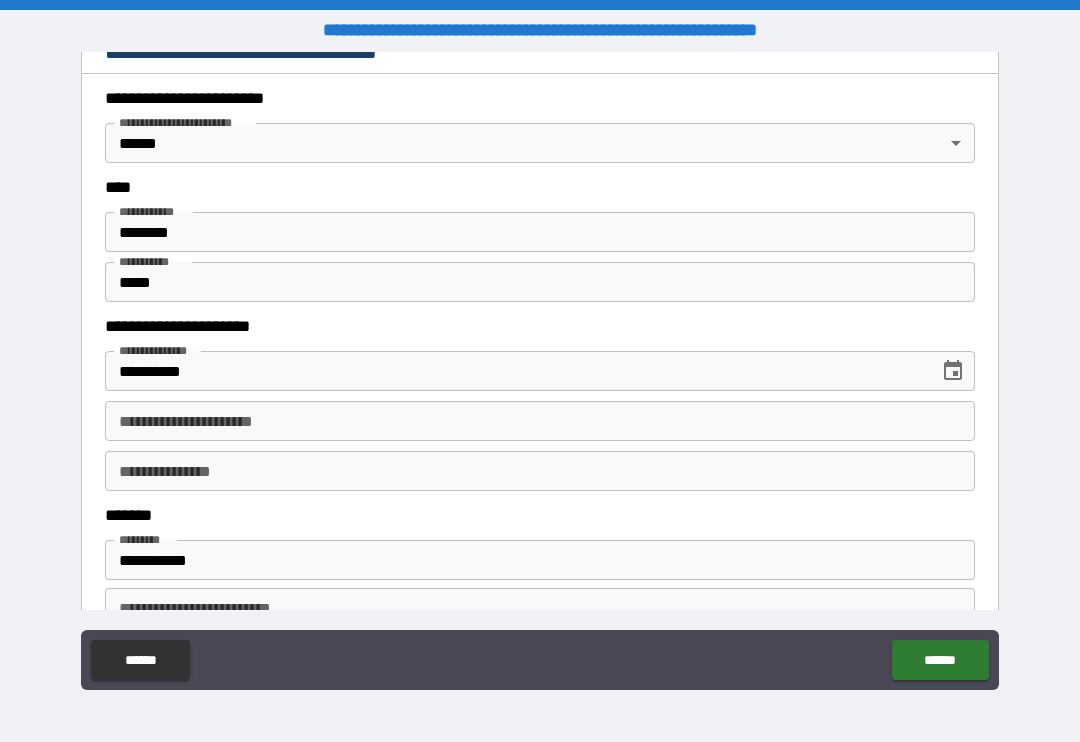 type on "**********" 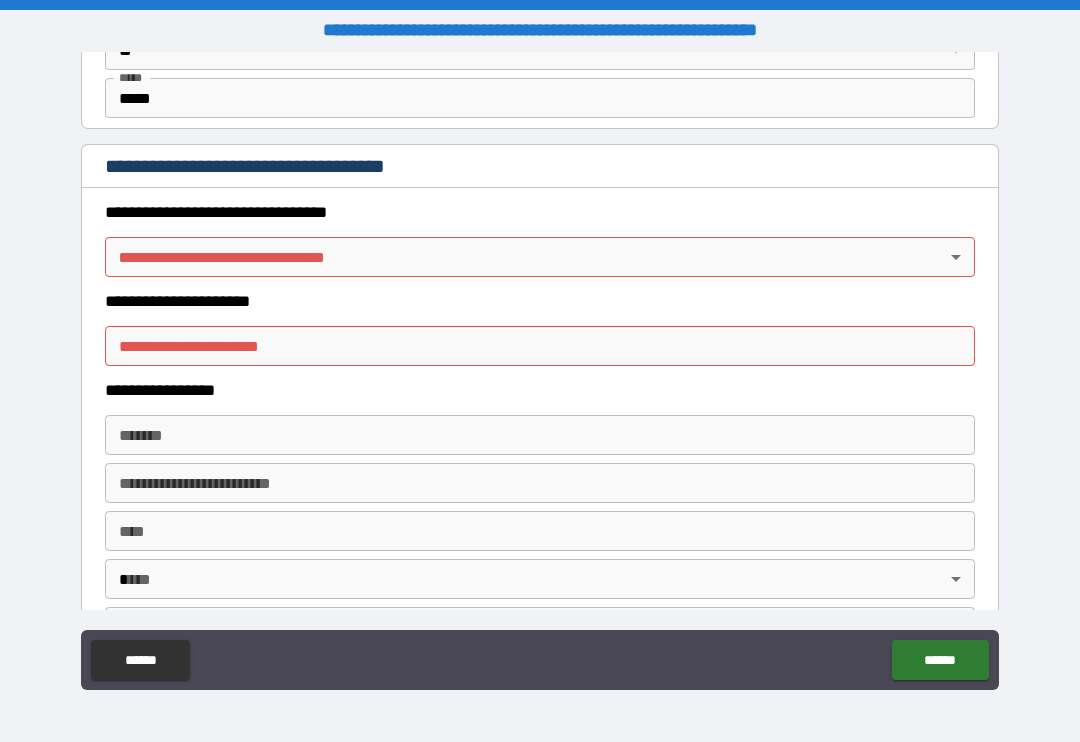 scroll, scrollTop: 1588, scrollLeft: 0, axis: vertical 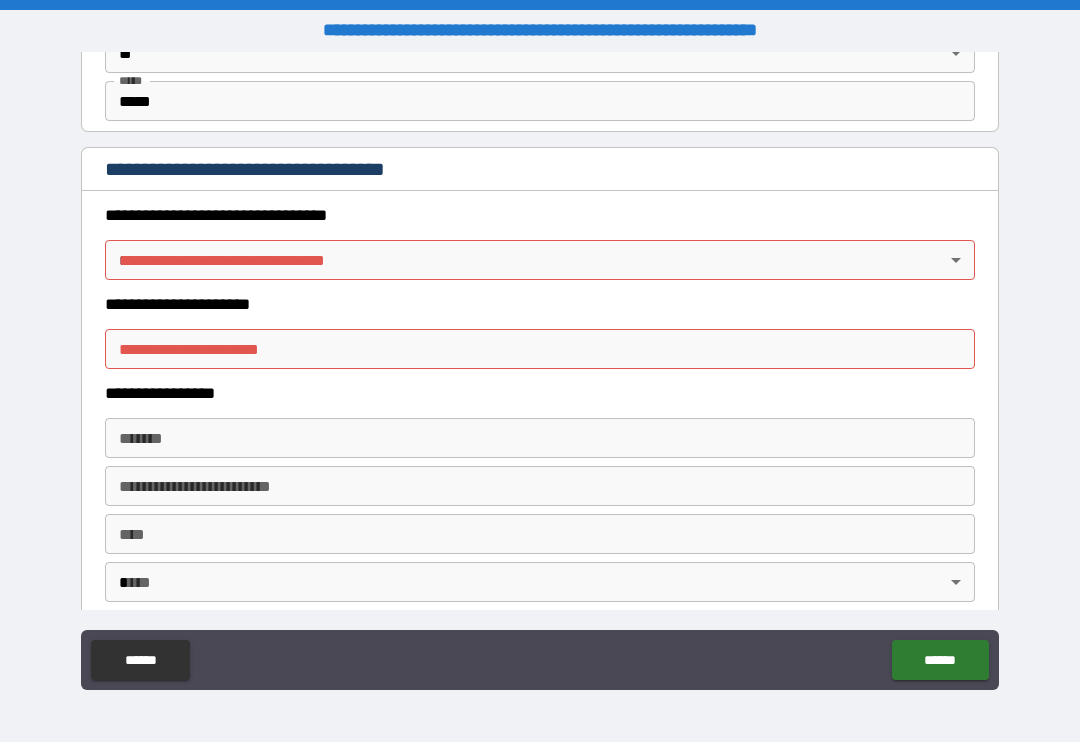 click on "**********" at bounding box center [540, 371] 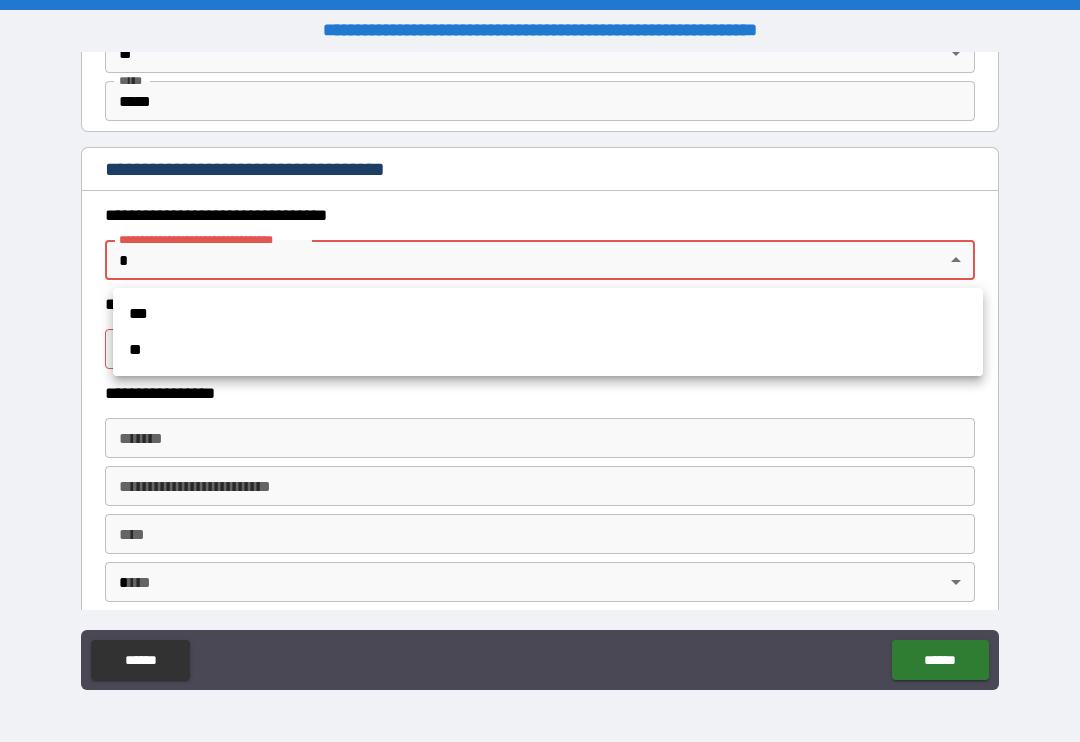 click on "***" at bounding box center (548, 314) 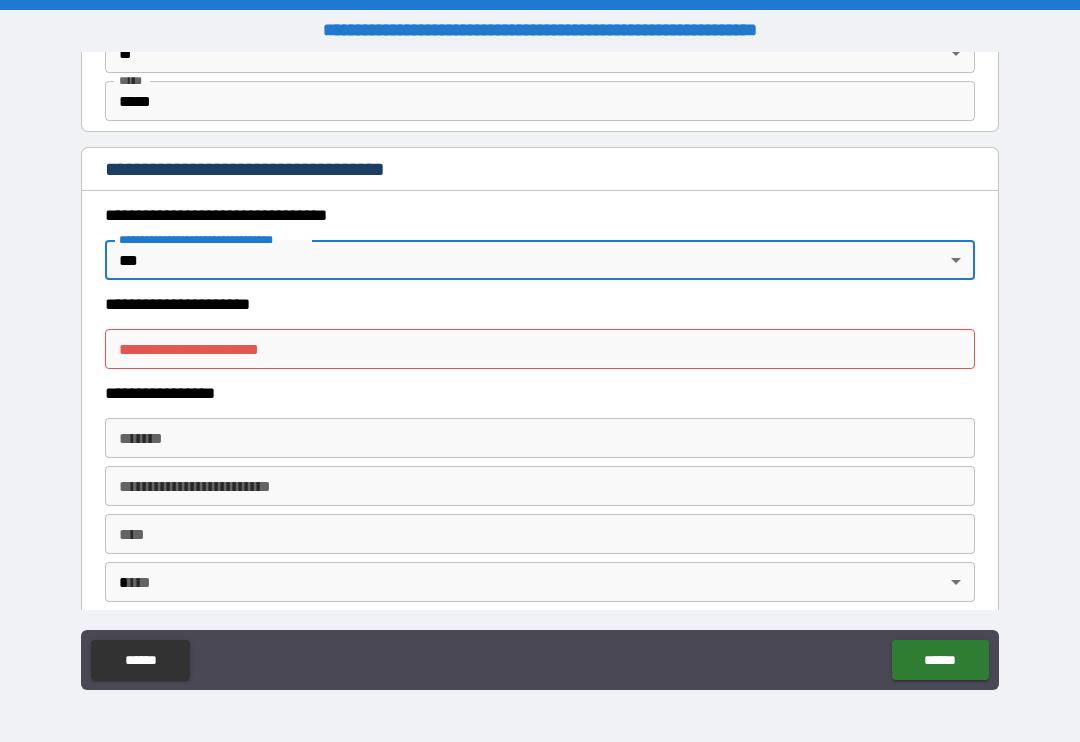 type on "*" 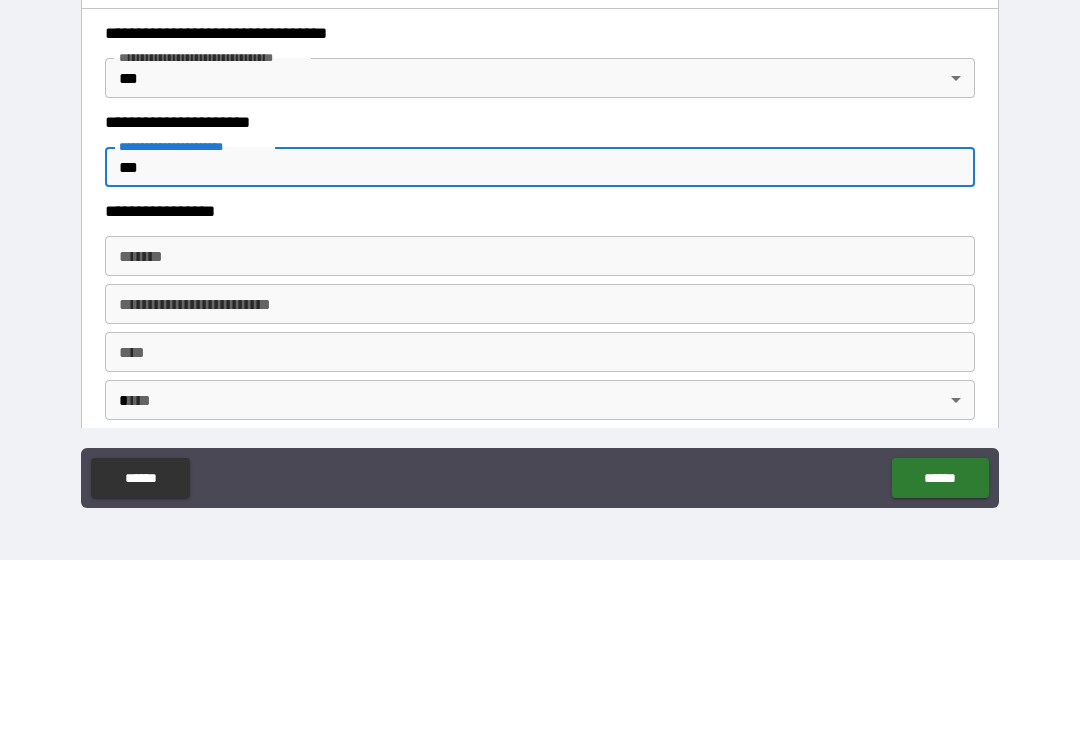 type on "***" 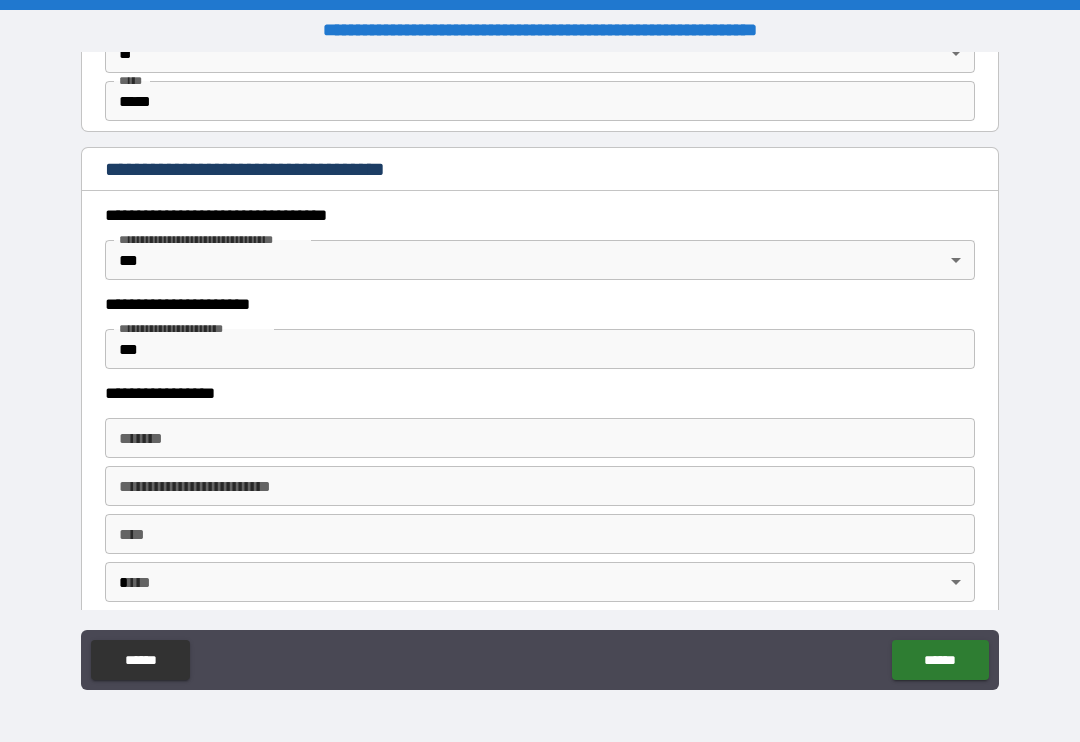 click on "******" at bounding box center (940, 660) 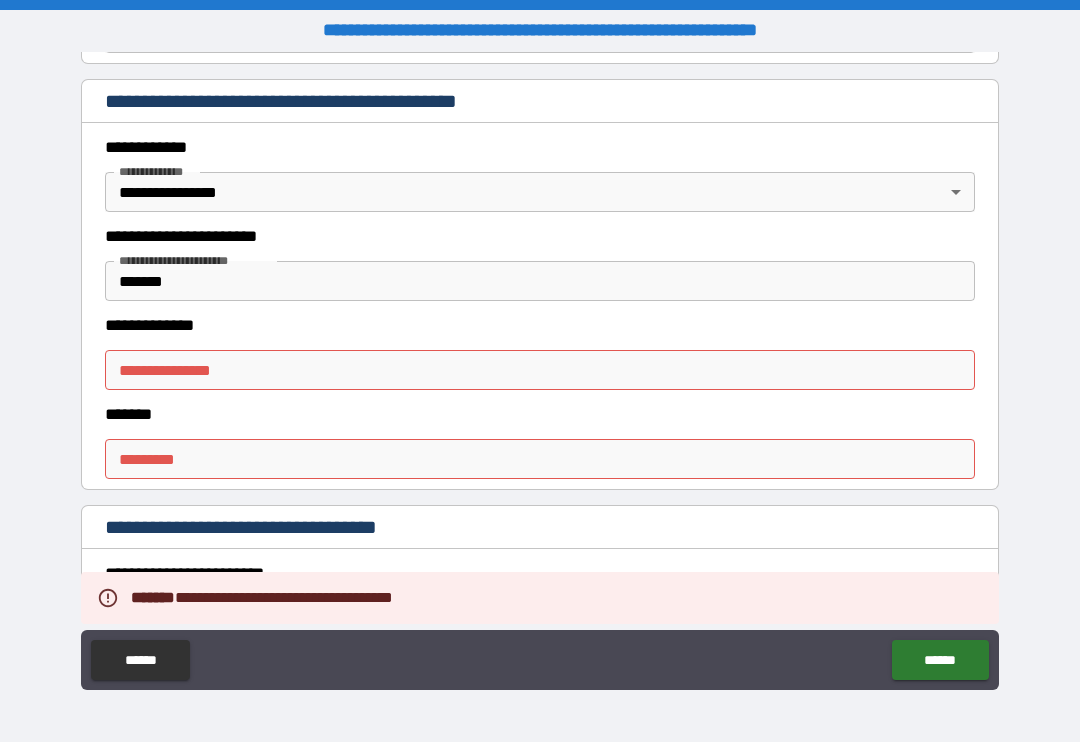 scroll, scrollTop: 463, scrollLeft: 0, axis: vertical 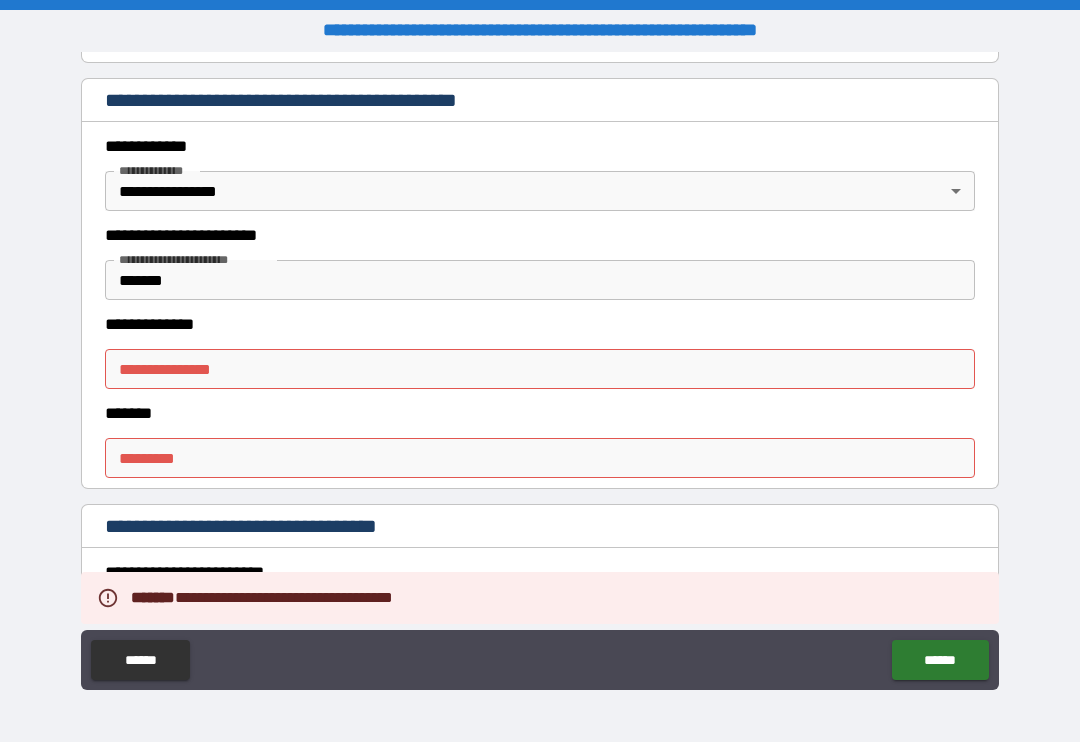 click on "**********" at bounding box center [540, 369] 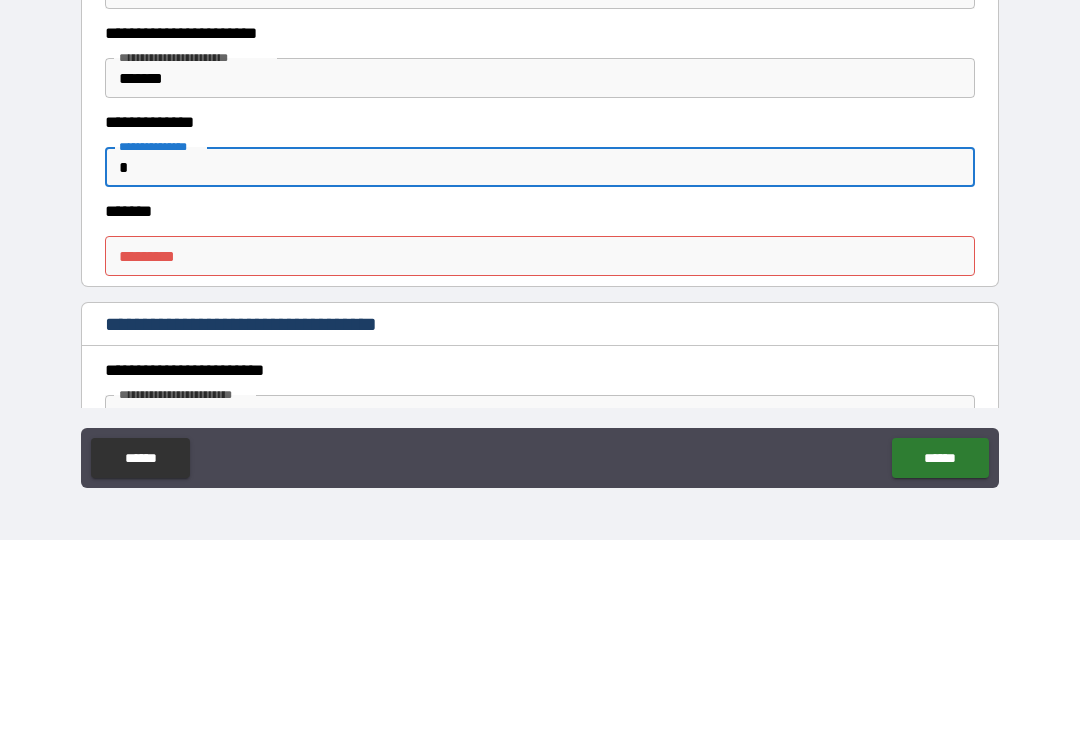 type on "*" 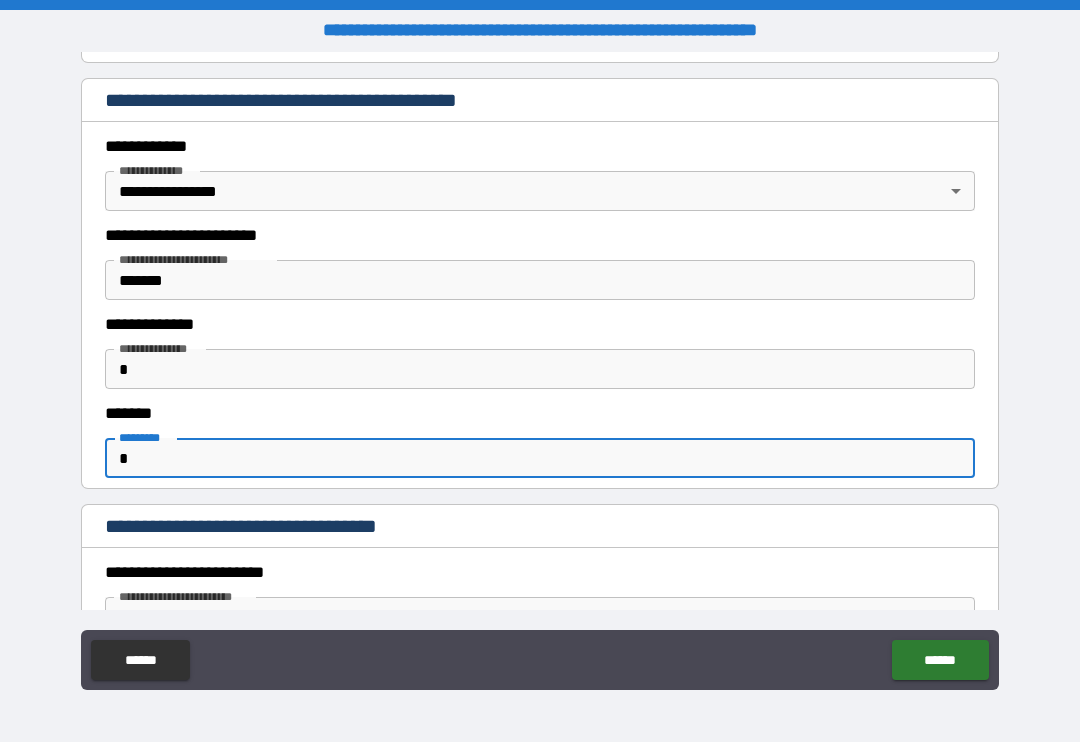 type on "*" 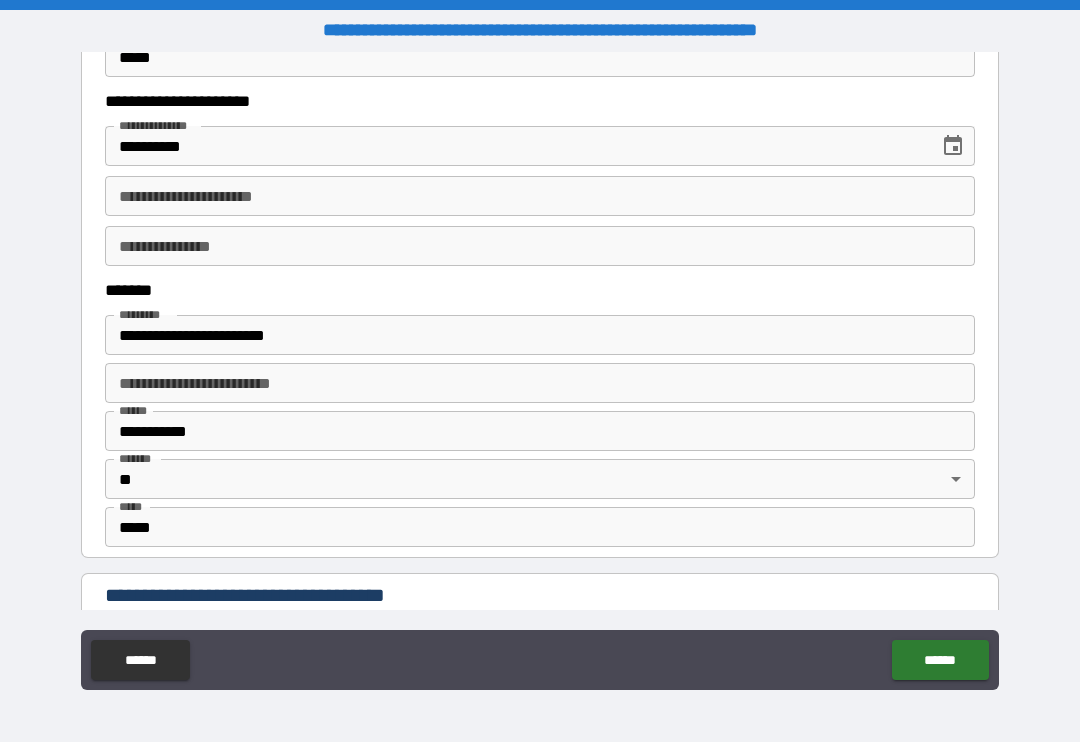 scroll, scrollTop: 1166, scrollLeft: 0, axis: vertical 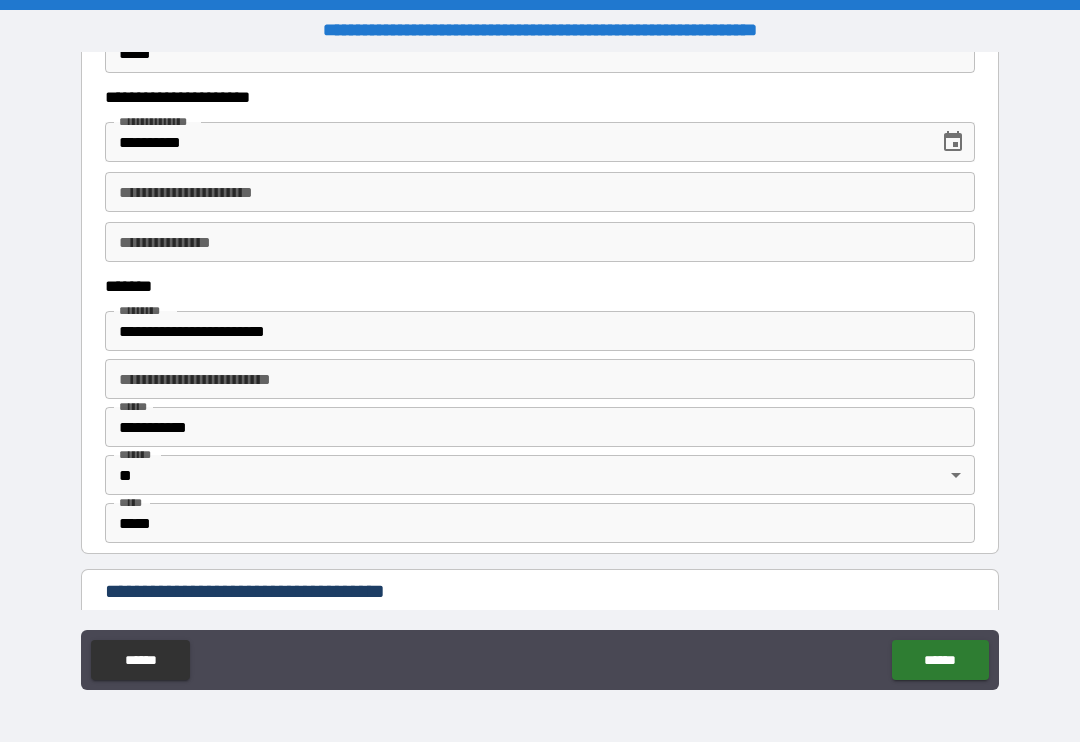 click on "******" at bounding box center (140, 660) 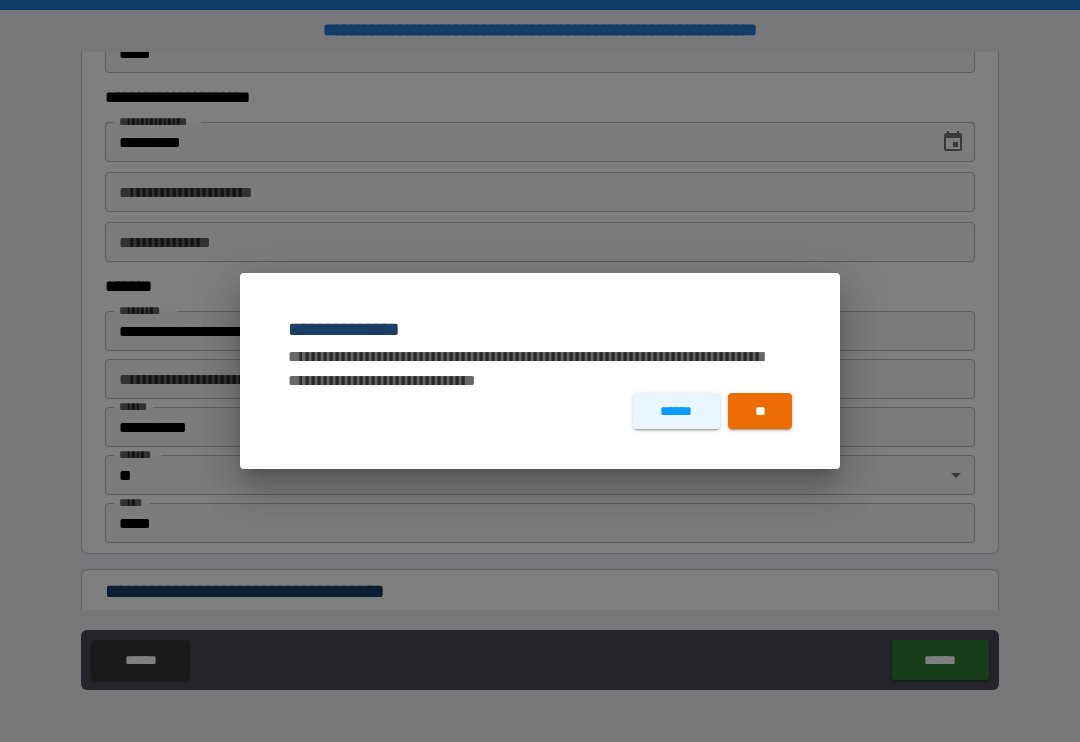 click on "**" at bounding box center (760, 411) 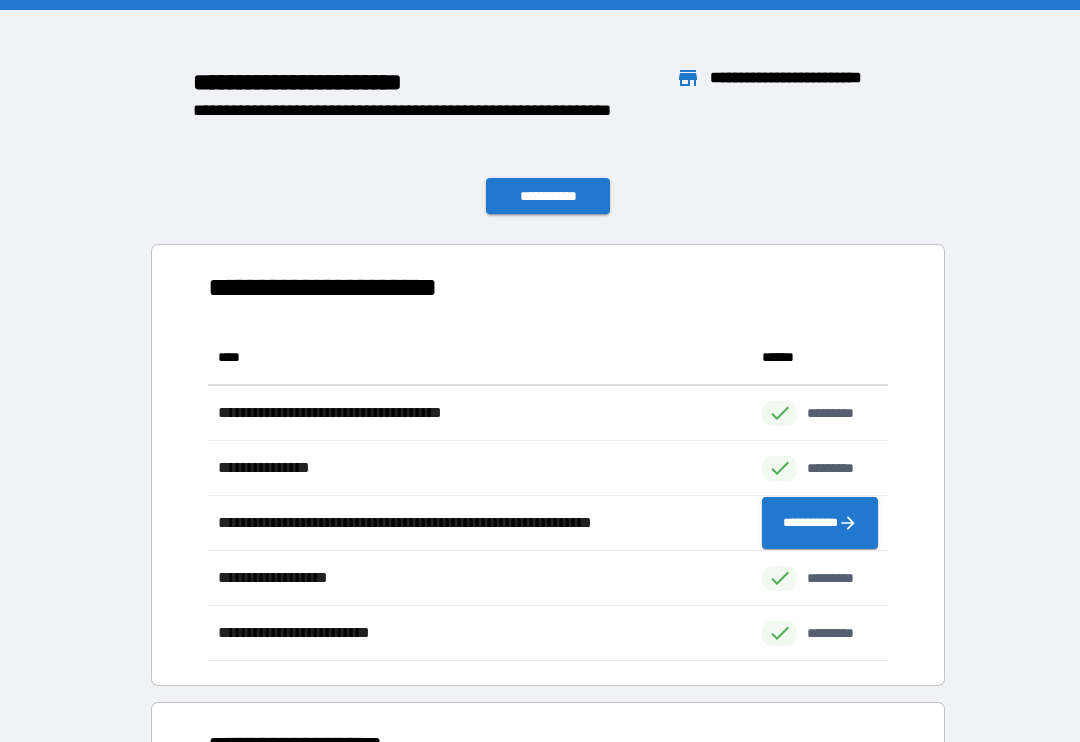 scroll, scrollTop: 1, scrollLeft: 1, axis: both 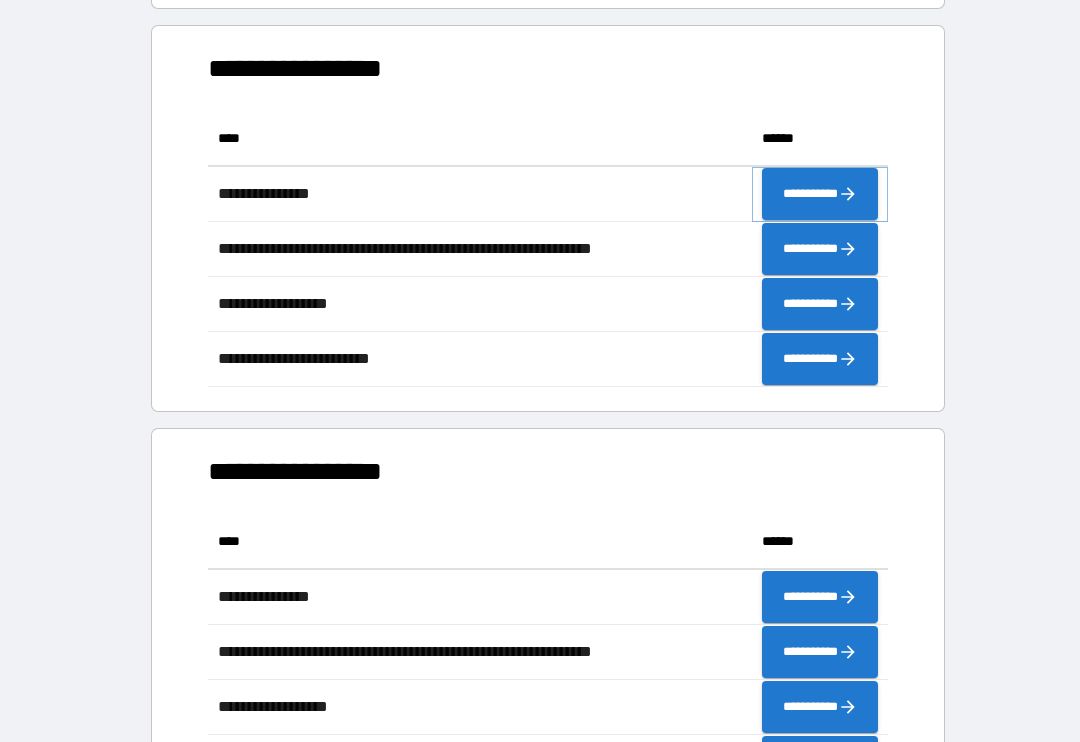 click on "**********" at bounding box center (820, 194) 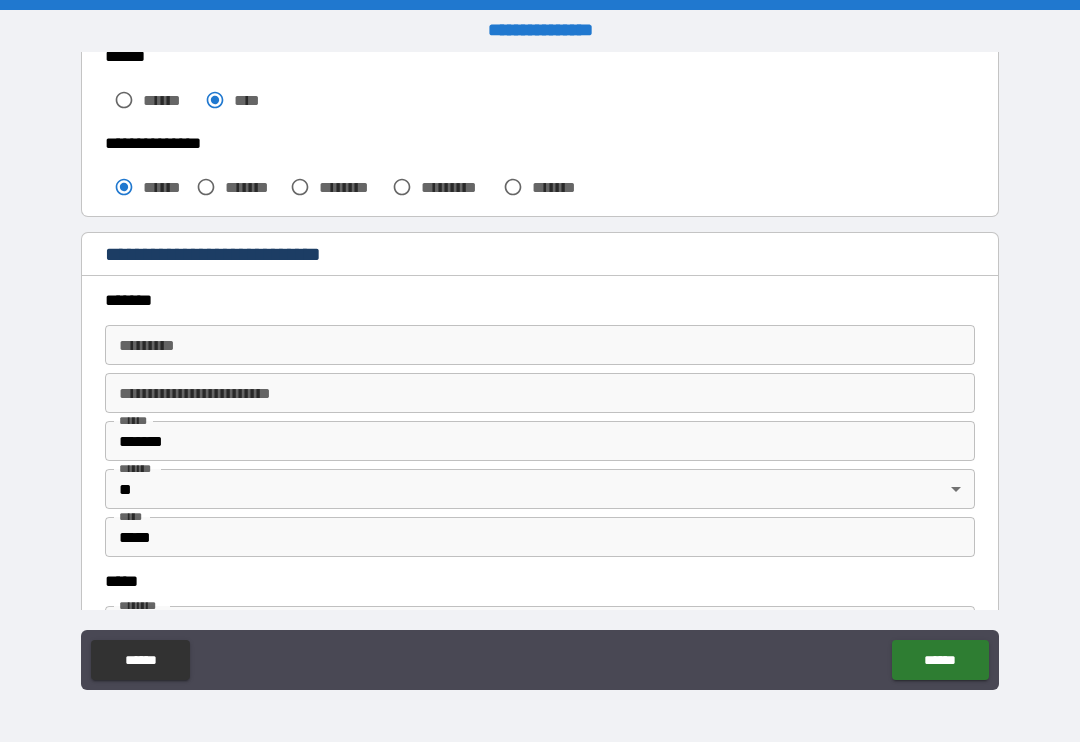 scroll, scrollTop: 499, scrollLeft: 0, axis: vertical 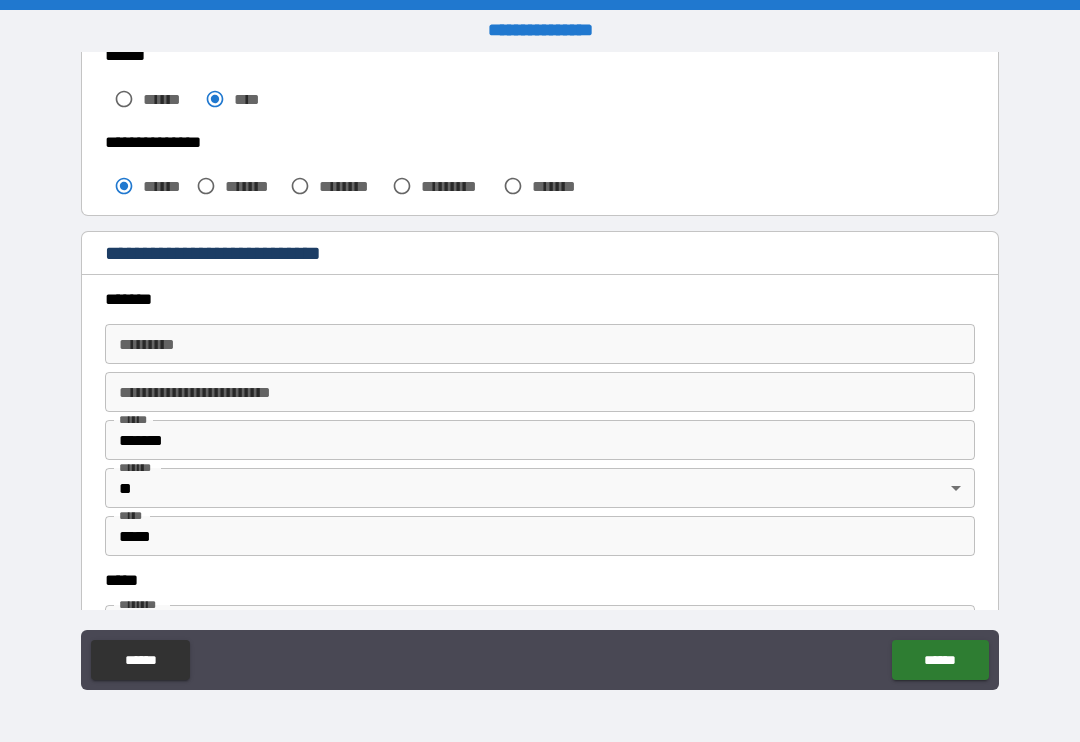 click on "*******   *" at bounding box center [540, 344] 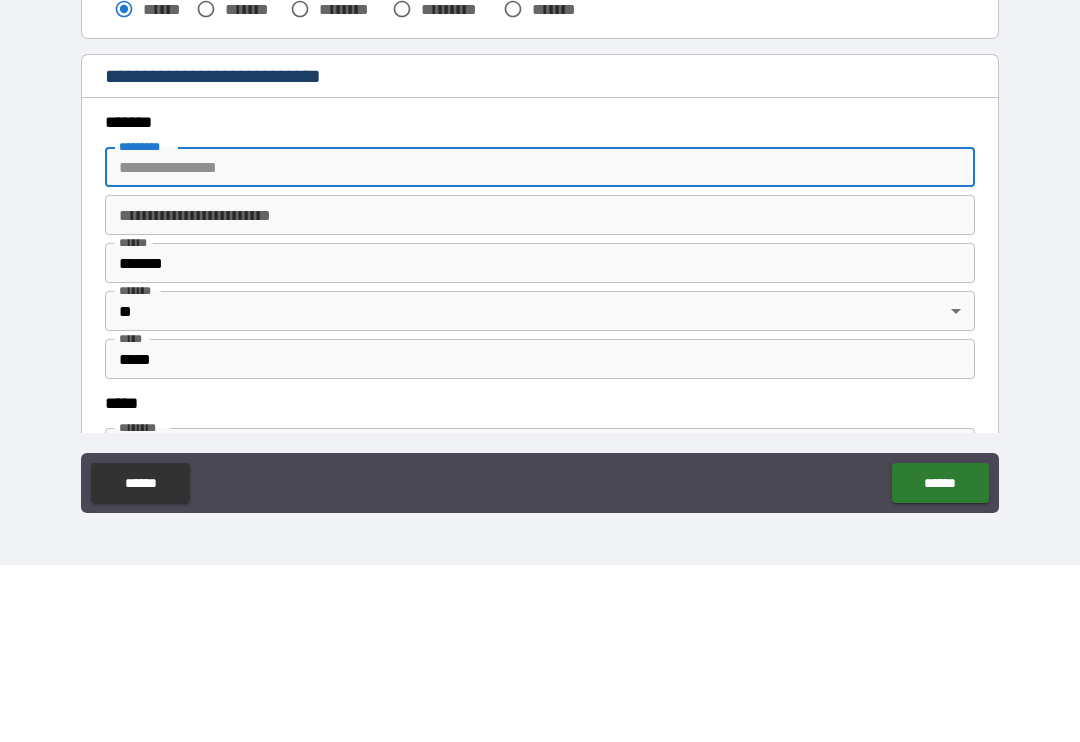 type on "*" 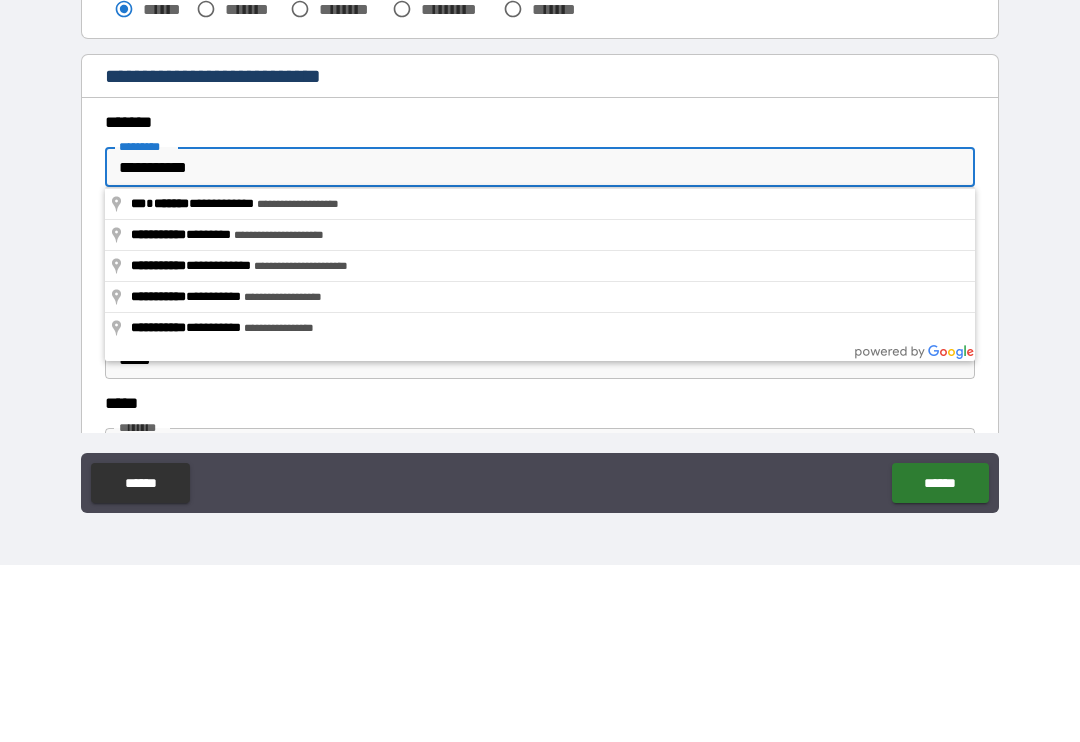 type on "**********" 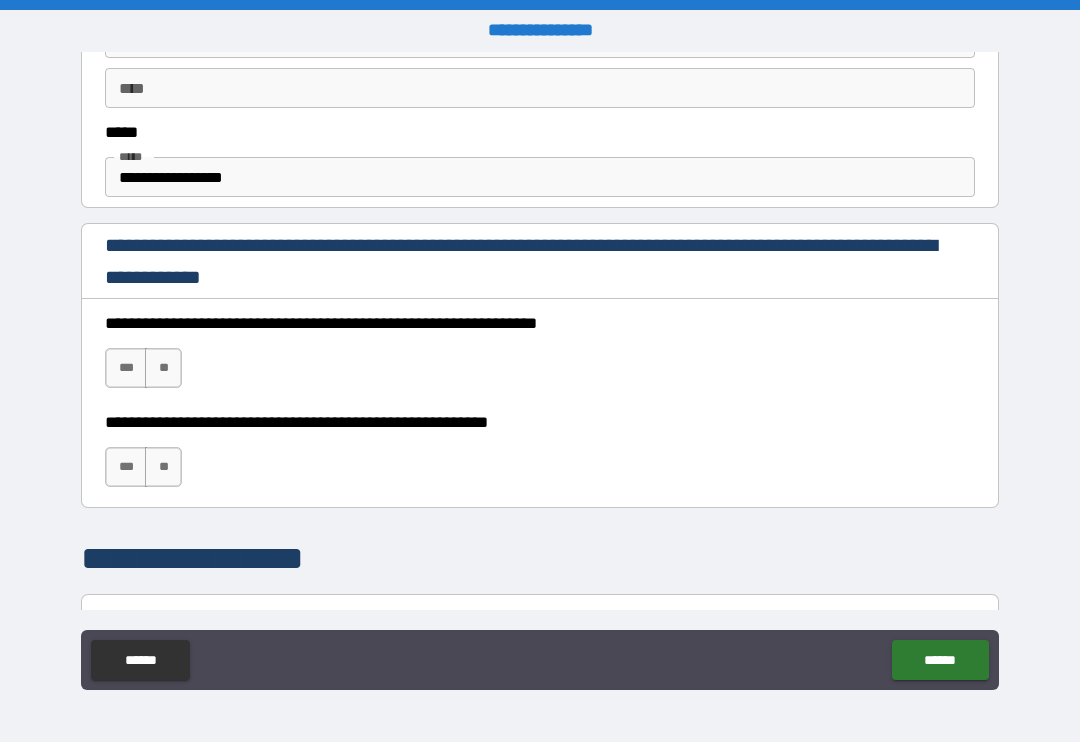 scroll, scrollTop: 1137, scrollLeft: 0, axis: vertical 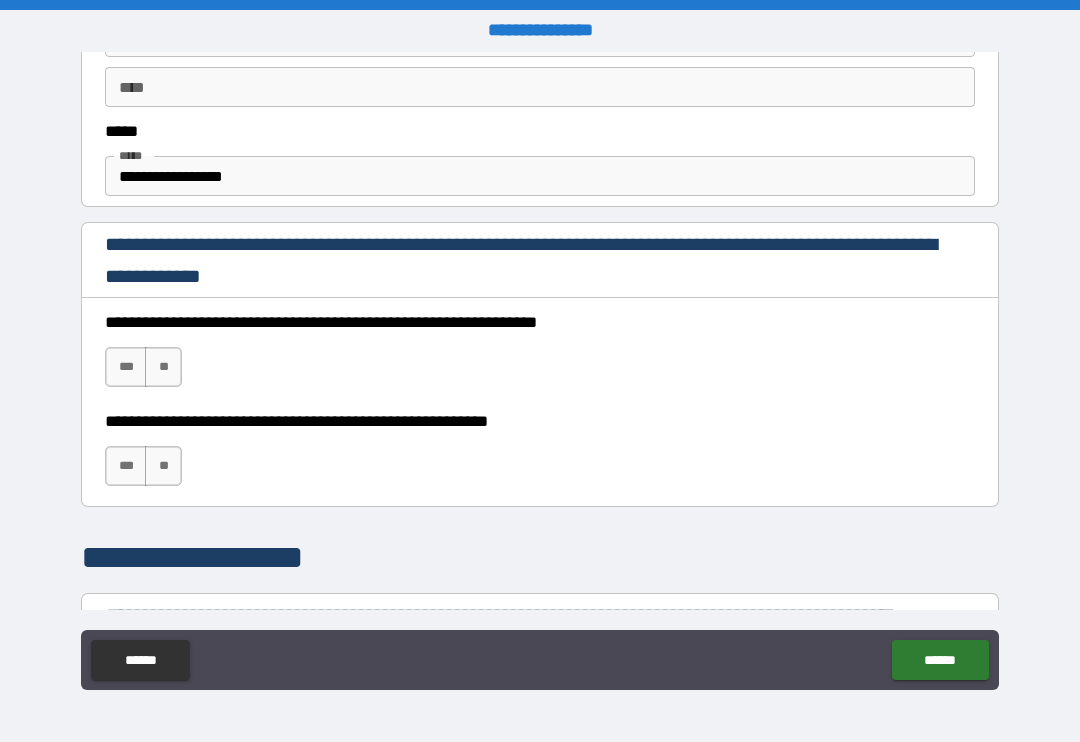 click on "***" at bounding box center [126, 367] 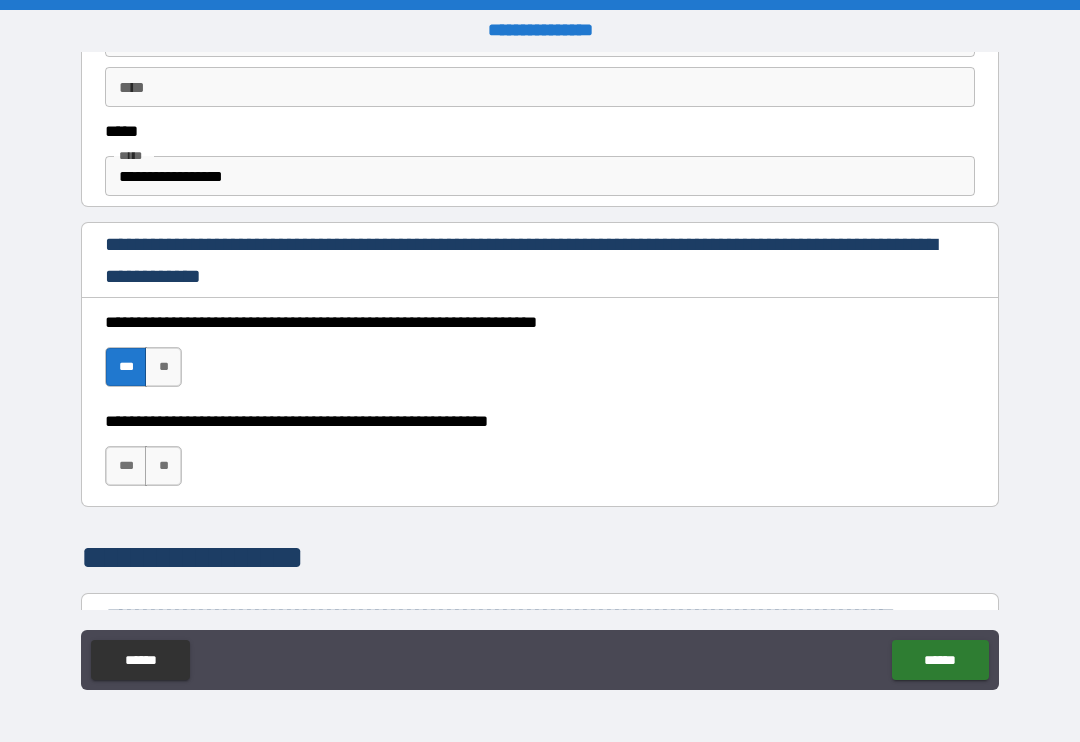 click on "***" at bounding box center (126, 466) 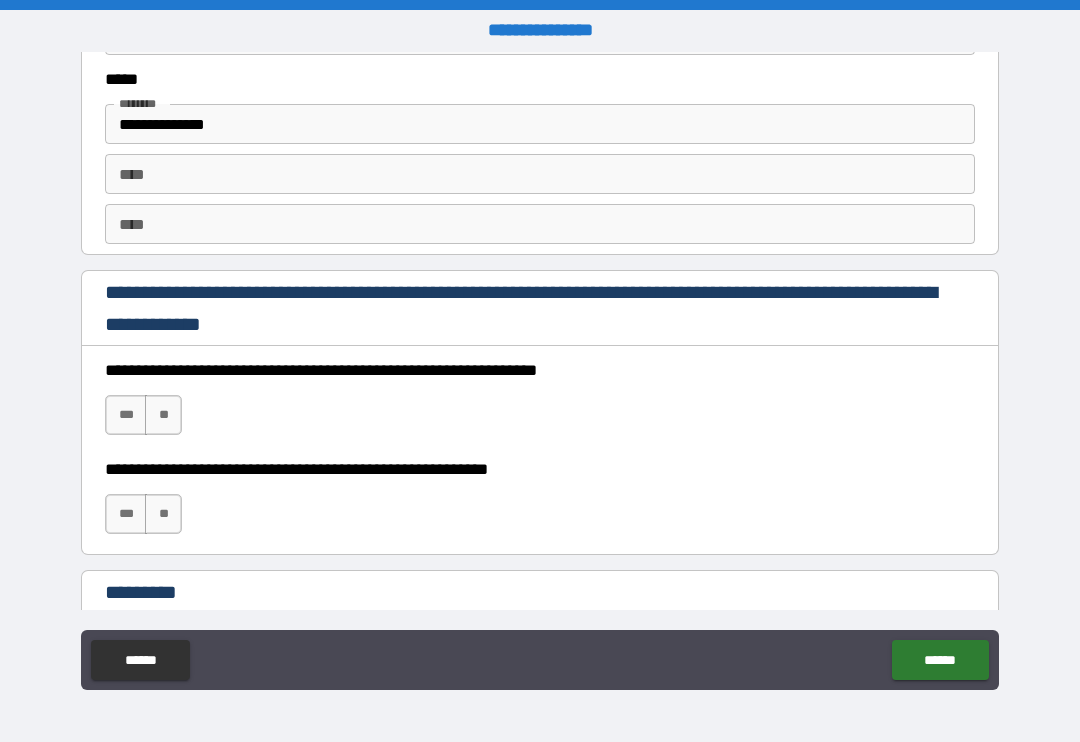 scroll, scrollTop: 2680, scrollLeft: 0, axis: vertical 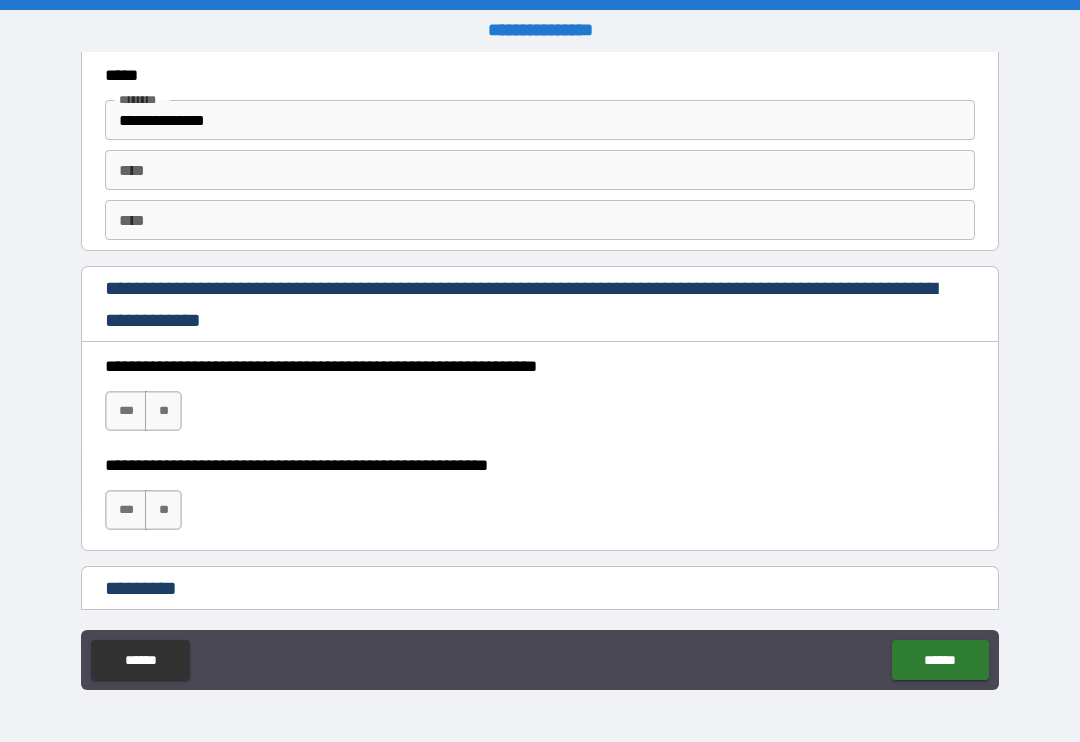 click on "***" at bounding box center [126, 411] 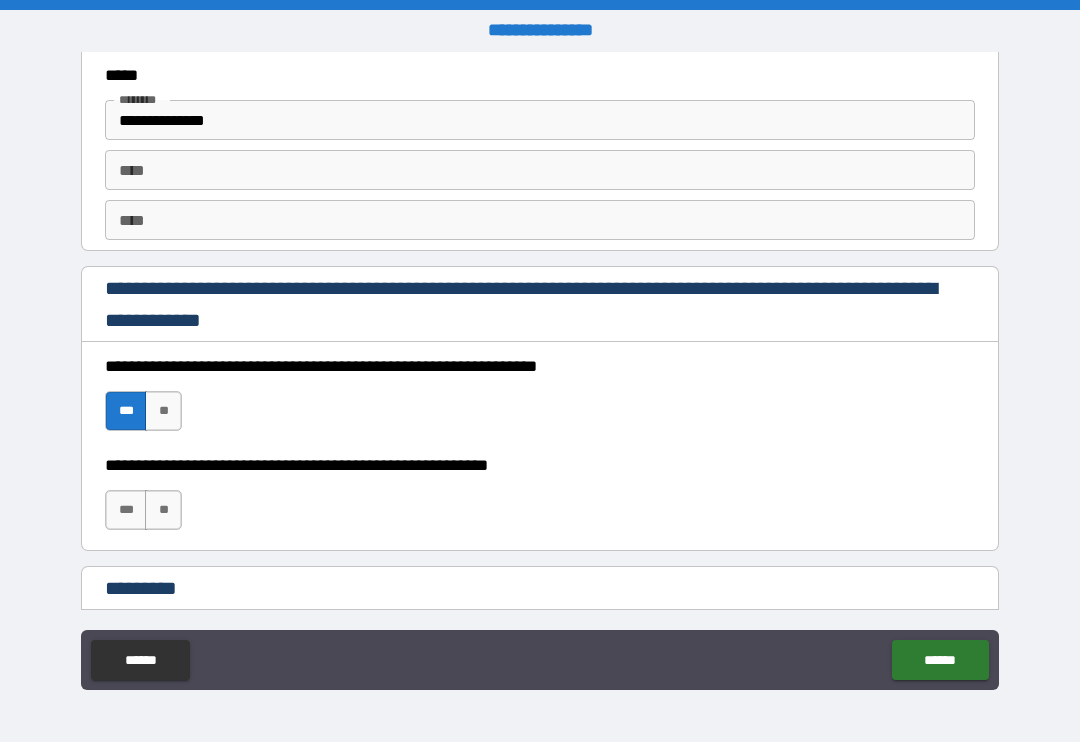 click on "***" at bounding box center [126, 510] 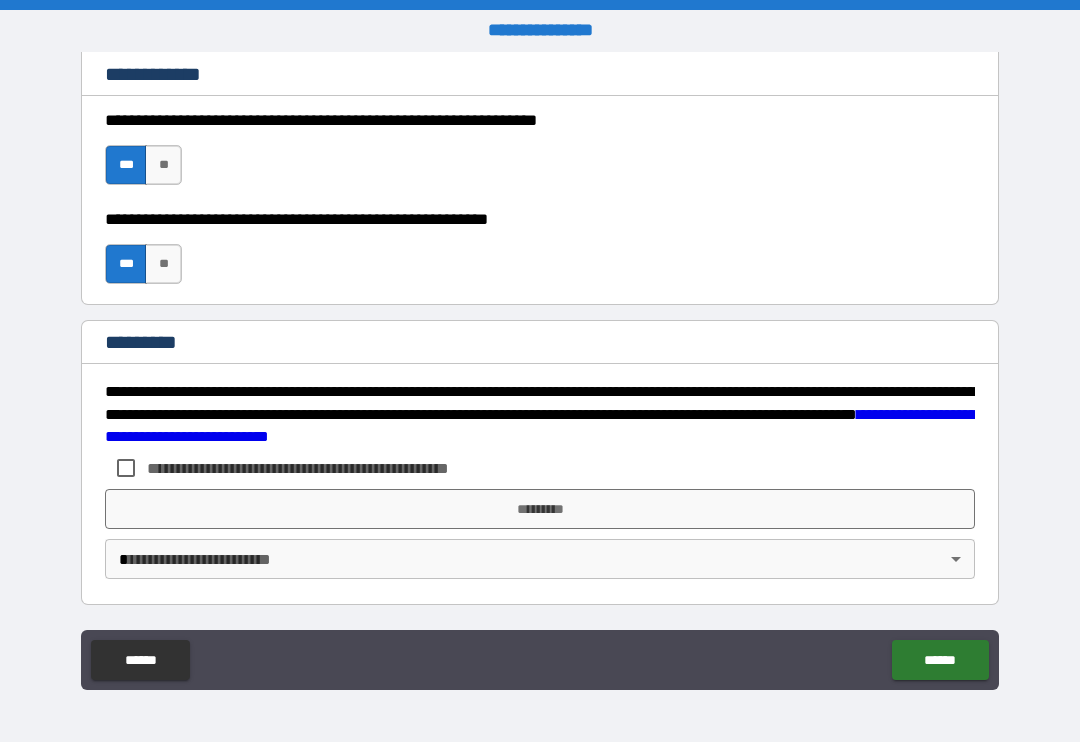 scroll, scrollTop: 2926, scrollLeft: 0, axis: vertical 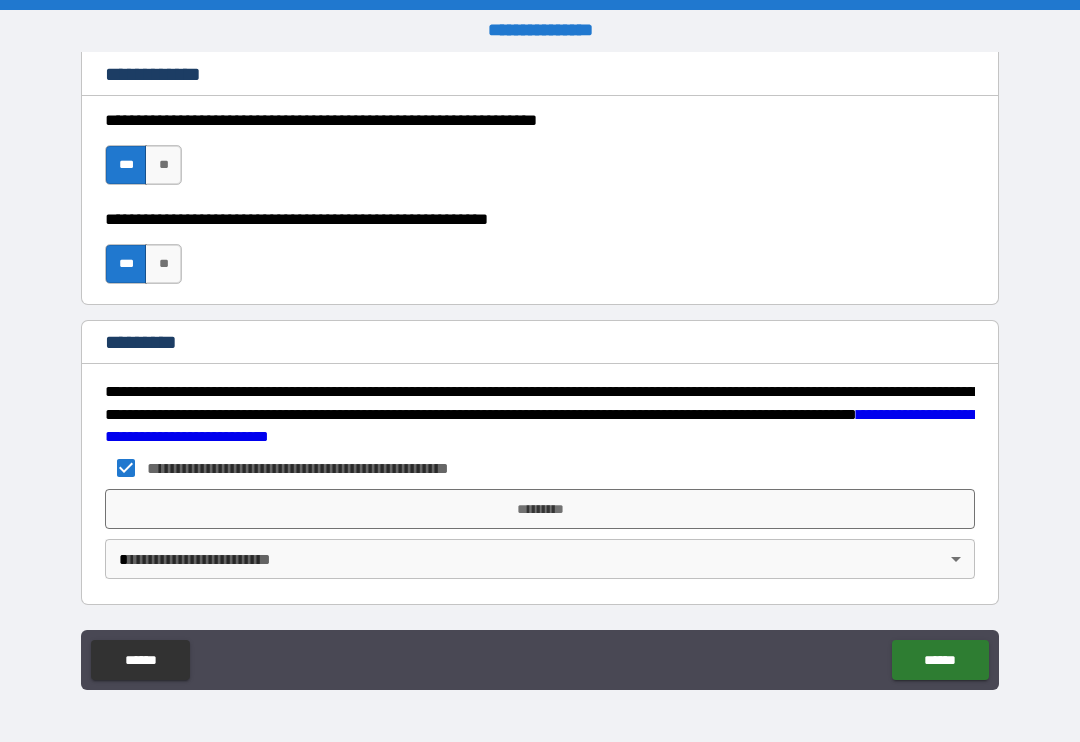 click on "*********" at bounding box center [540, 509] 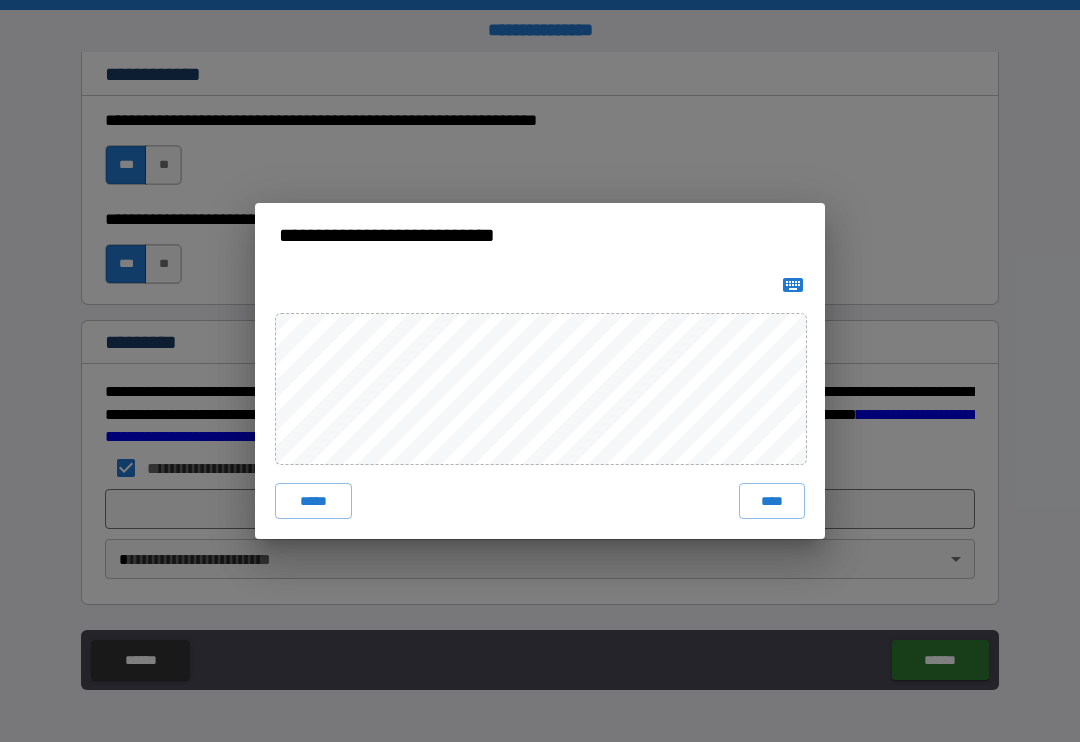 click on "****" at bounding box center [772, 501] 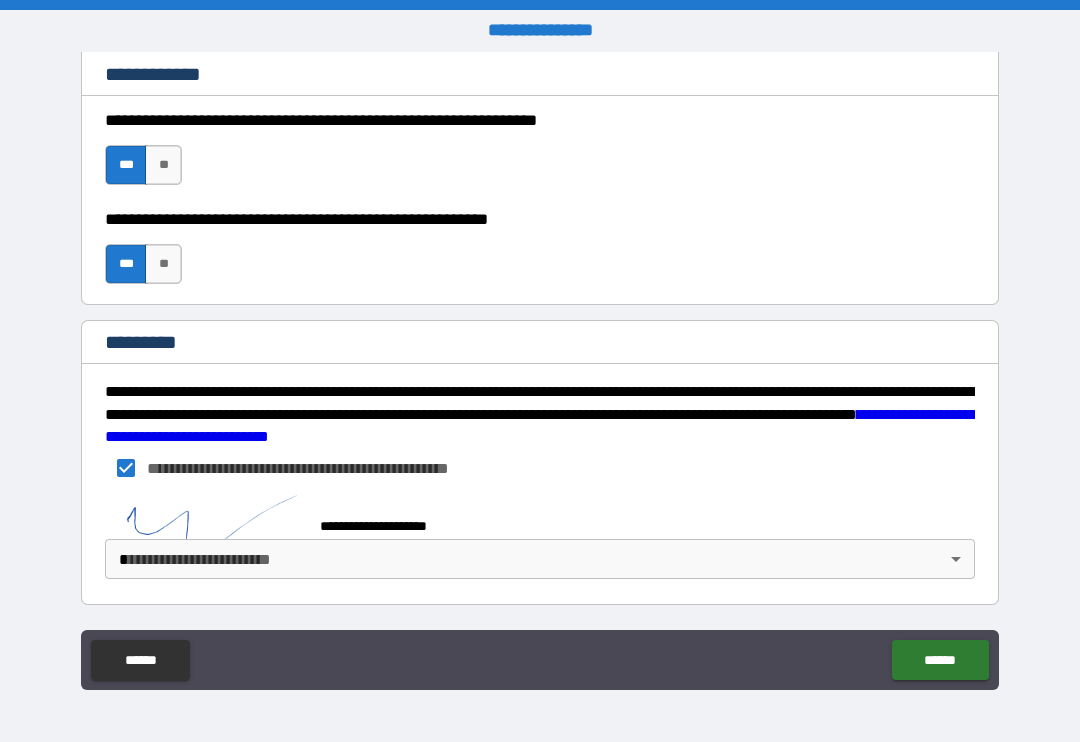 scroll, scrollTop: 2916, scrollLeft: 0, axis: vertical 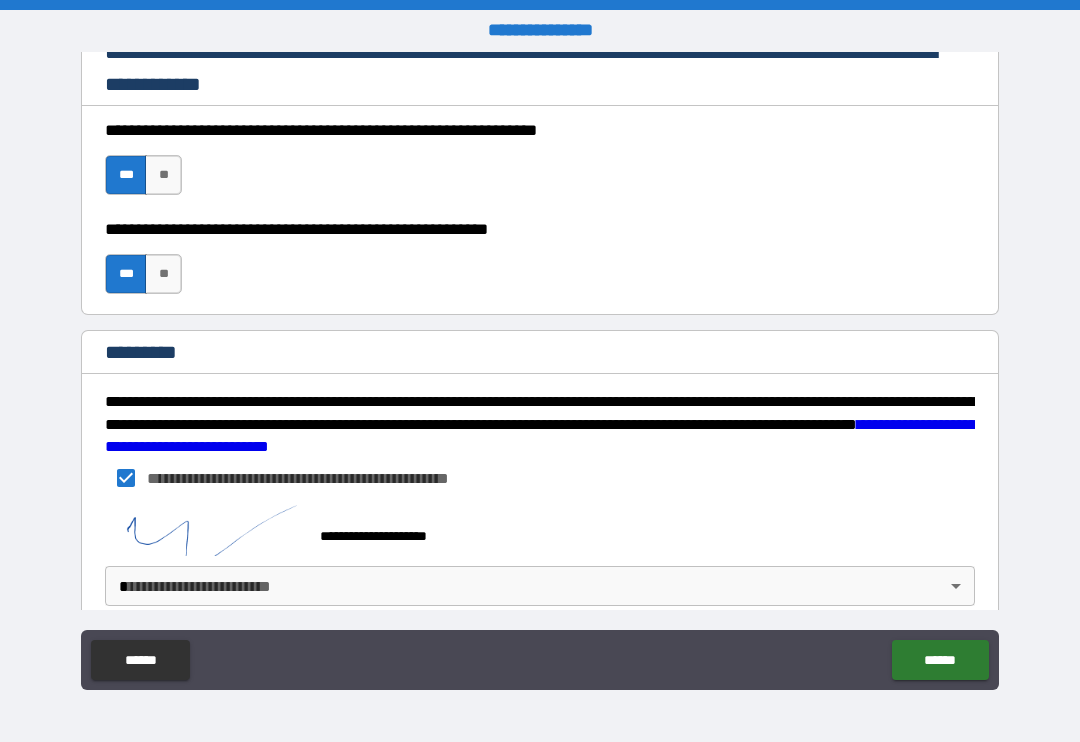 click on "**********" at bounding box center (540, 371) 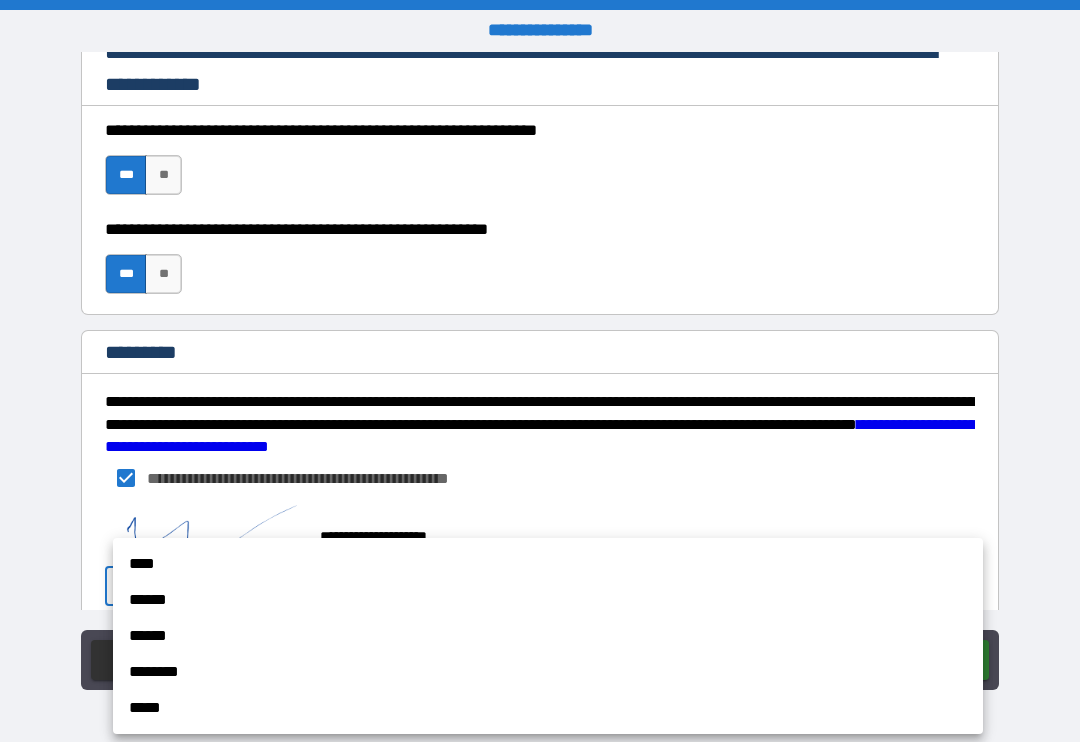 click on "******" at bounding box center [548, 600] 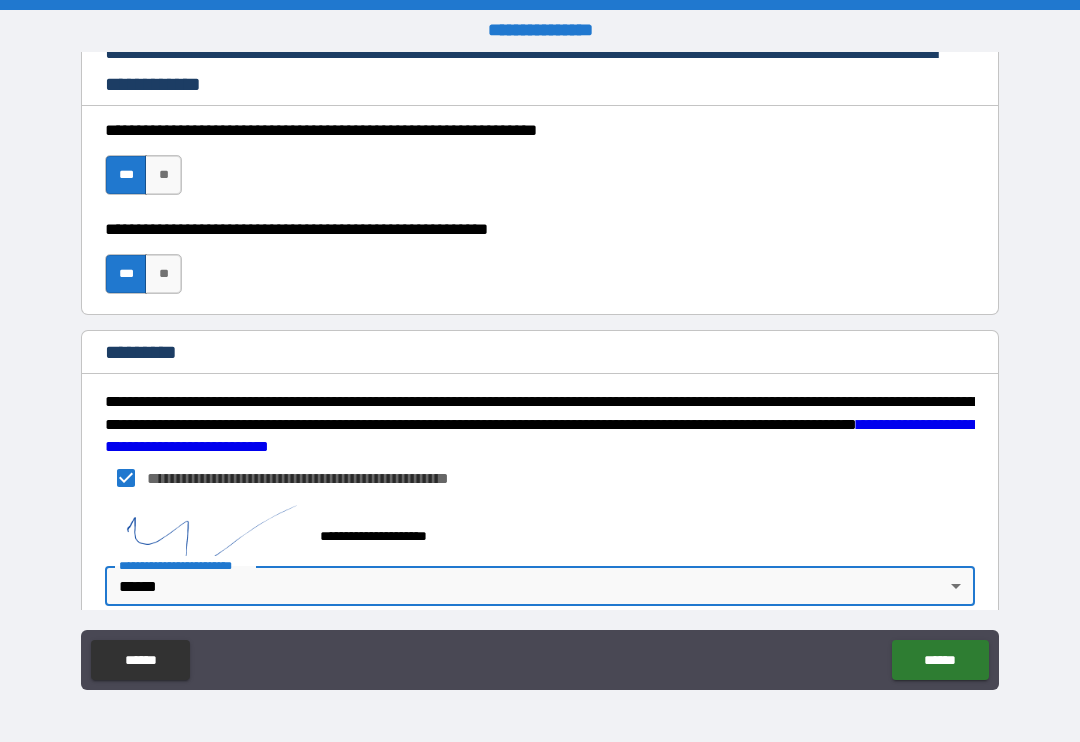 type on "*" 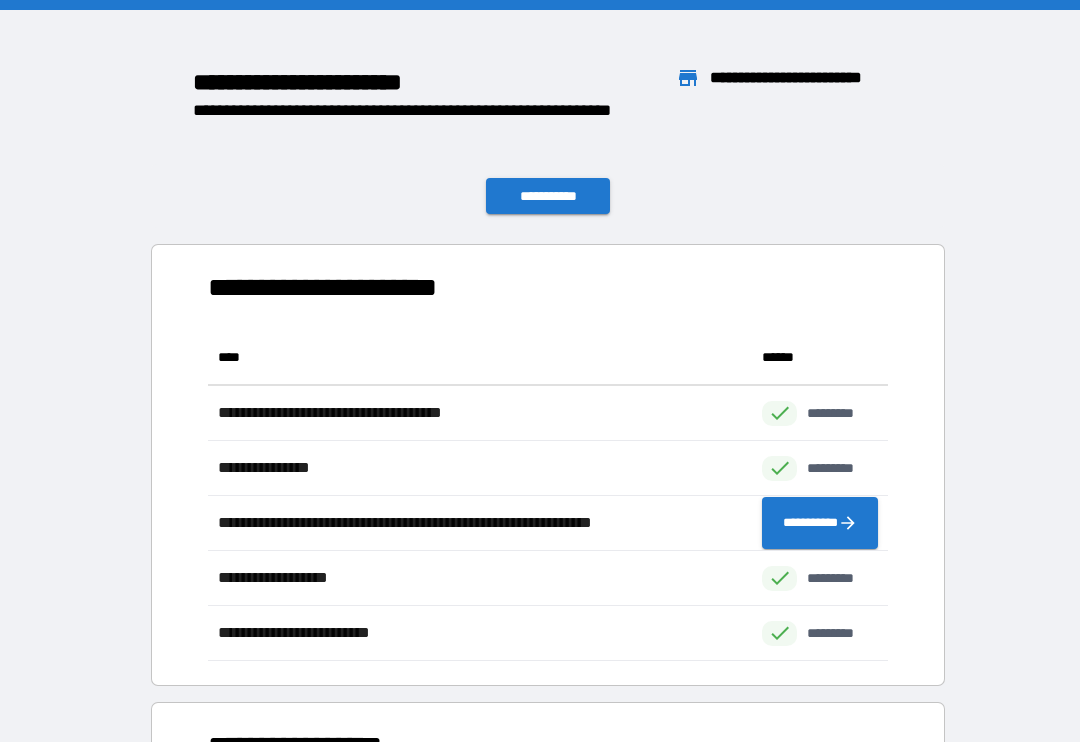 scroll, scrollTop: 331, scrollLeft: 680, axis: both 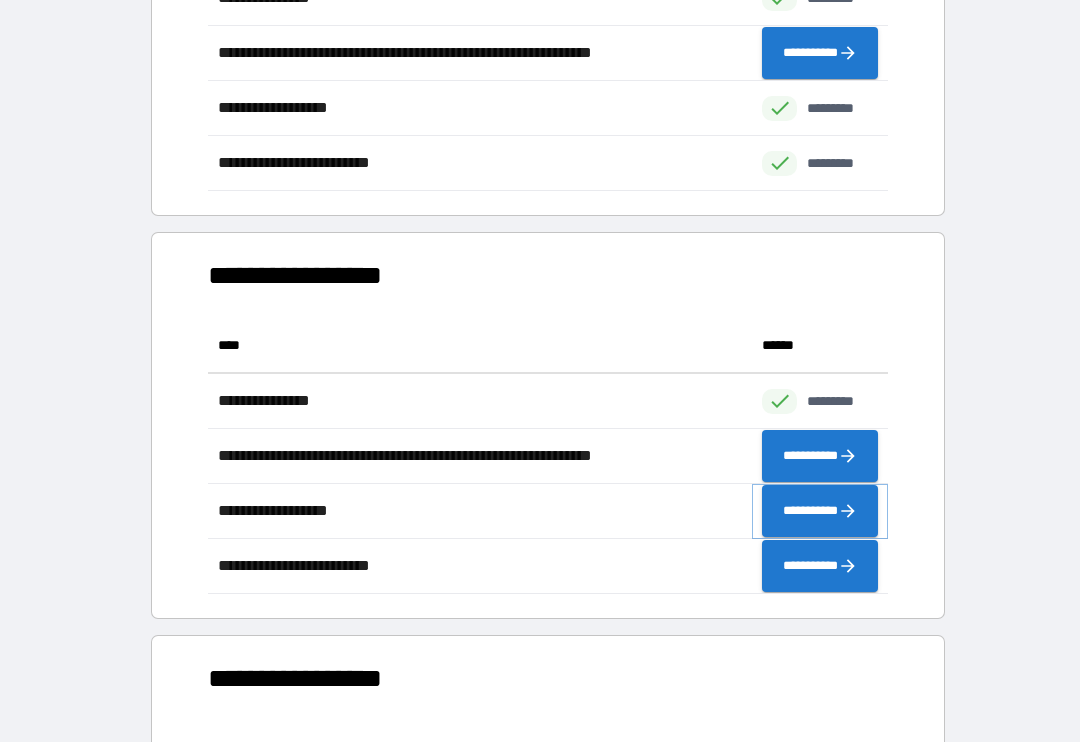 click on "**********" at bounding box center (820, 511) 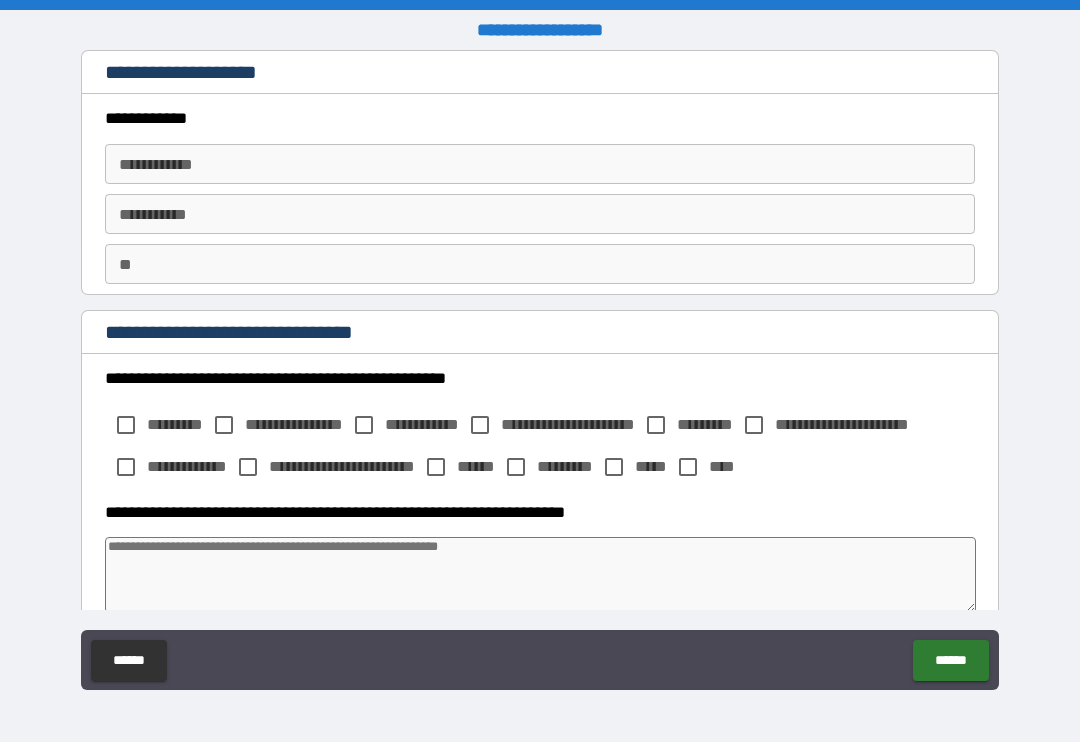 type on "*" 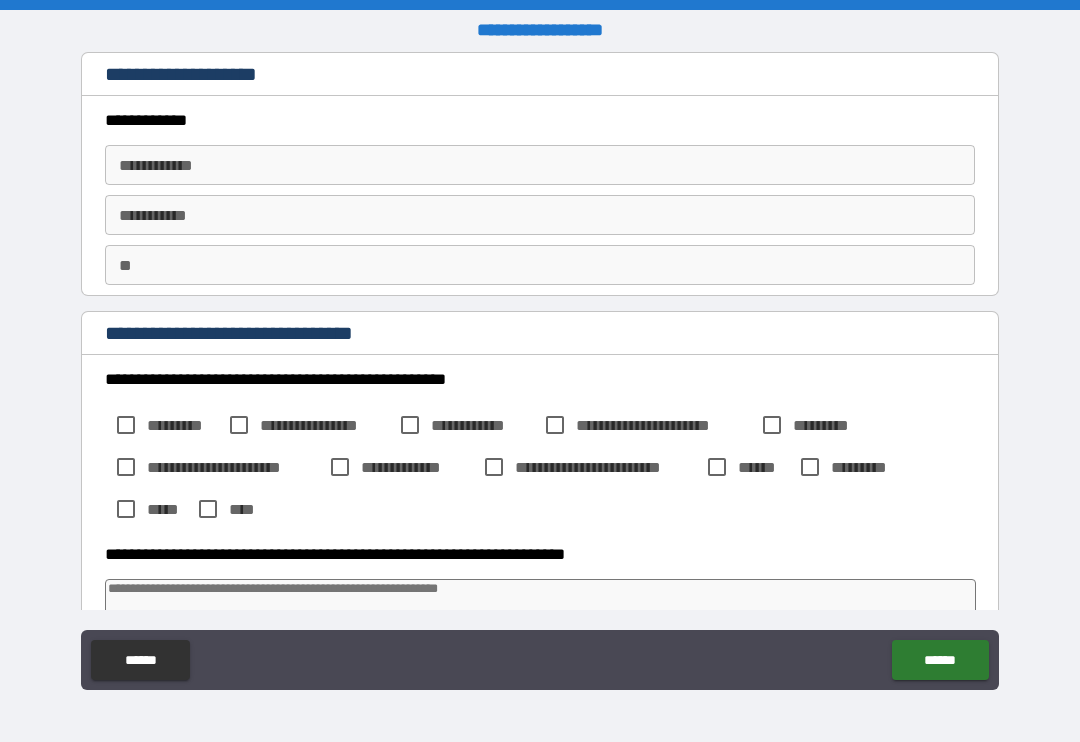 click on "**********" at bounding box center [540, 165] 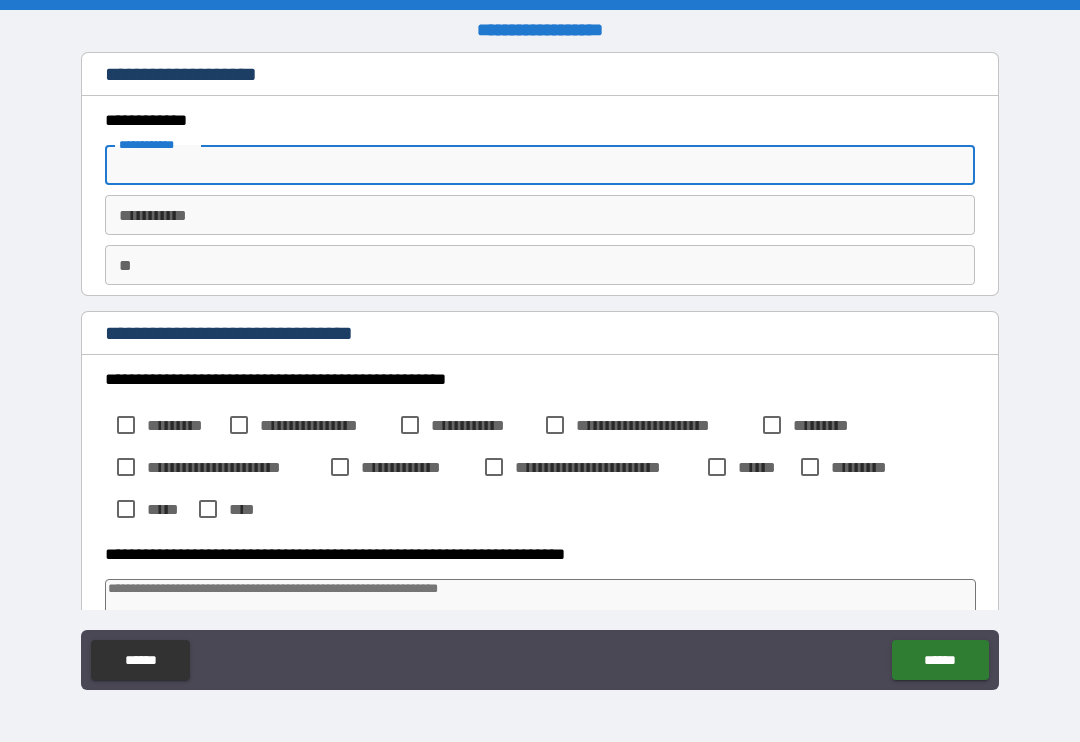 type on "*" 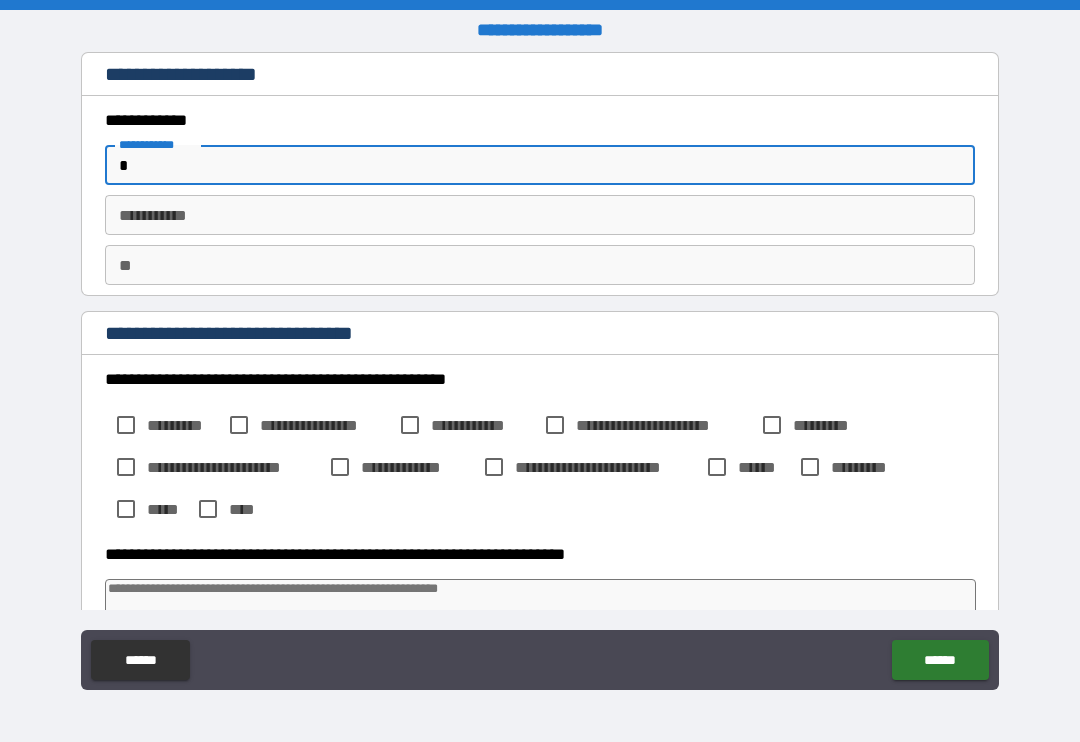type on "*" 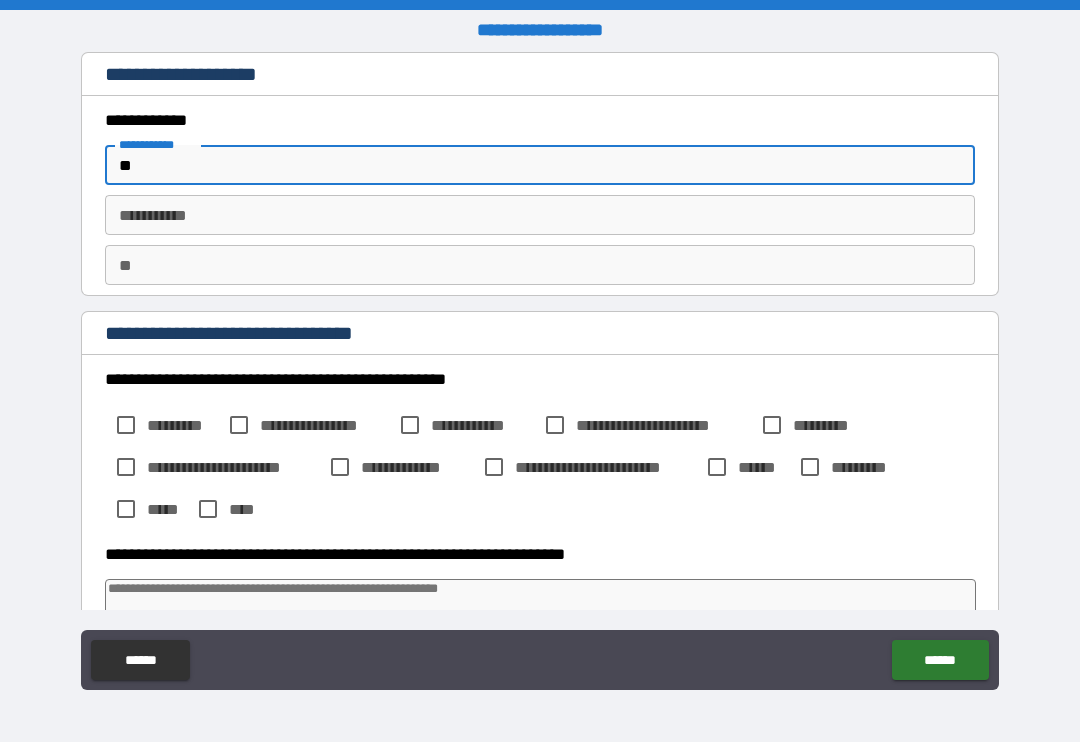 type on "*" 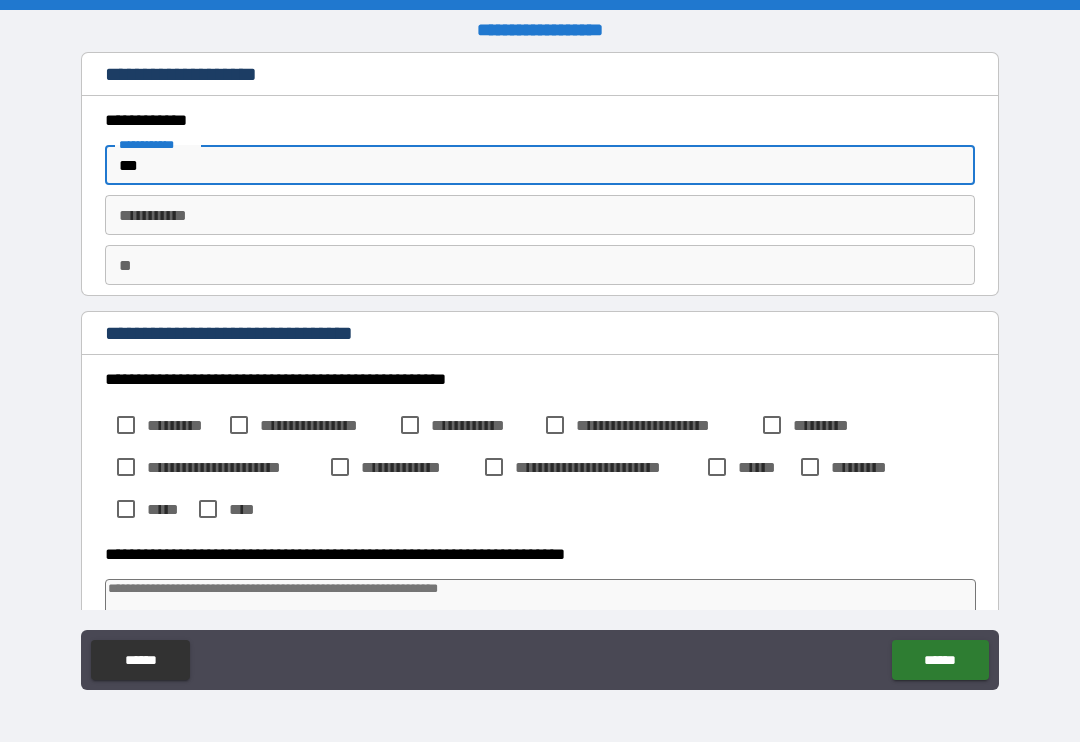 type on "*" 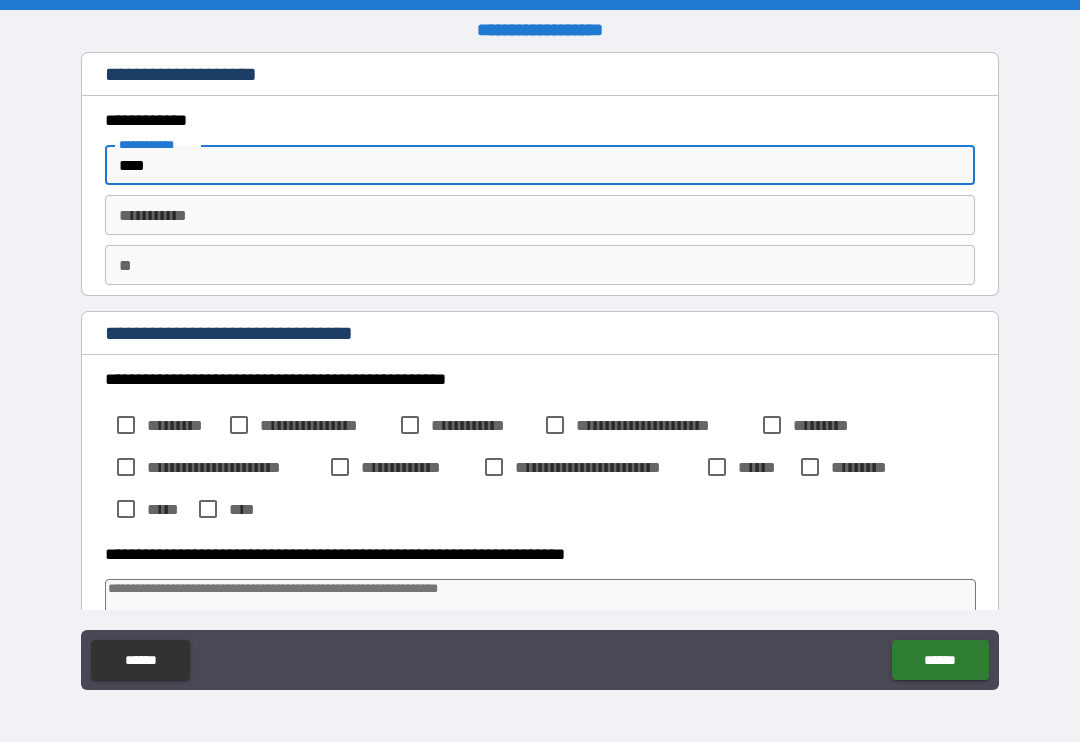 type on "*" 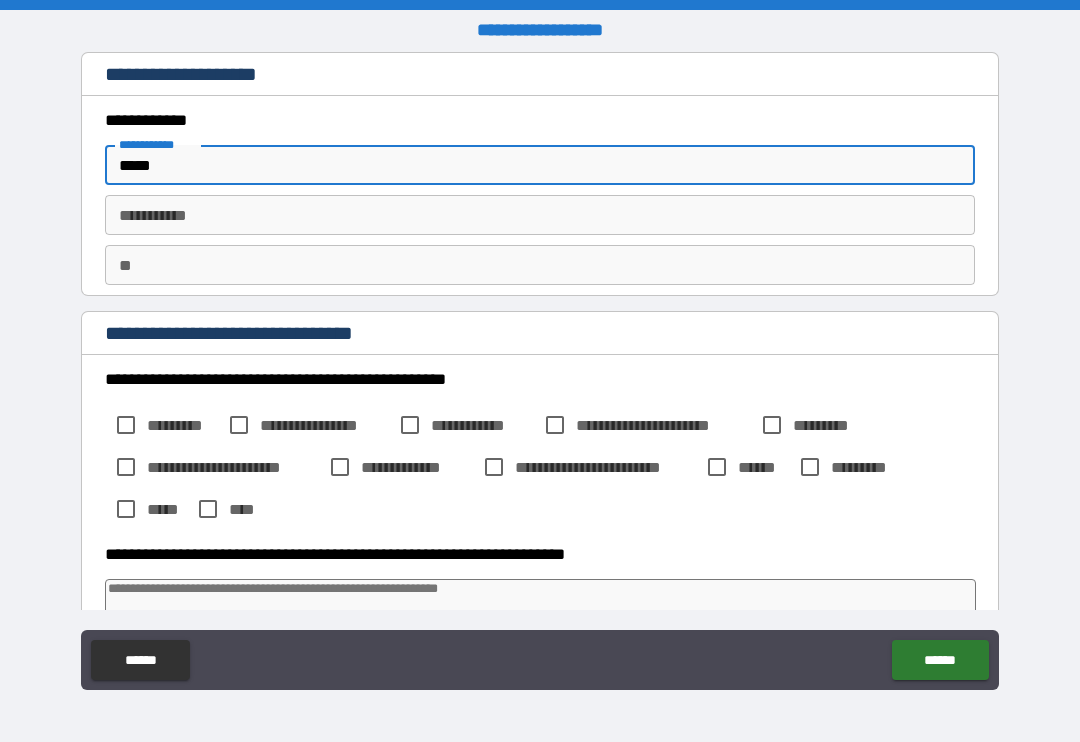 type on "*" 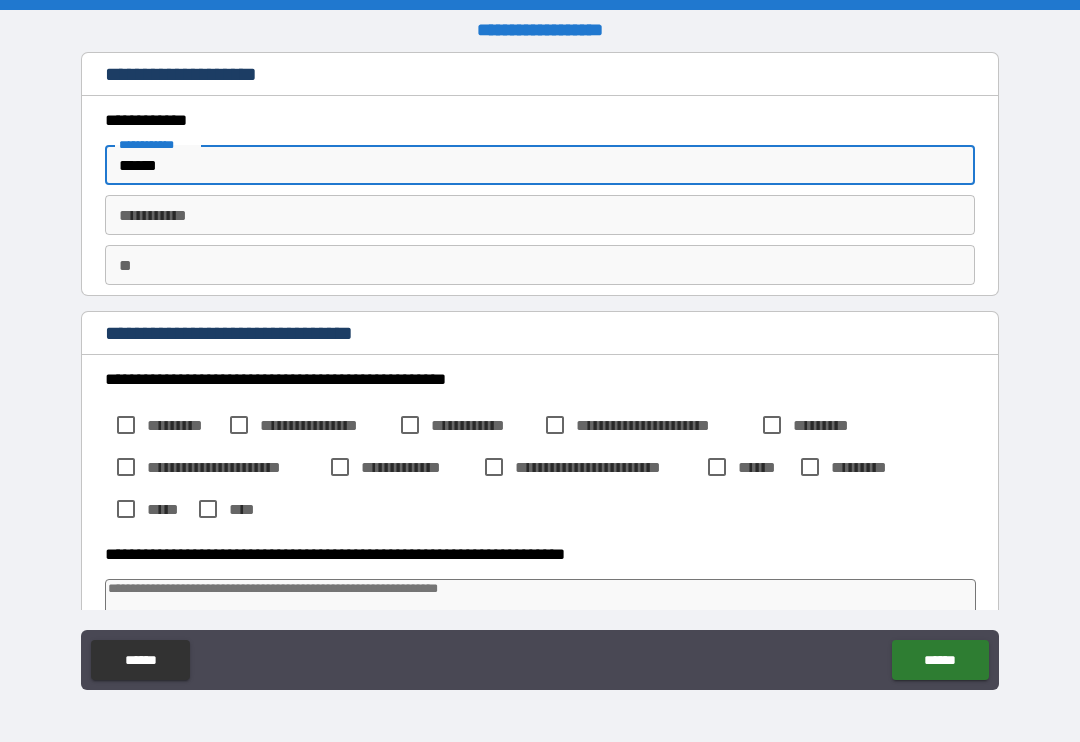type on "*" 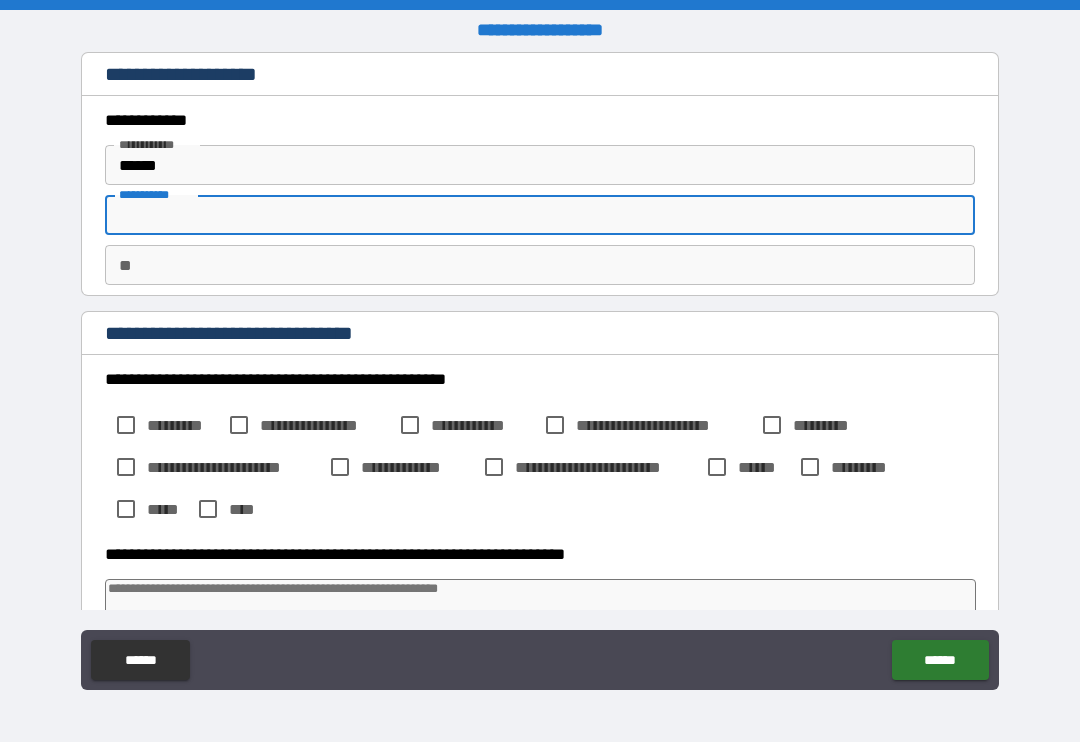 type on "*" 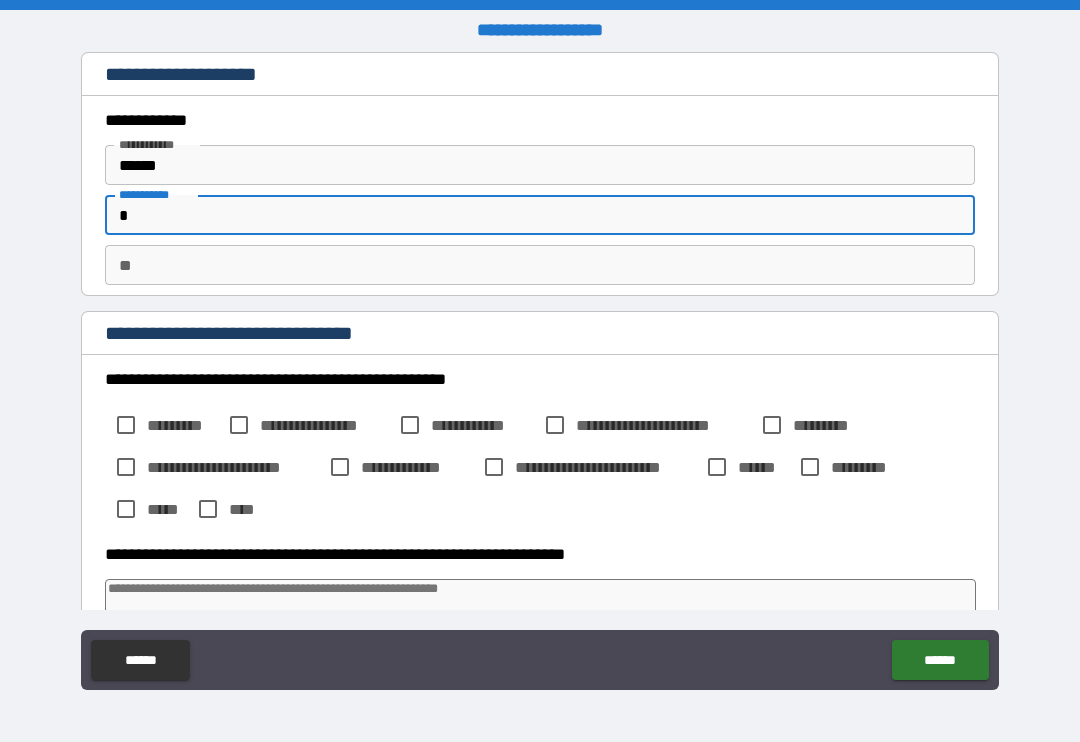 type on "*" 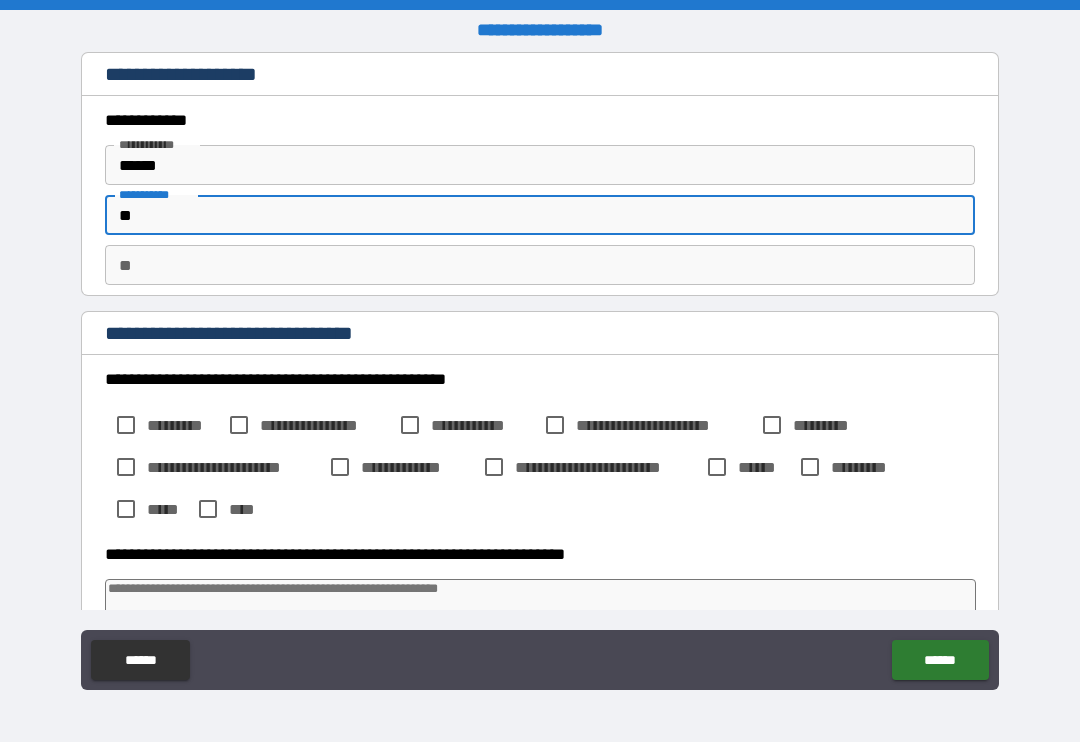 type on "*" 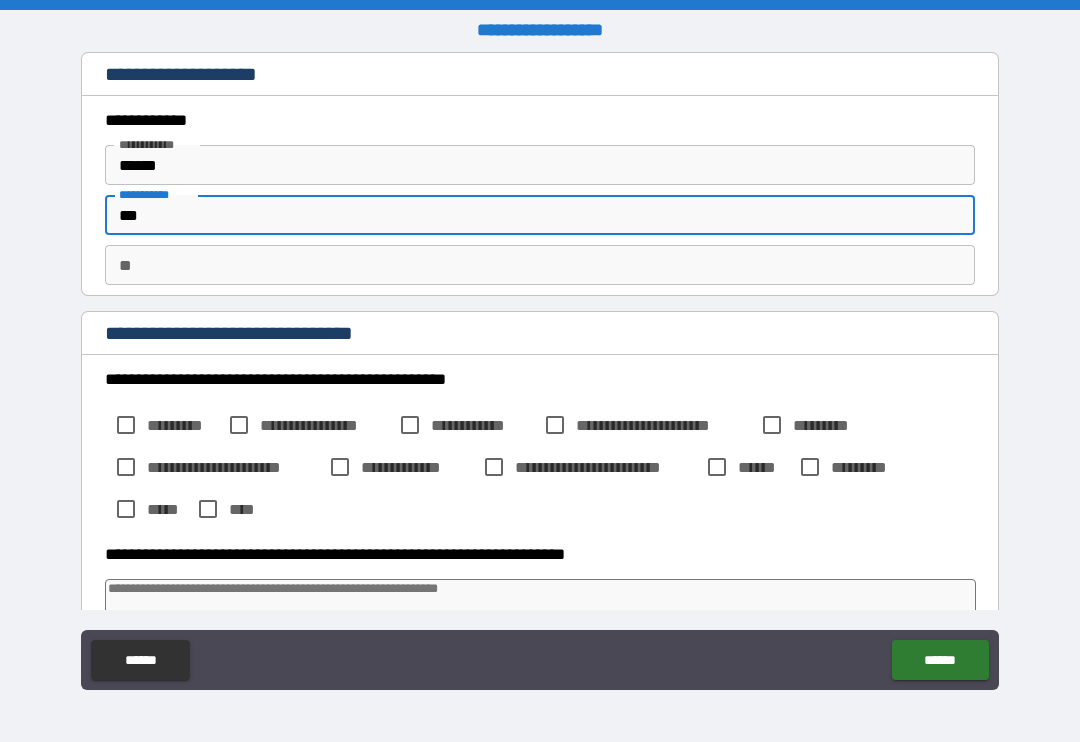 type on "*" 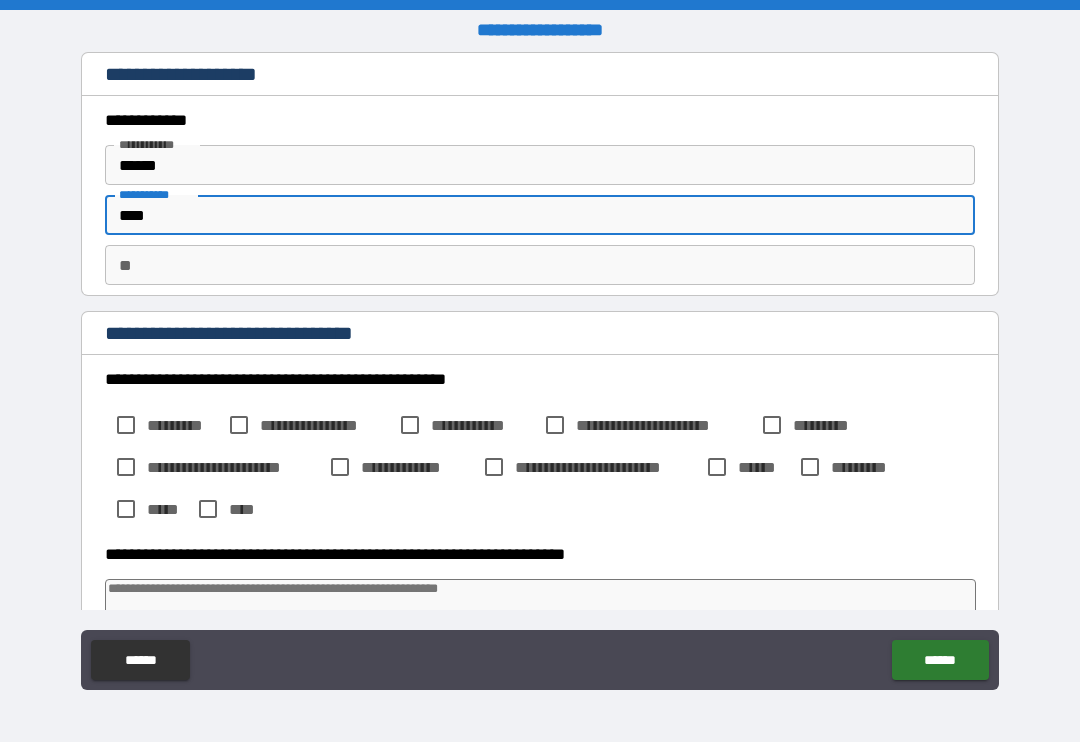 type on "*" 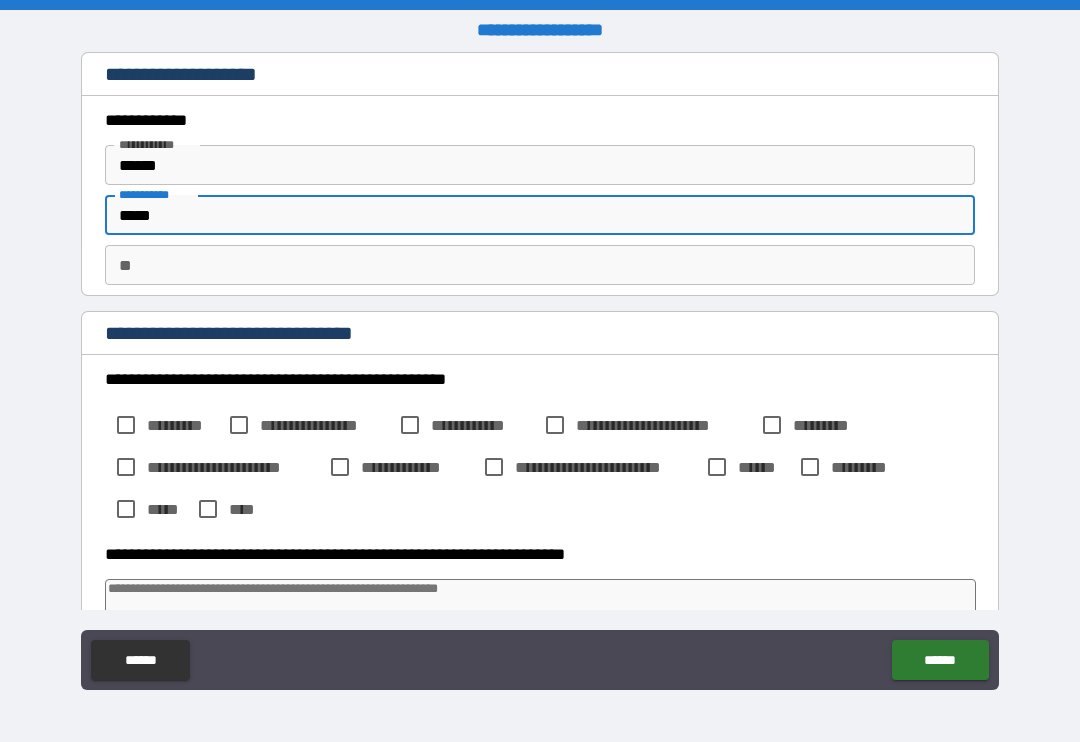 type on "*" 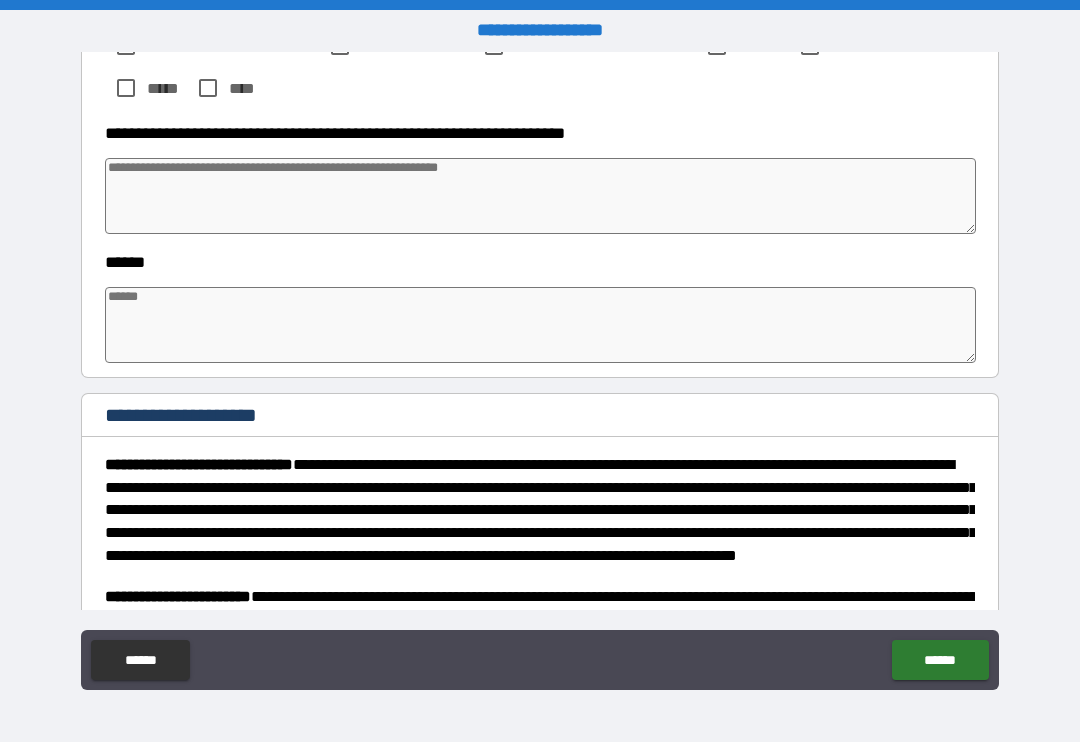 scroll, scrollTop: 430, scrollLeft: 0, axis: vertical 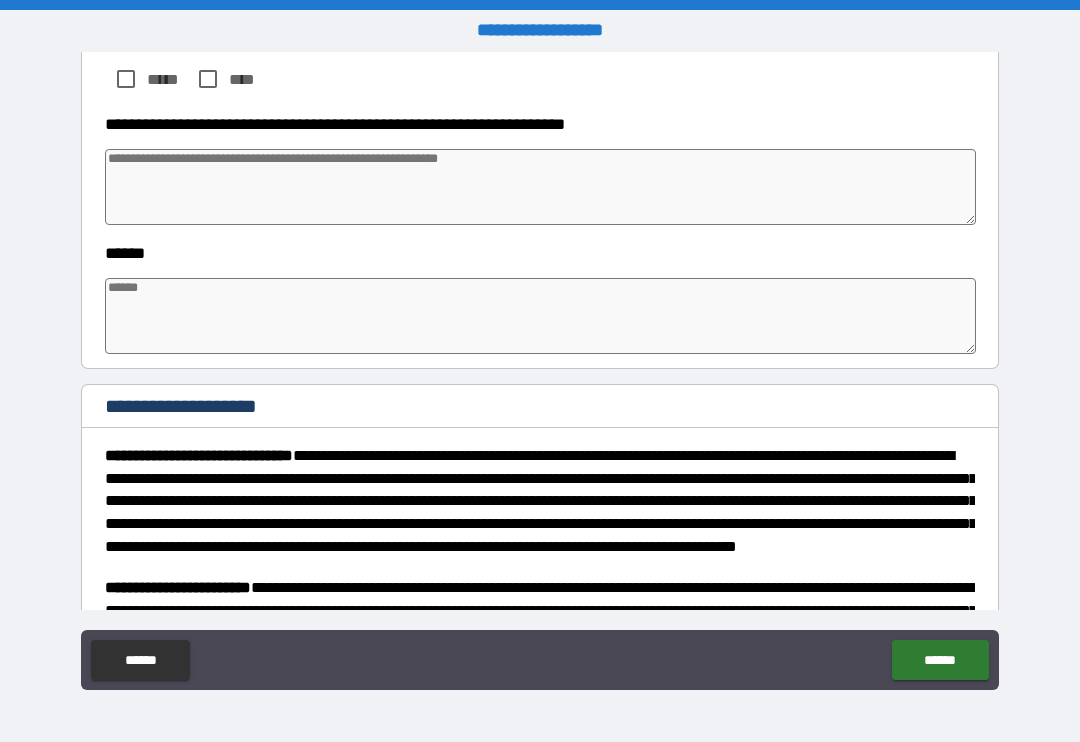 type on "*****" 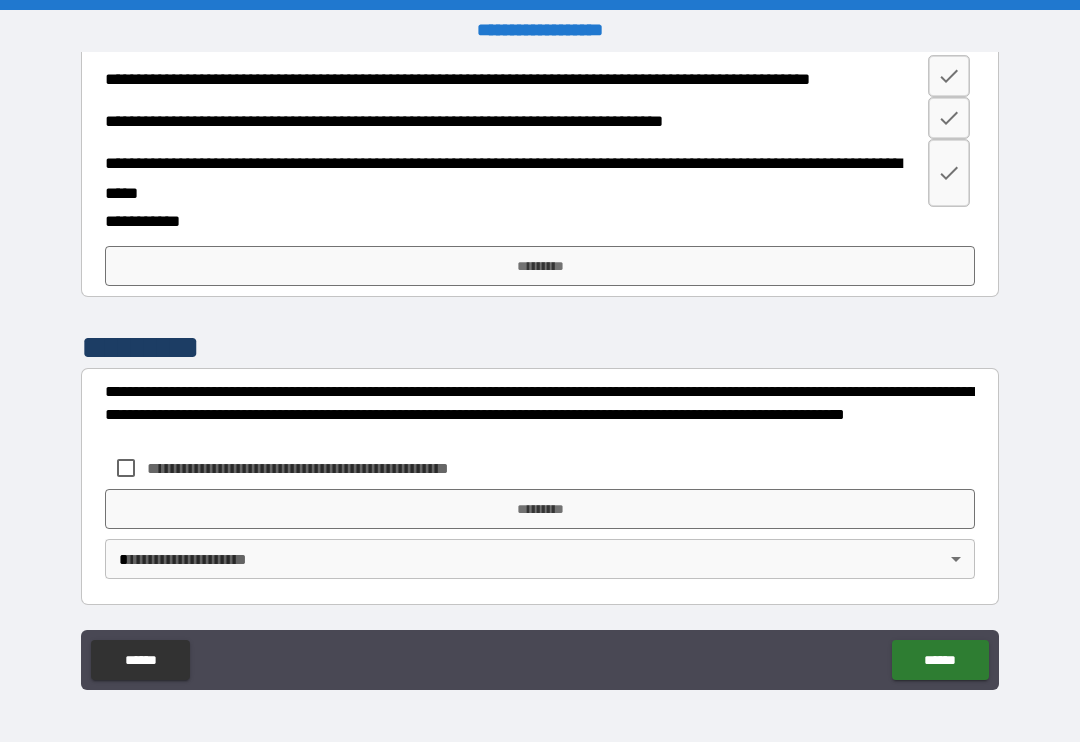 scroll, scrollTop: 1326, scrollLeft: 0, axis: vertical 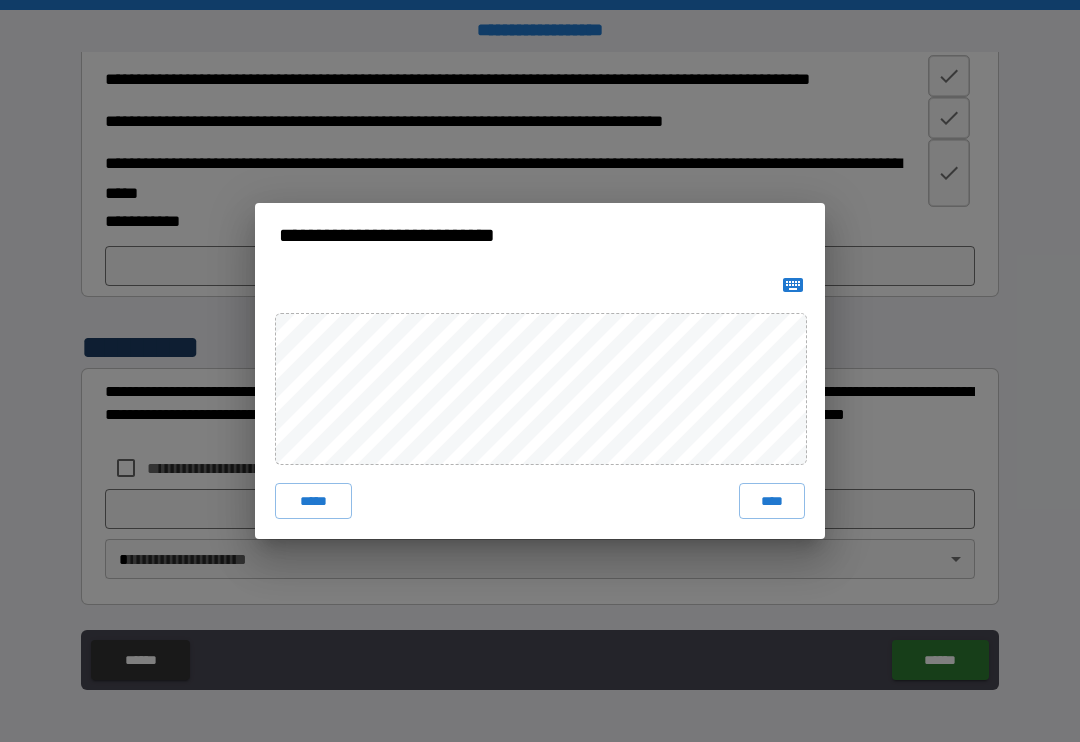 click on "****" at bounding box center [772, 501] 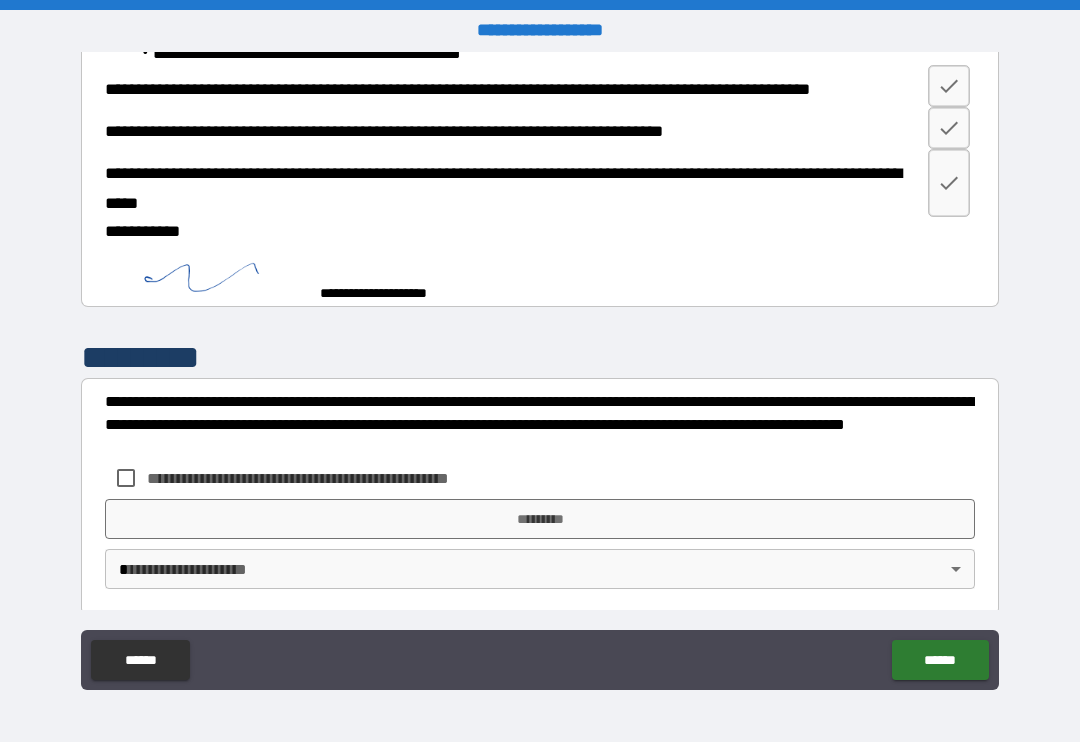 type on "*" 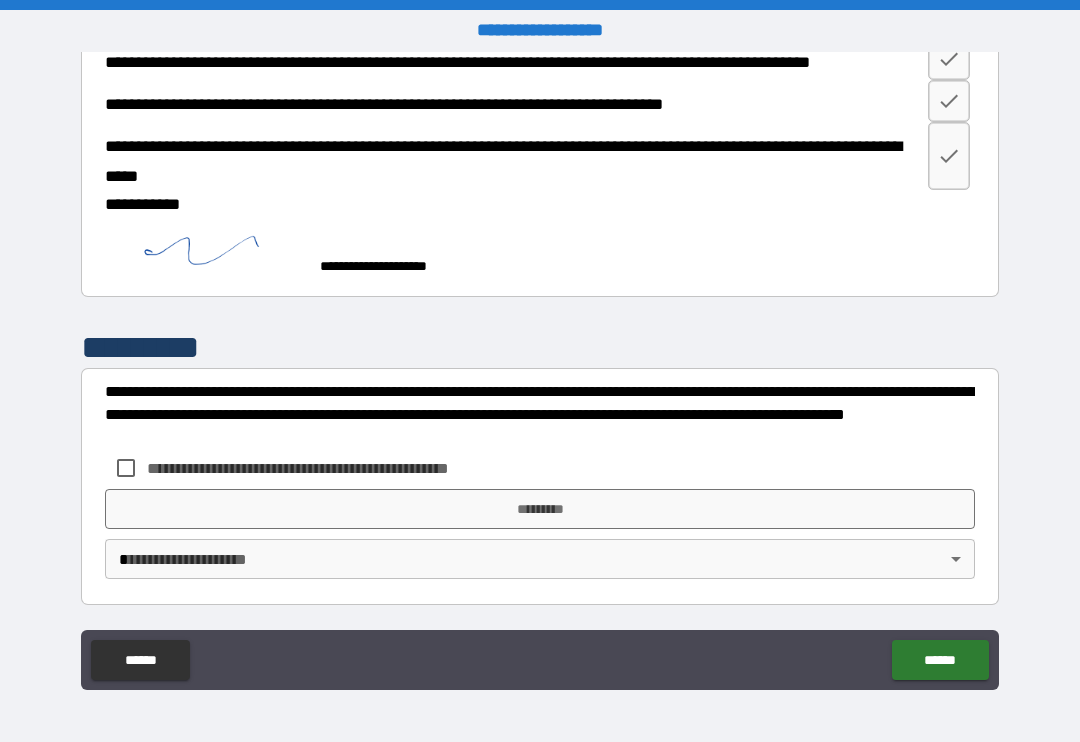 scroll, scrollTop: 1343, scrollLeft: 0, axis: vertical 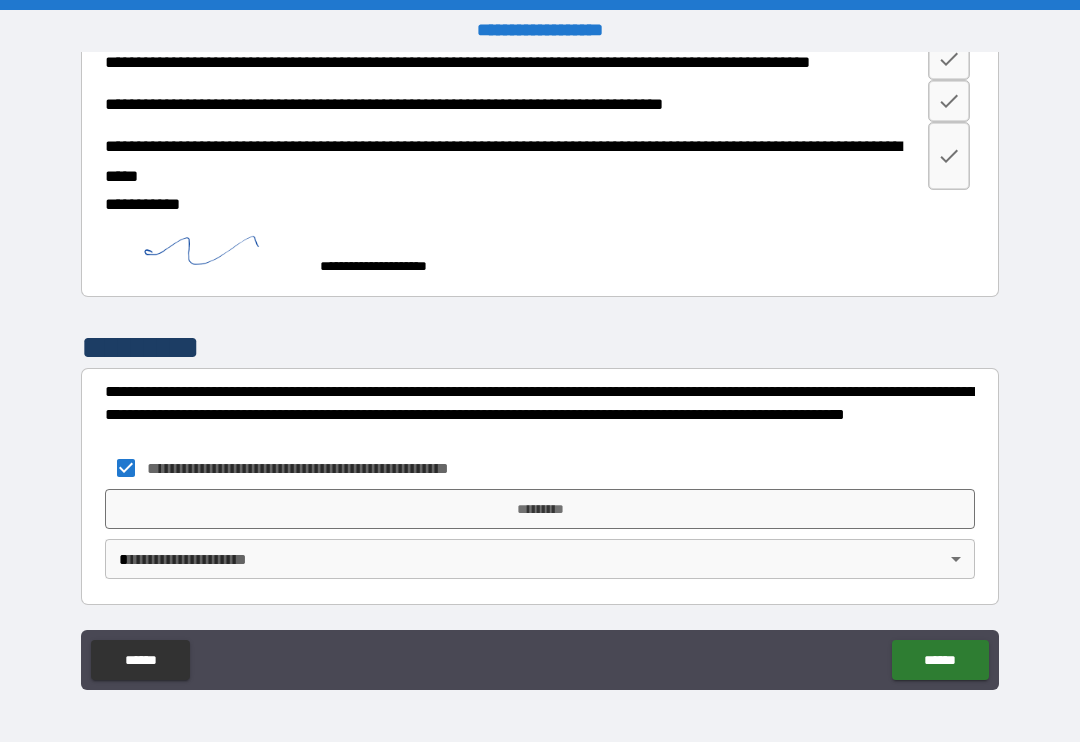 type on "*" 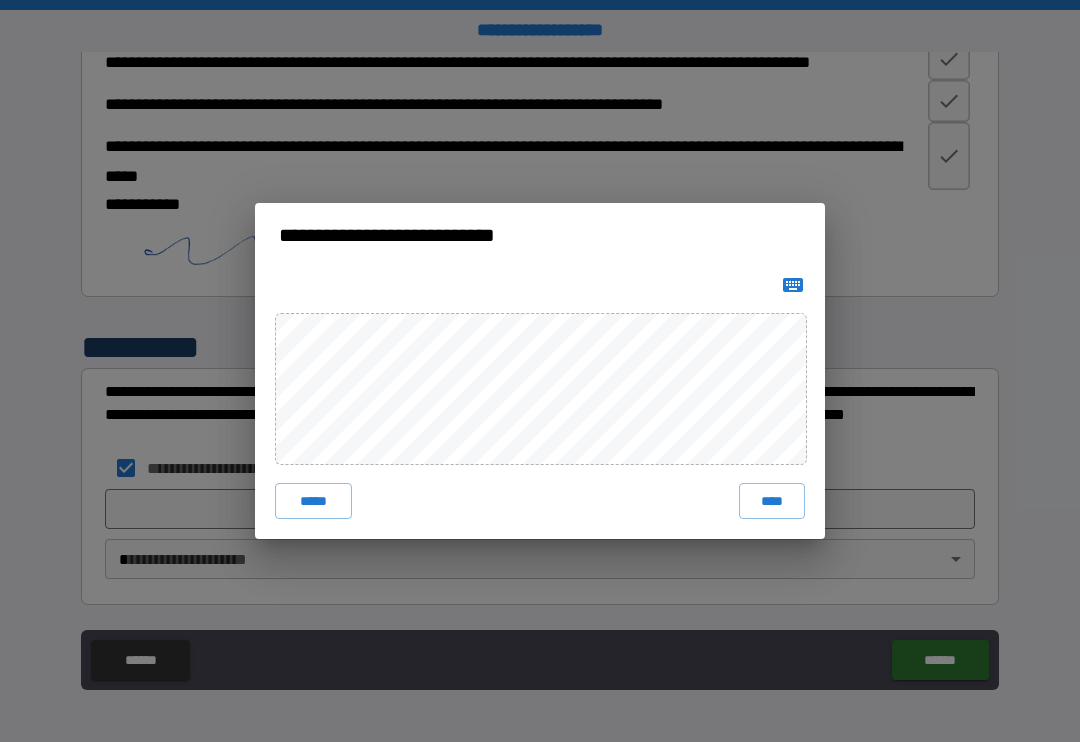 click on "****" at bounding box center (772, 501) 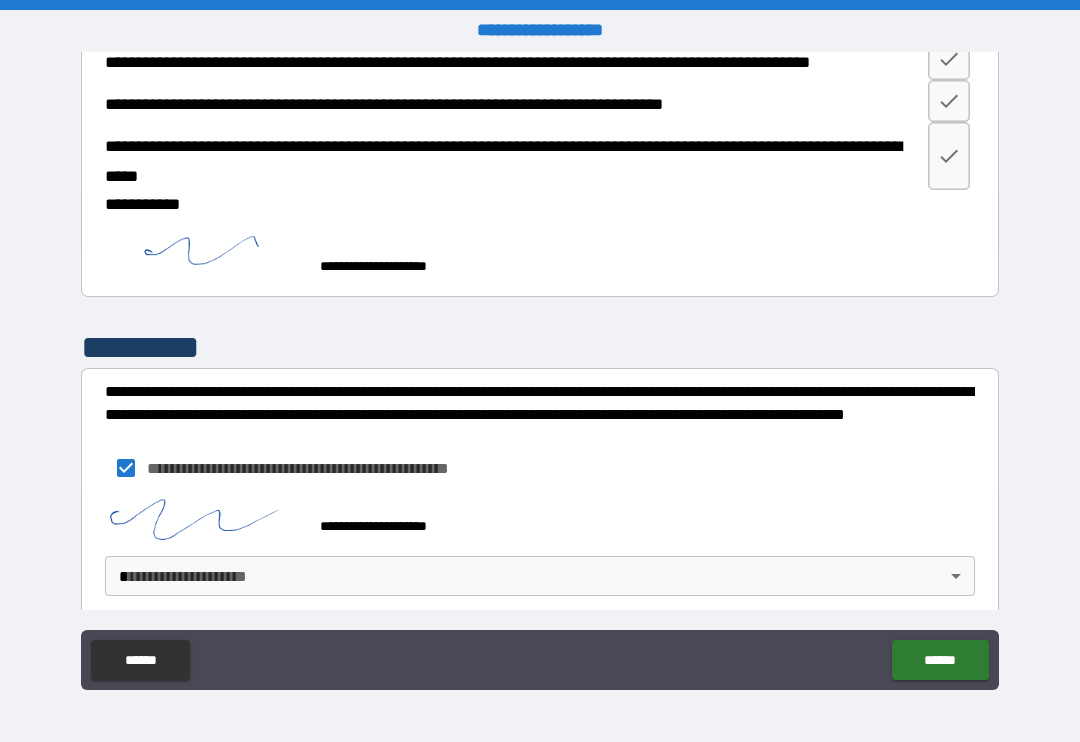 scroll, scrollTop: 1333, scrollLeft: 0, axis: vertical 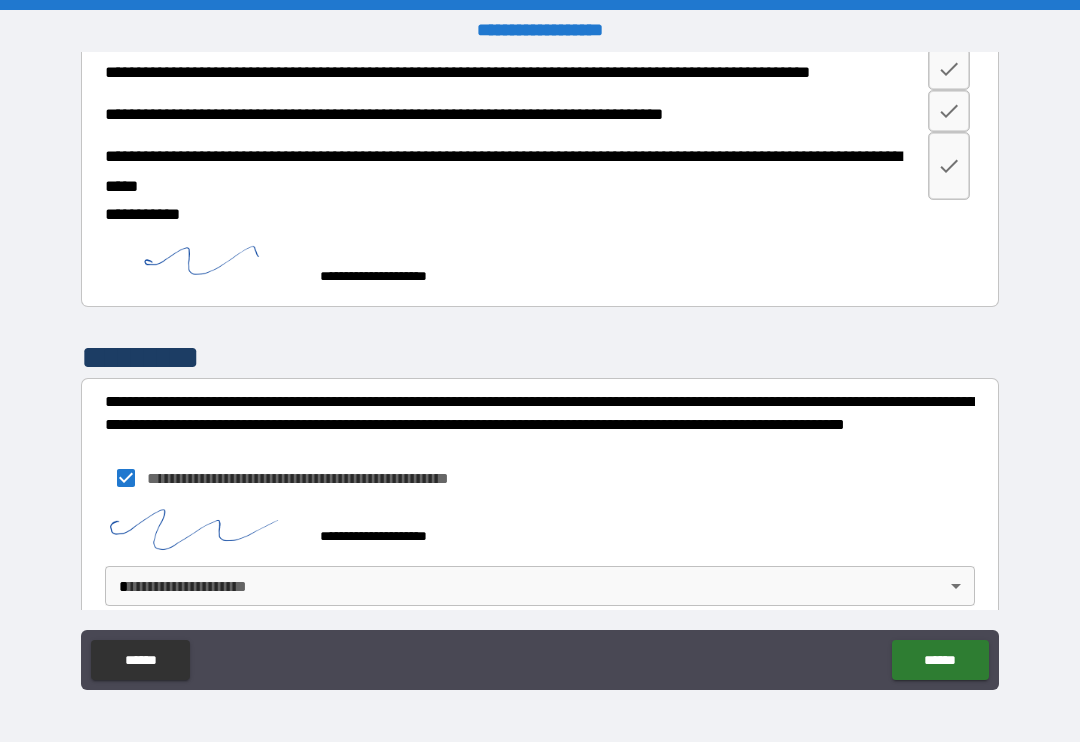 type on "*" 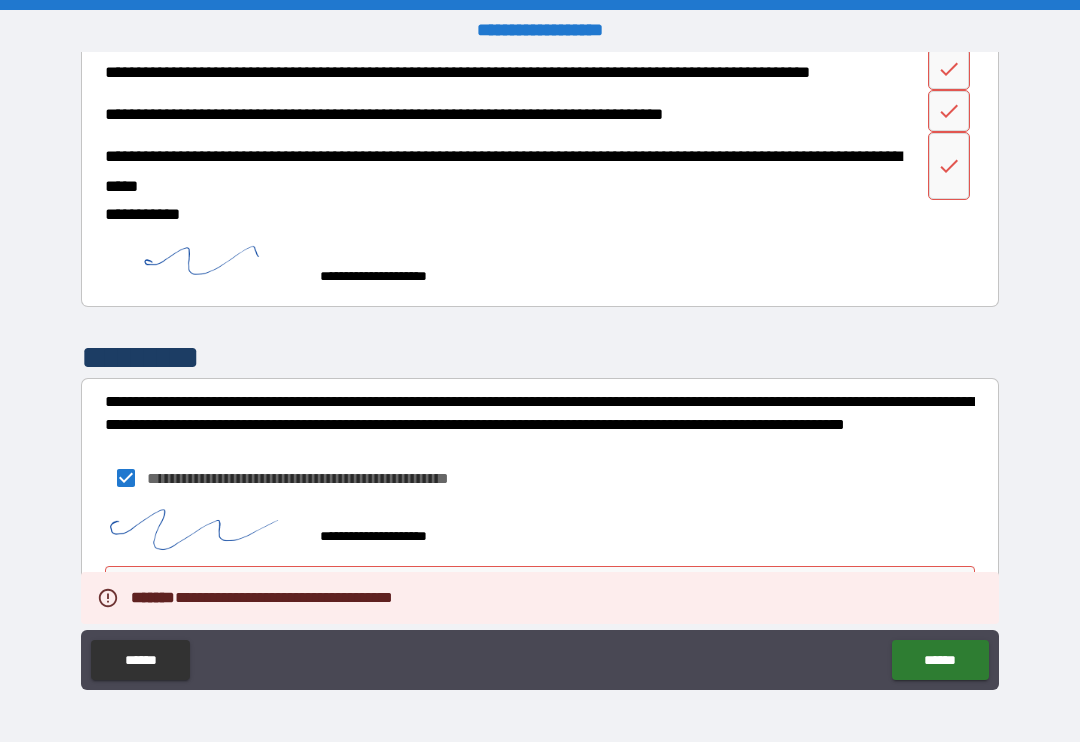type on "*" 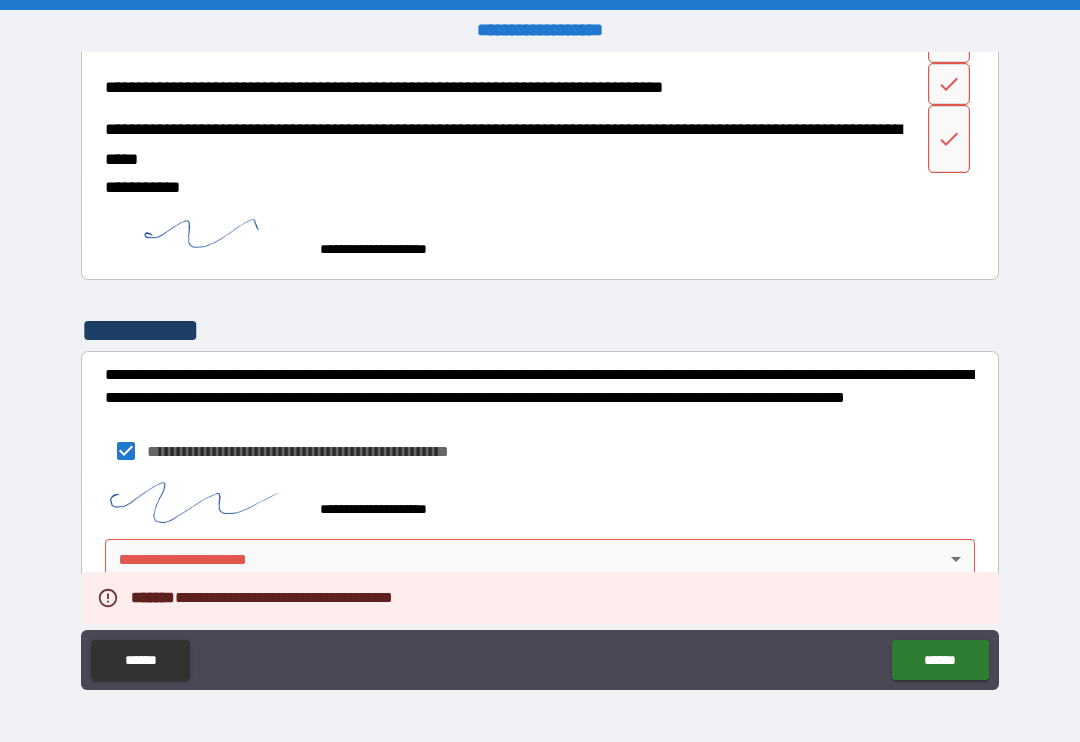 scroll, scrollTop: 1360, scrollLeft: 0, axis: vertical 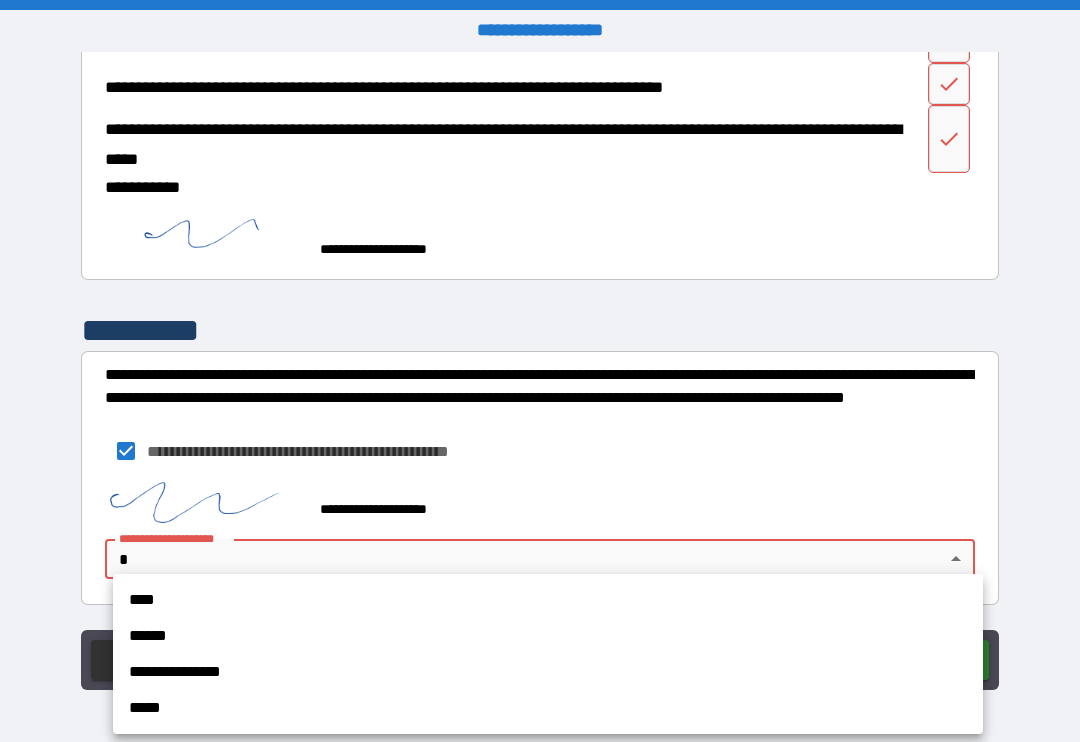 click on "**********" at bounding box center (548, 672) 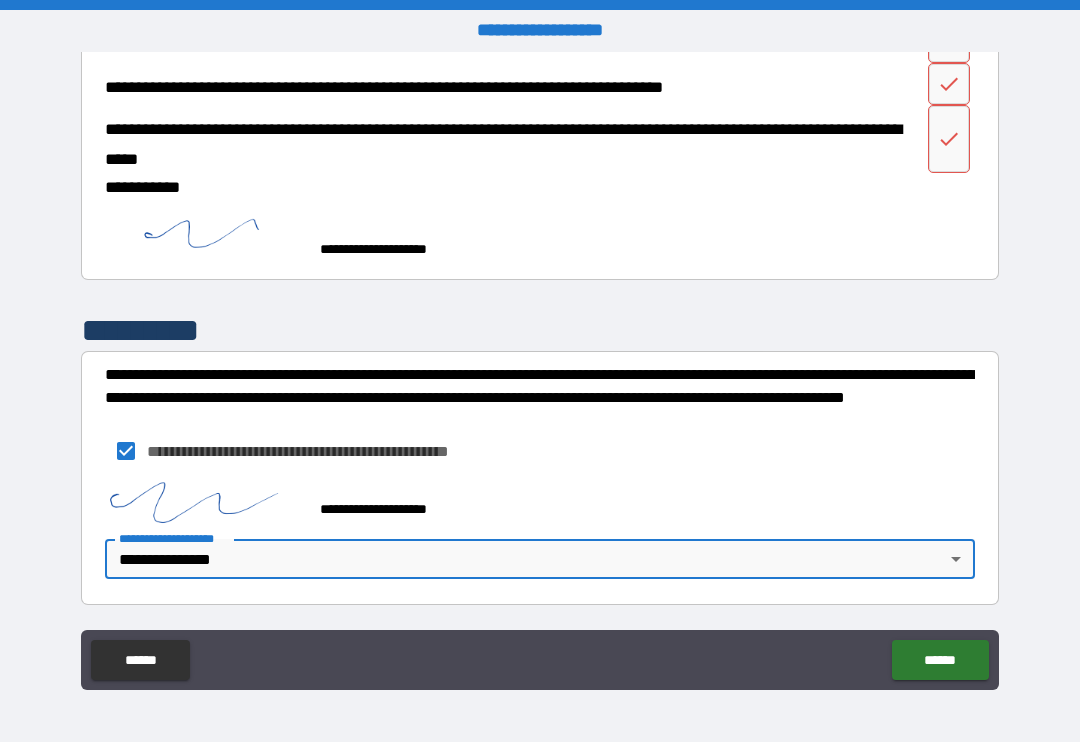 type on "*" 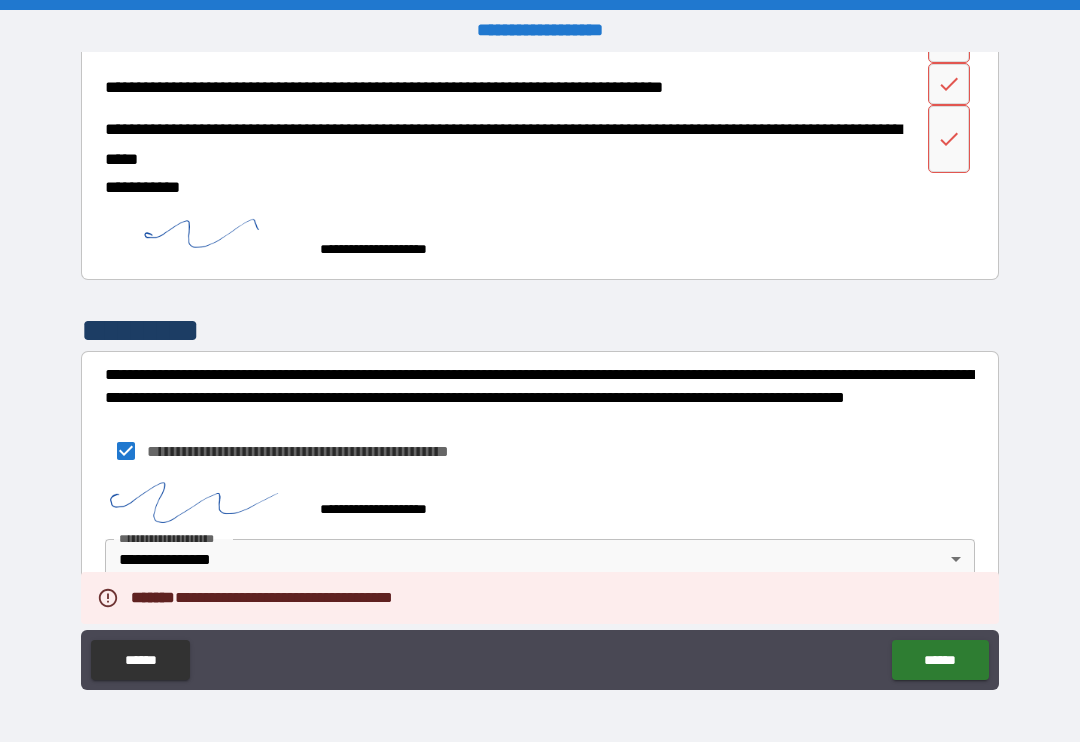 type on "*" 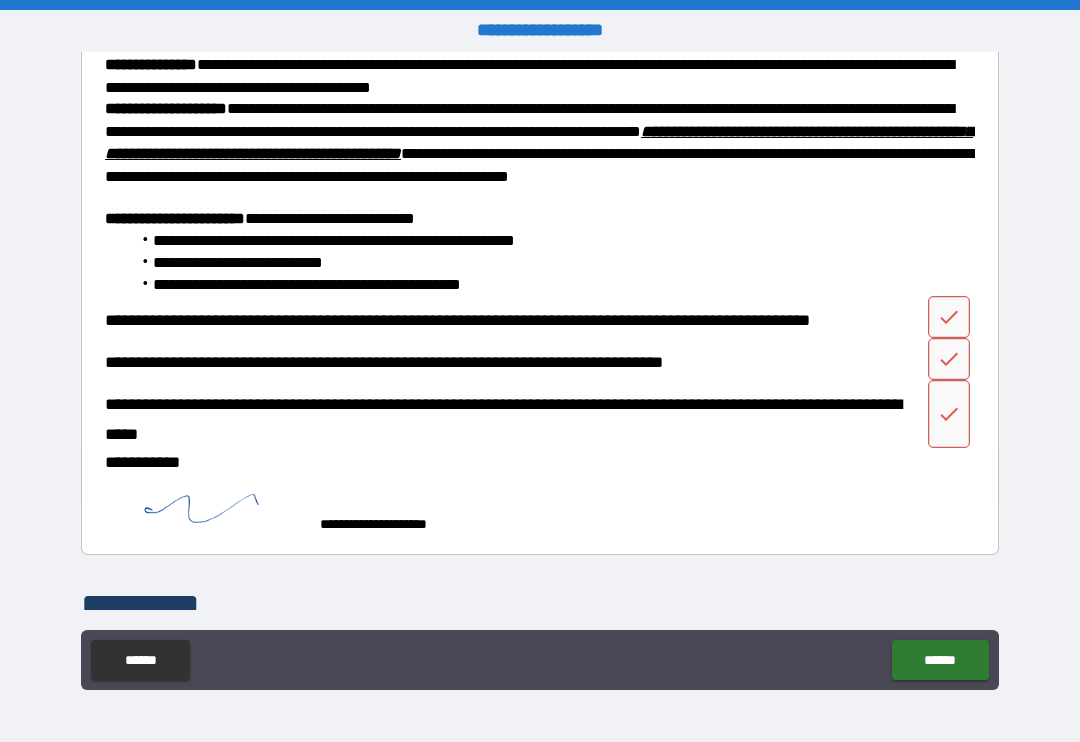 scroll, scrollTop: 1083, scrollLeft: 0, axis: vertical 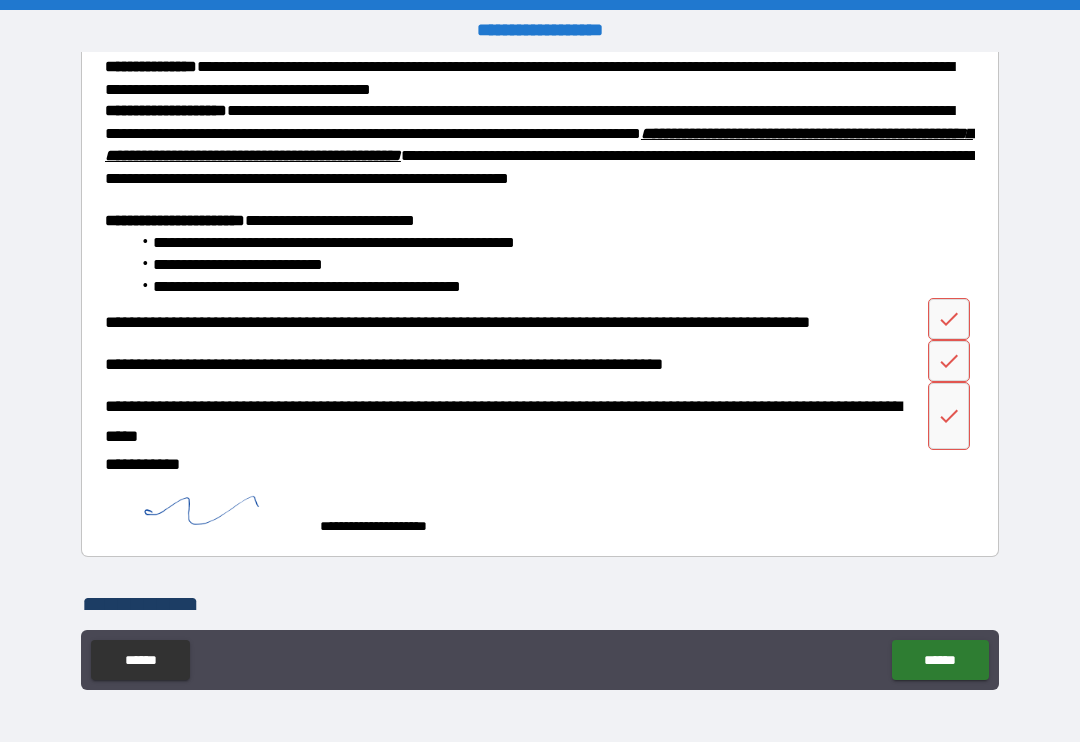 click at bounding box center [949, 319] 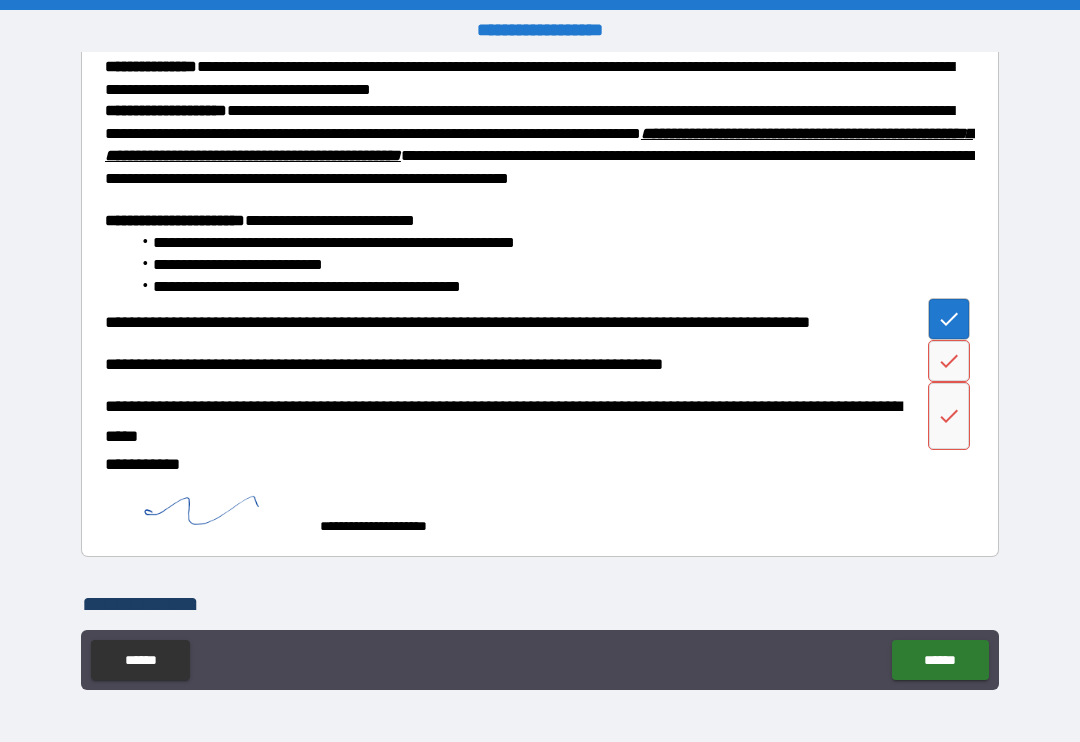 type on "*" 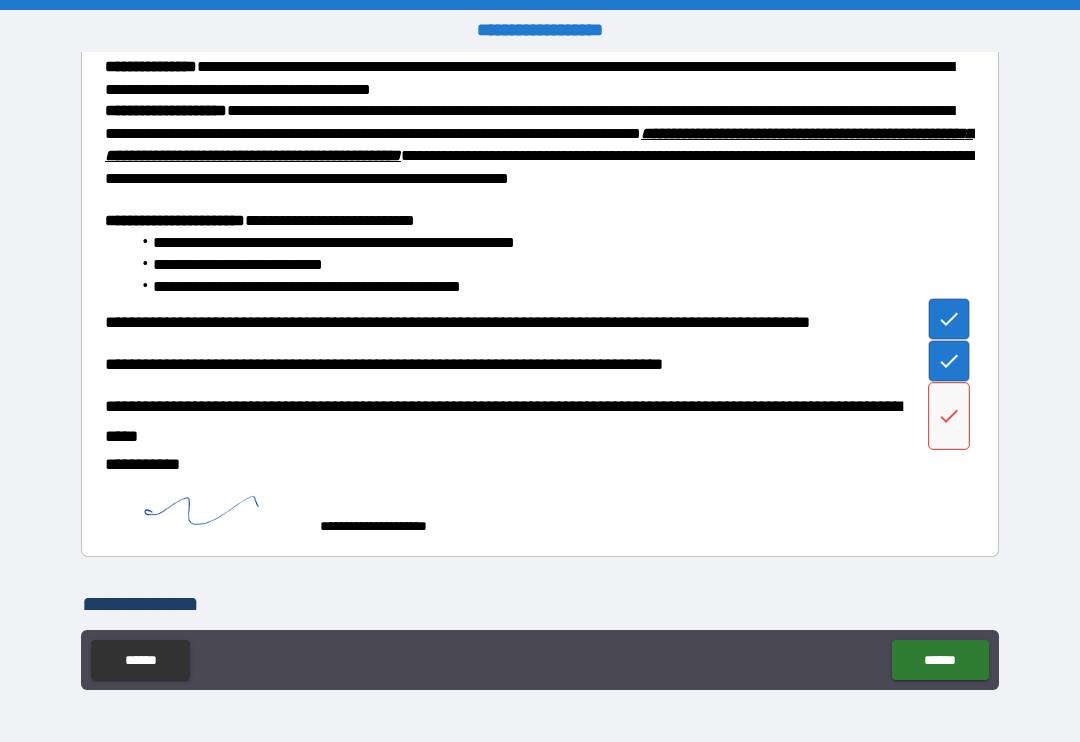 type on "*" 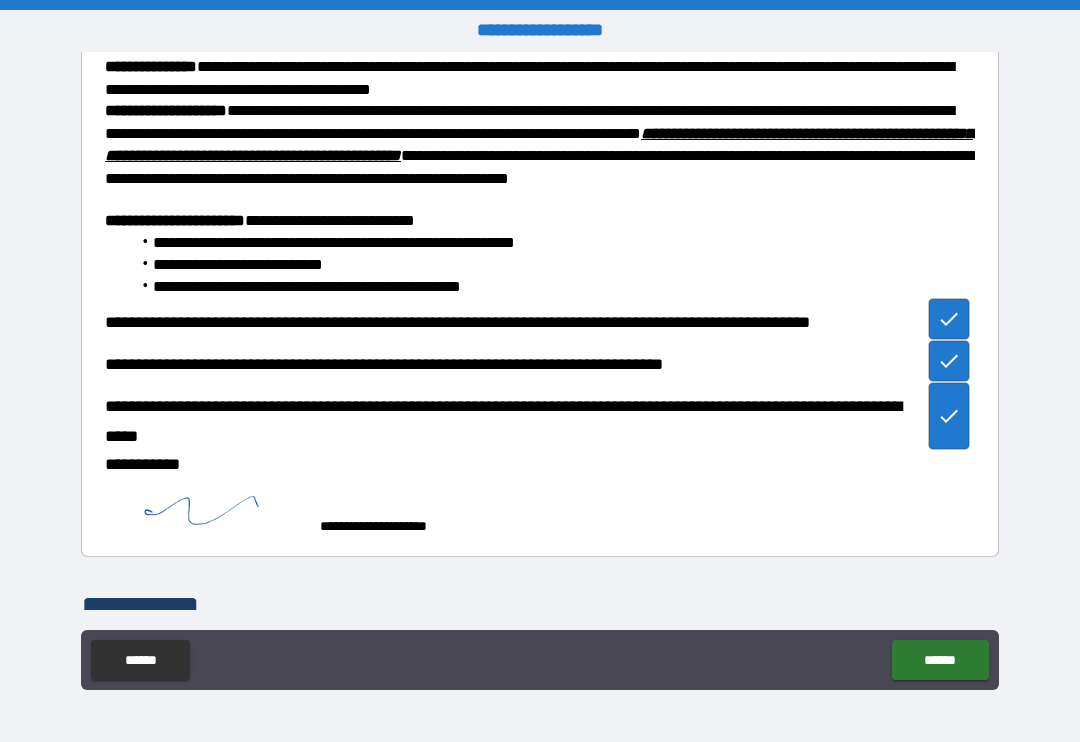 type on "*" 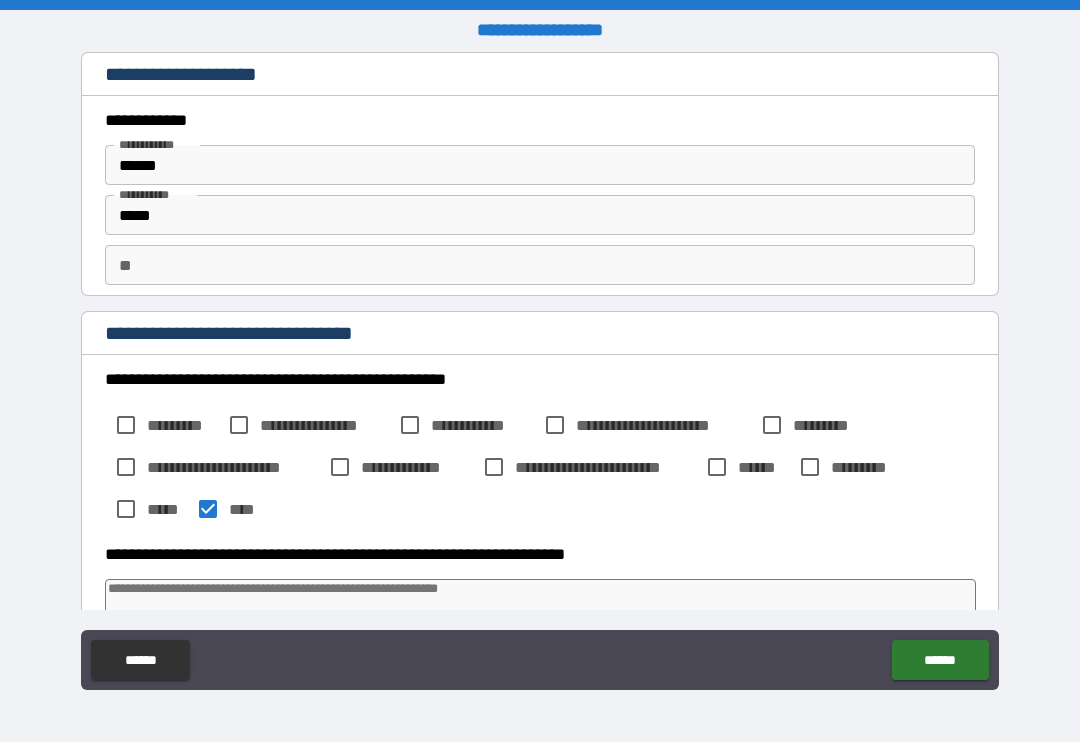 scroll, scrollTop: -2, scrollLeft: 0, axis: vertical 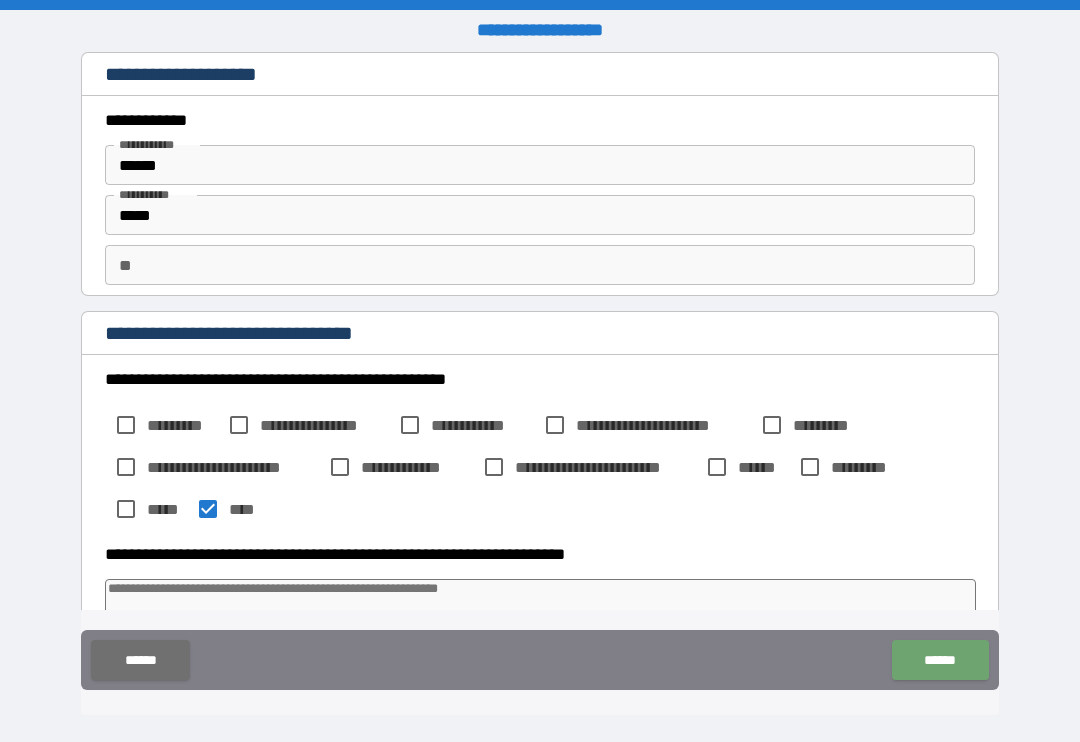 click on "******" at bounding box center [940, 660] 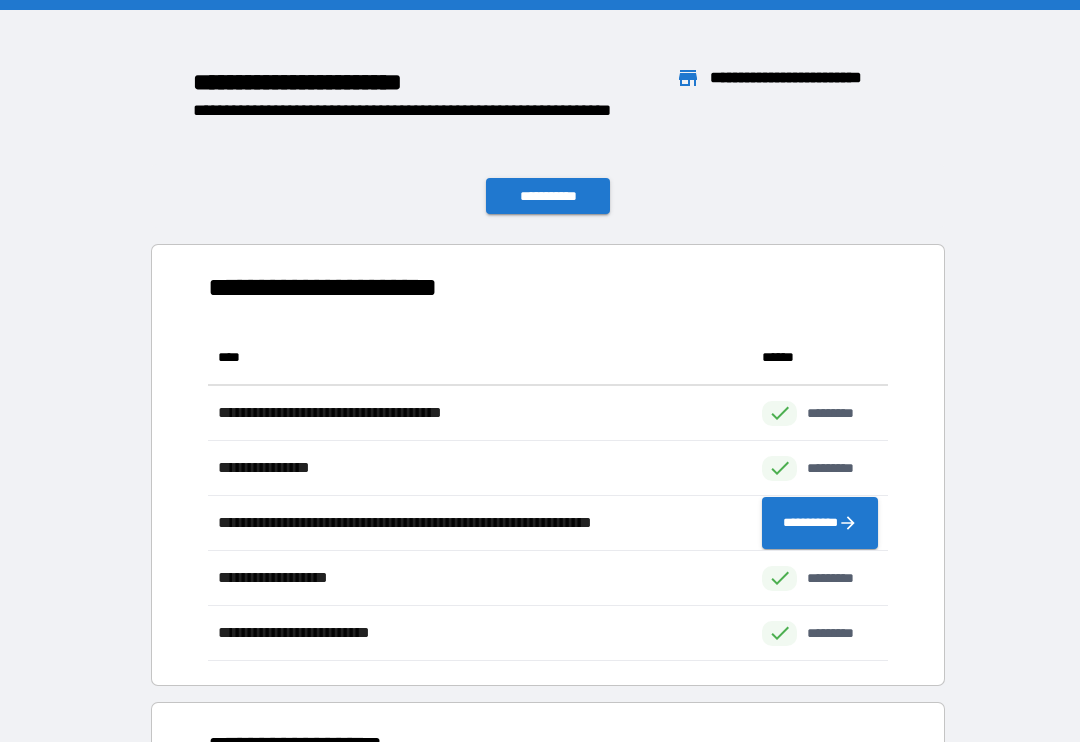 scroll, scrollTop: 1, scrollLeft: 1, axis: both 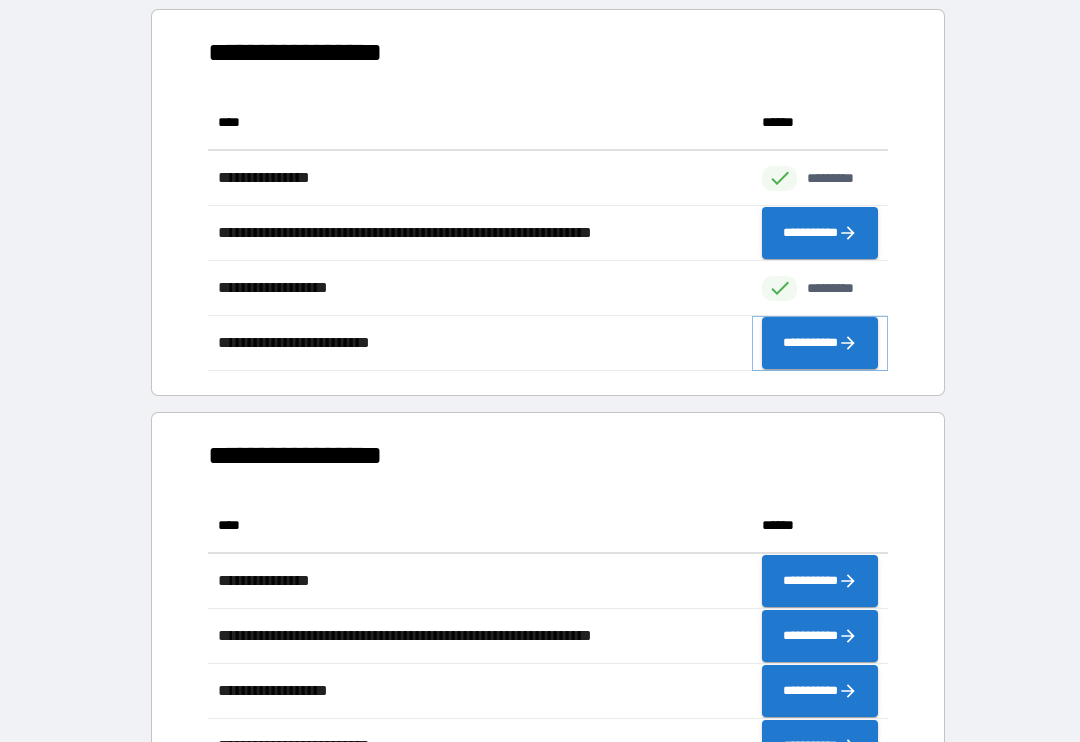 click on "**********" at bounding box center (820, 343) 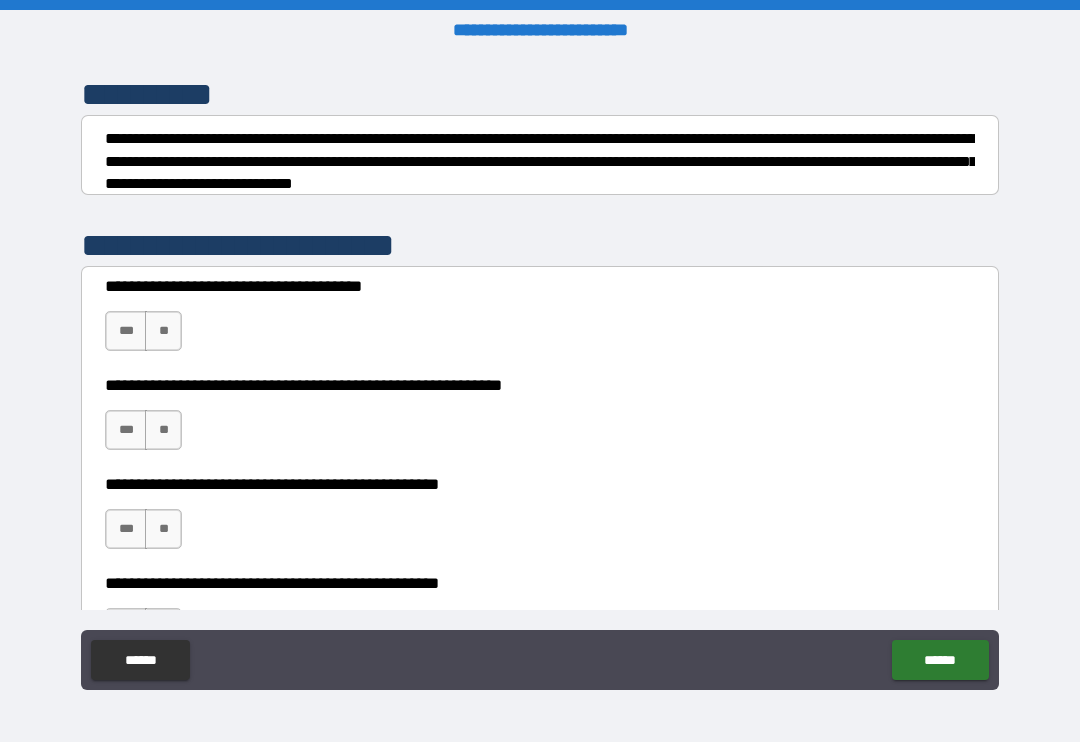 scroll, scrollTop: 256, scrollLeft: 0, axis: vertical 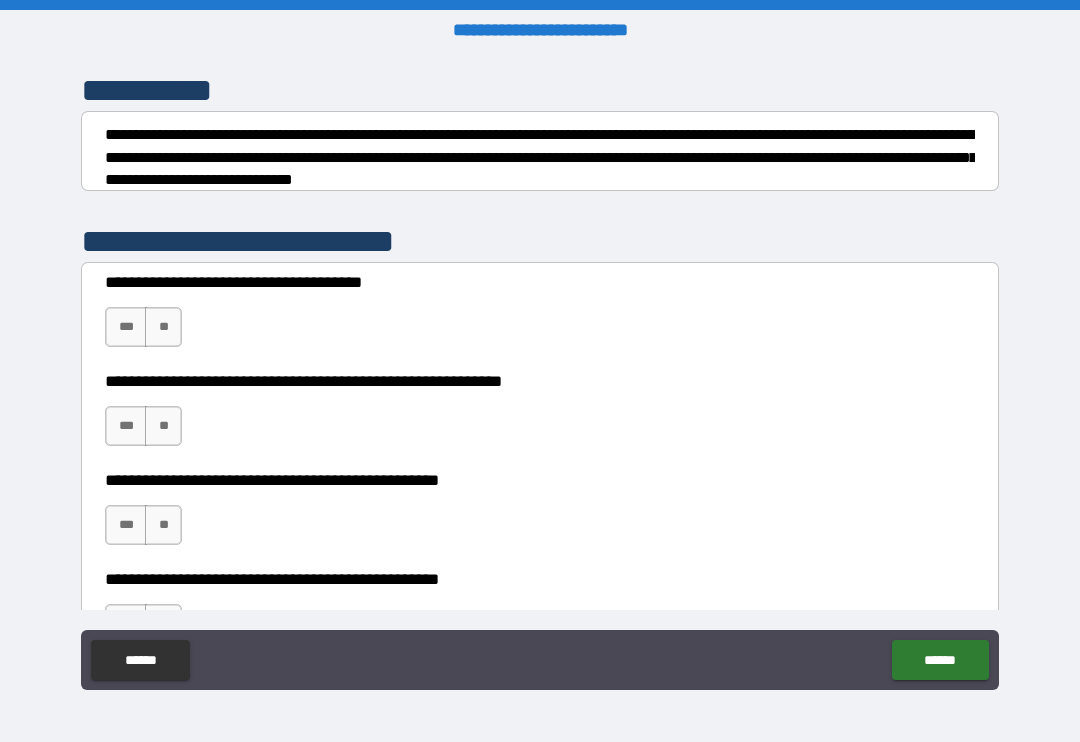click on "***" at bounding box center (126, 327) 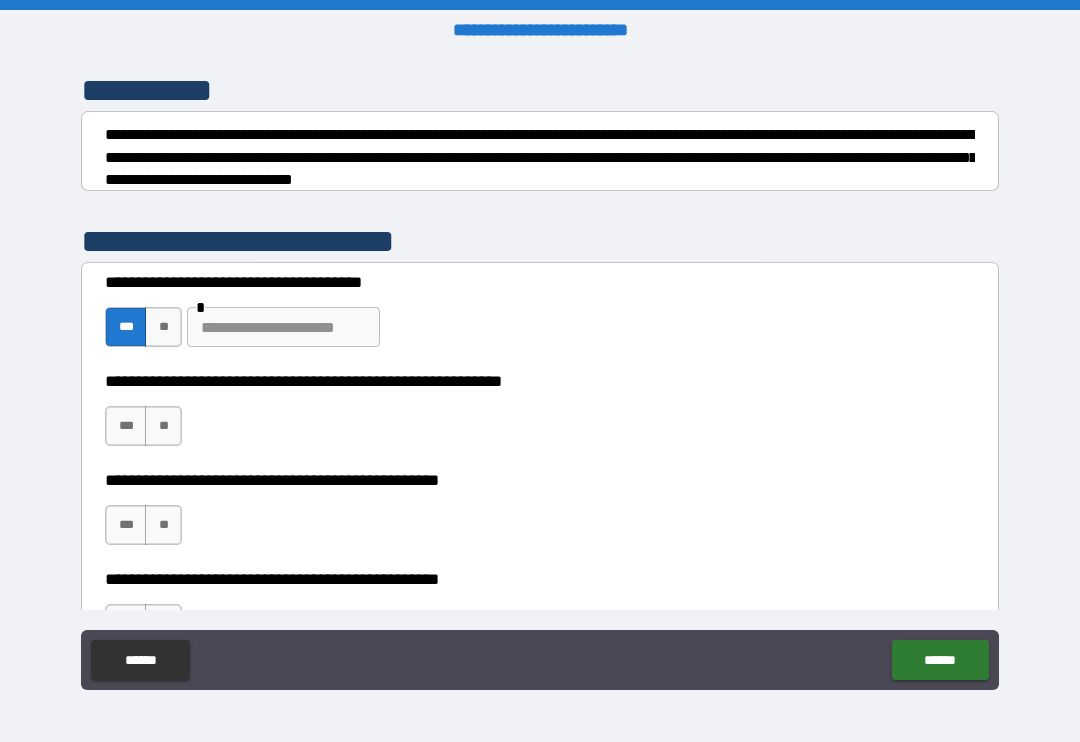 click on "**" at bounding box center (163, 426) 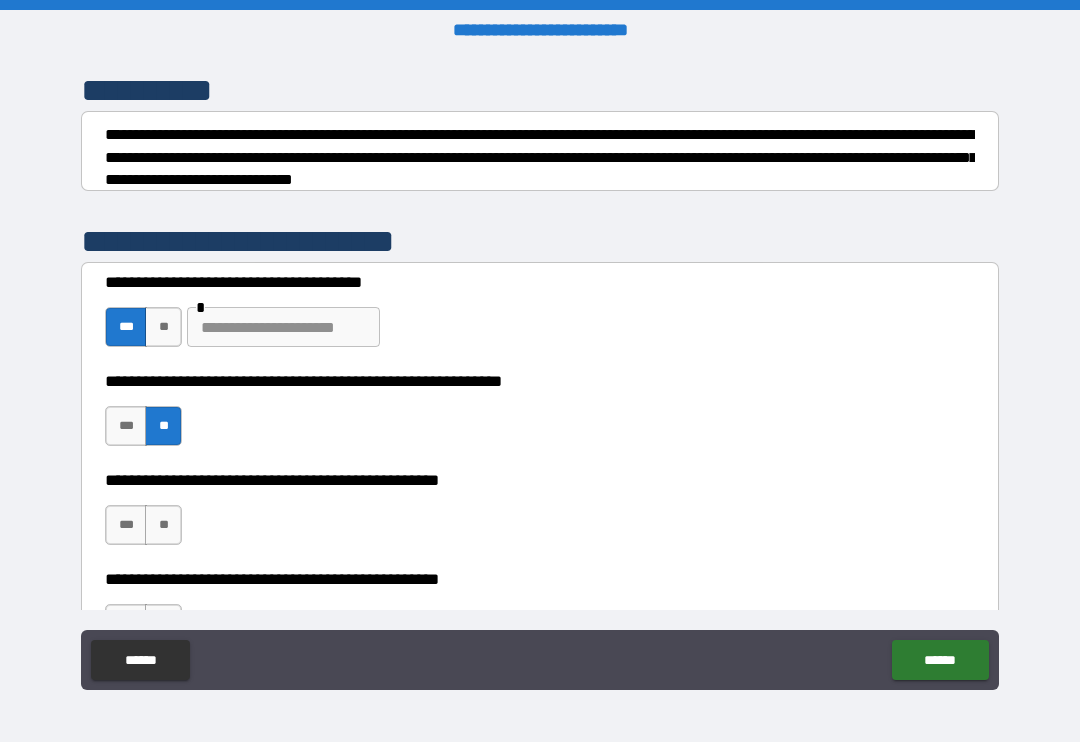 click on "**" at bounding box center (163, 525) 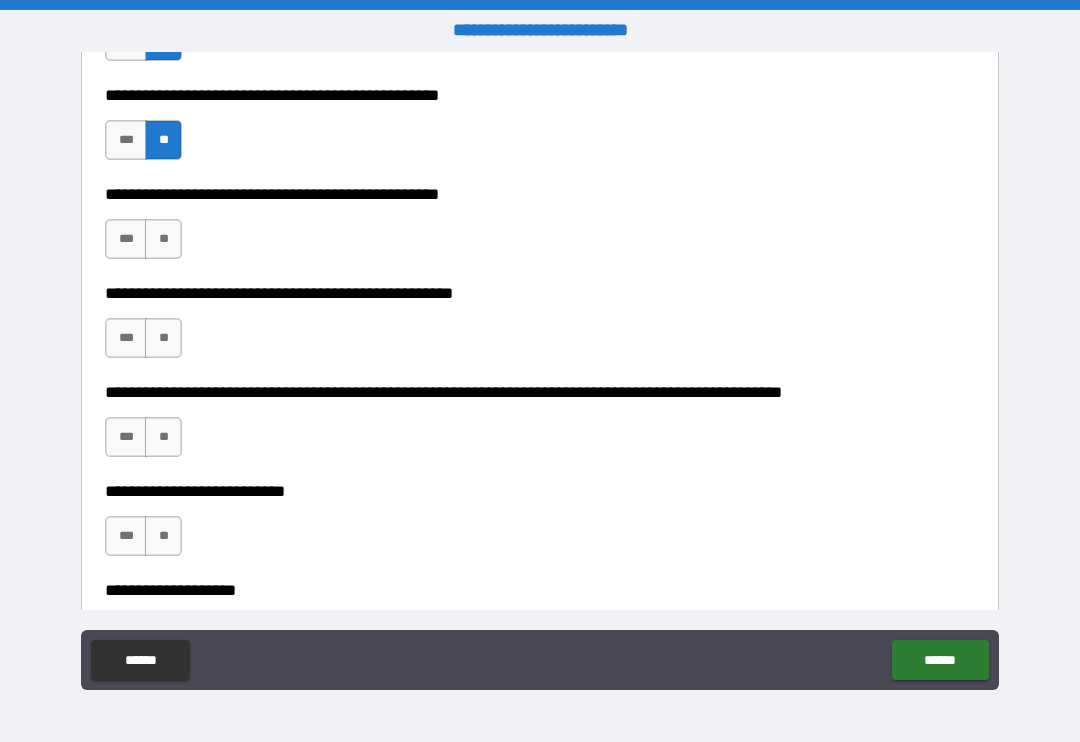 scroll, scrollTop: 643, scrollLeft: 0, axis: vertical 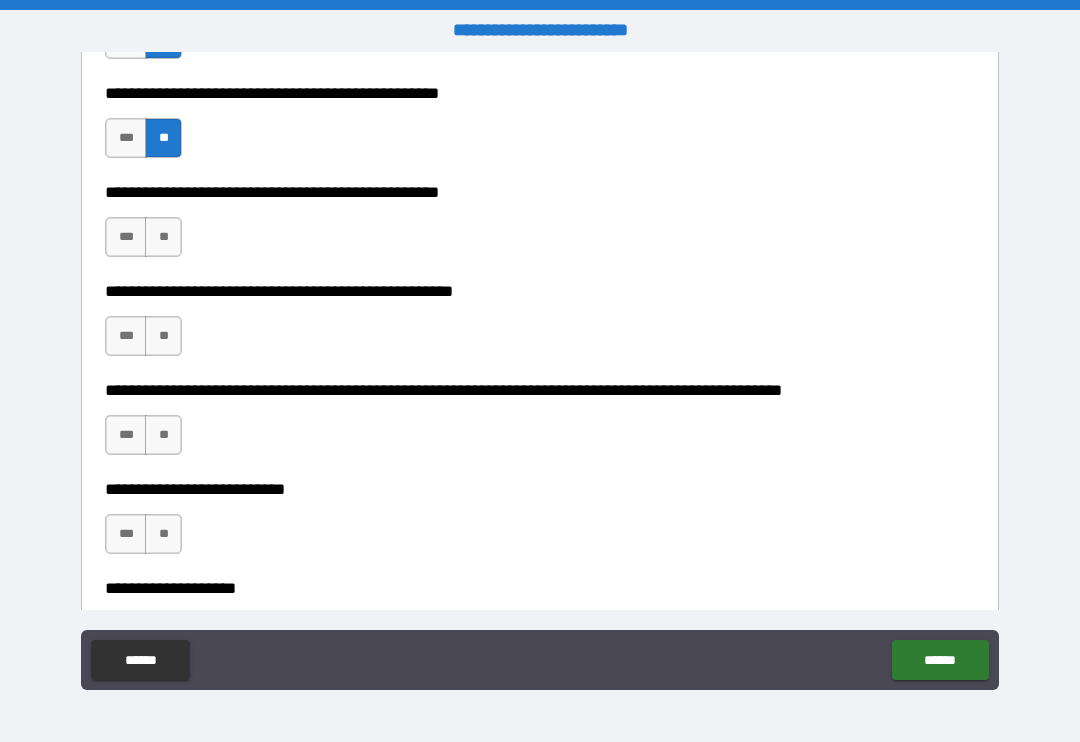 click on "**" at bounding box center [163, 237] 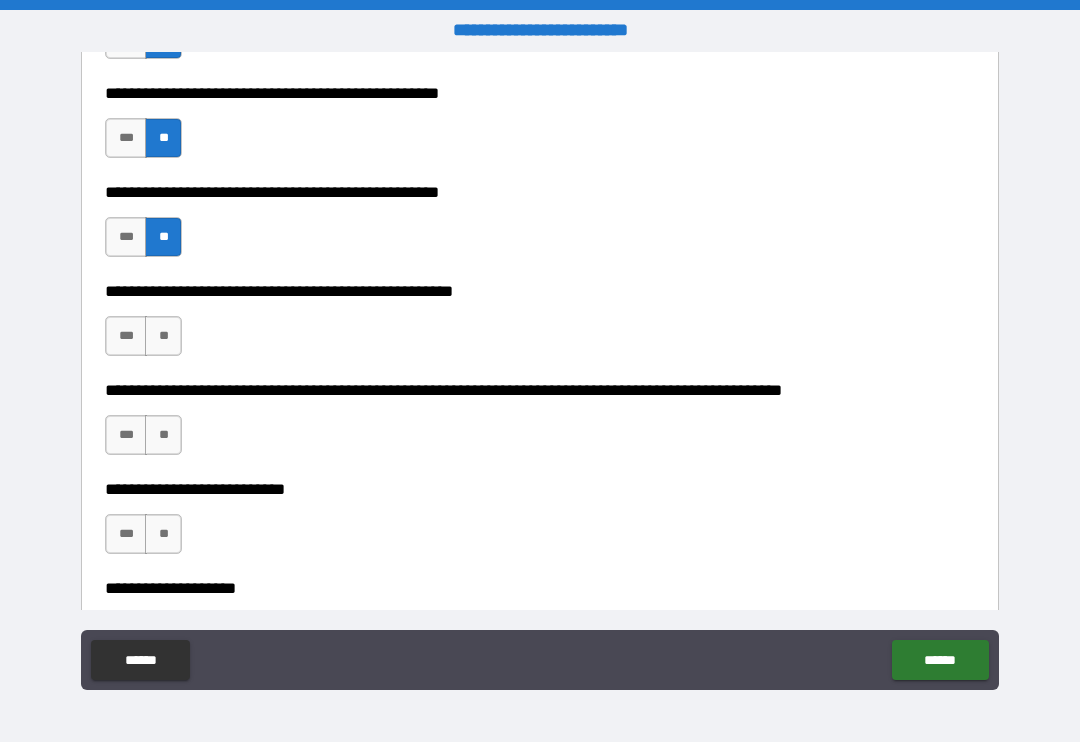 click on "**" at bounding box center [163, 336] 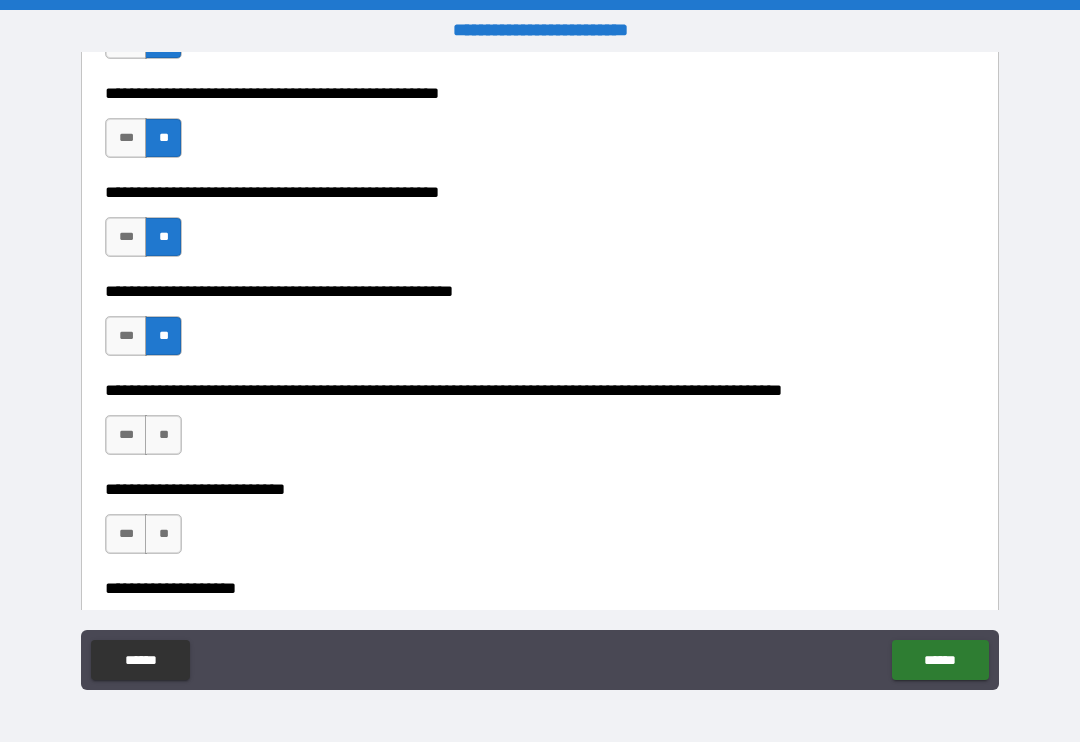 click on "**" at bounding box center [163, 435] 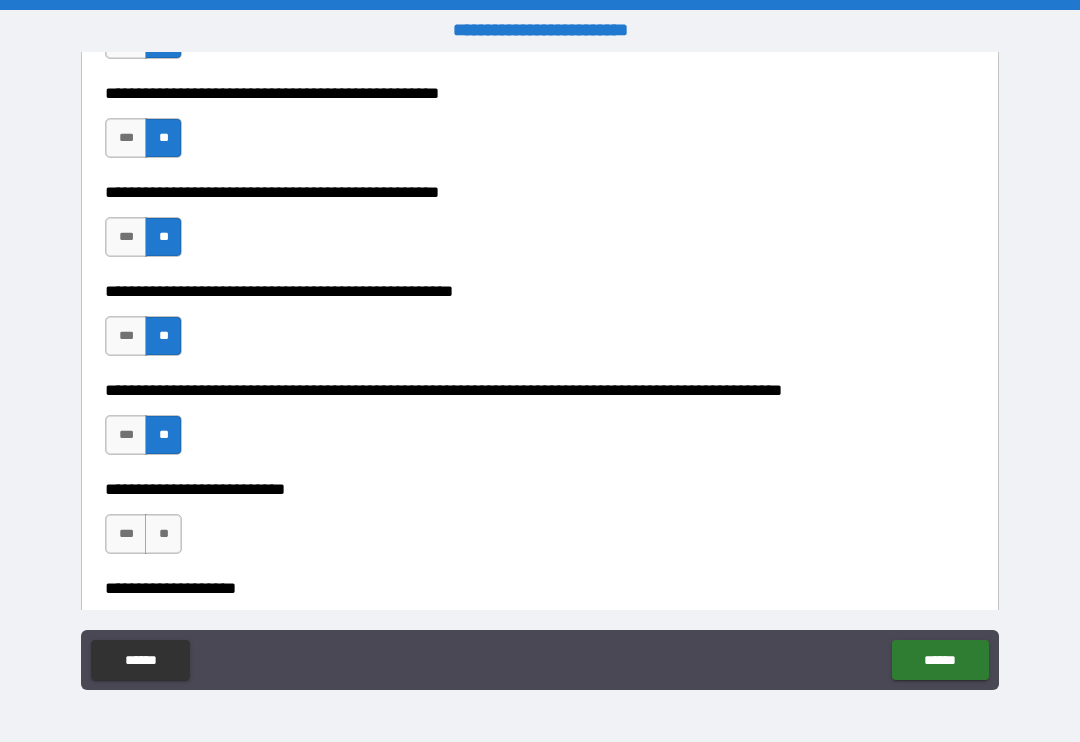 click on "**" at bounding box center (163, 534) 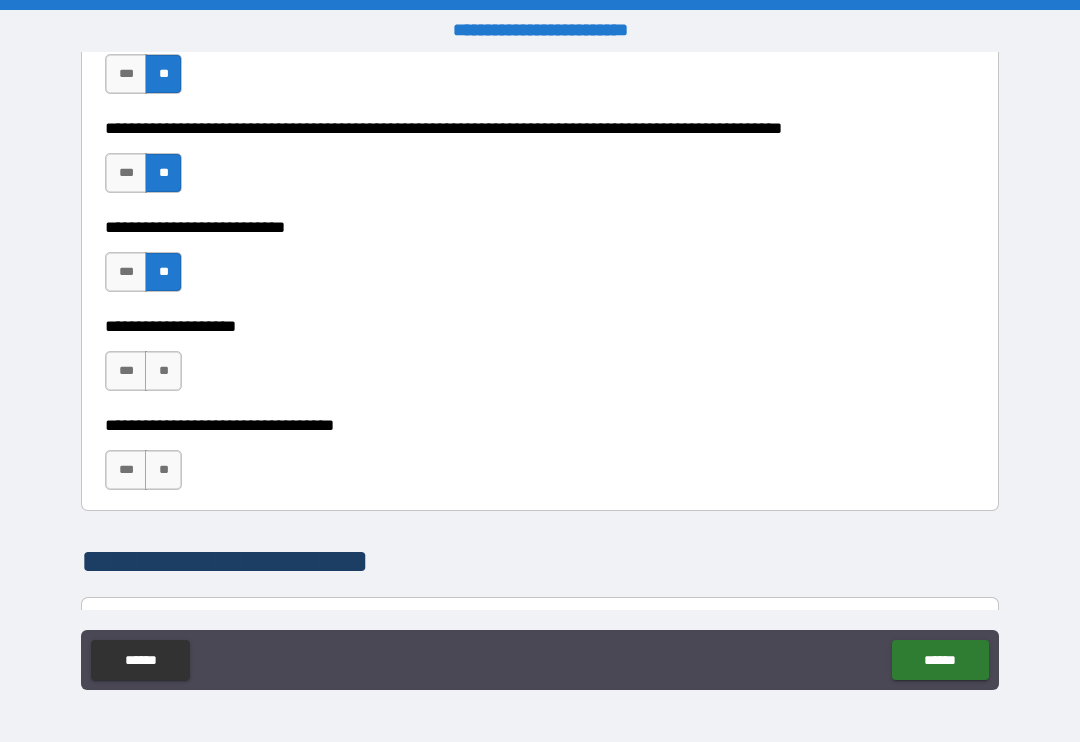 scroll, scrollTop: 904, scrollLeft: 0, axis: vertical 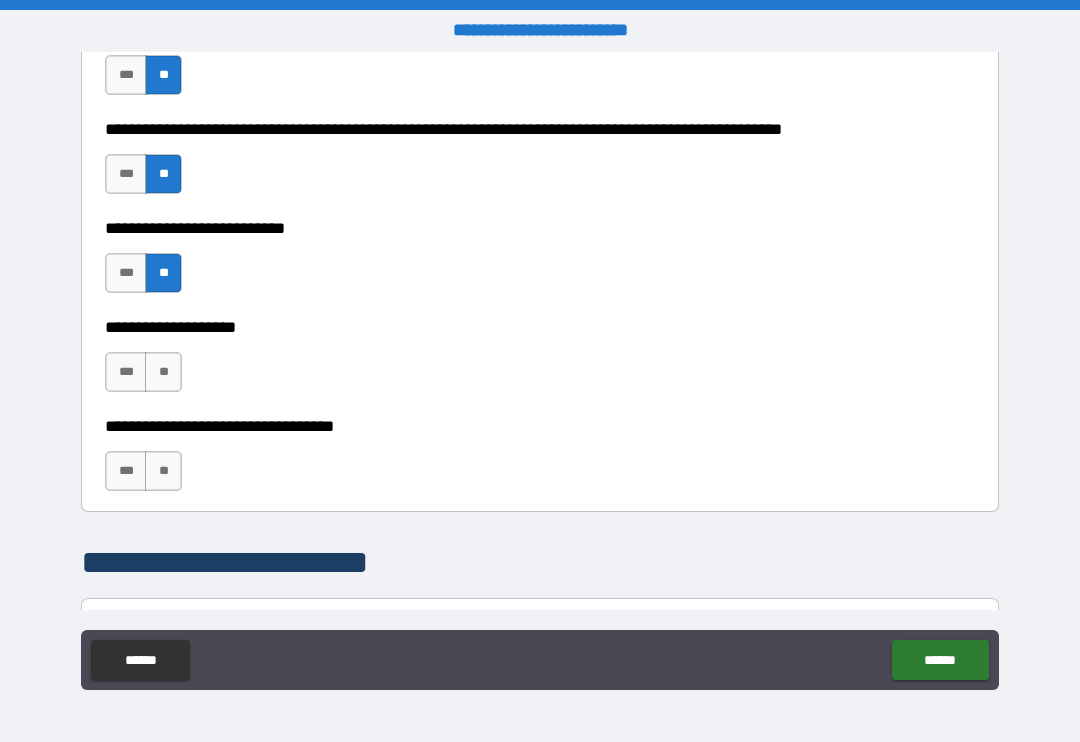 click on "**" at bounding box center (163, 372) 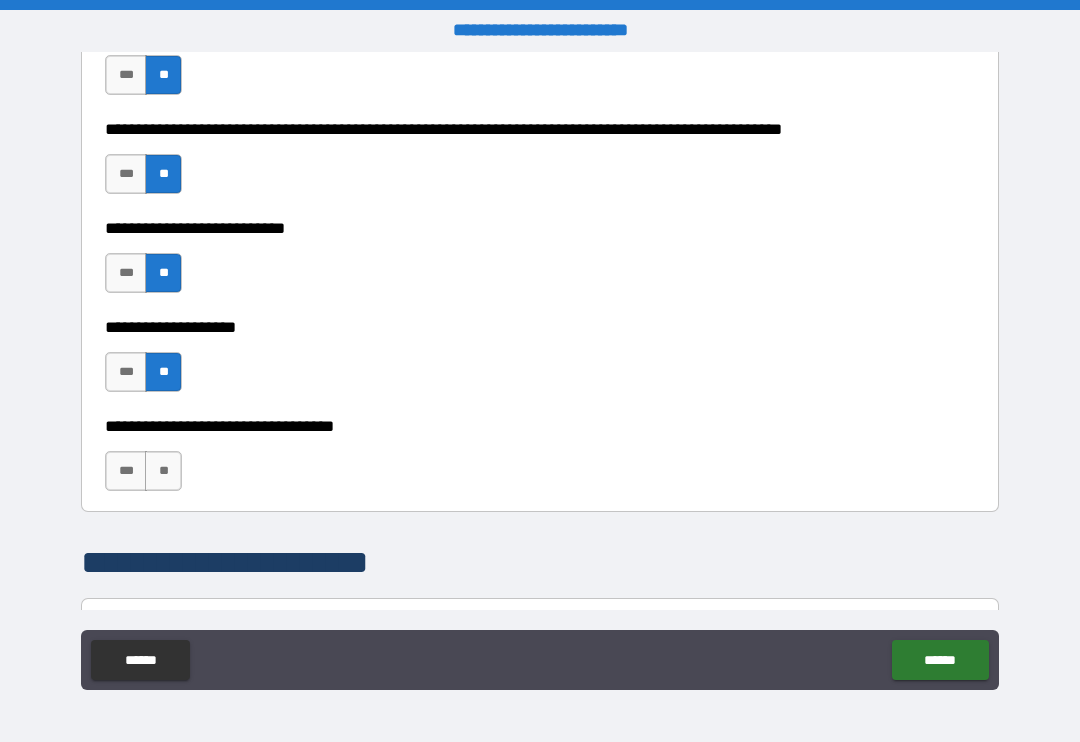 click on "**" at bounding box center (163, 471) 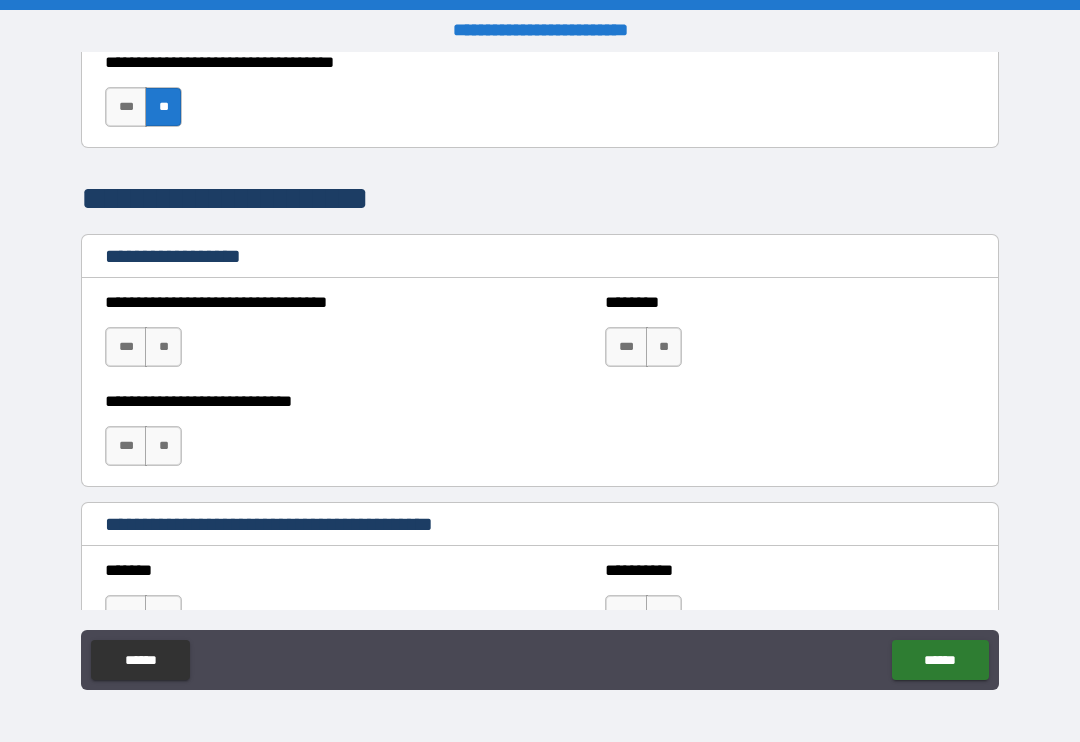 scroll, scrollTop: 1269, scrollLeft: 0, axis: vertical 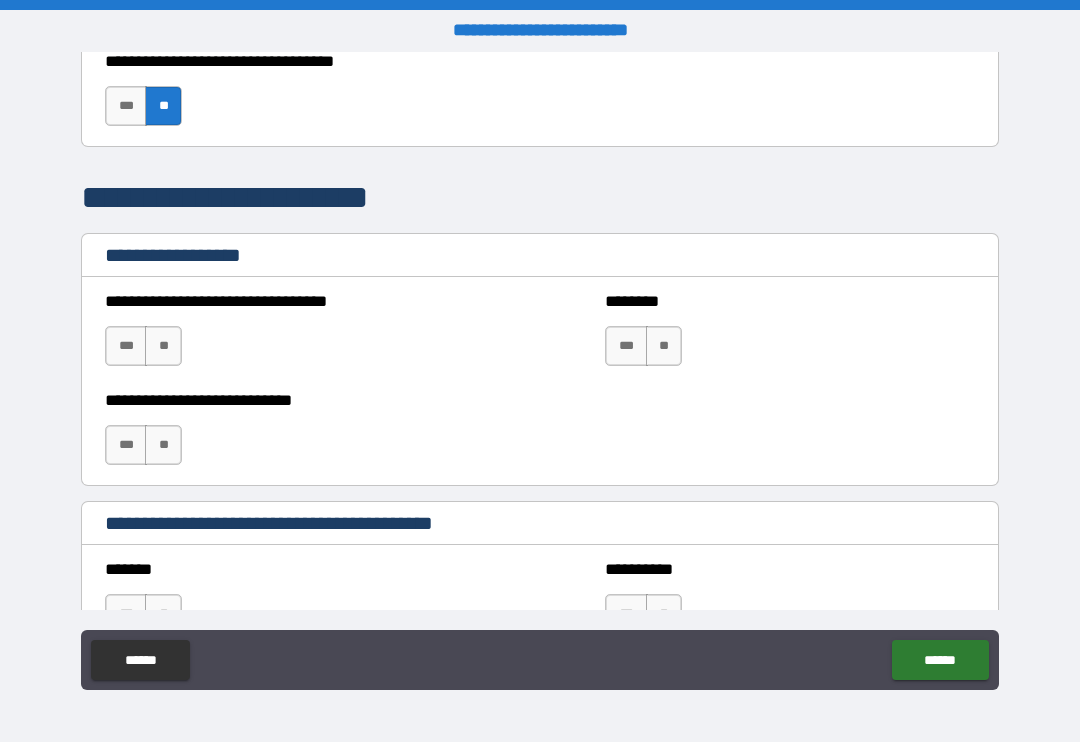 click on "**" at bounding box center (163, 346) 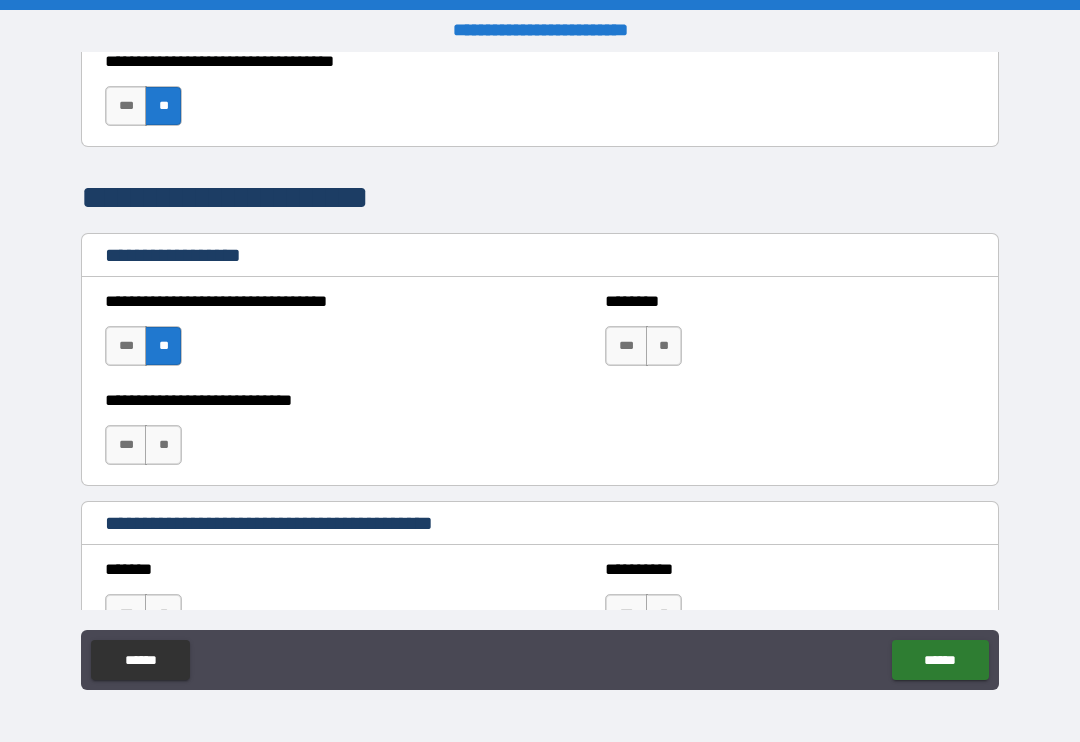 click on "**" at bounding box center [664, 346] 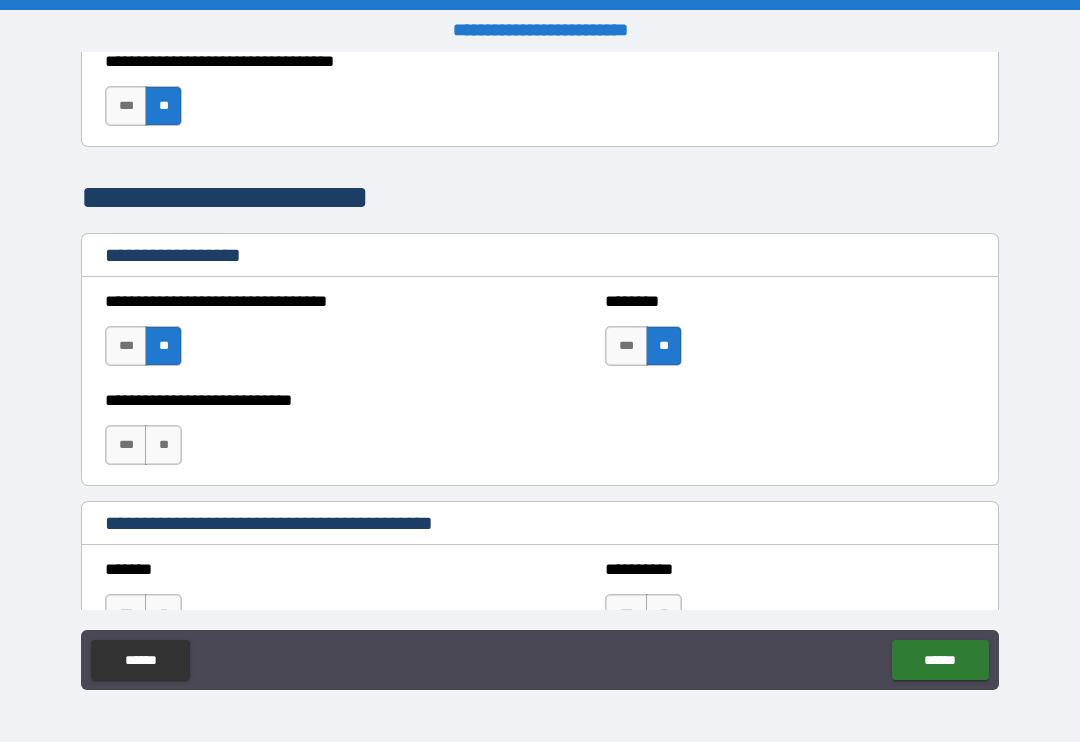 click on "**" at bounding box center [163, 445] 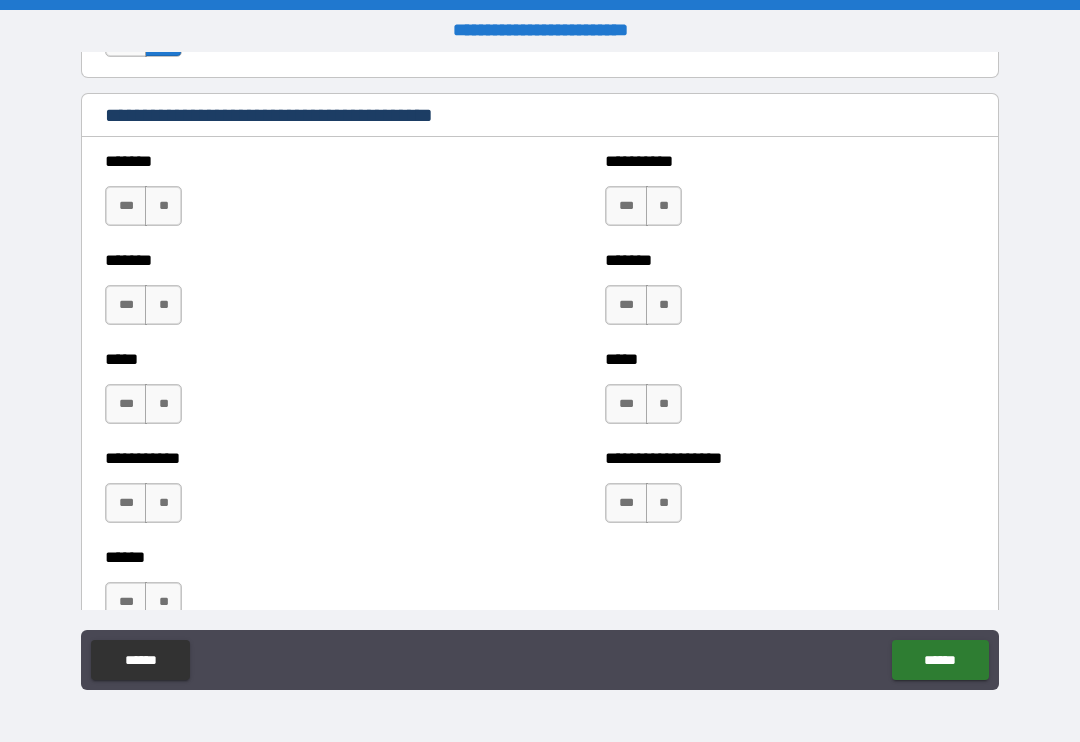 scroll, scrollTop: 1680, scrollLeft: 0, axis: vertical 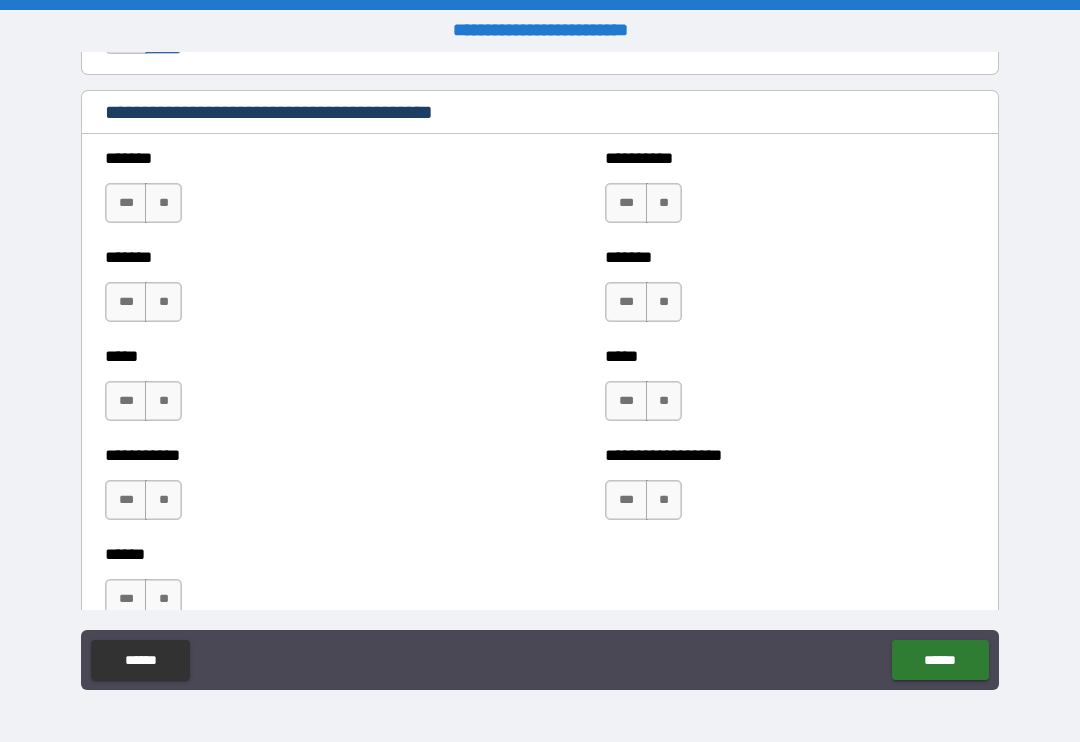 click on "**" at bounding box center (163, 203) 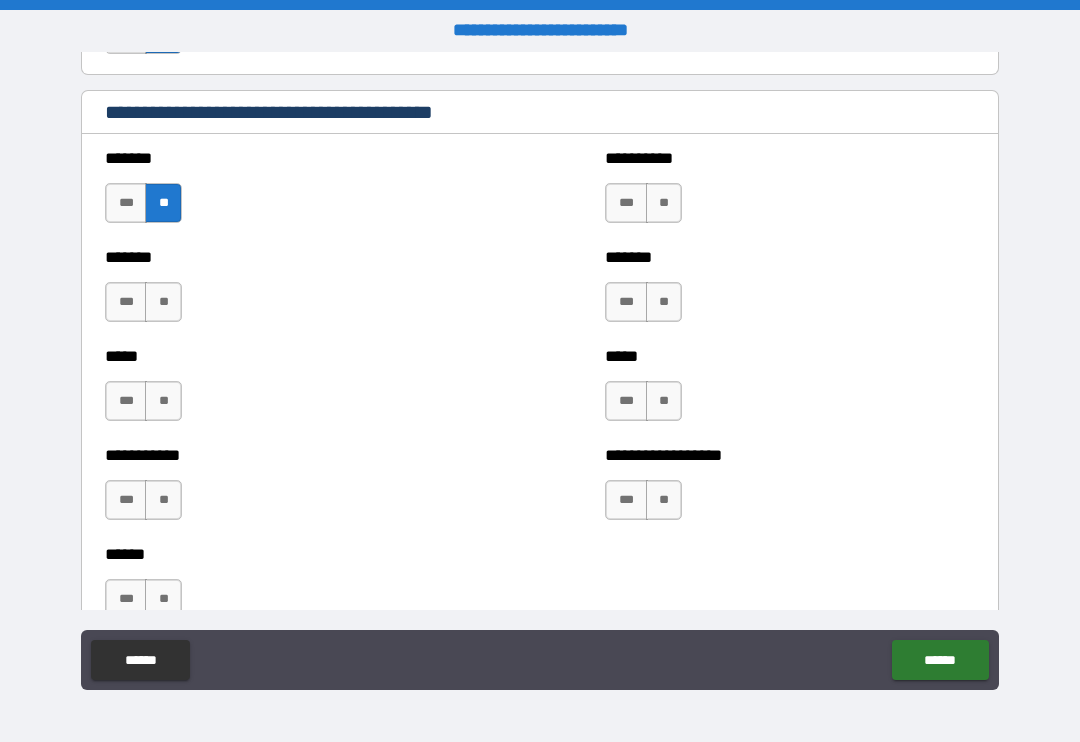 click on "**" at bounding box center [163, 302] 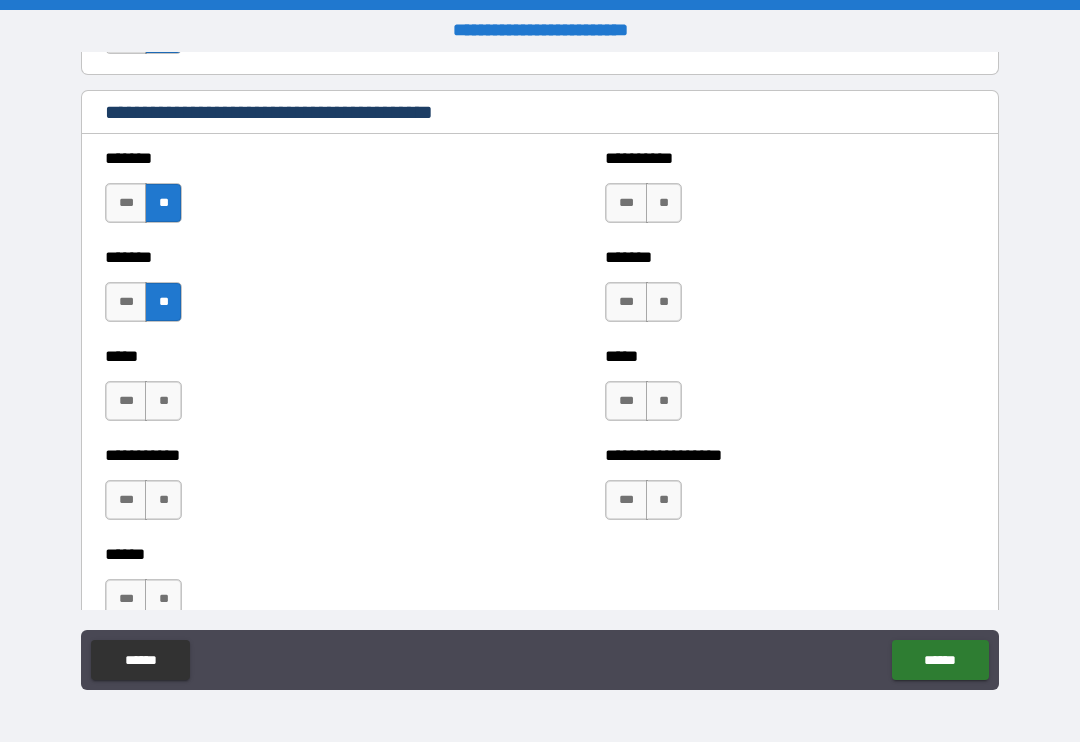 click on "***** *** **" at bounding box center (290, 391) 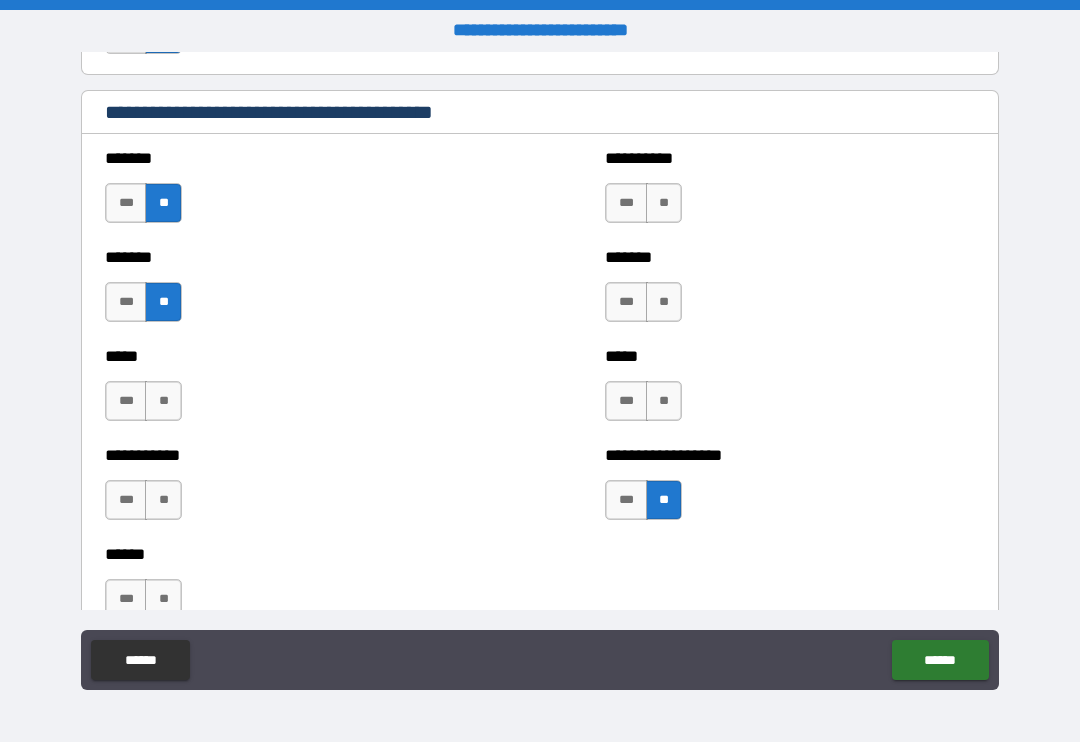 click on "**" at bounding box center [664, 401] 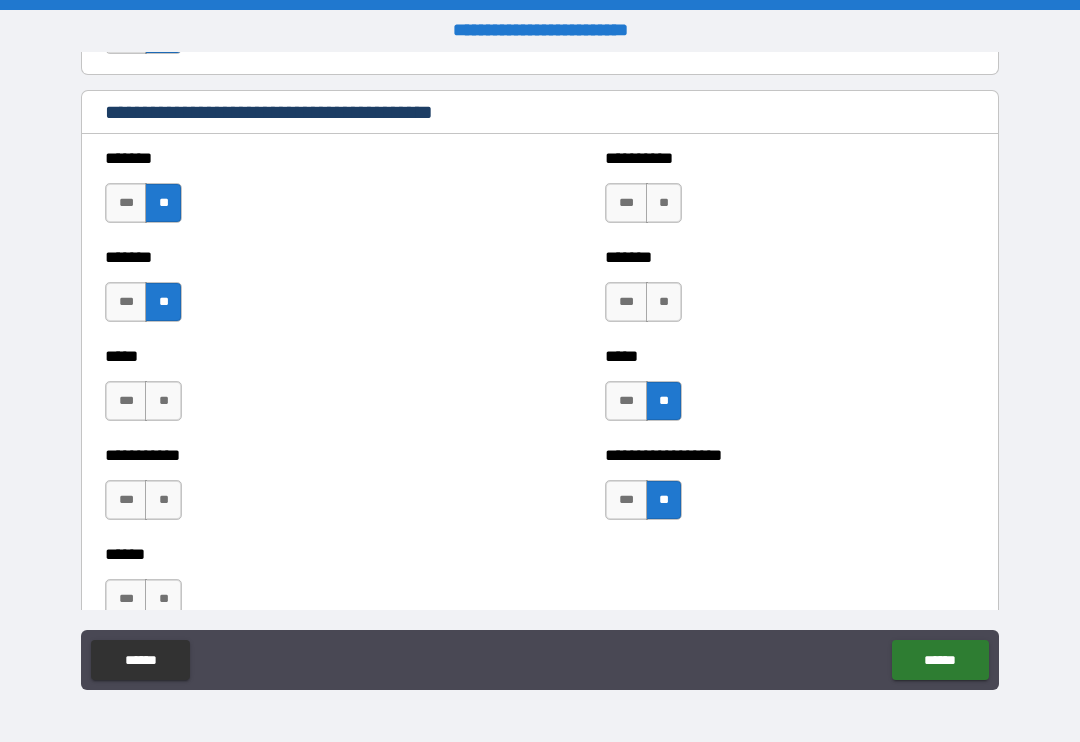click on "**" at bounding box center (664, 302) 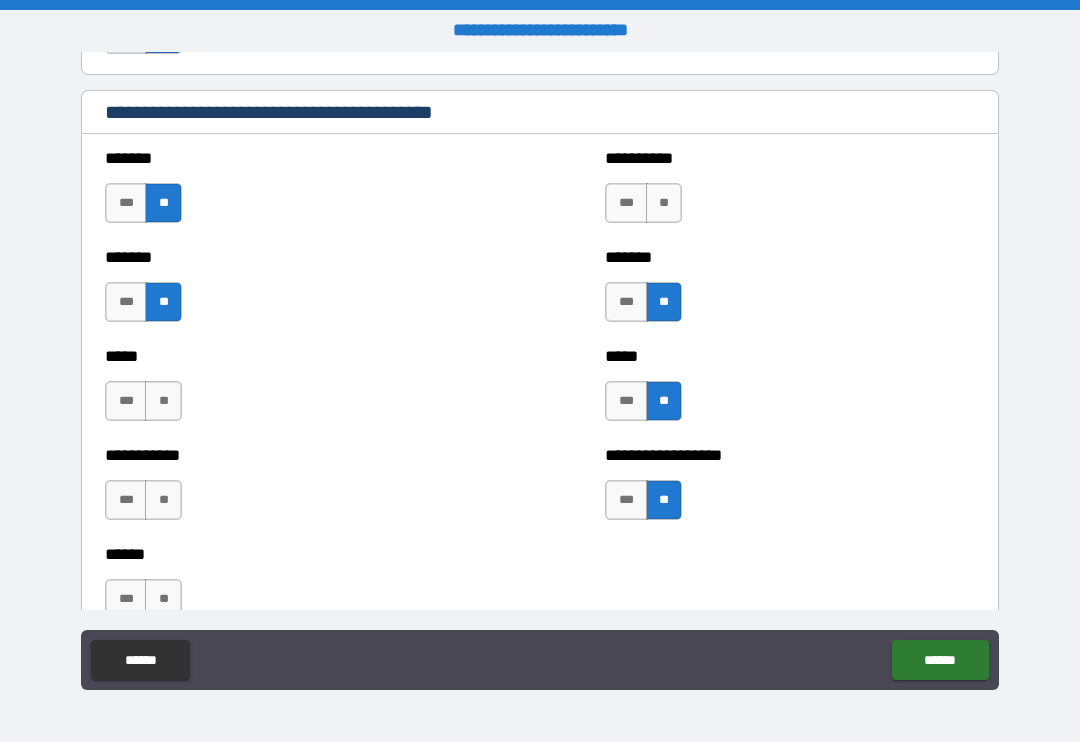 click on "**" at bounding box center (664, 203) 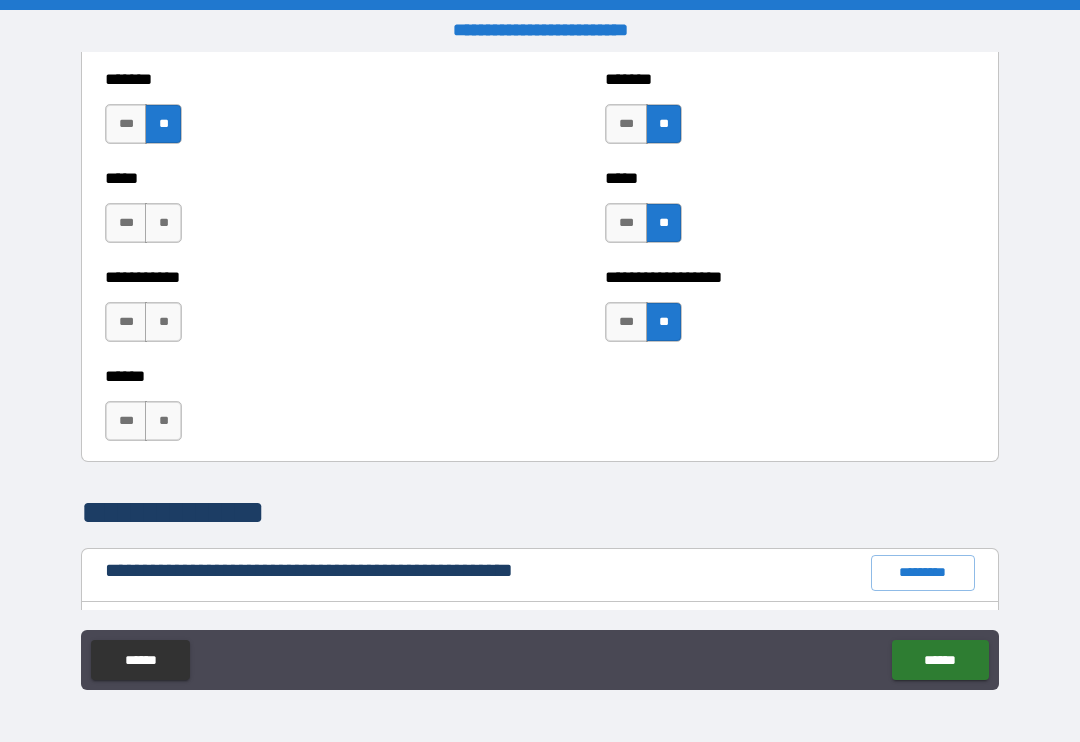 scroll, scrollTop: 1859, scrollLeft: 0, axis: vertical 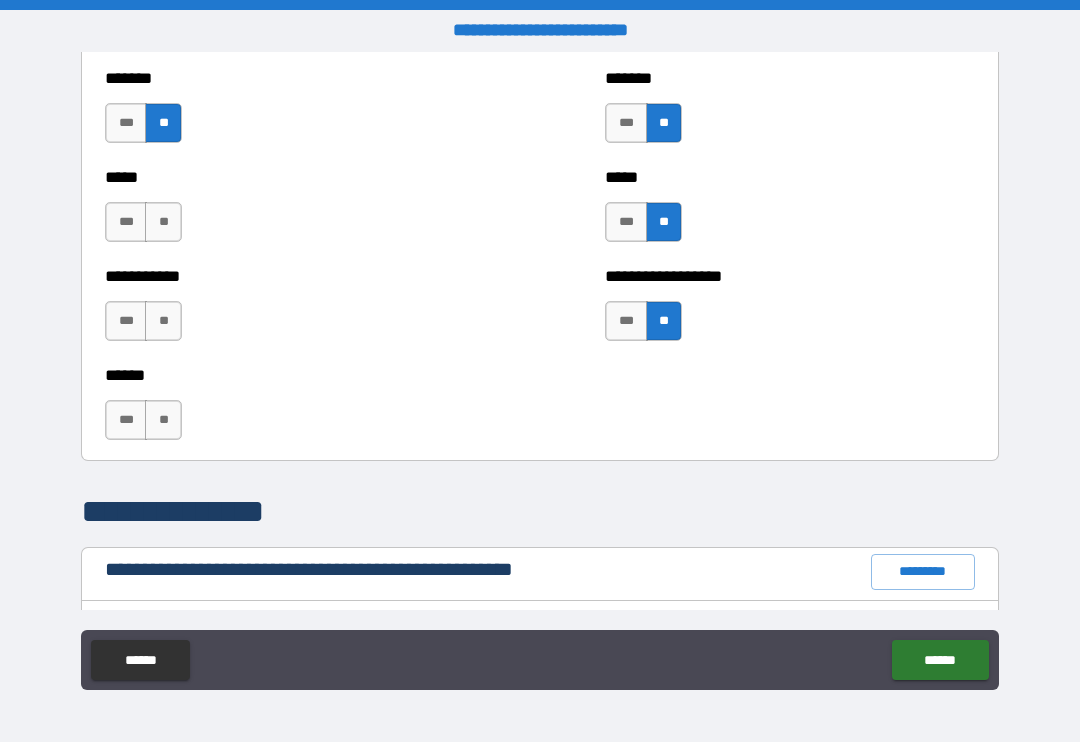 click on "**" at bounding box center (163, 420) 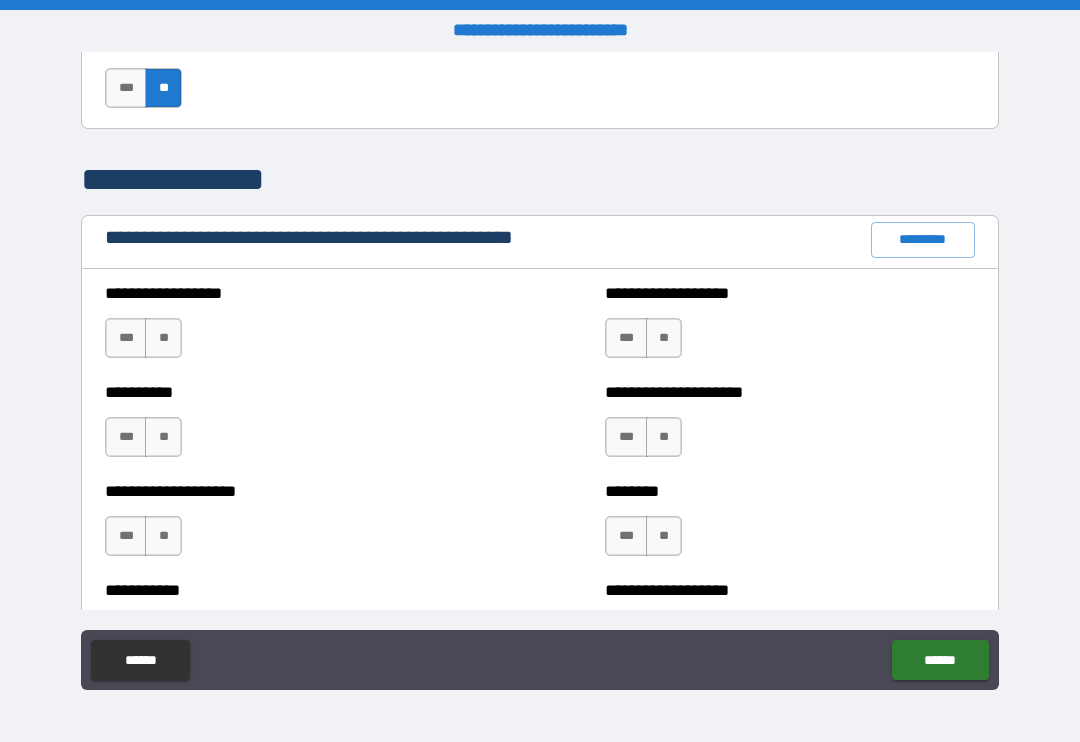 scroll, scrollTop: 2192, scrollLeft: 0, axis: vertical 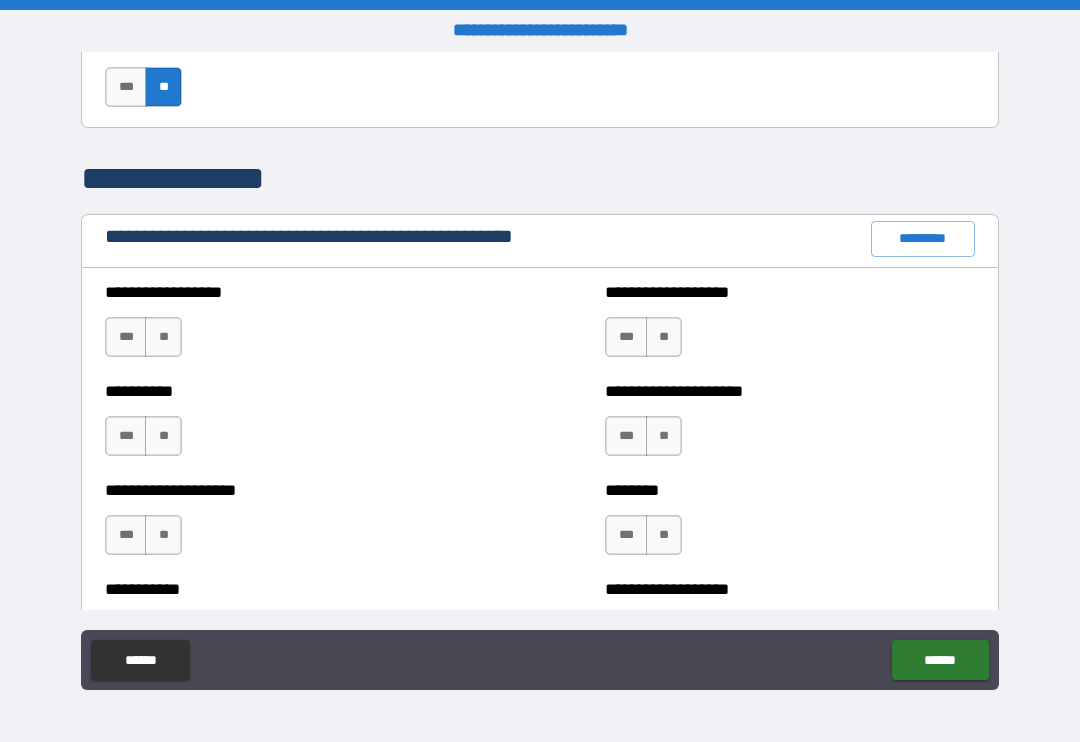 click on "**" at bounding box center [163, 337] 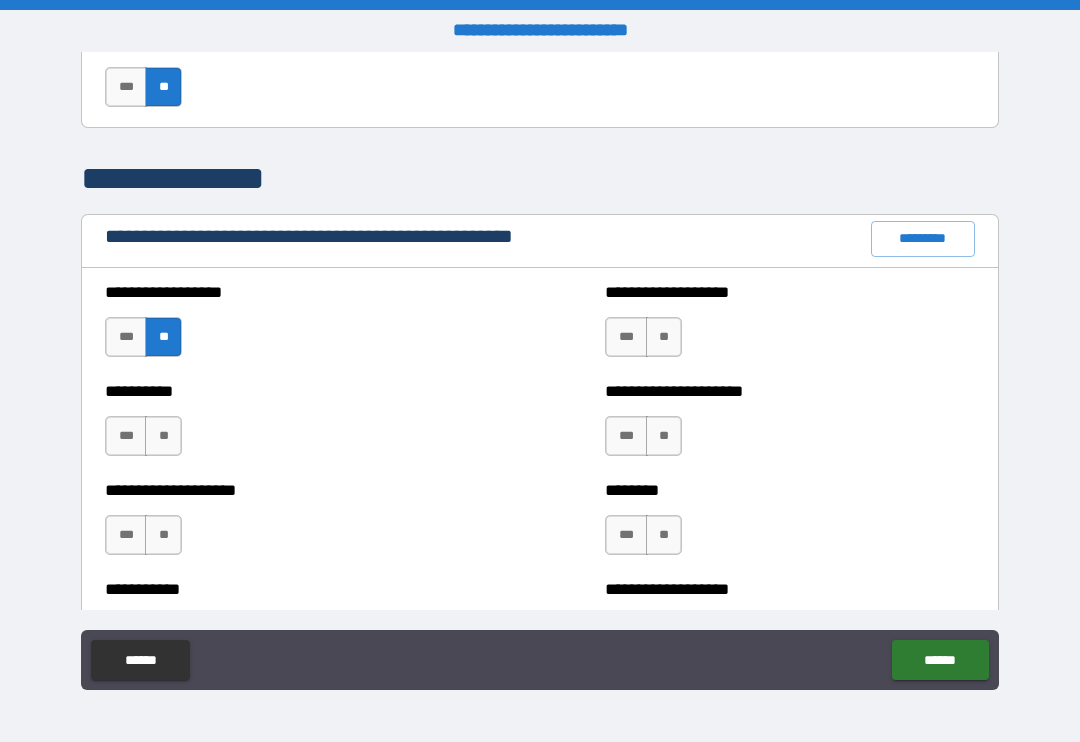 click on "**" at bounding box center (163, 436) 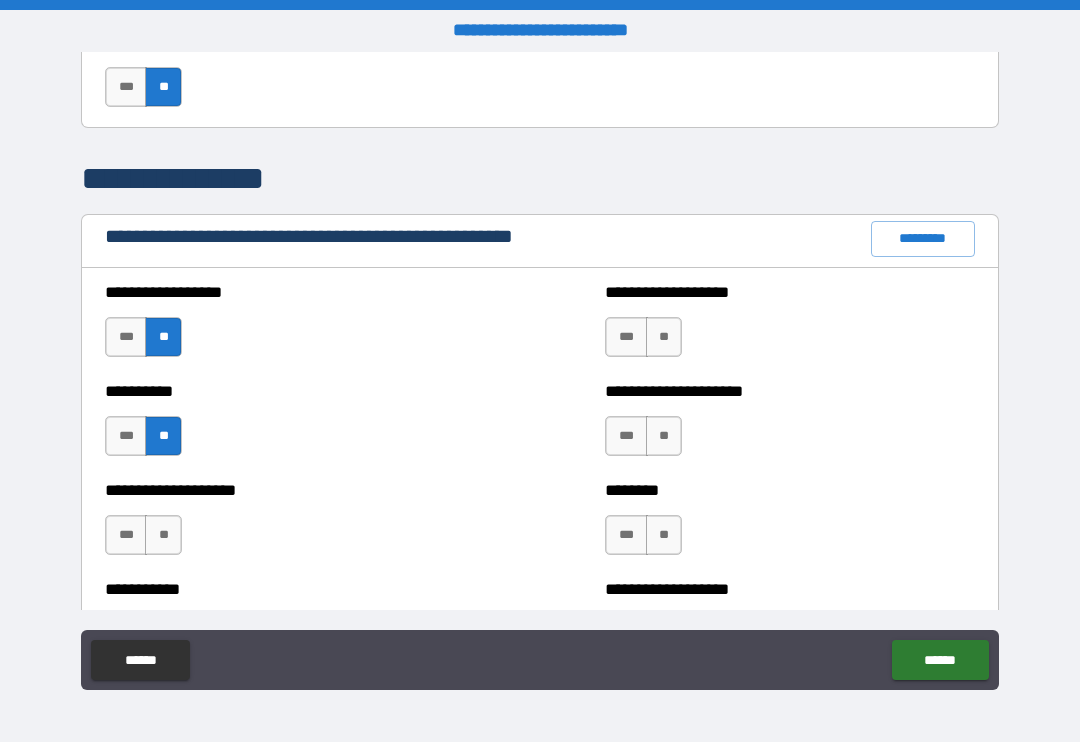 click on "**" at bounding box center (163, 535) 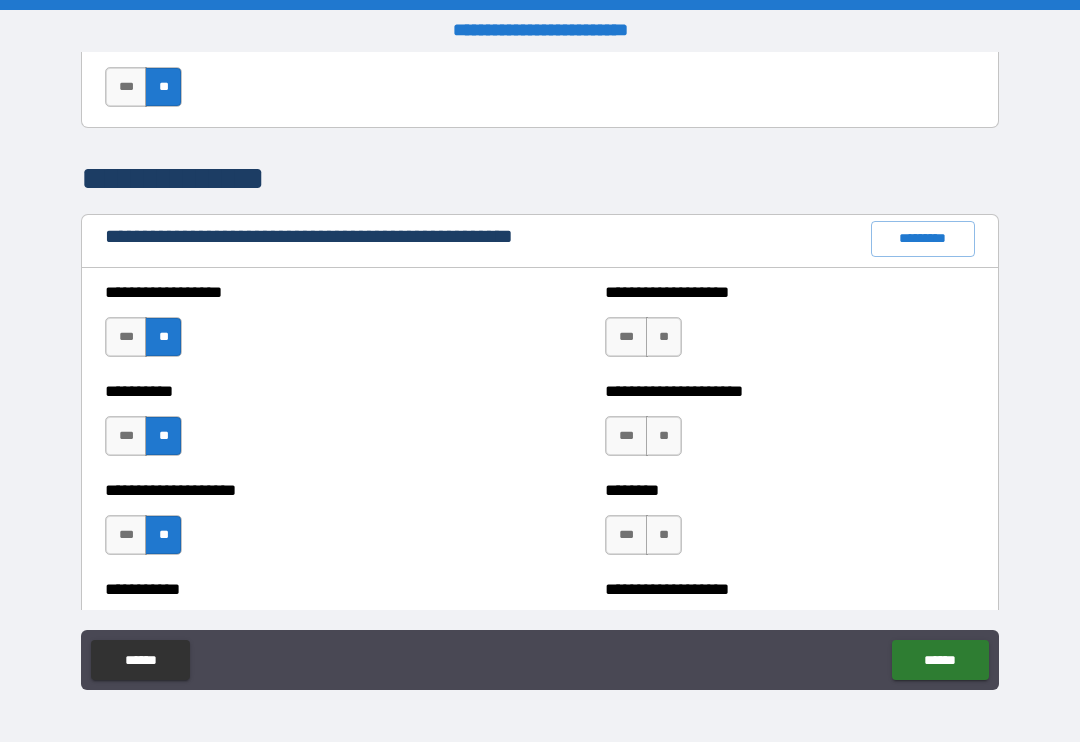 click on "**" at bounding box center (664, 337) 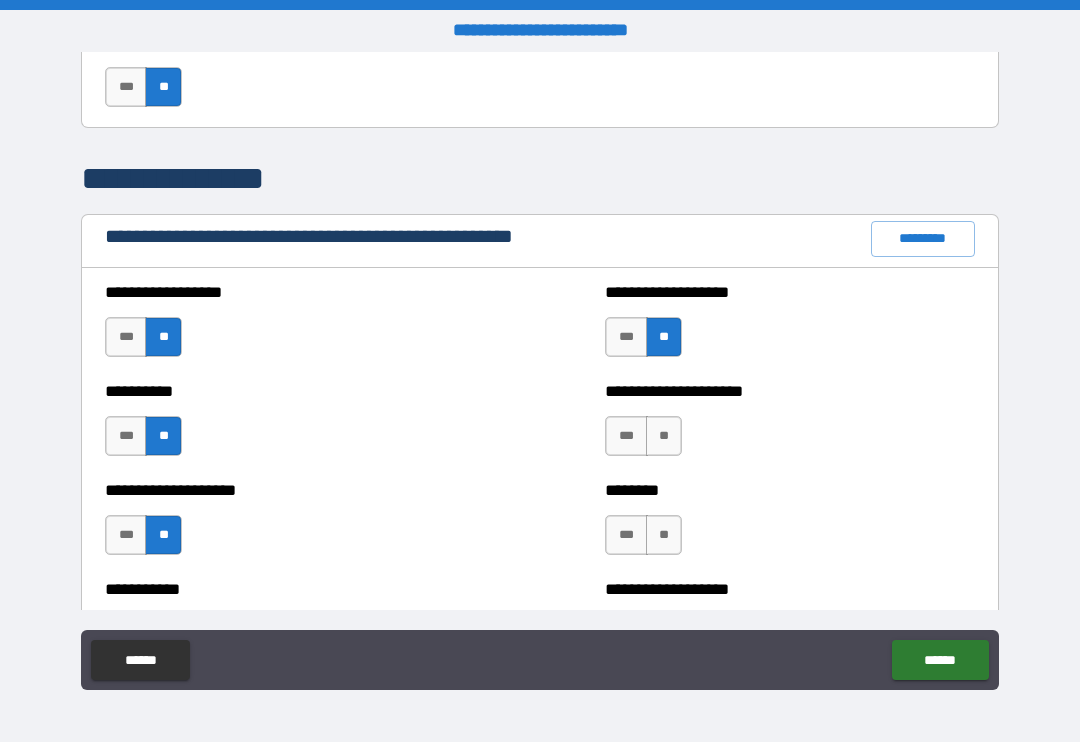 click on "**" at bounding box center (664, 436) 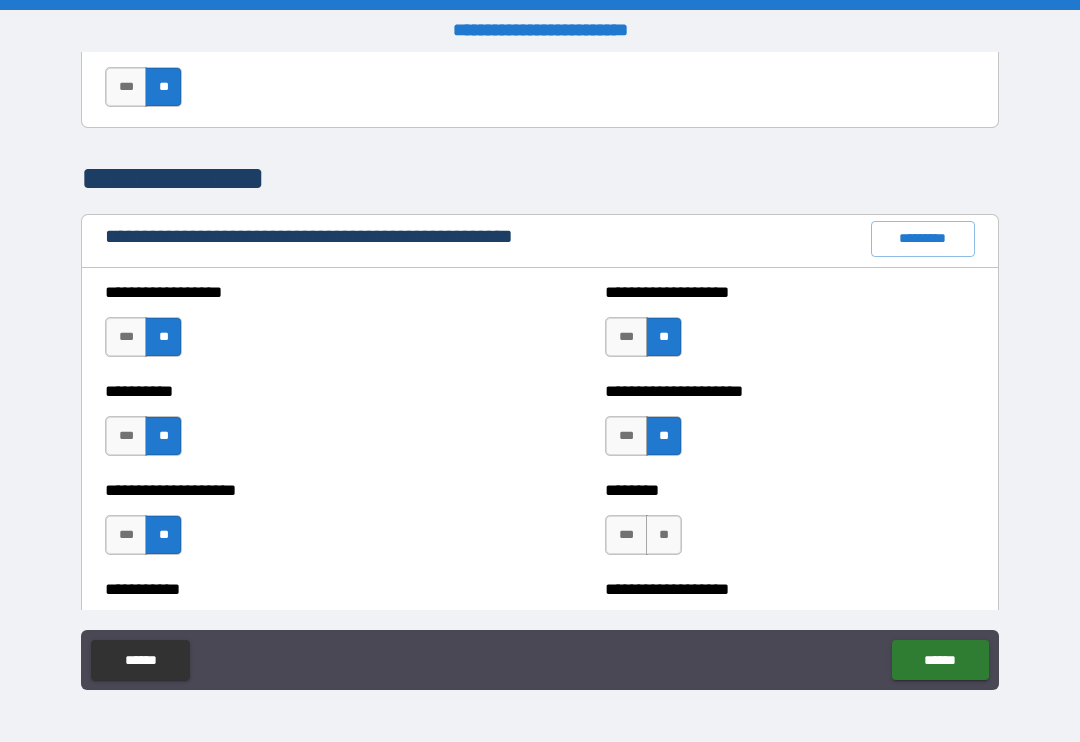 click on "**" at bounding box center [664, 535] 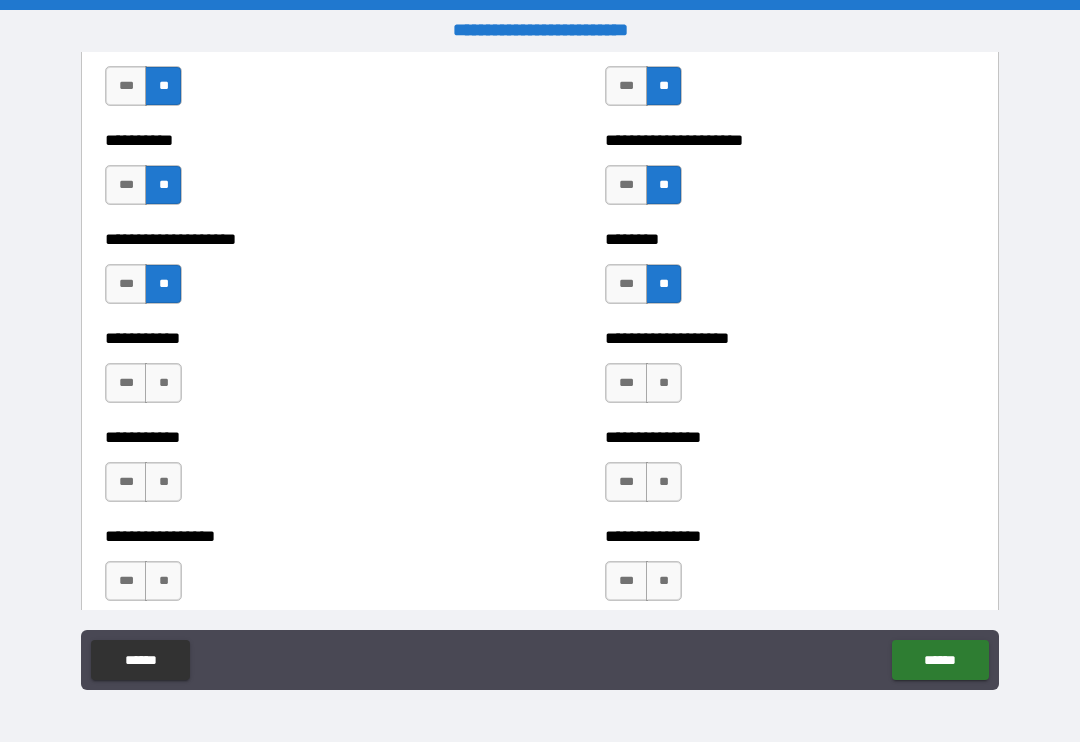 scroll, scrollTop: 2448, scrollLeft: 0, axis: vertical 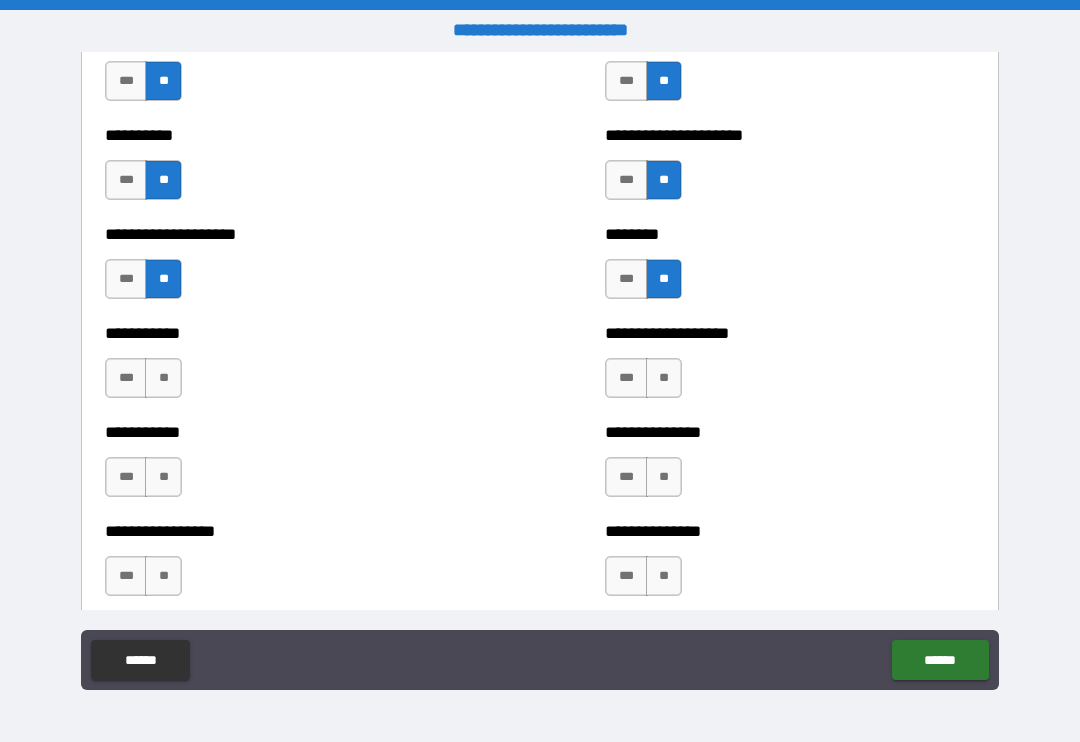 click on "**" at bounding box center [664, 378] 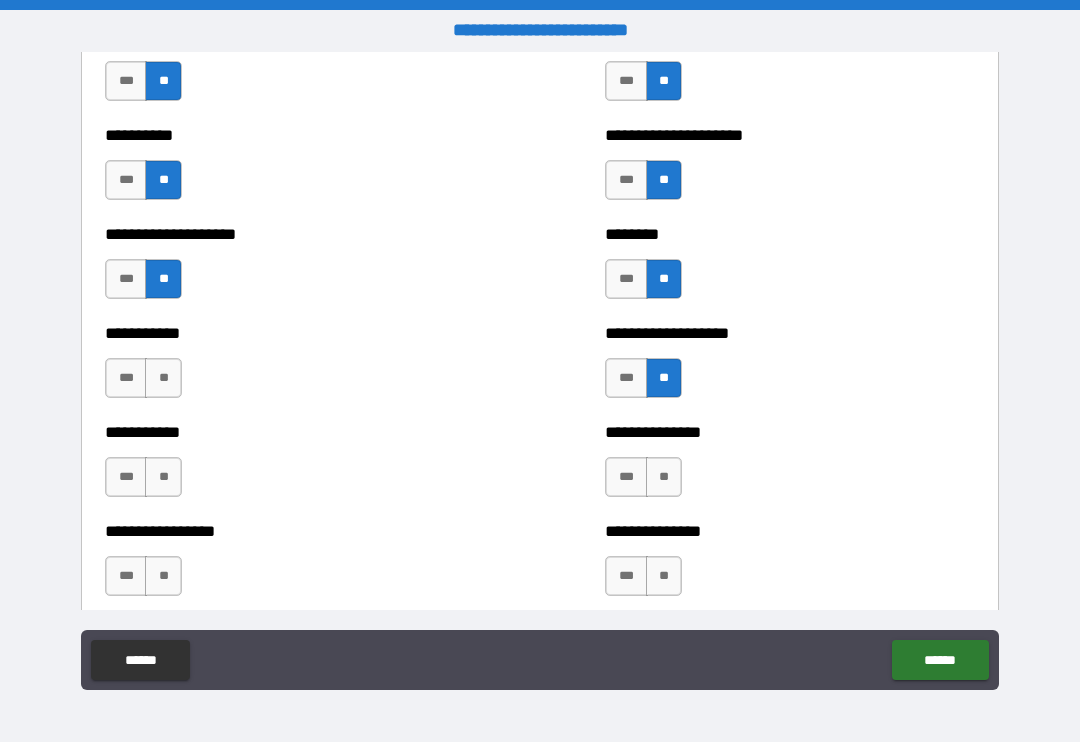 click on "**" at bounding box center [664, 477] 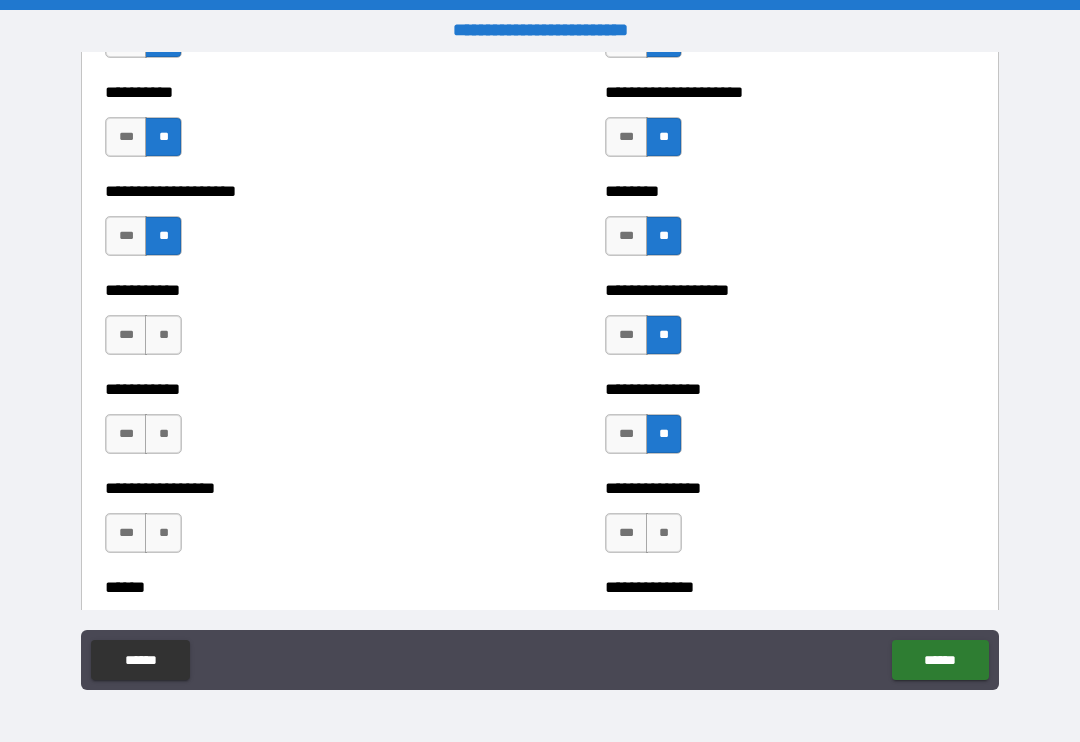 scroll, scrollTop: 2544, scrollLeft: 0, axis: vertical 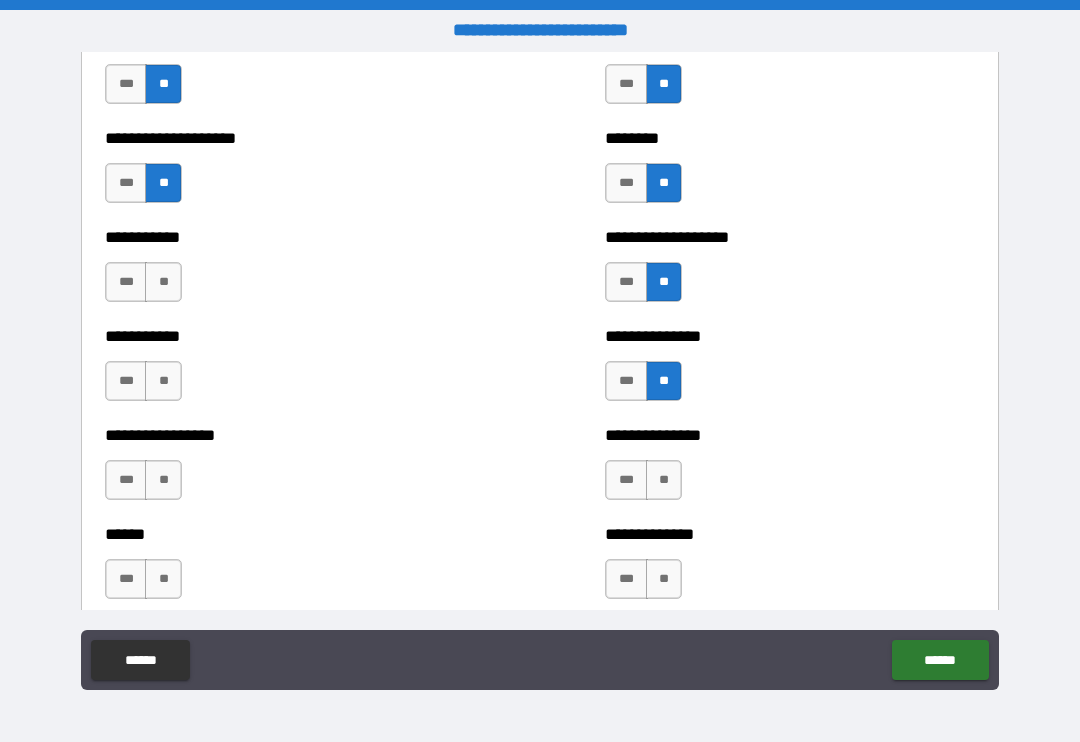 click on "**" at bounding box center (664, 480) 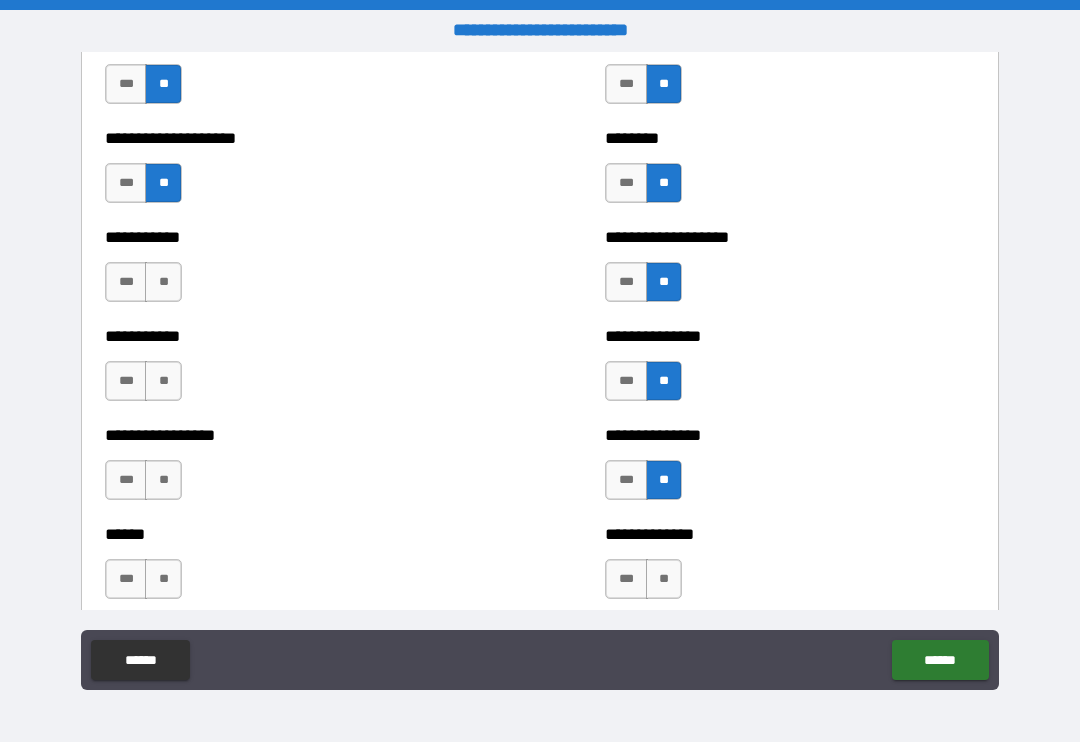 click on "**" at bounding box center (664, 579) 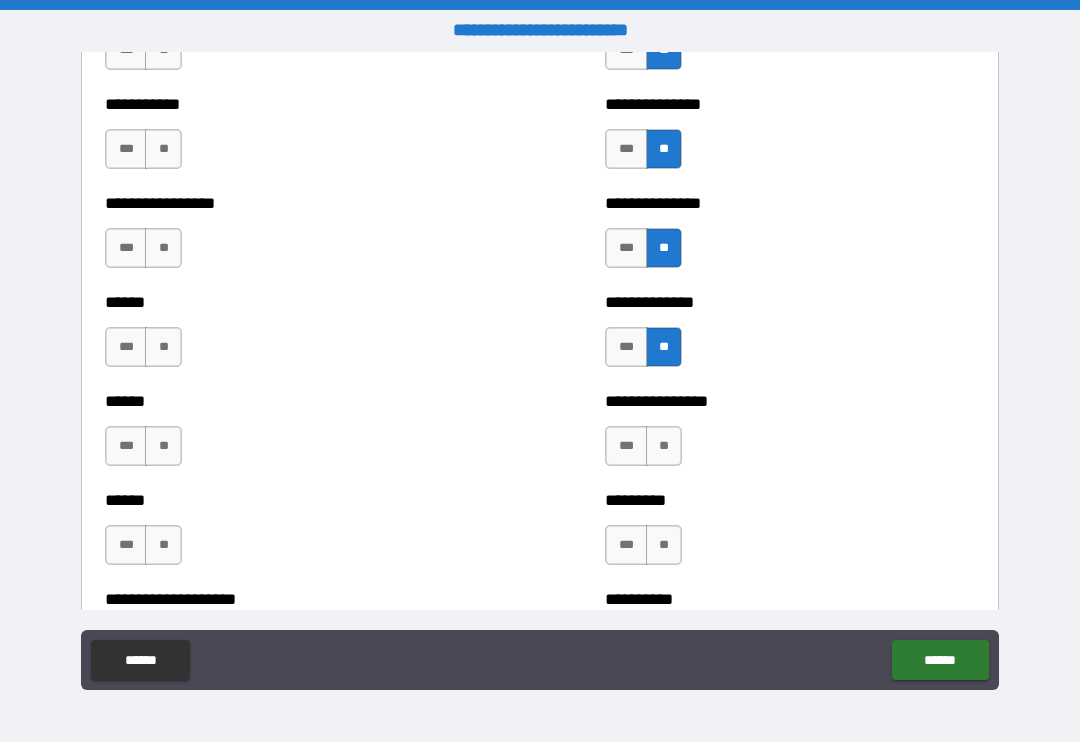 scroll, scrollTop: 2780, scrollLeft: 0, axis: vertical 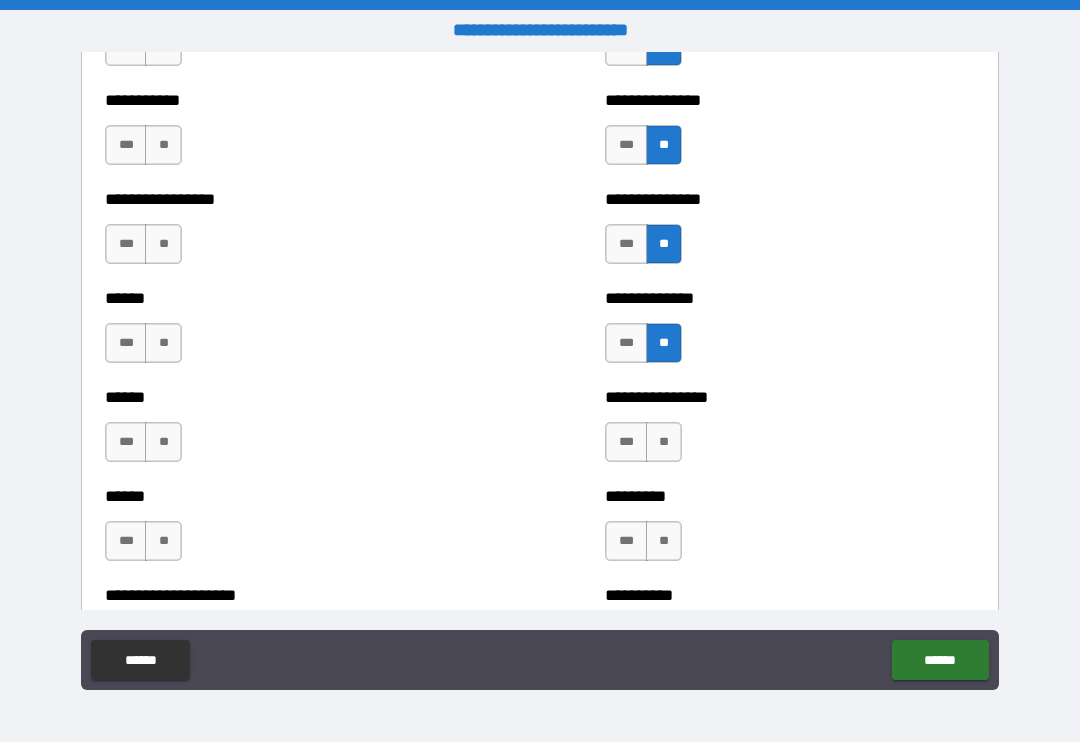 click on "**" at bounding box center (664, 442) 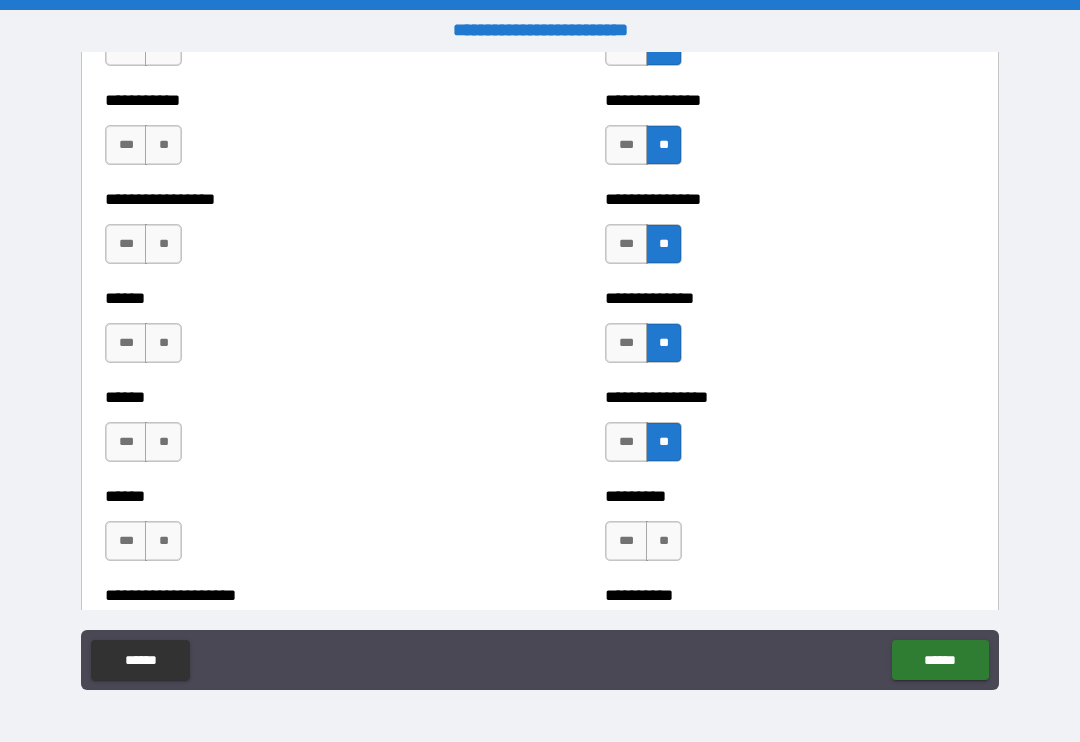 click on "**" at bounding box center (664, 541) 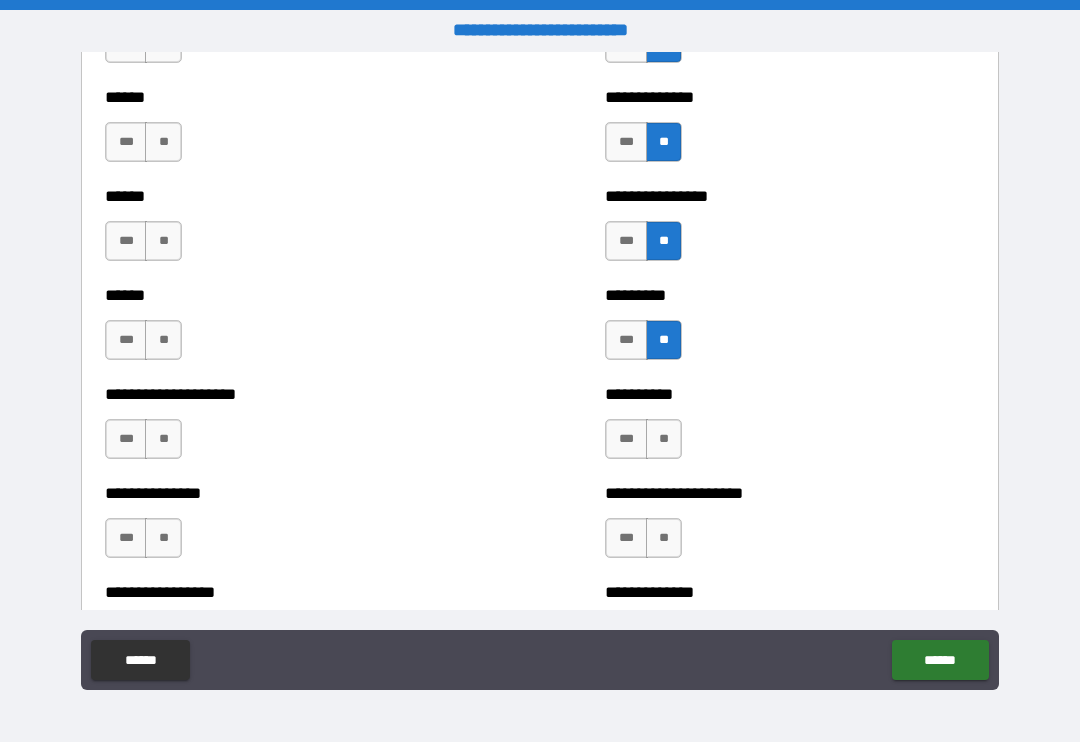 scroll, scrollTop: 2990, scrollLeft: 0, axis: vertical 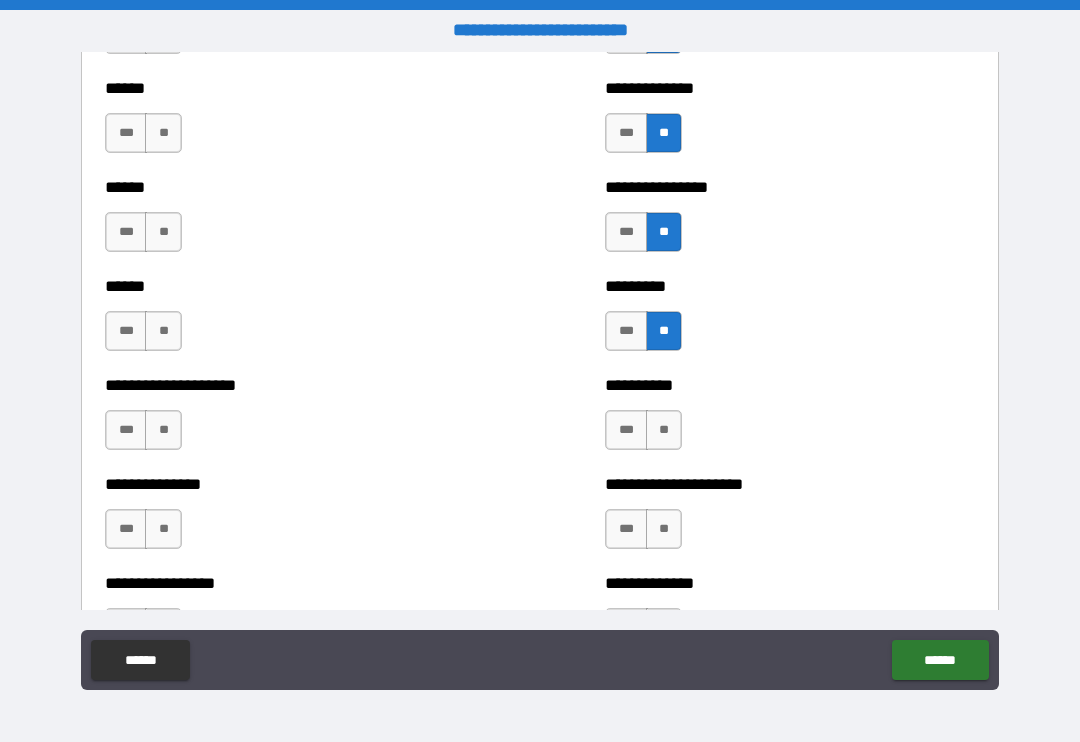 click on "**" at bounding box center [664, 529] 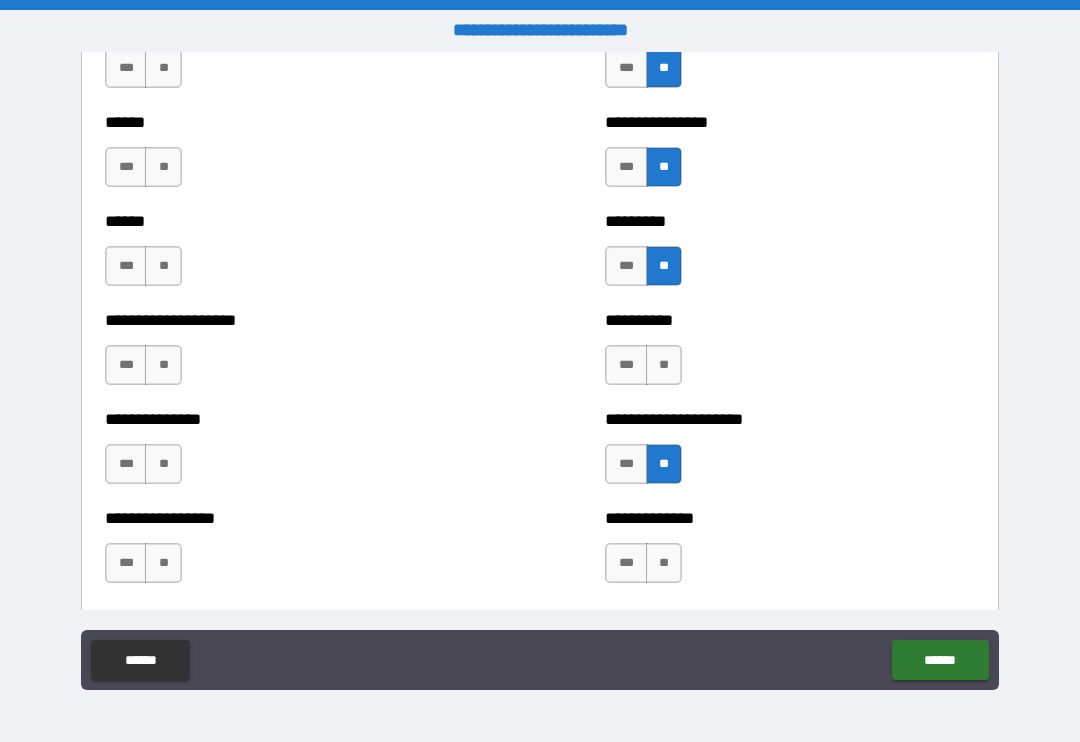 click on "**" at bounding box center (664, 365) 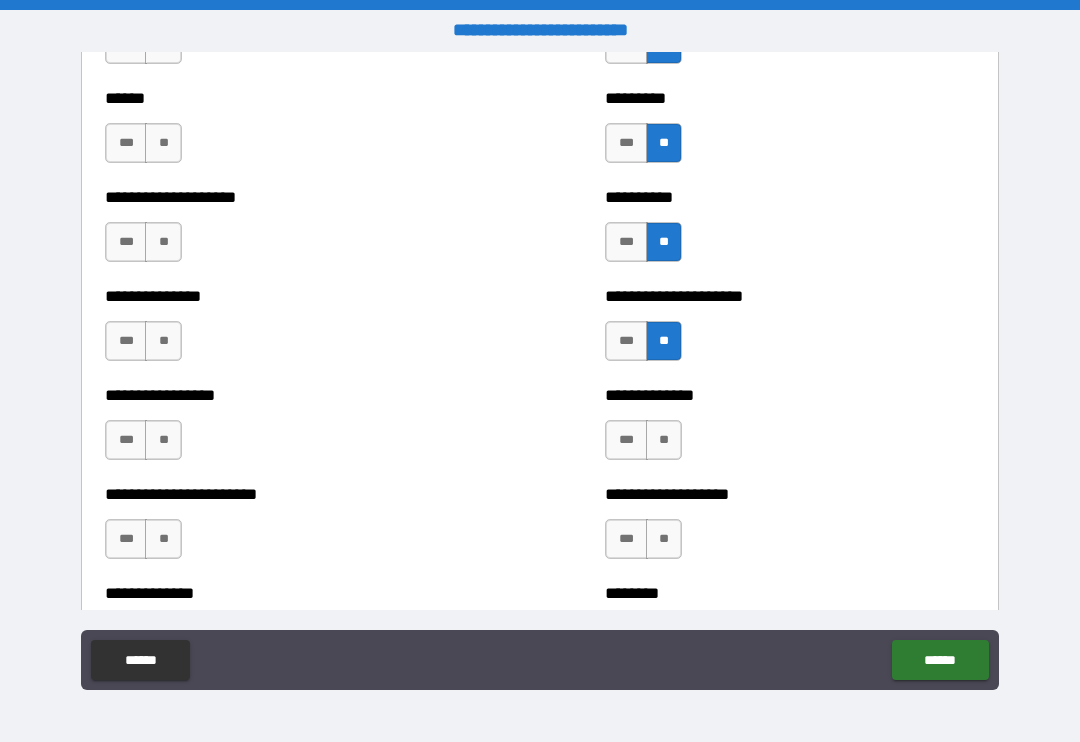 click on "**" at bounding box center [664, 440] 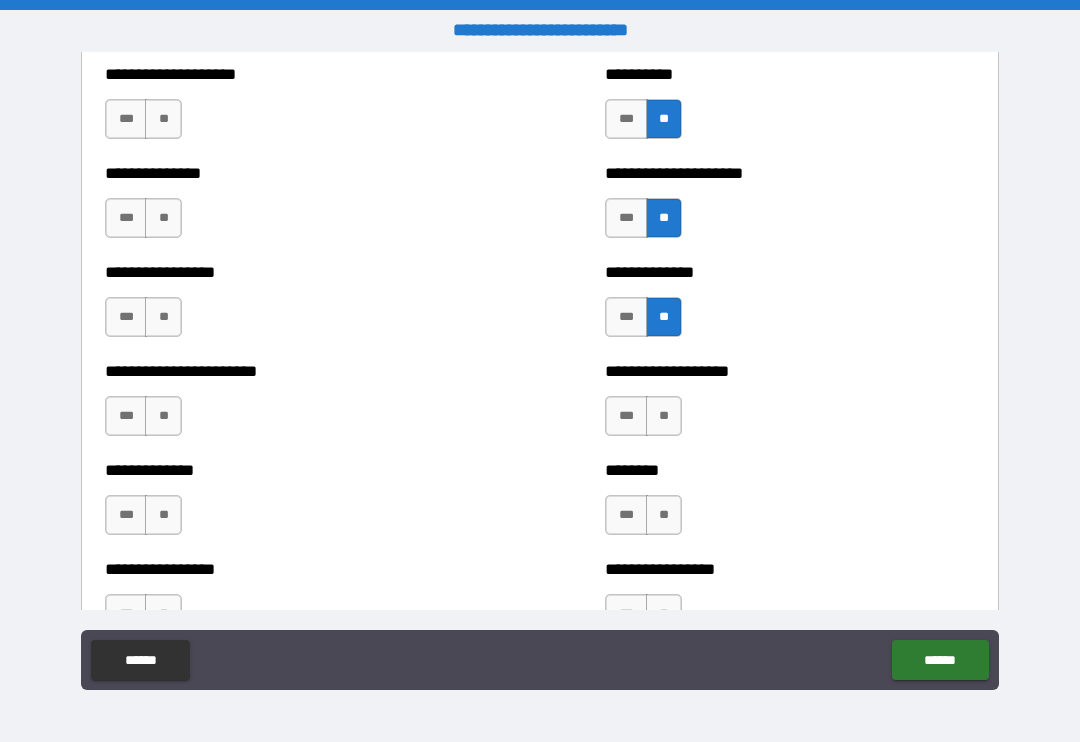 scroll, scrollTop: 3310, scrollLeft: 0, axis: vertical 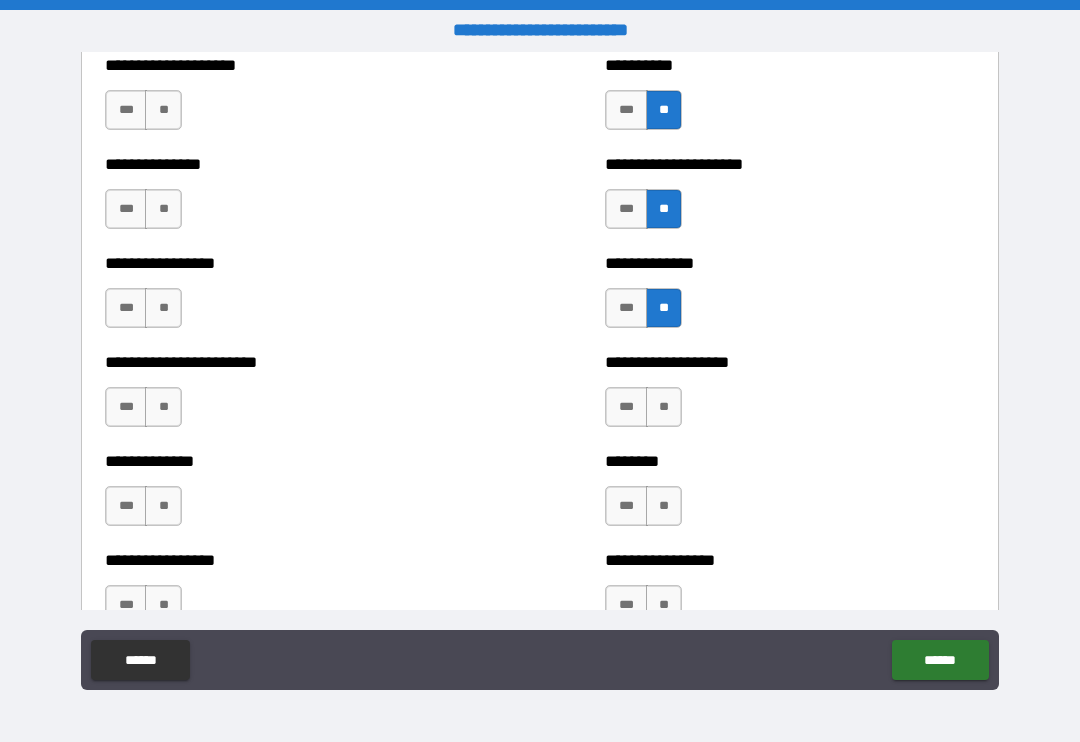 click on "**" at bounding box center [664, 407] 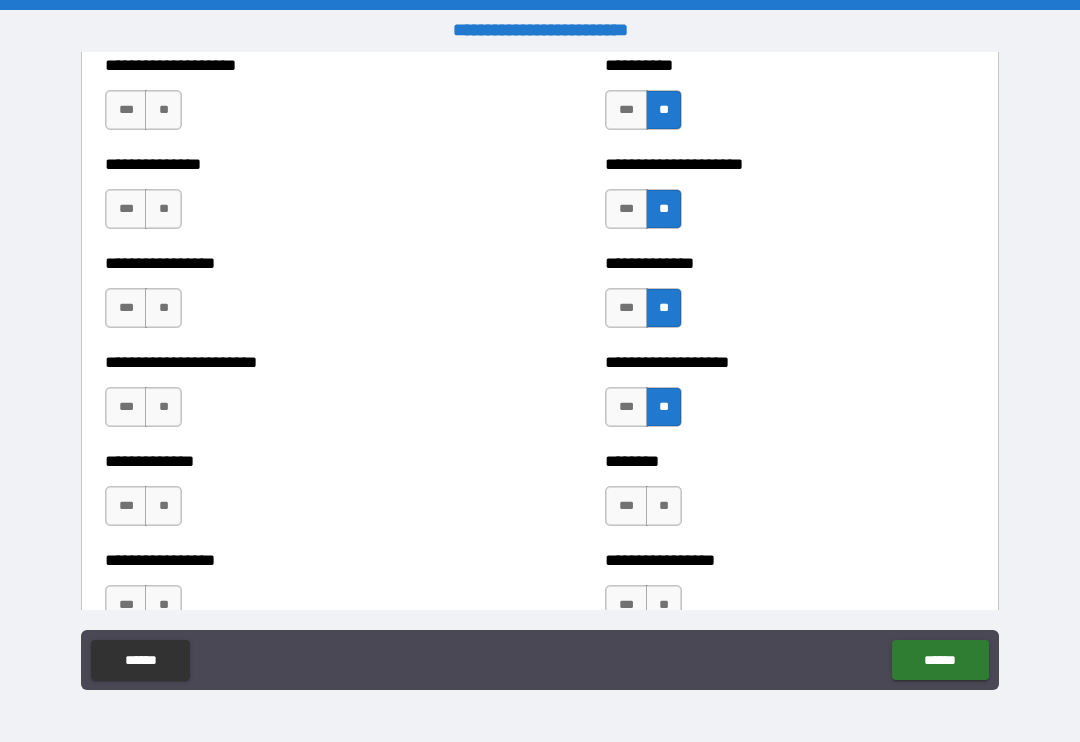 click on "**" at bounding box center (664, 506) 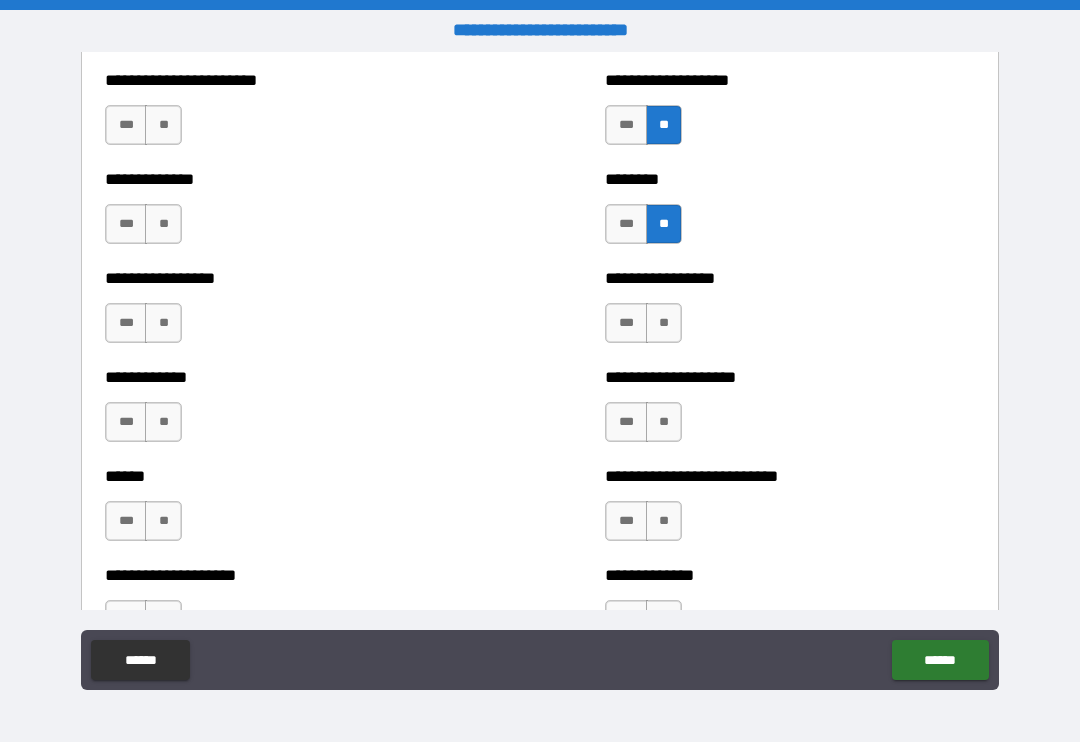 scroll, scrollTop: 3595, scrollLeft: 0, axis: vertical 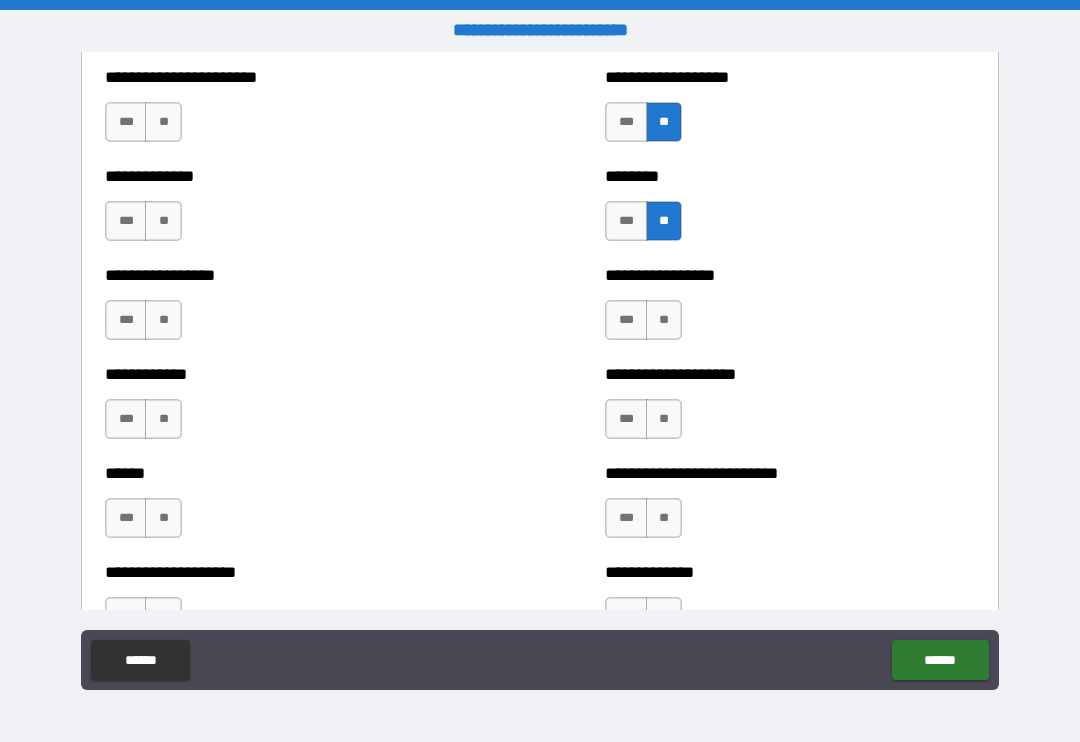 click on "**" at bounding box center (664, 320) 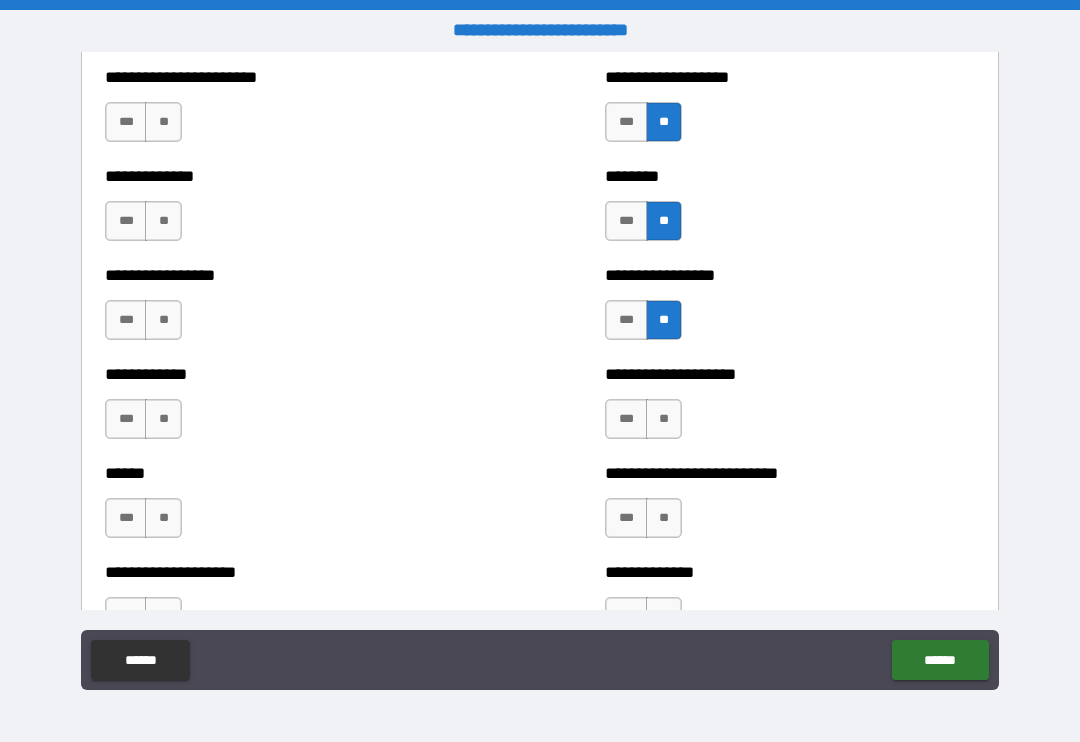 click on "**" at bounding box center [664, 419] 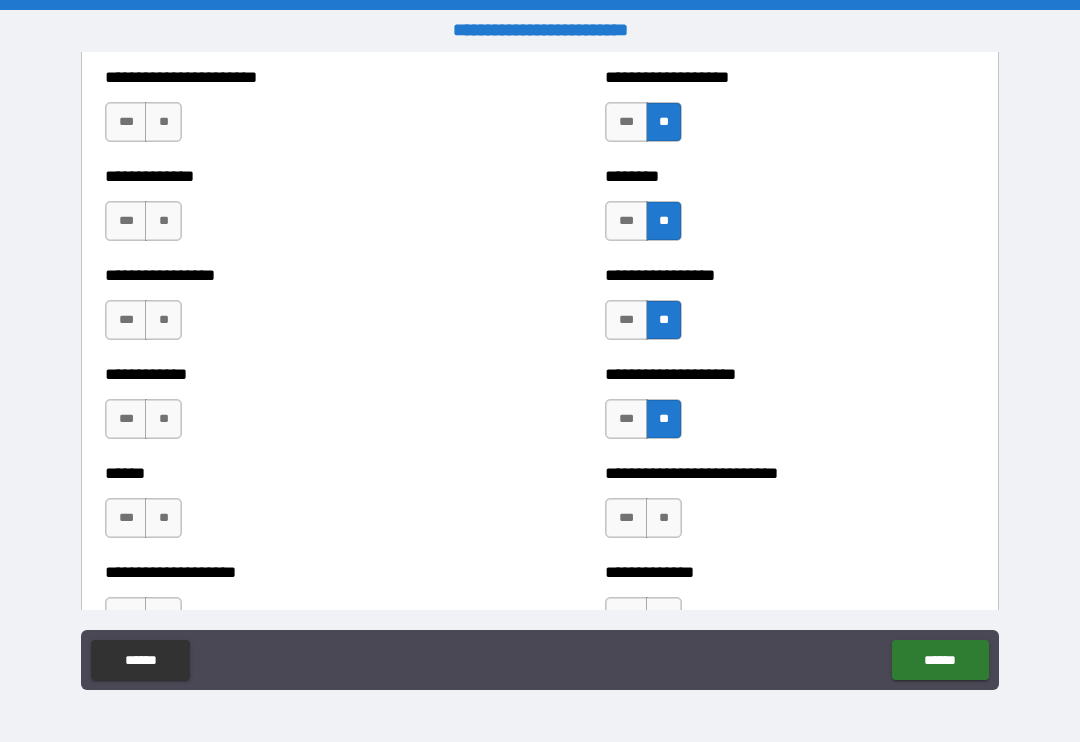 click on "**" at bounding box center [664, 518] 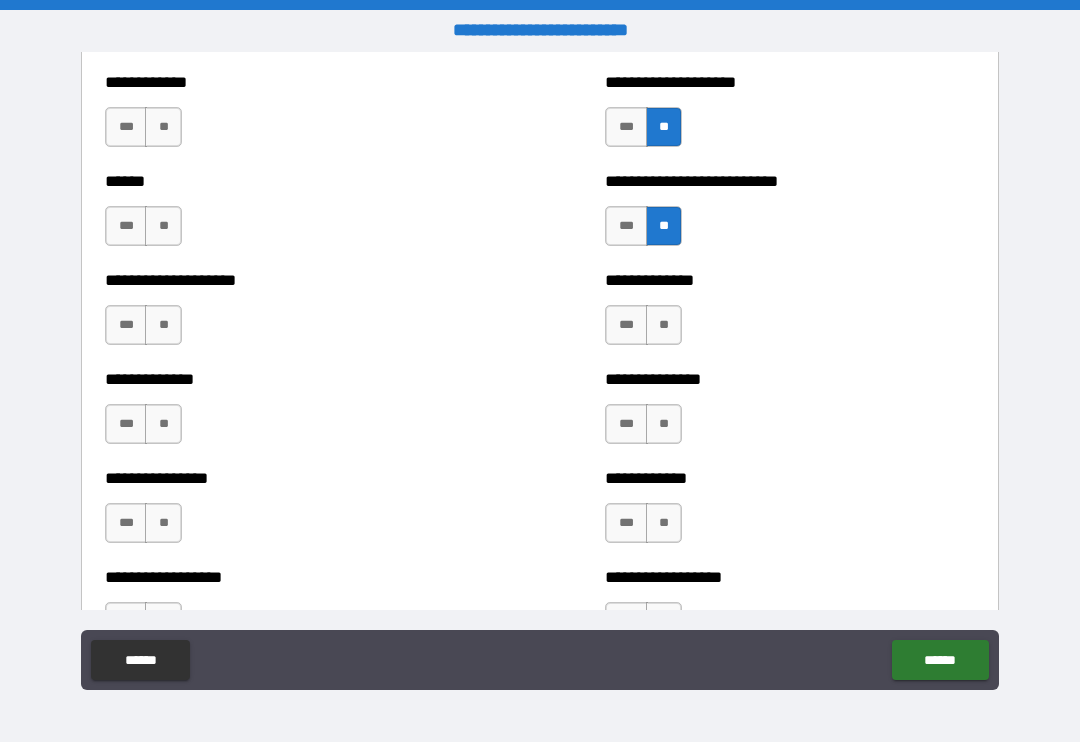 scroll, scrollTop: 3894, scrollLeft: 0, axis: vertical 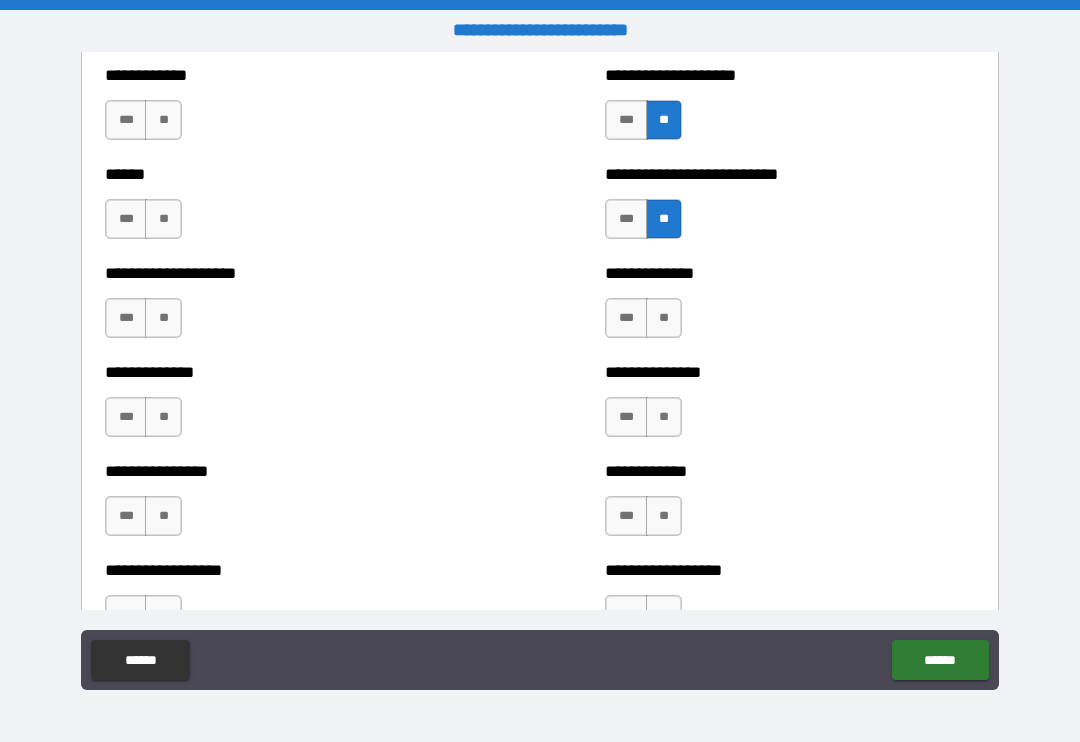 click on "**" at bounding box center [664, 318] 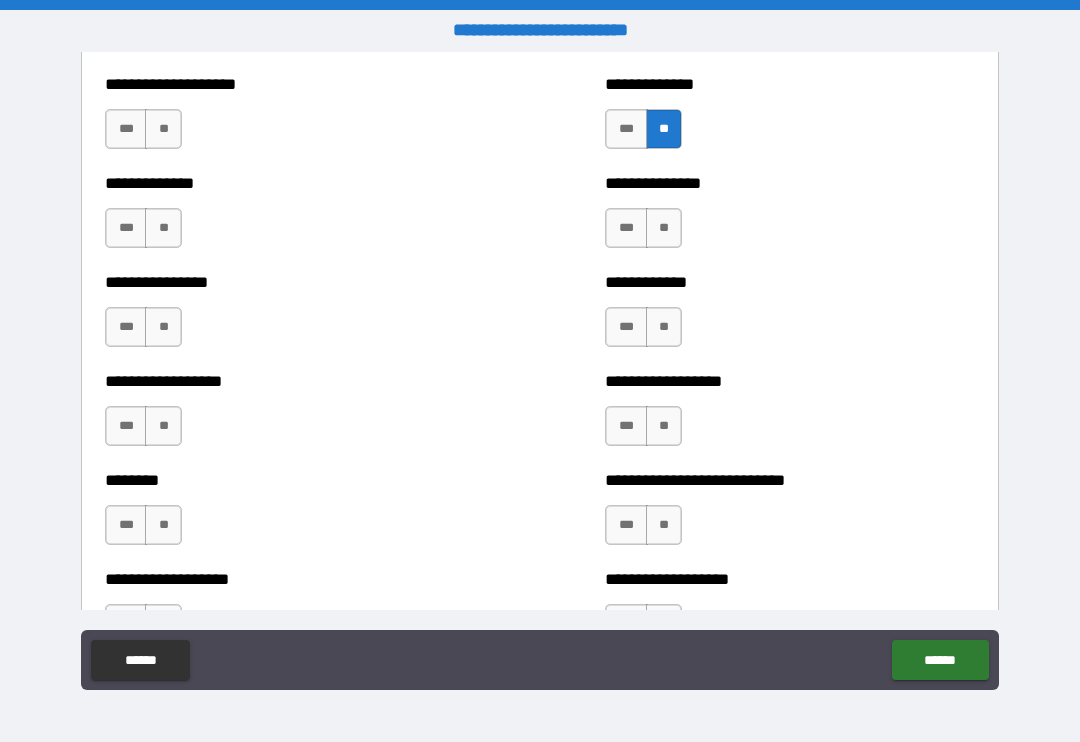 scroll, scrollTop: 4086, scrollLeft: 0, axis: vertical 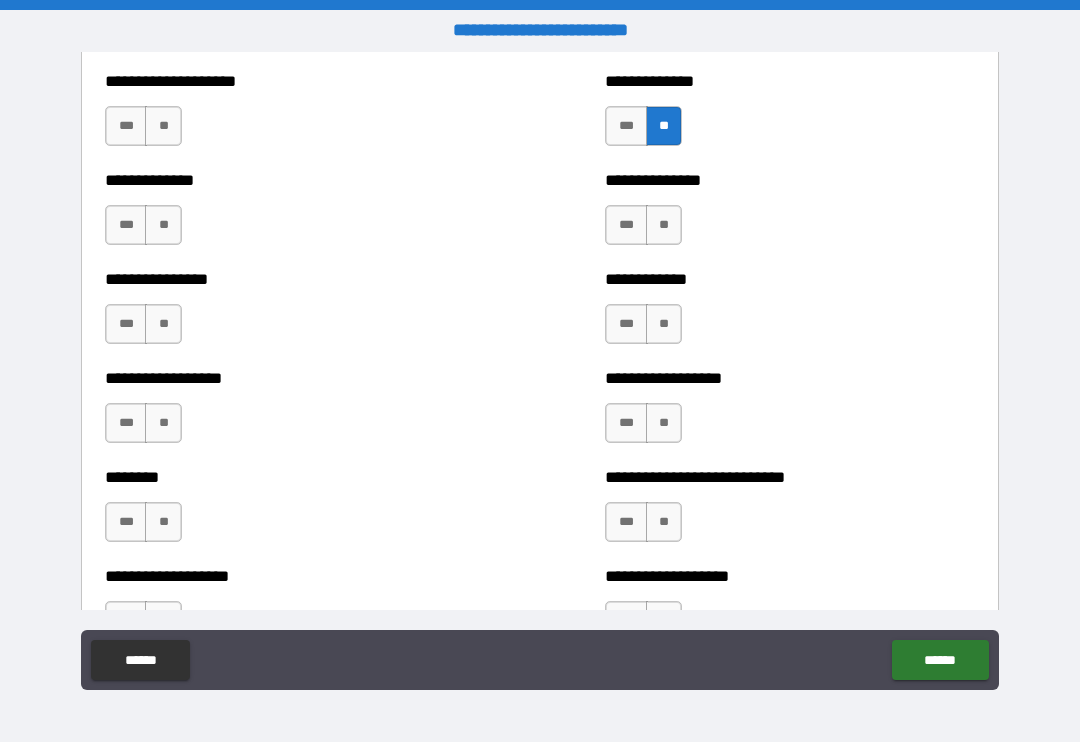 click on "**" at bounding box center [664, 225] 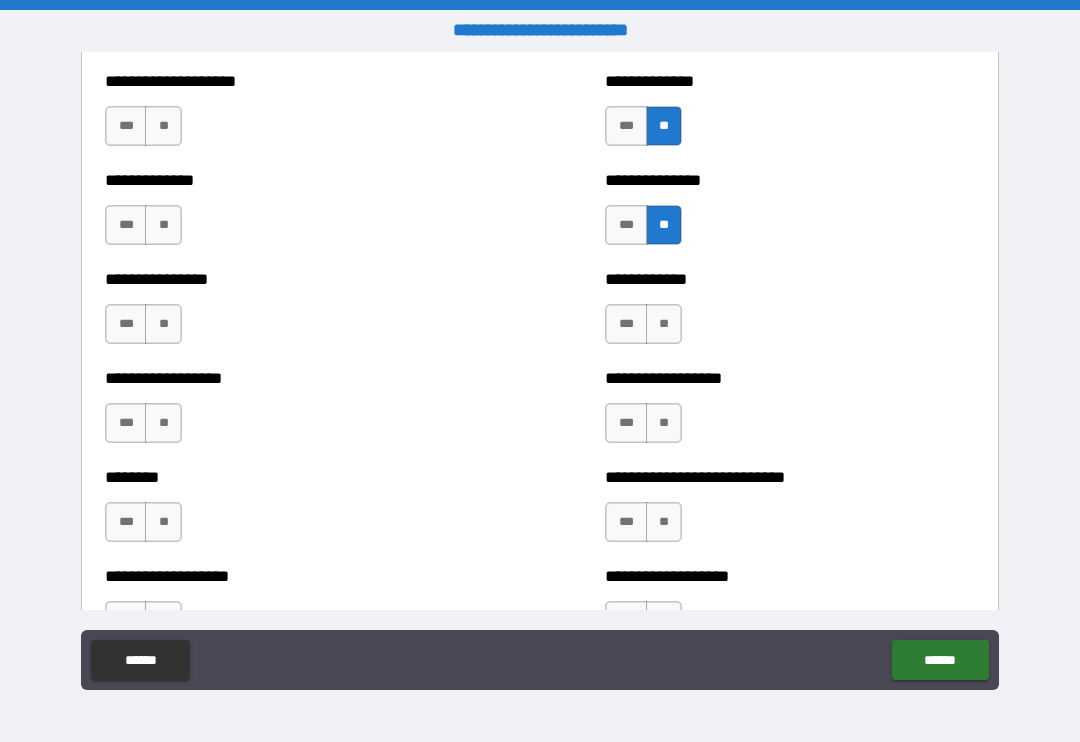 click on "**" at bounding box center [664, 324] 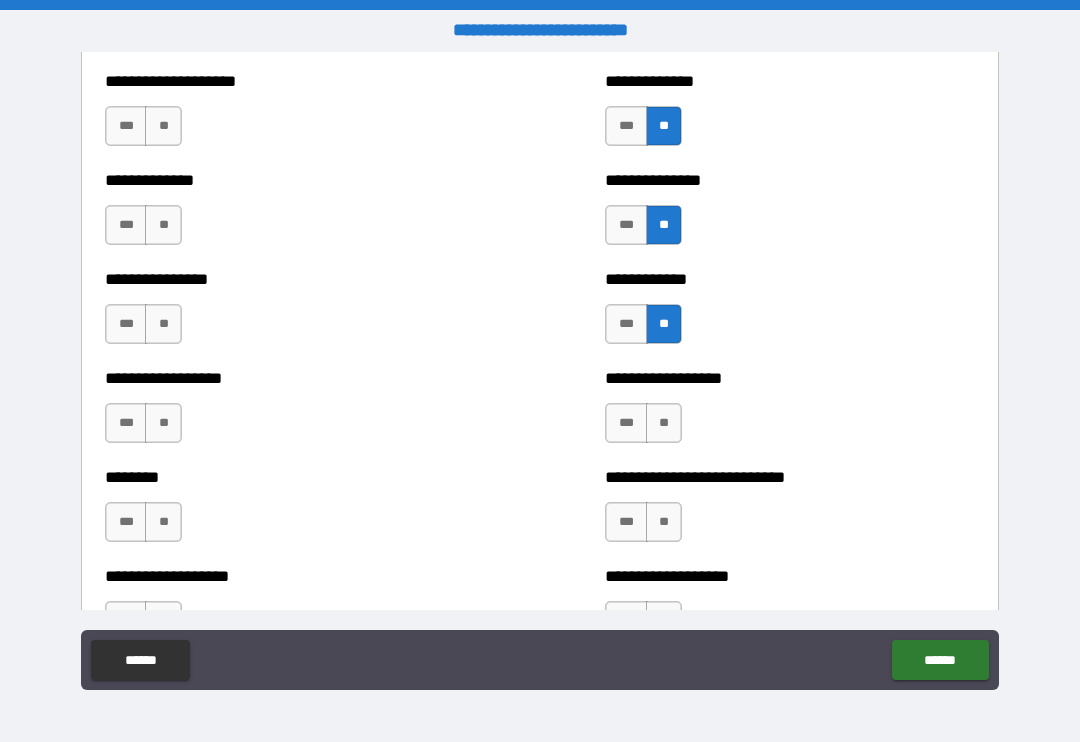 click on "**" at bounding box center [664, 423] 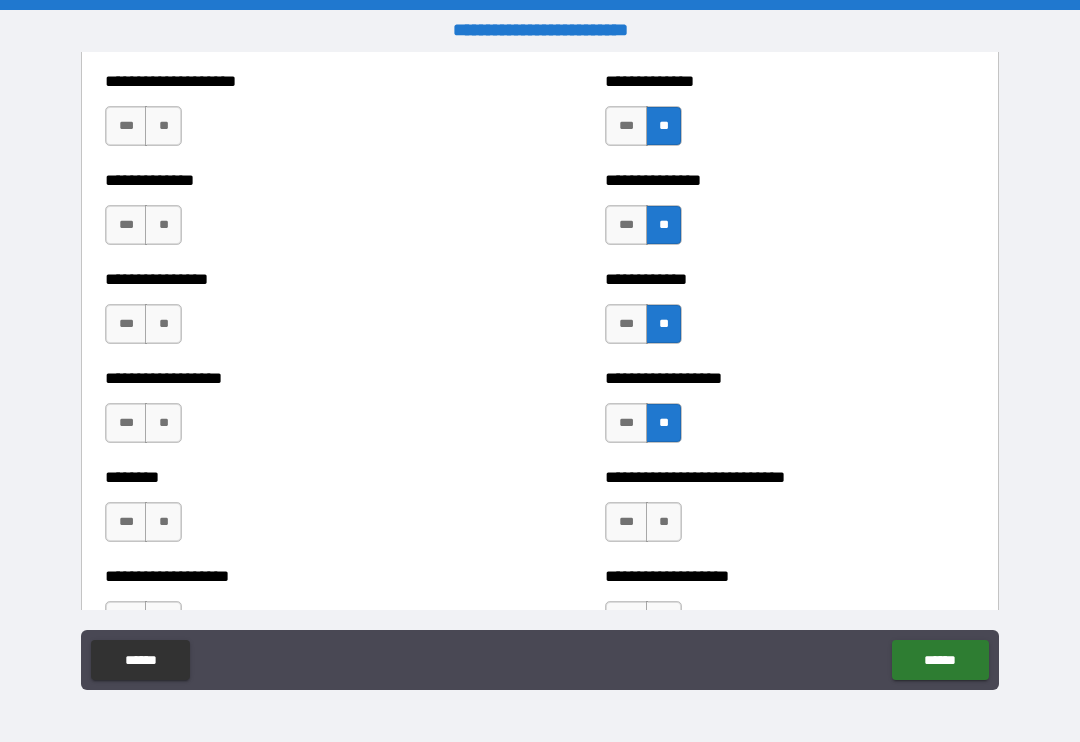 click on "**" at bounding box center [664, 522] 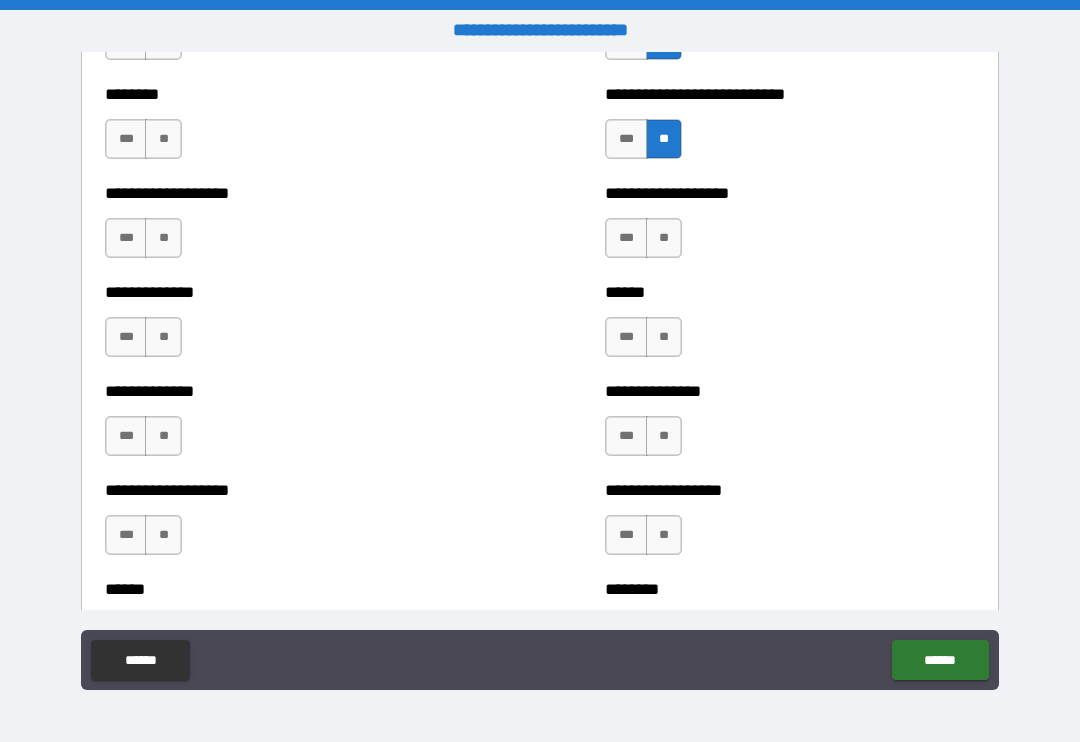 scroll, scrollTop: 4471, scrollLeft: 0, axis: vertical 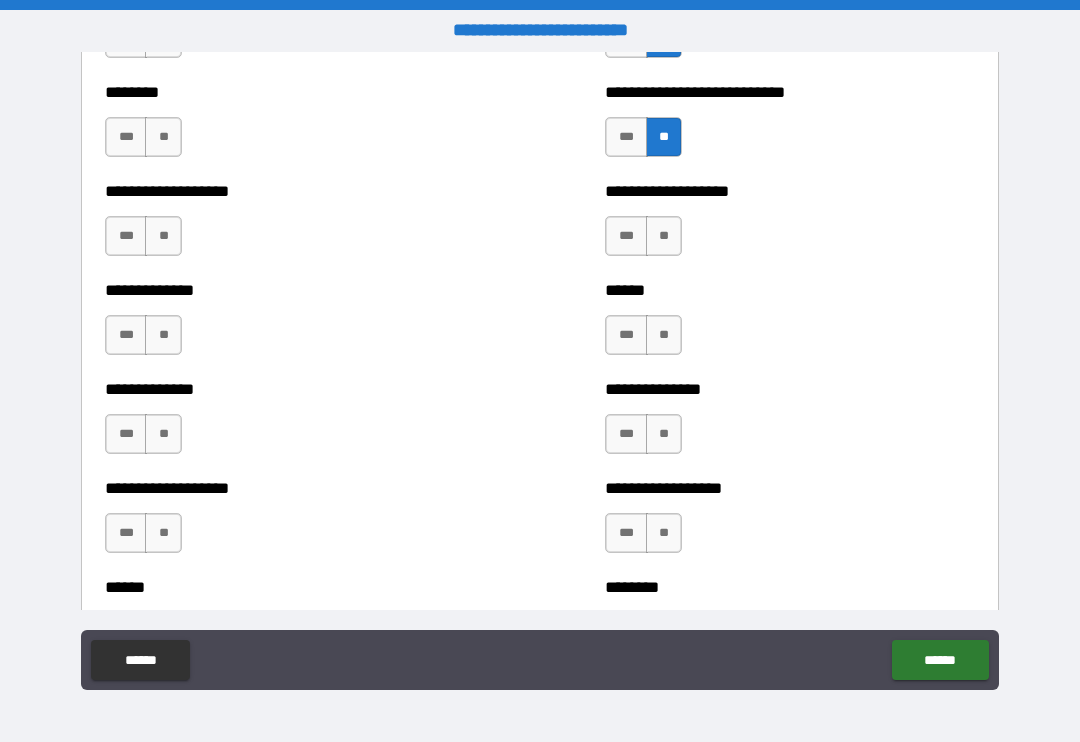 click on "**" at bounding box center [664, 236] 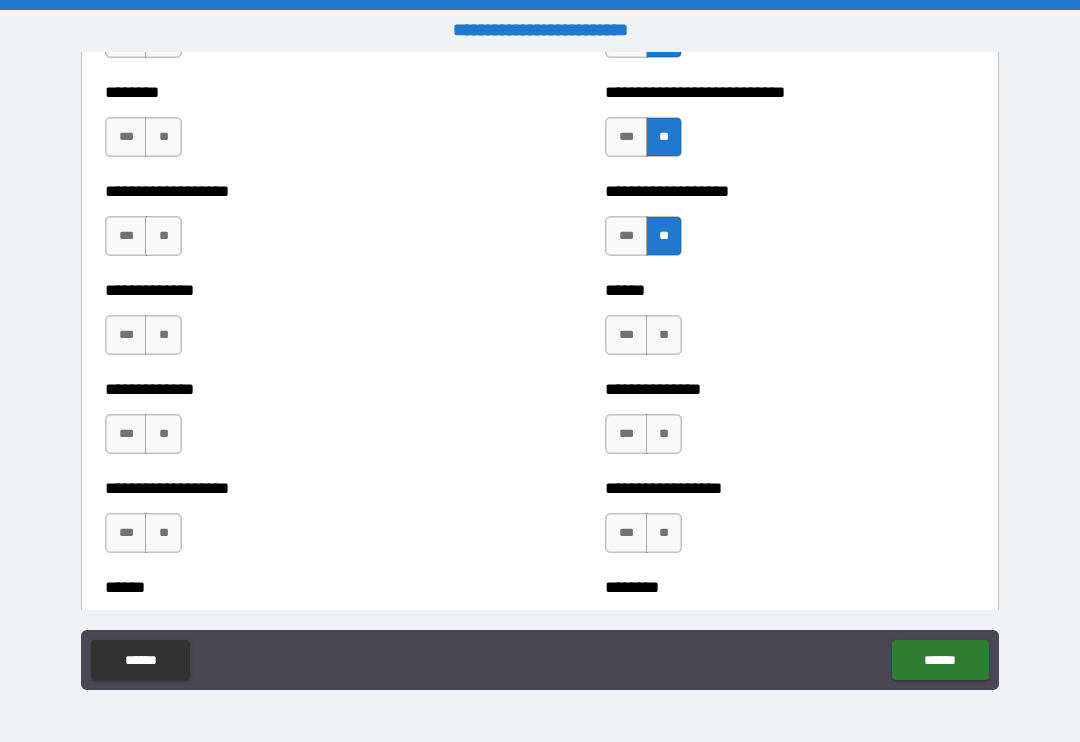 click on "**" at bounding box center (664, 335) 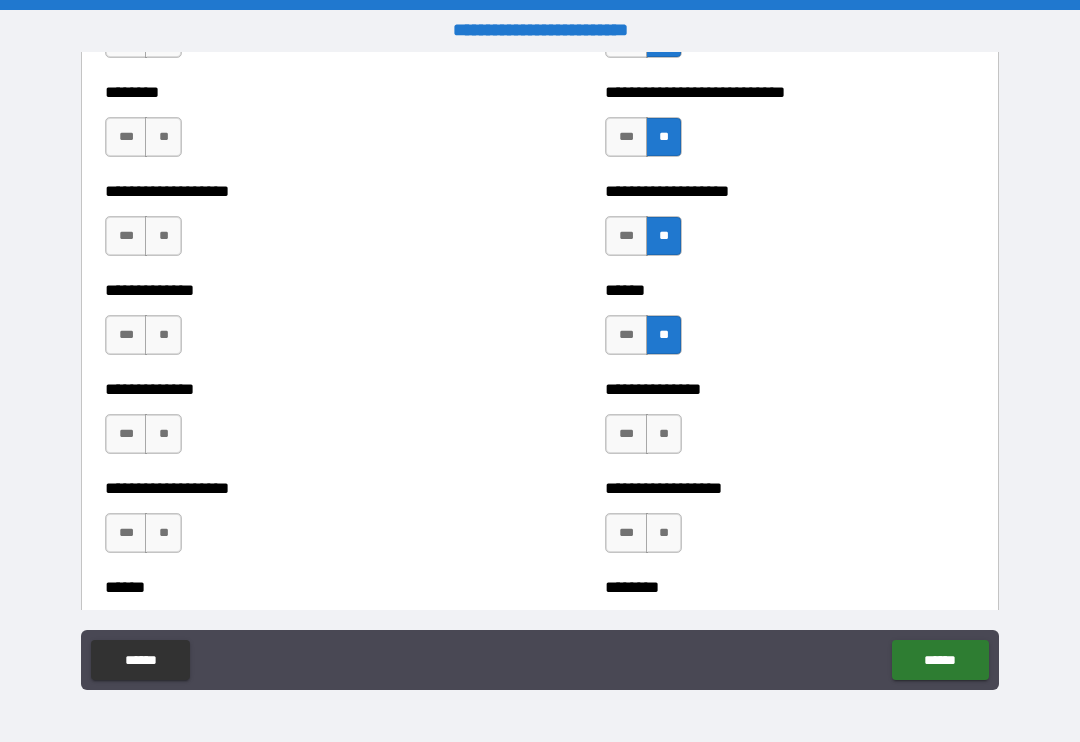 click on "**" at bounding box center [664, 434] 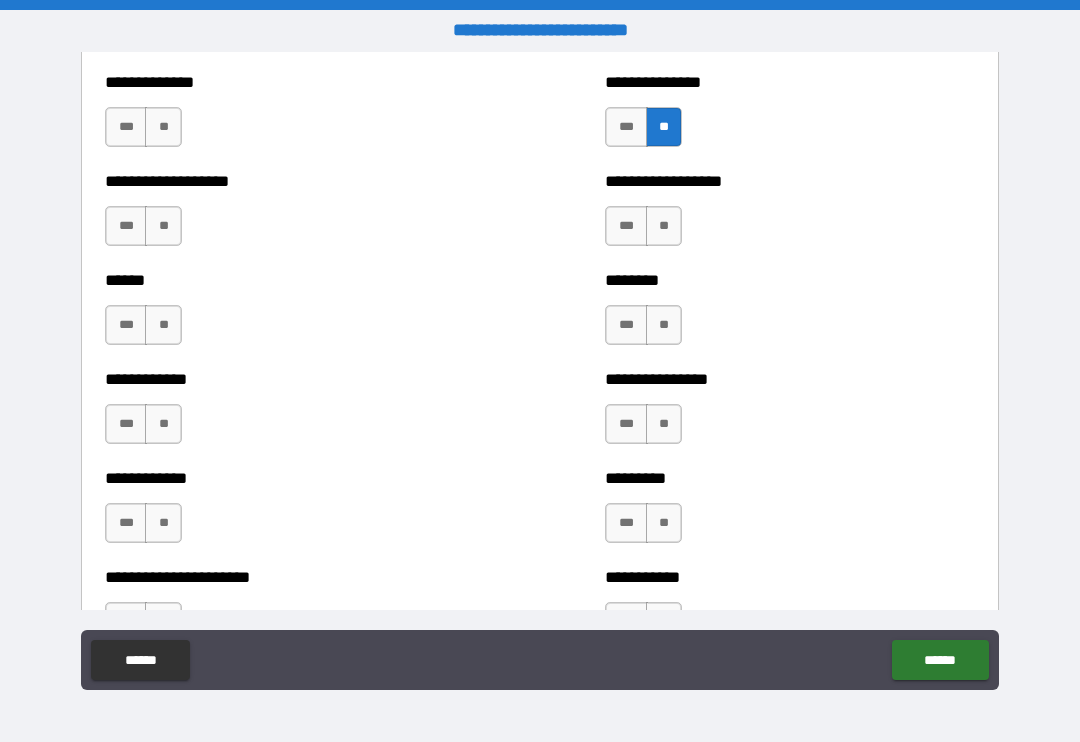 scroll, scrollTop: 4807, scrollLeft: 0, axis: vertical 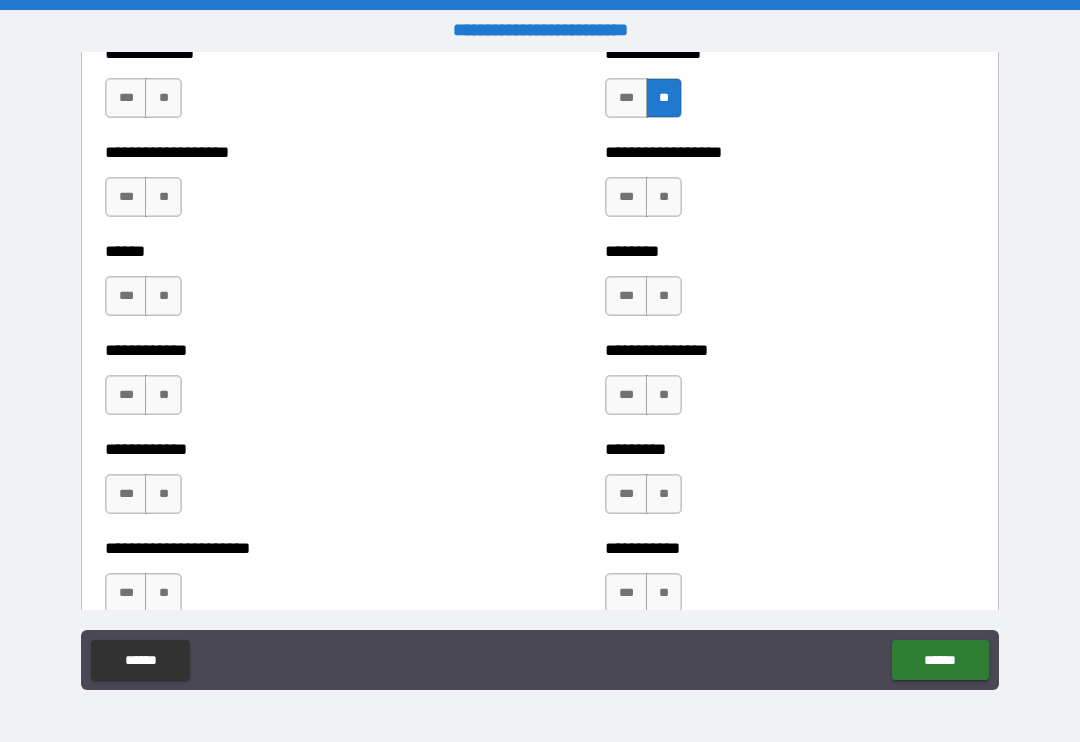 click on "**" at bounding box center [664, 197] 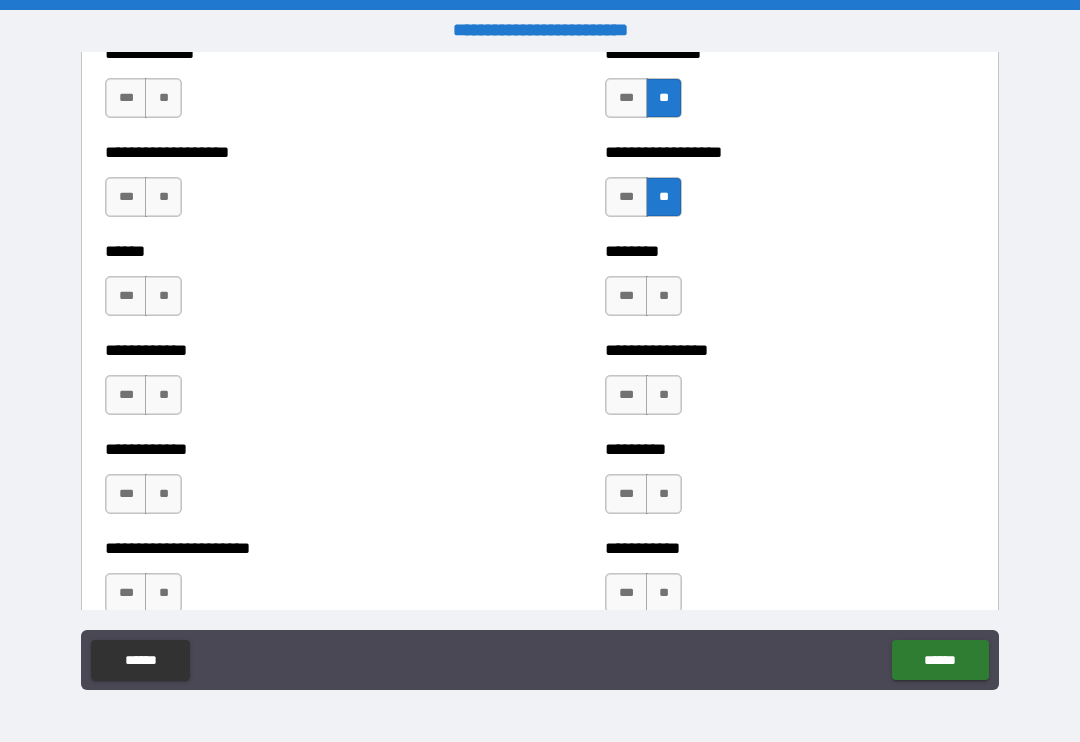 click on "**" at bounding box center [664, 296] 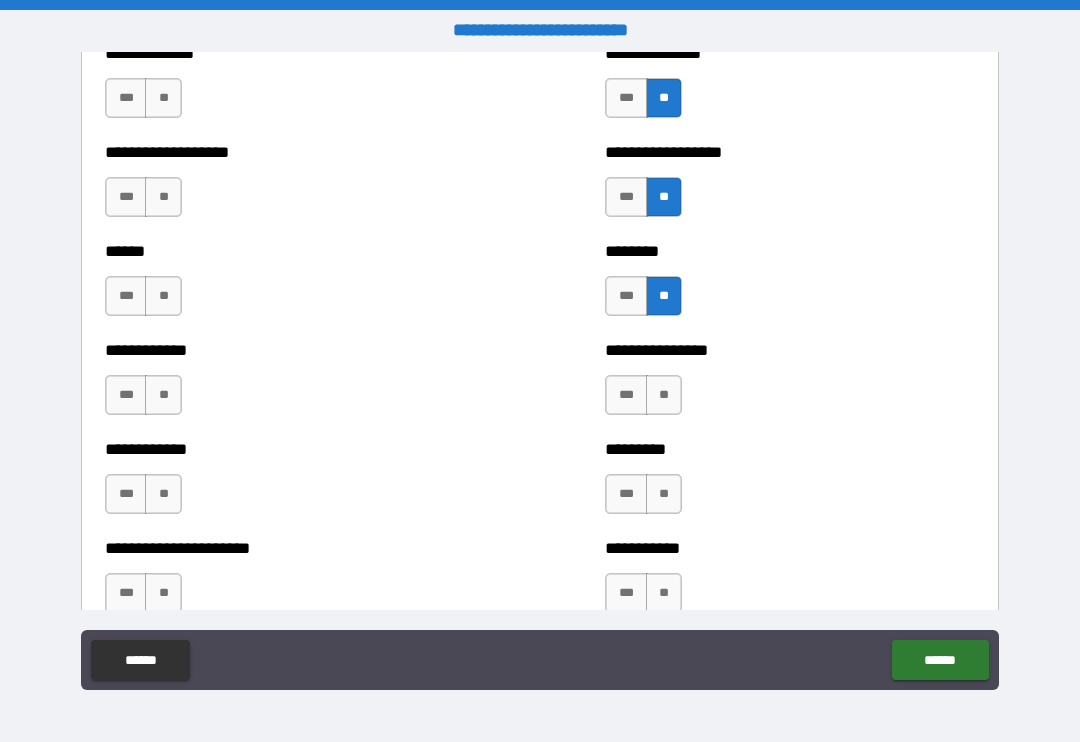 click on "**" at bounding box center (664, 395) 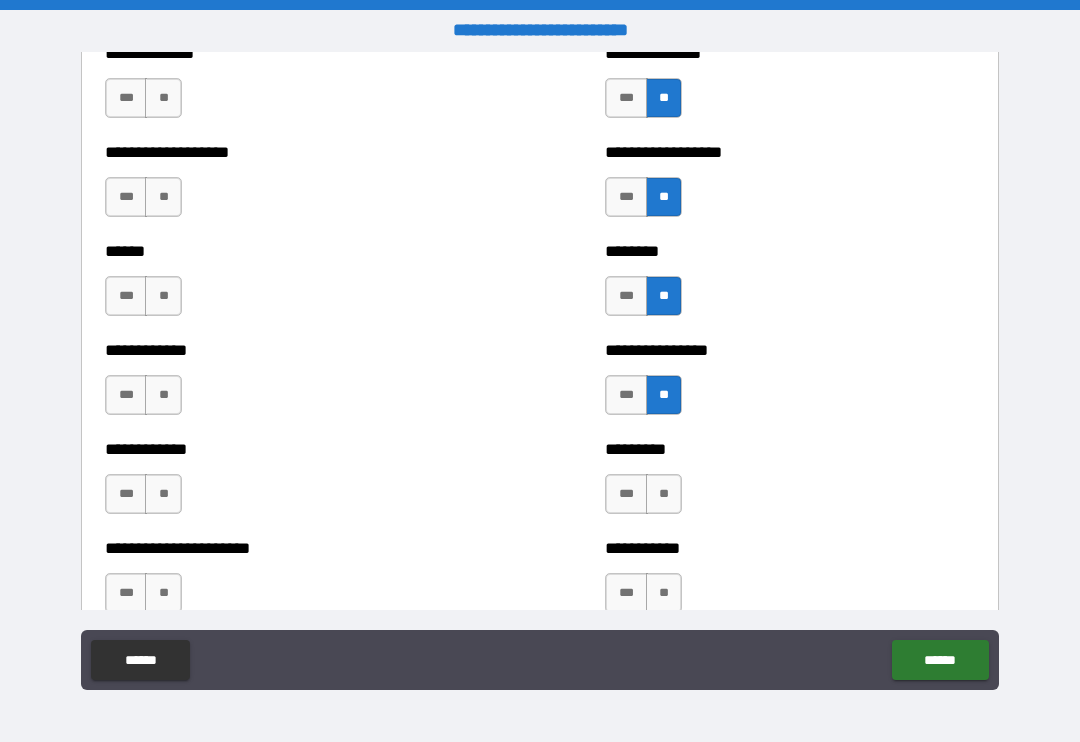click on "**" at bounding box center [664, 494] 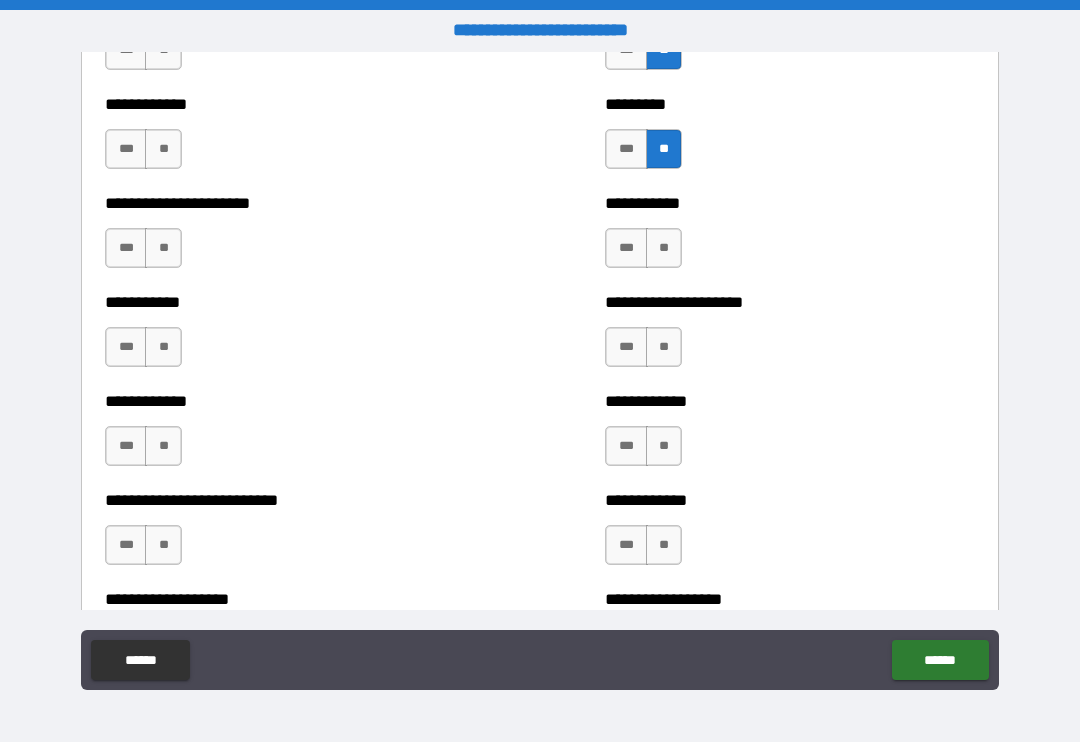 scroll, scrollTop: 5172, scrollLeft: 0, axis: vertical 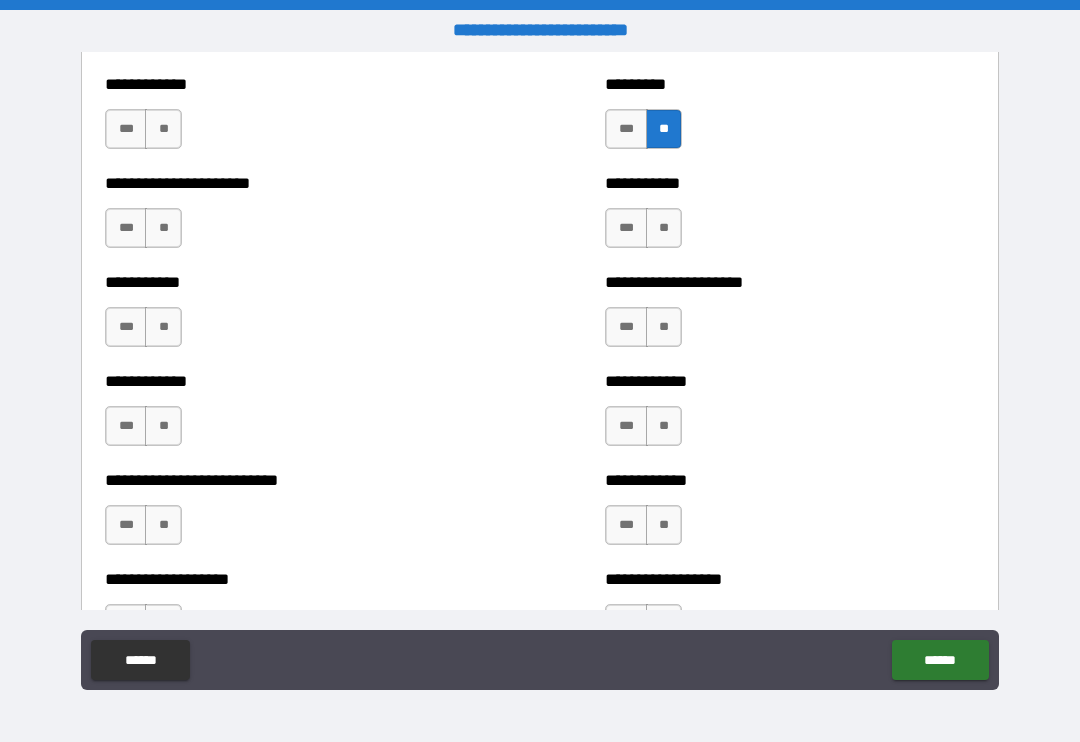 click on "**" at bounding box center (664, 228) 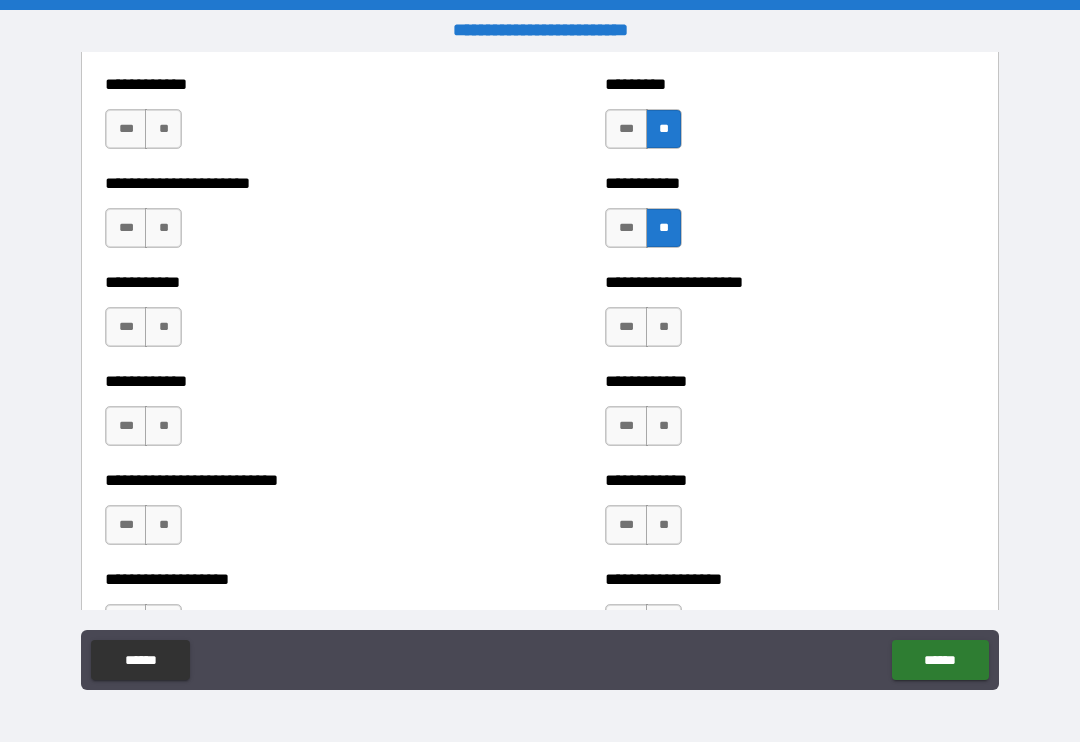 click on "**" at bounding box center [664, 525] 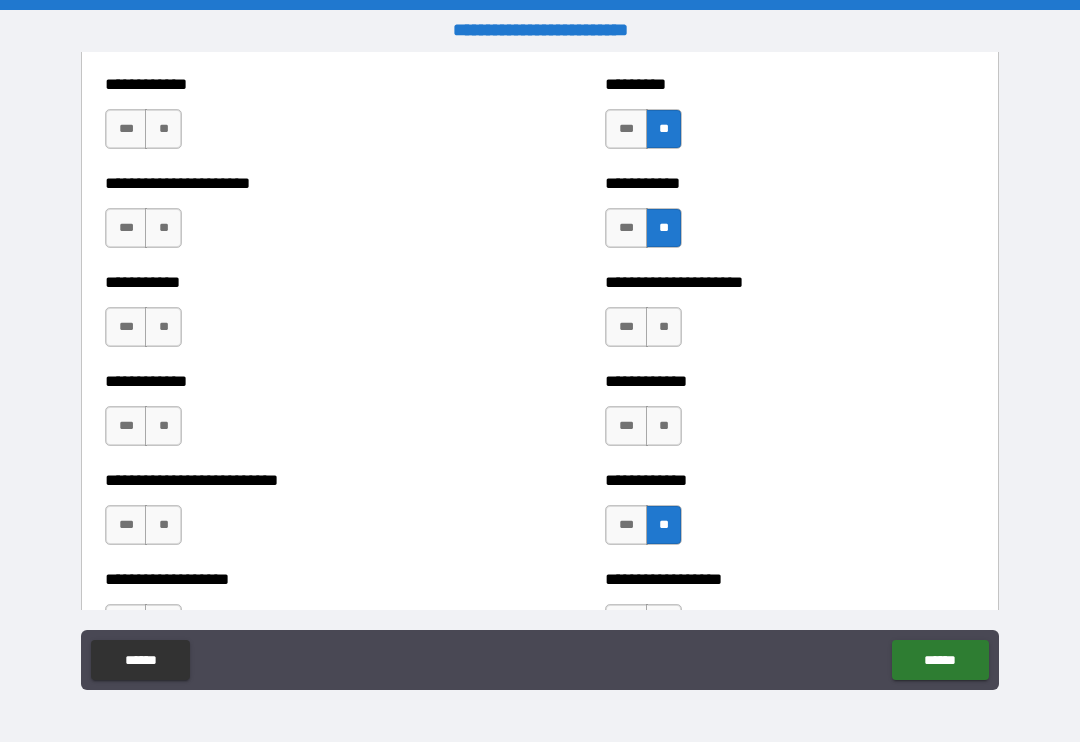 click on "**" at bounding box center (664, 426) 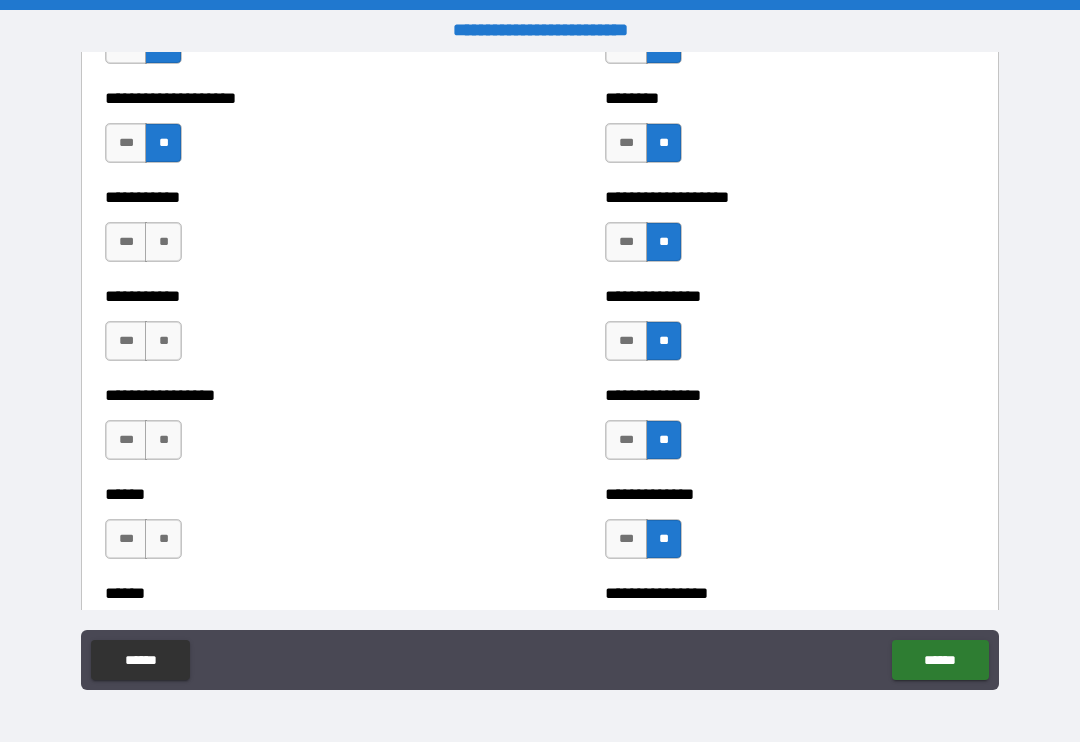 scroll, scrollTop: 2623, scrollLeft: 0, axis: vertical 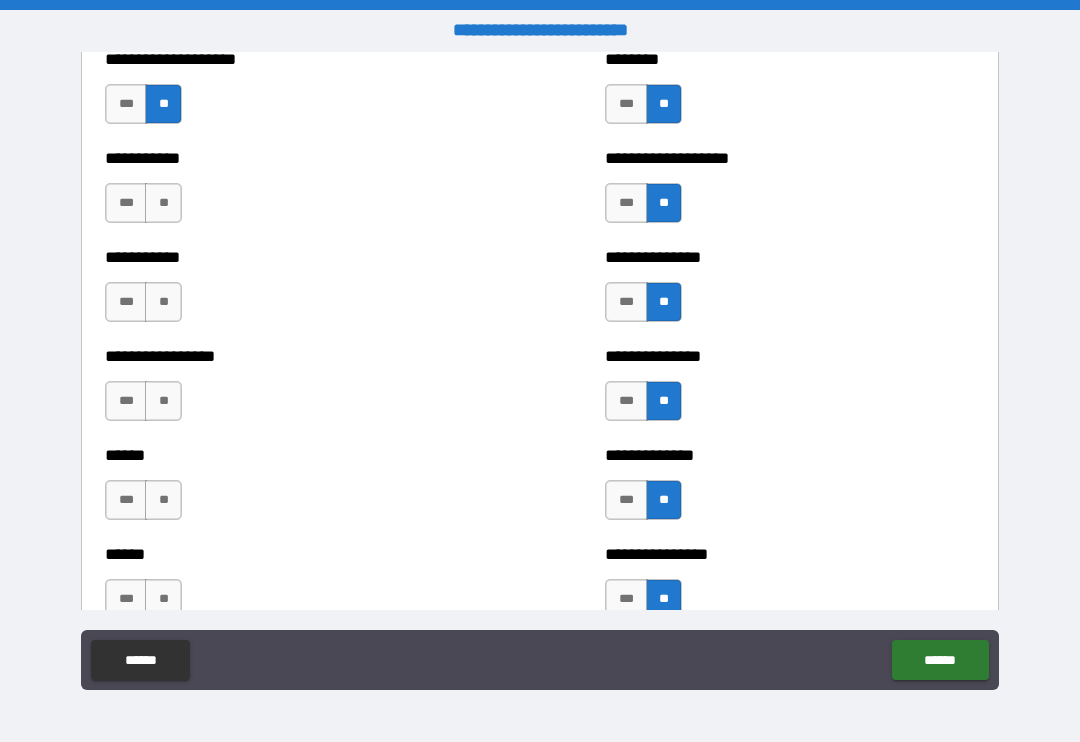 click on "**" at bounding box center (163, 203) 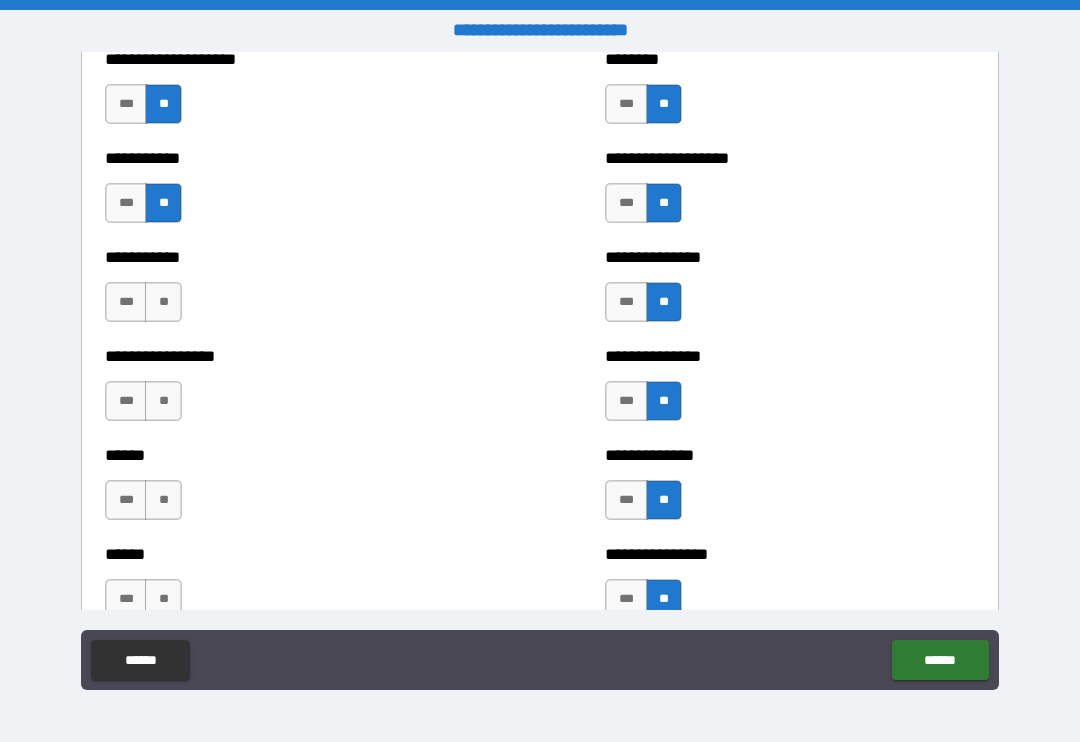 click on "**" at bounding box center (163, 302) 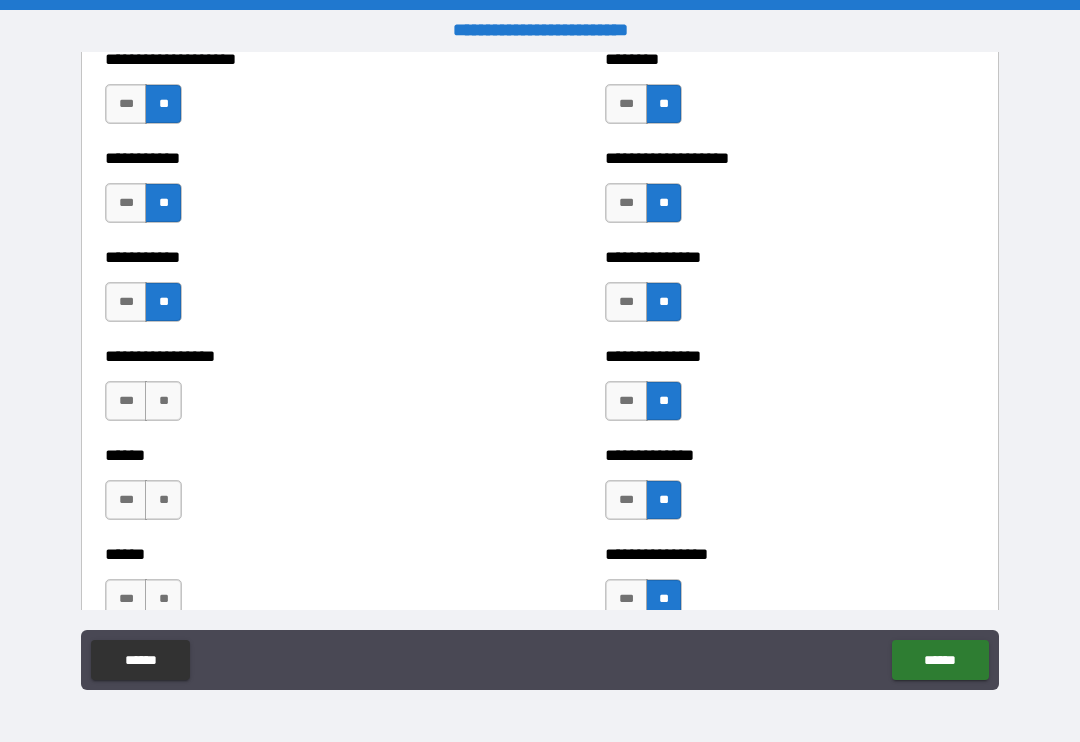click on "**" at bounding box center [163, 401] 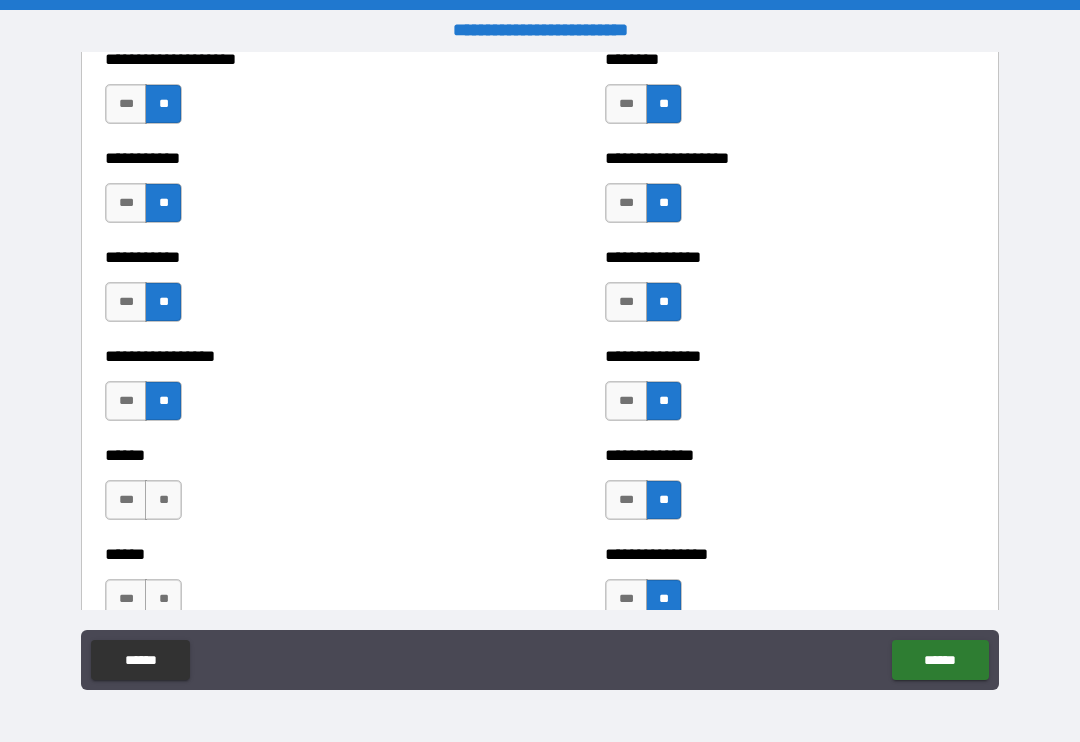 click on "**" at bounding box center (163, 500) 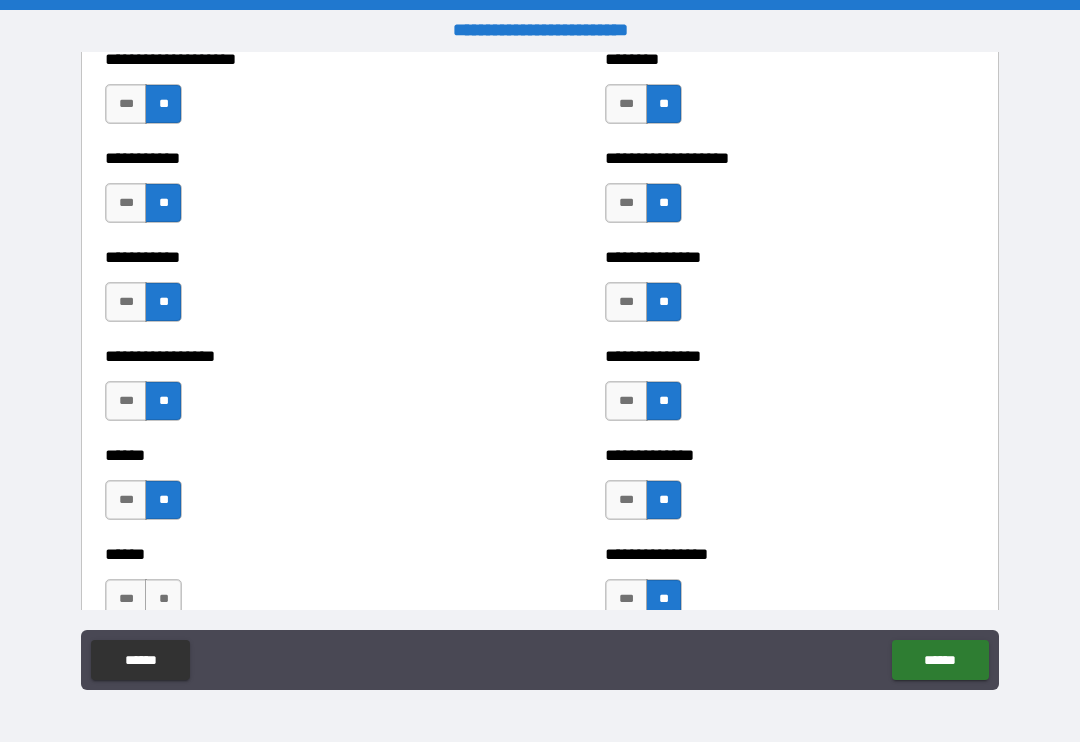 click on "**" at bounding box center [163, 599] 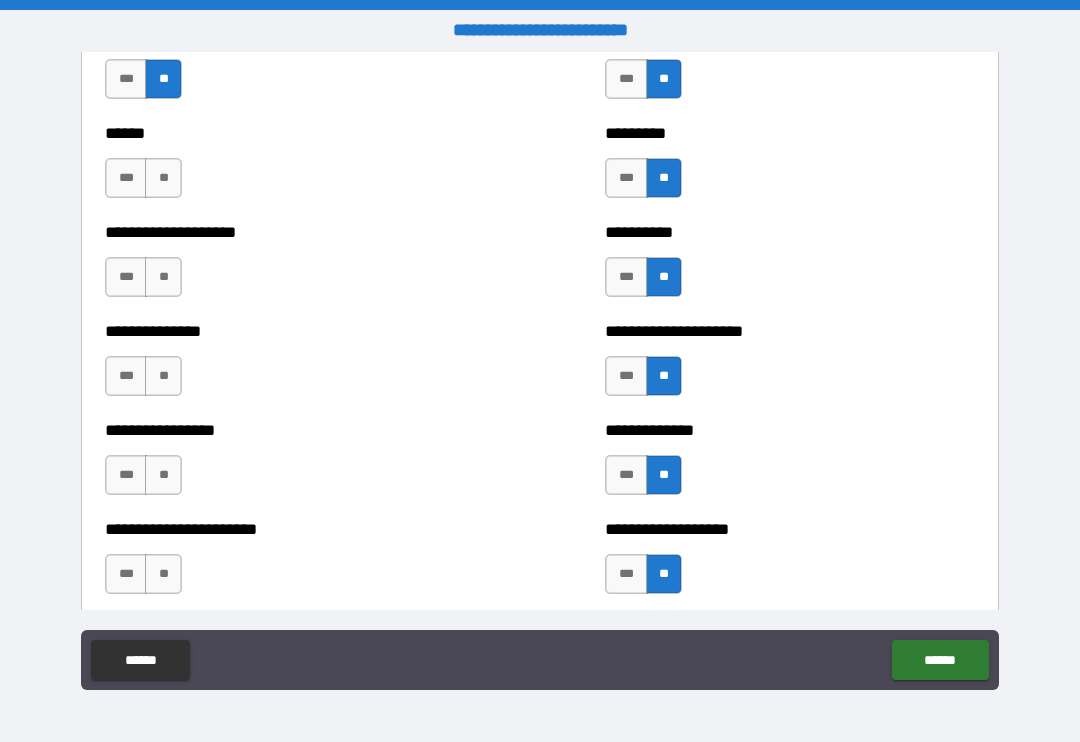 scroll, scrollTop: 3158, scrollLeft: 0, axis: vertical 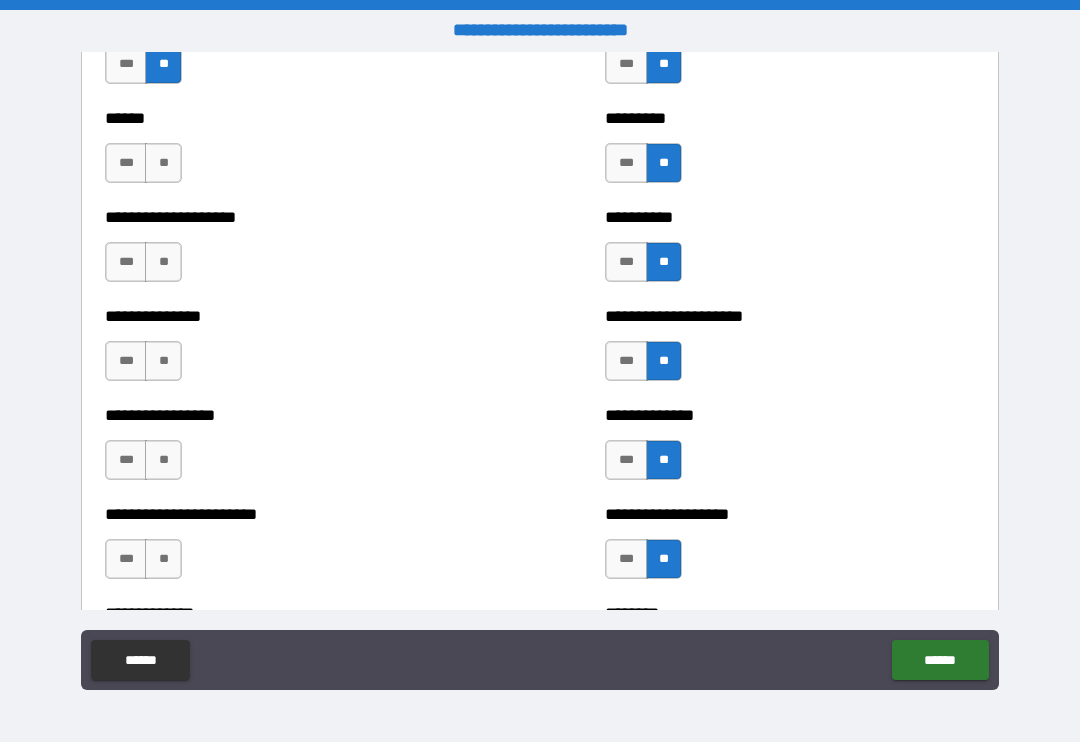 click on "**" at bounding box center (163, 163) 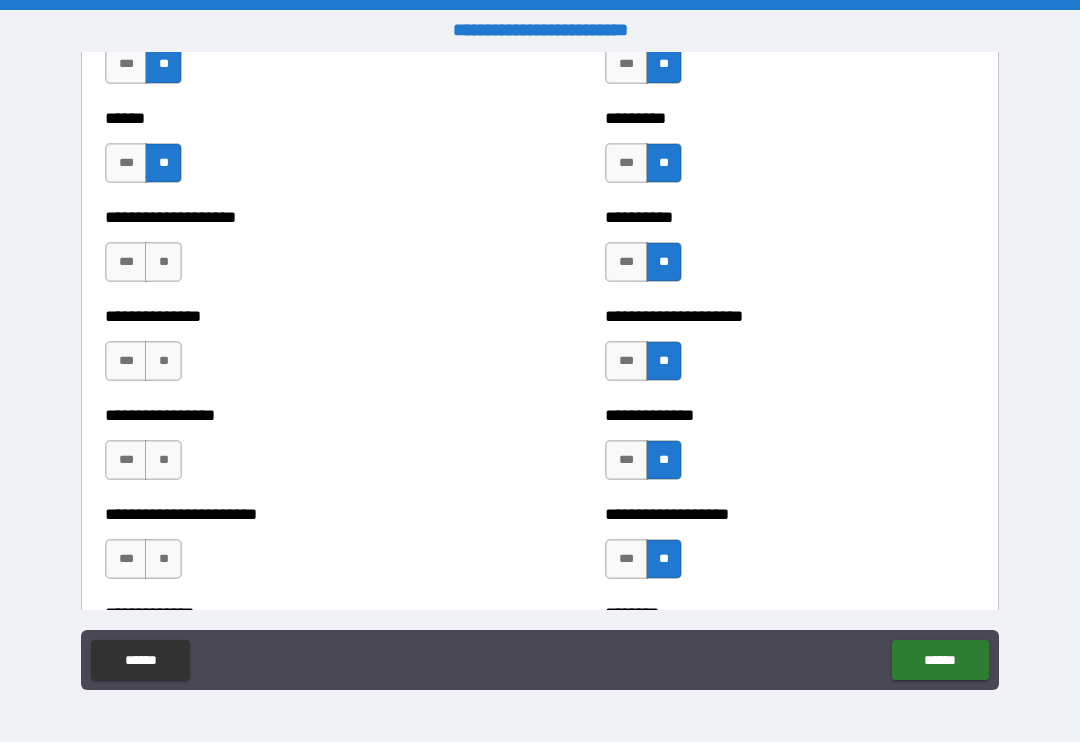 click on "**" at bounding box center [163, 262] 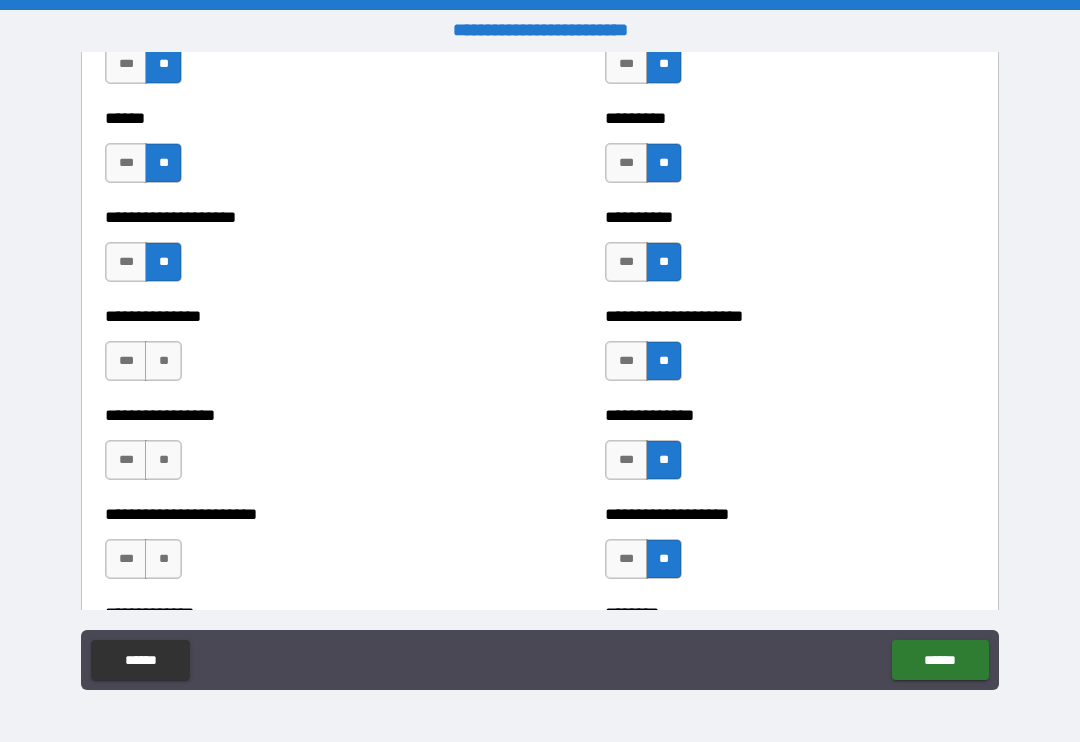 click on "**" at bounding box center [163, 361] 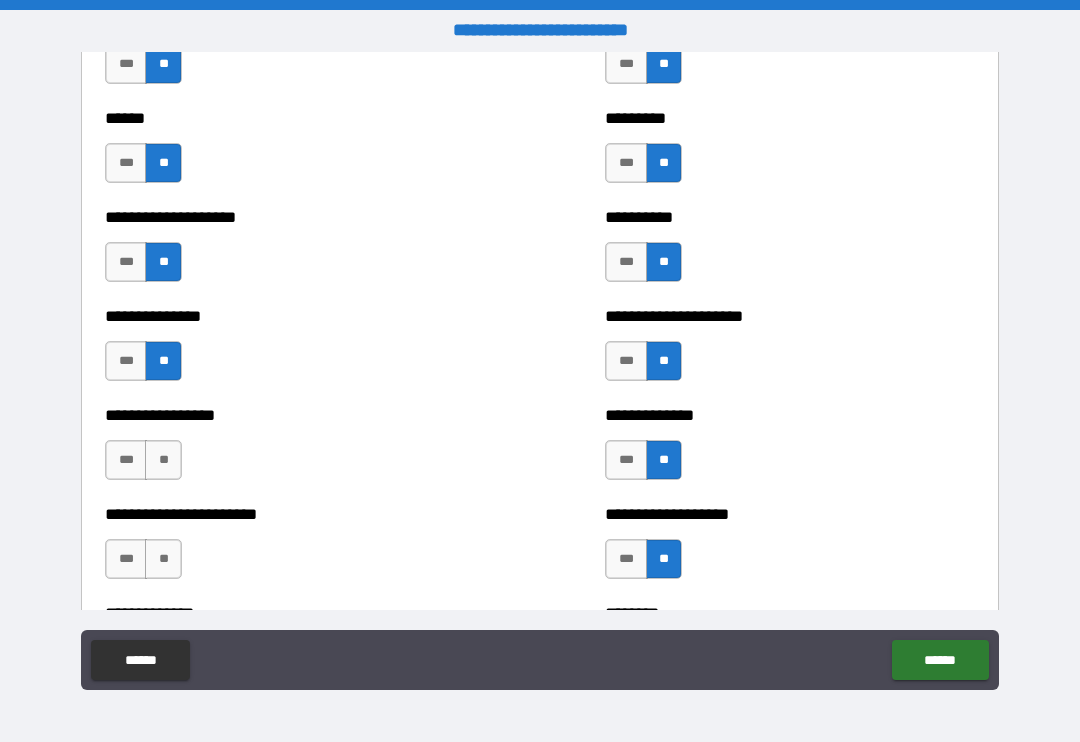 click on "**" at bounding box center (163, 460) 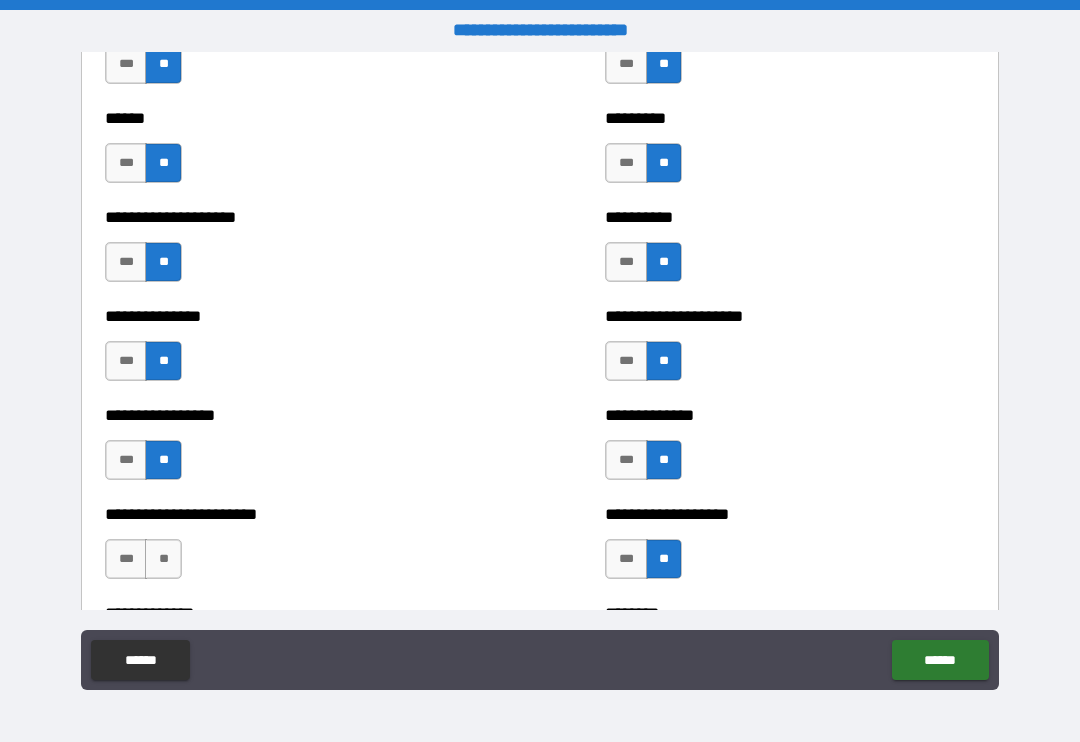 click on "**" at bounding box center [163, 559] 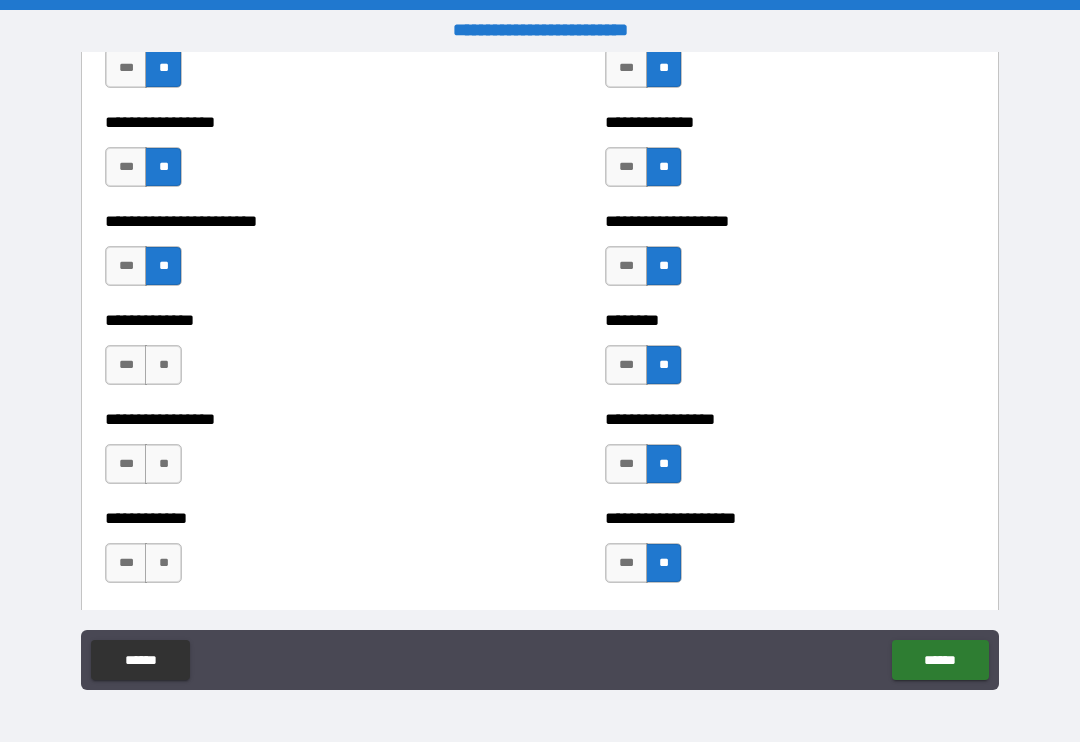 scroll, scrollTop: 3466, scrollLeft: 0, axis: vertical 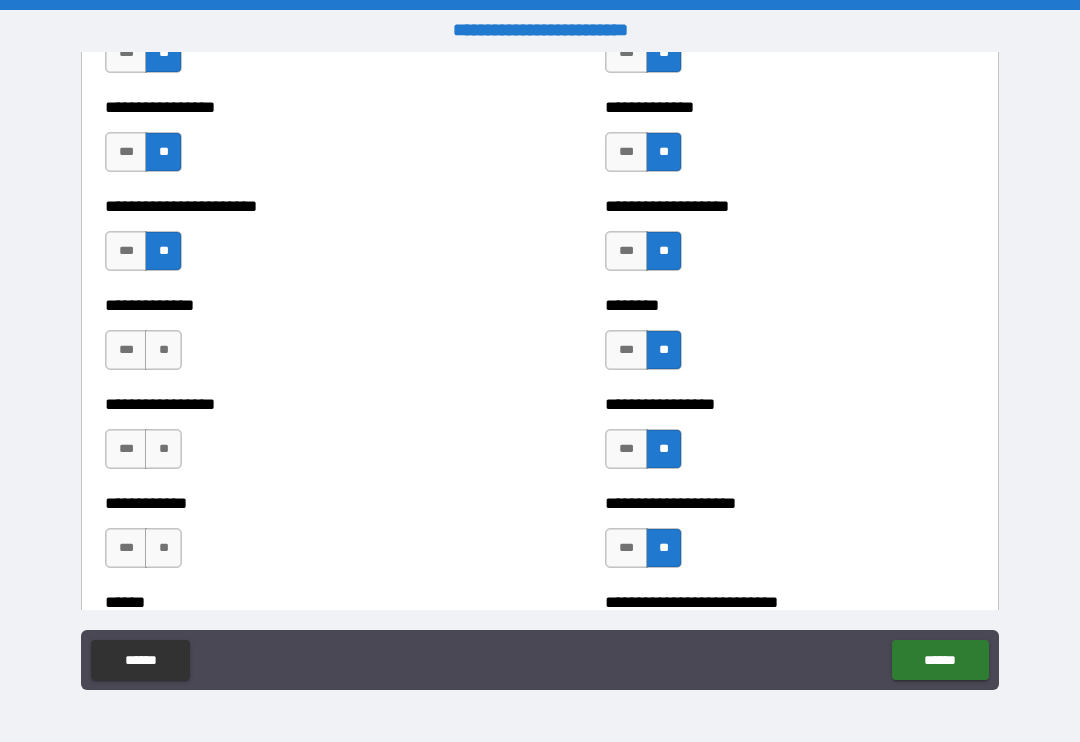 click on "**" at bounding box center (163, 350) 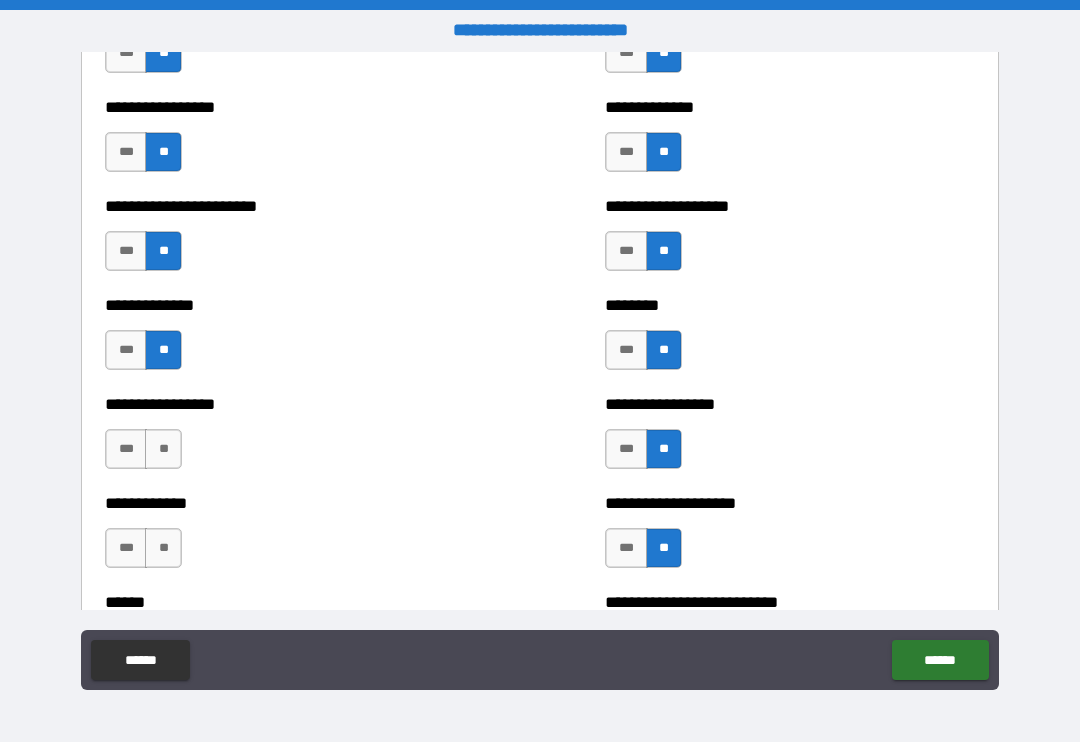 click on "**" at bounding box center [163, 449] 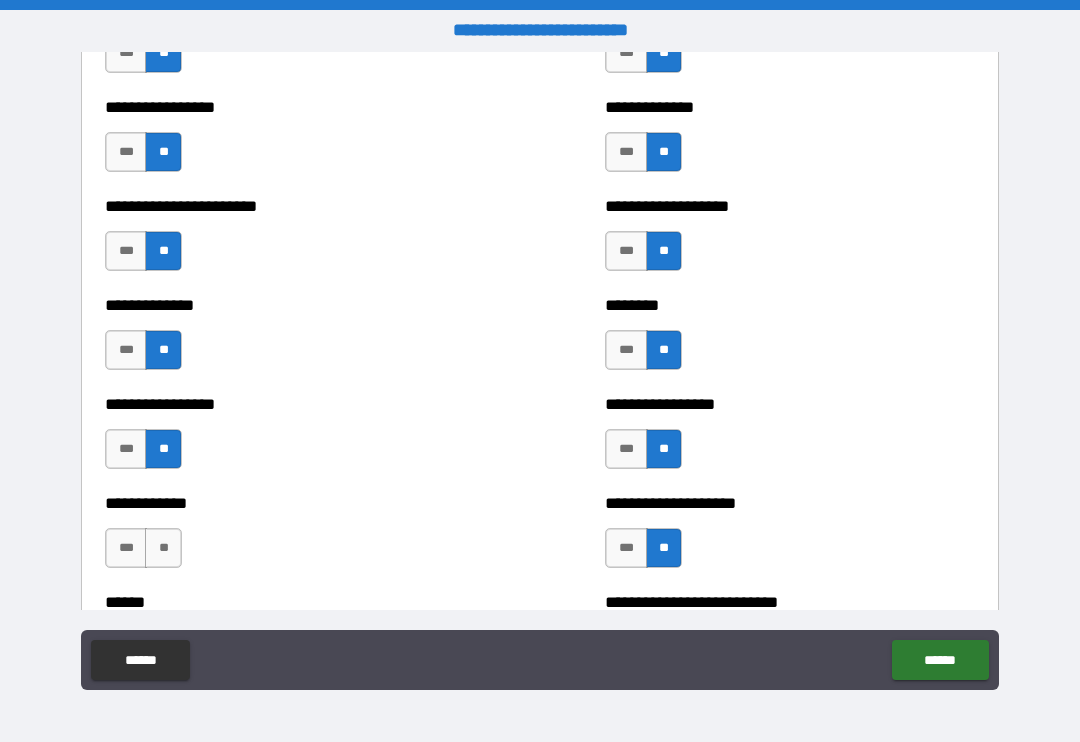 click on "**" at bounding box center [163, 548] 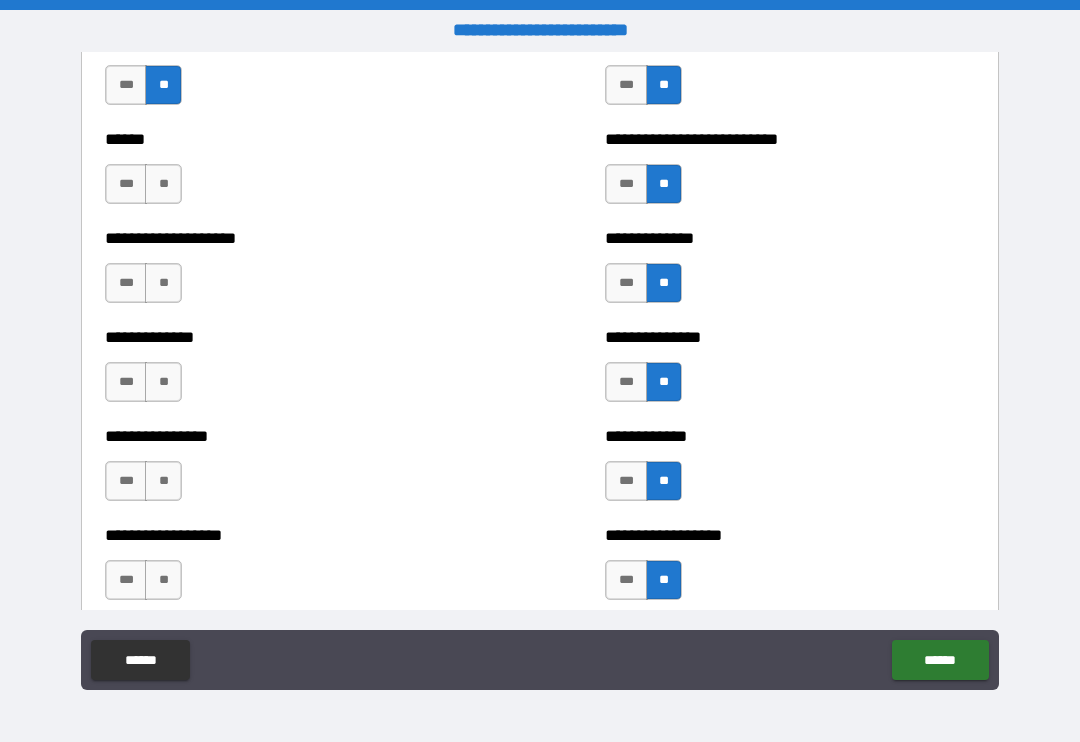 scroll, scrollTop: 3933, scrollLeft: 0, axis: vertical 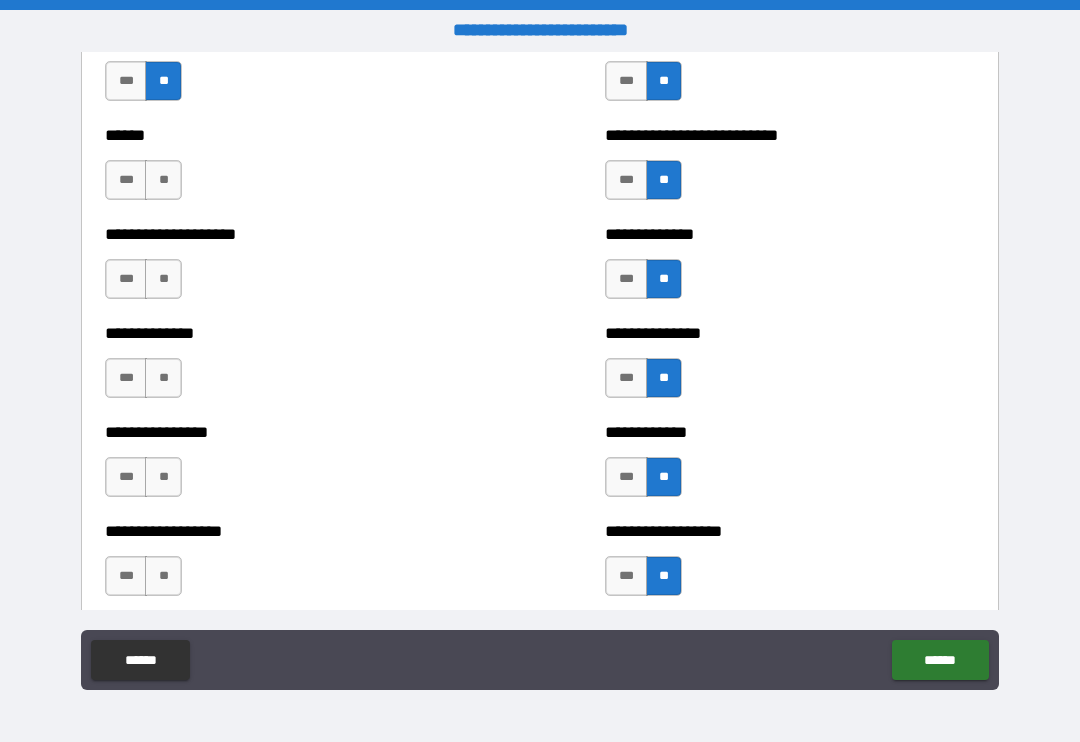 click on "**" at bounding box center [163, 180] 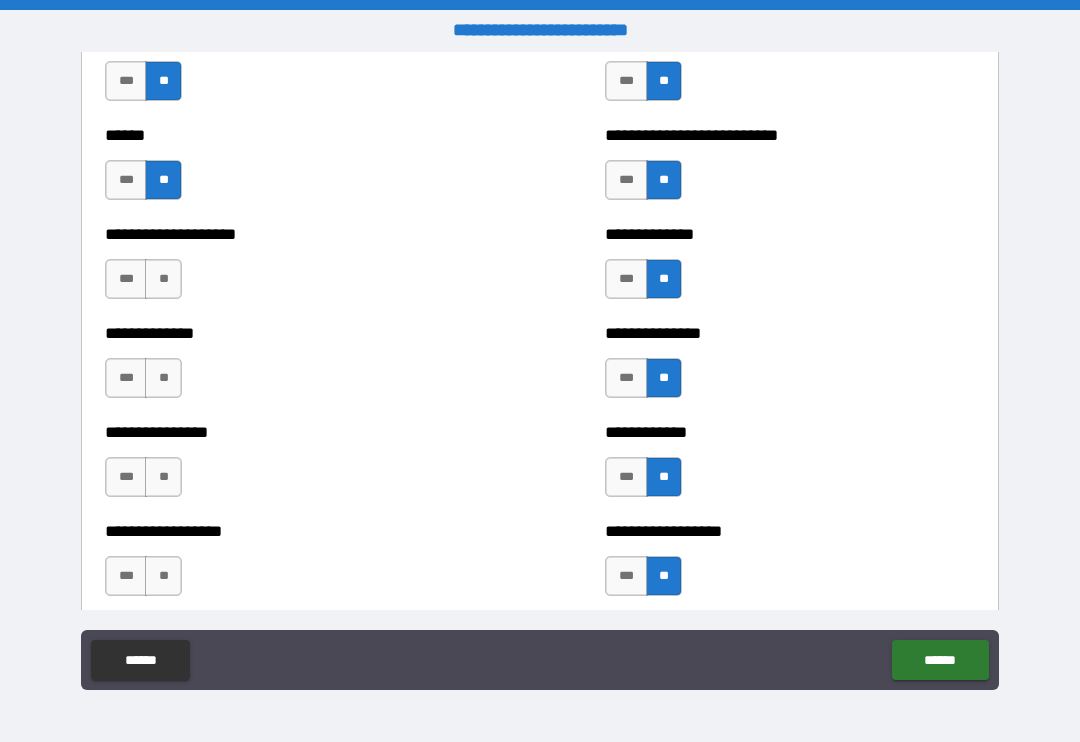 click on "**" at bounding box center (163, 279) 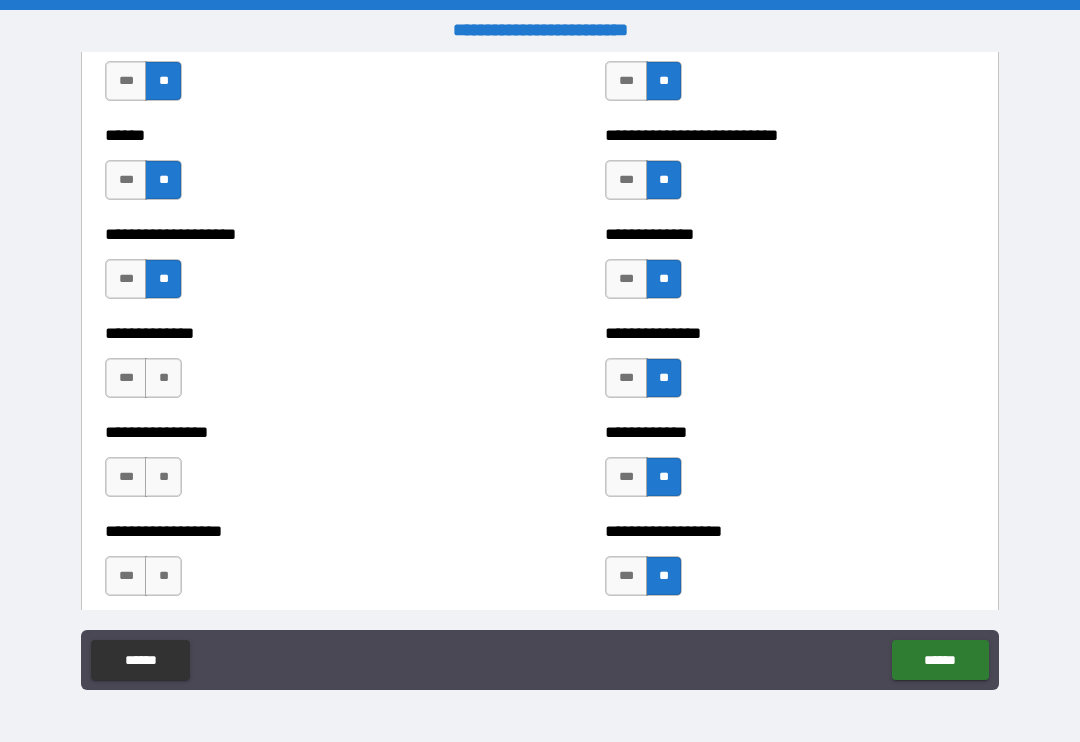 click on "**" at bounding box center [163, 378] 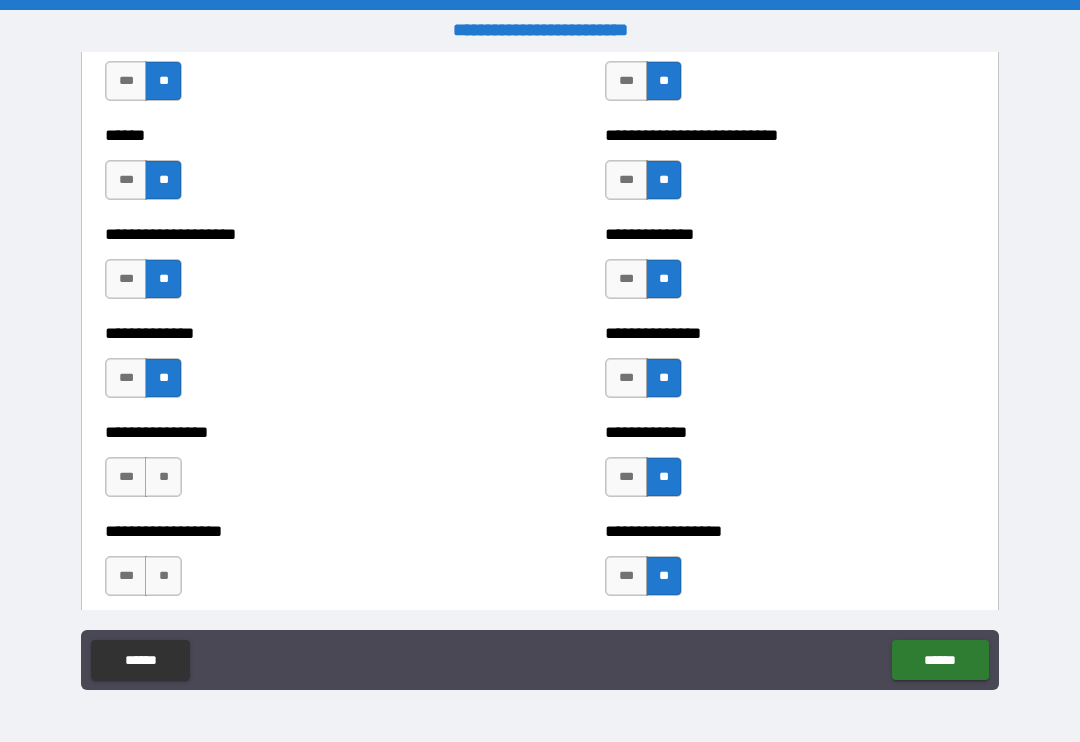 click on "**" at bounding box center [163, 477] 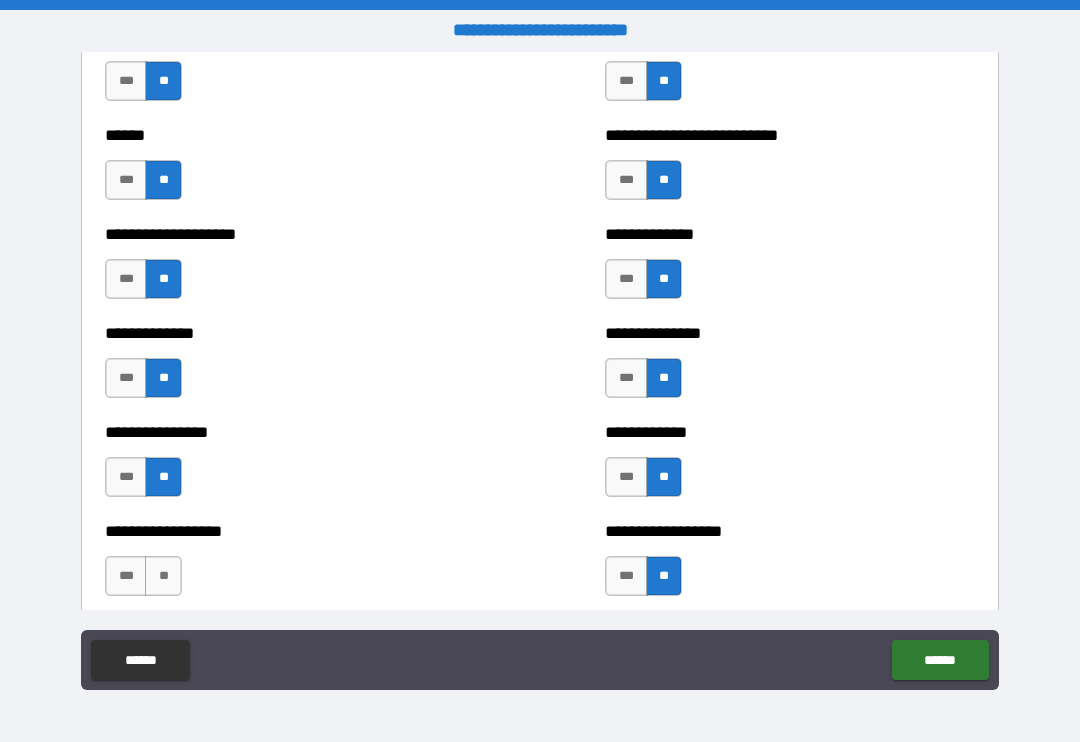 click on "**" at bounding box center [163, 576] 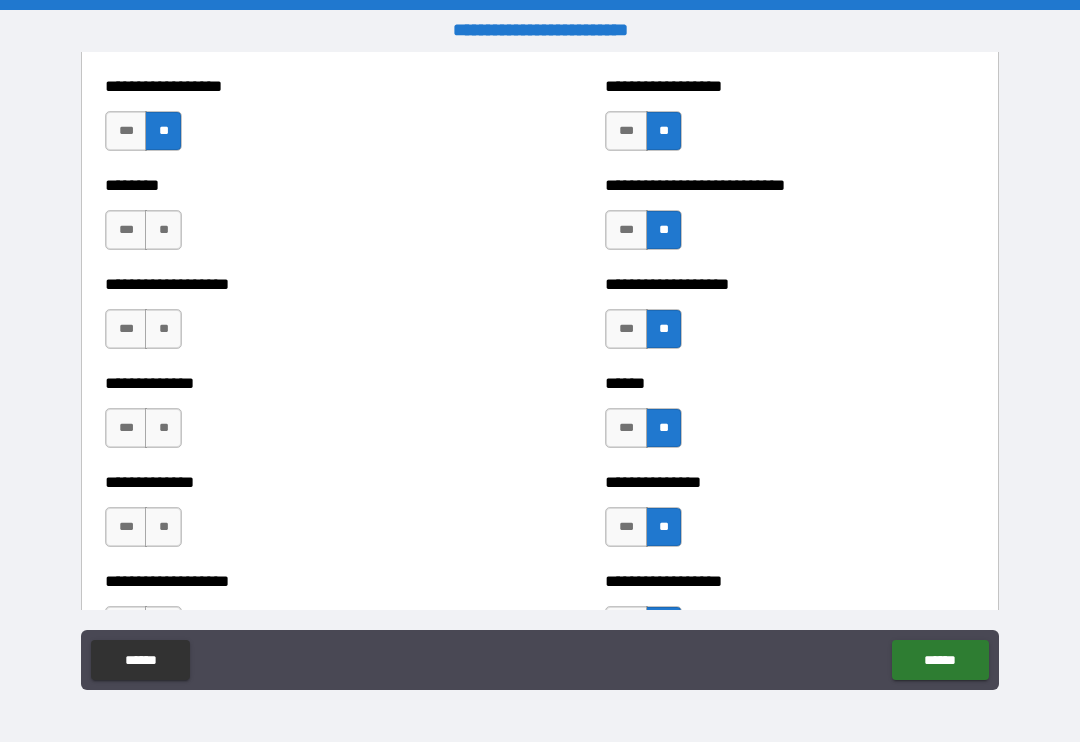scroll, scrollTop: 4413, scrollLeft: 0, axis: vertical 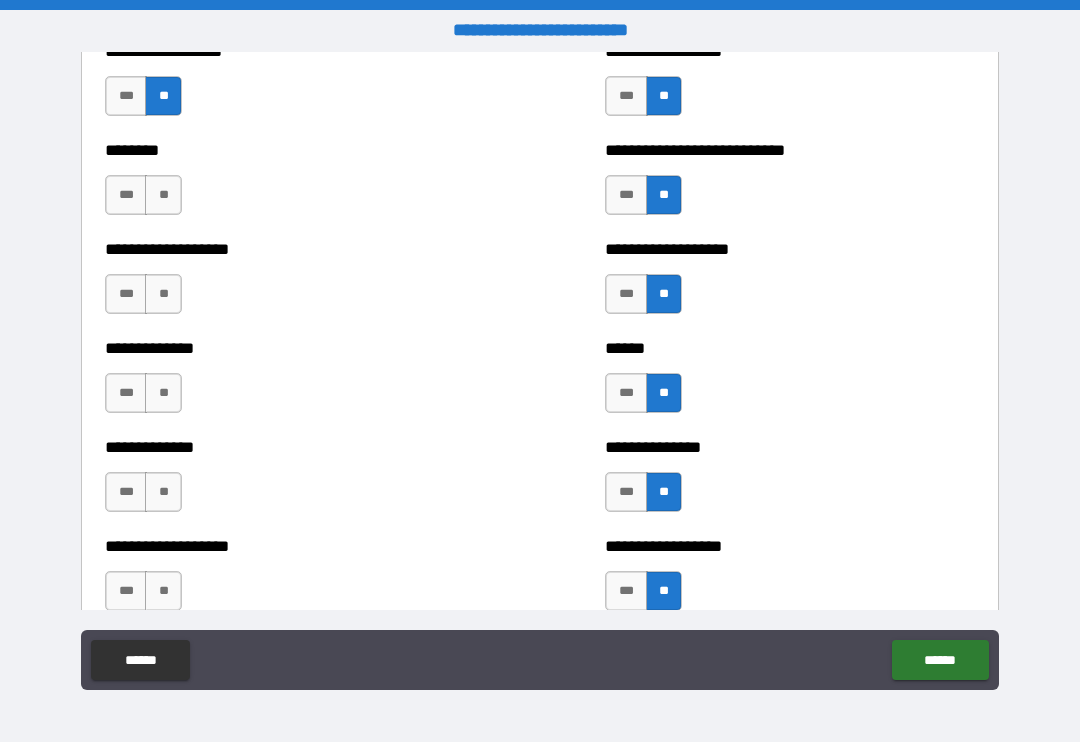 click on "**" at bounding box center (163, 195) 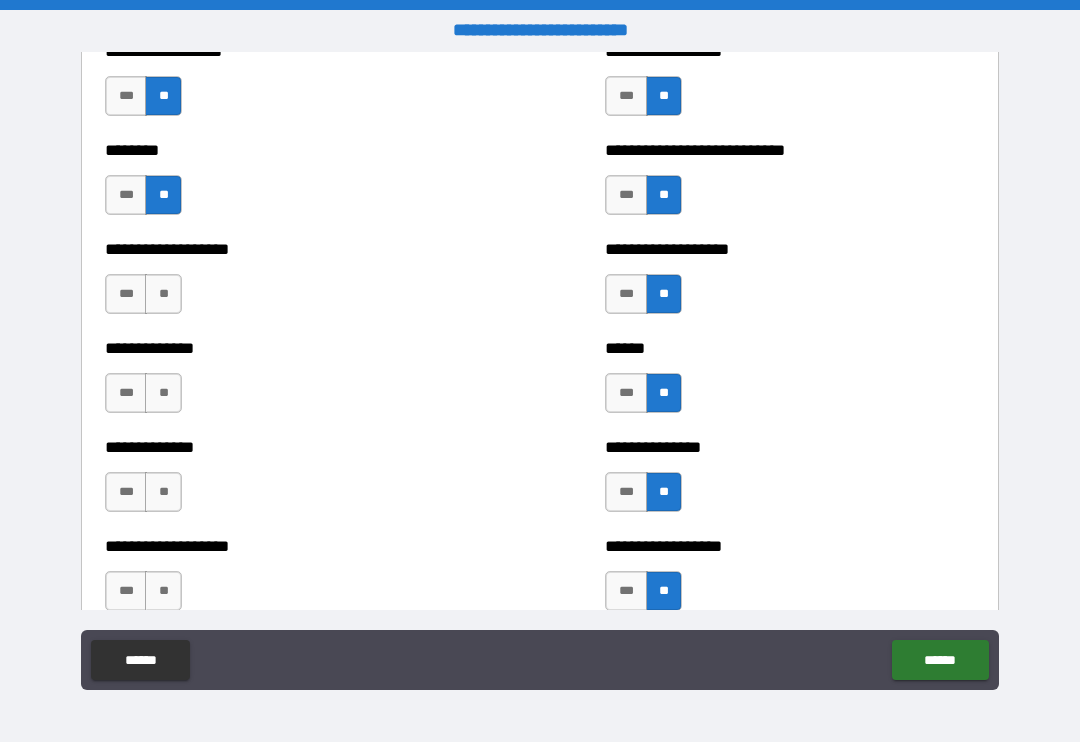 click on "**" at bounding box center [163, 294] 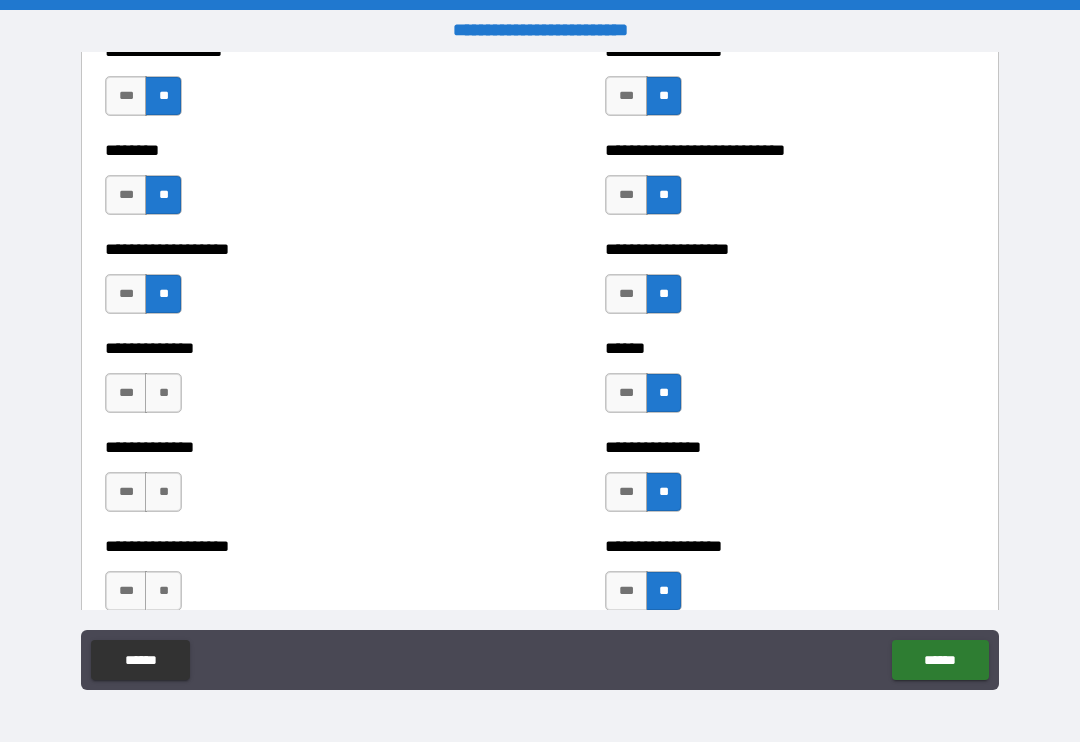 click on "**" at bounding box center (163, 393) 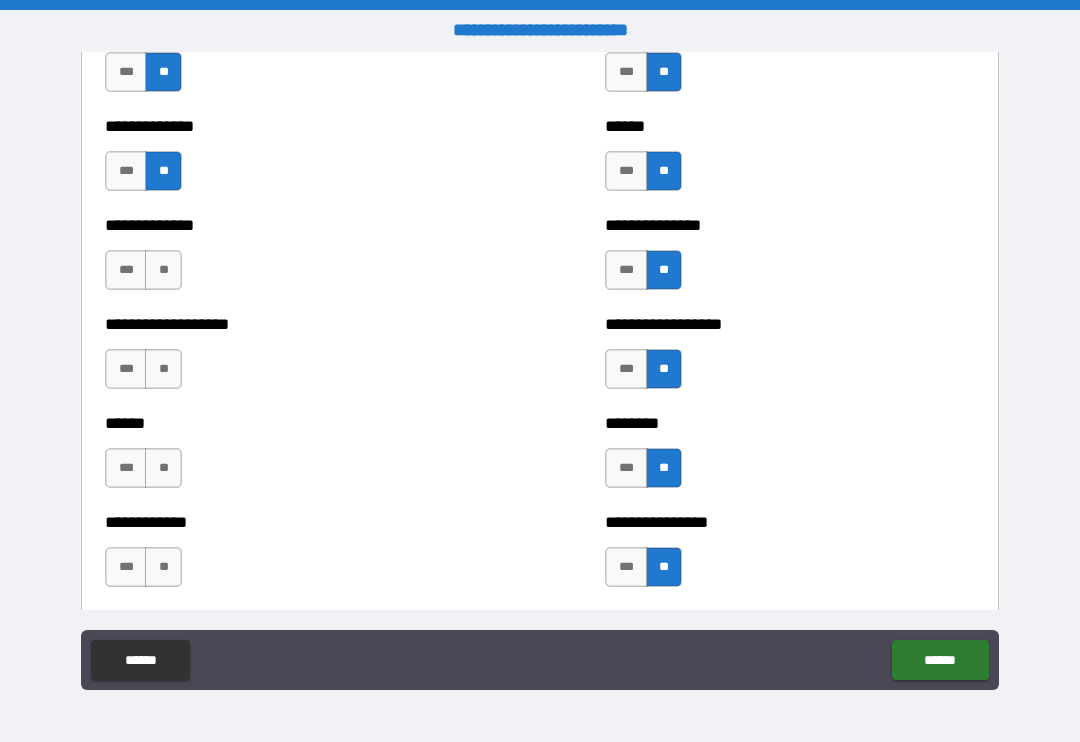 scroll, scrollTop: 4639, scrollLeft: 0, axis: vertical 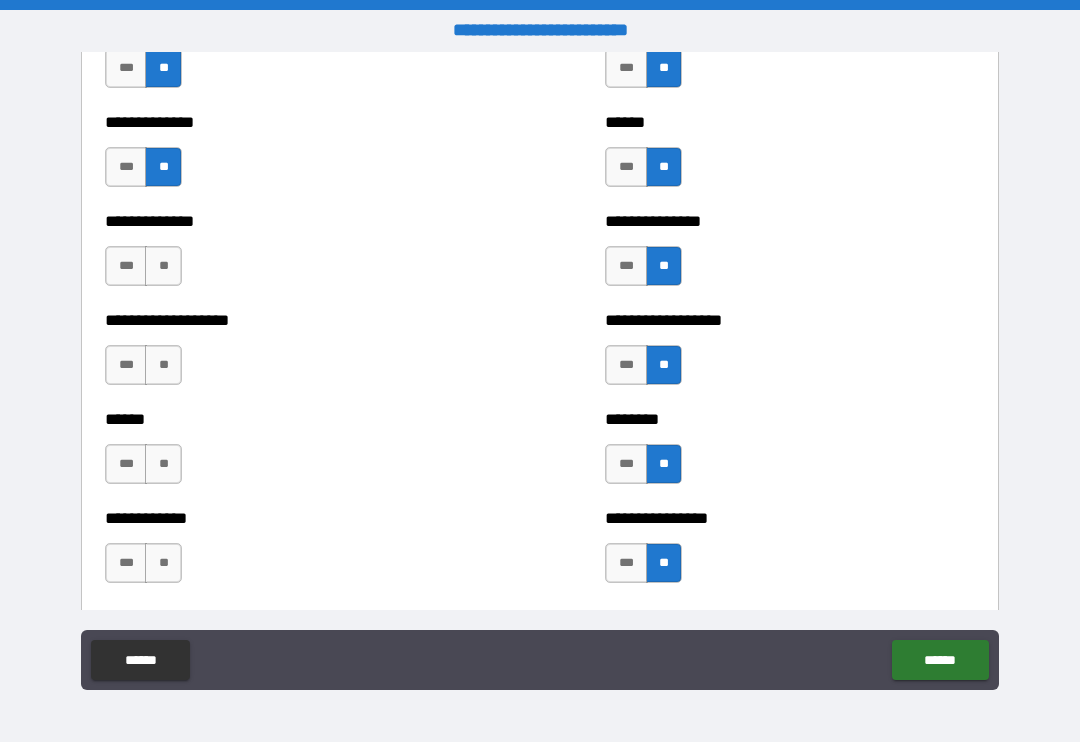click on "**" at bounding box center [163, 266] 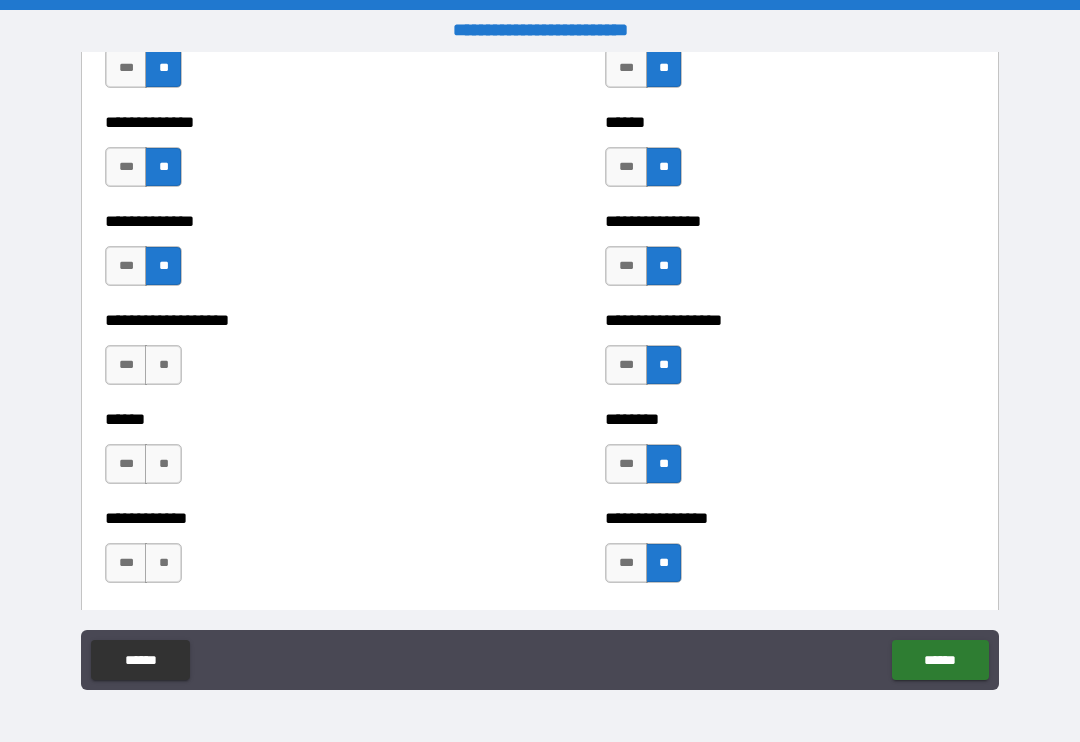 click on "**" at bounding box center (163, 365) 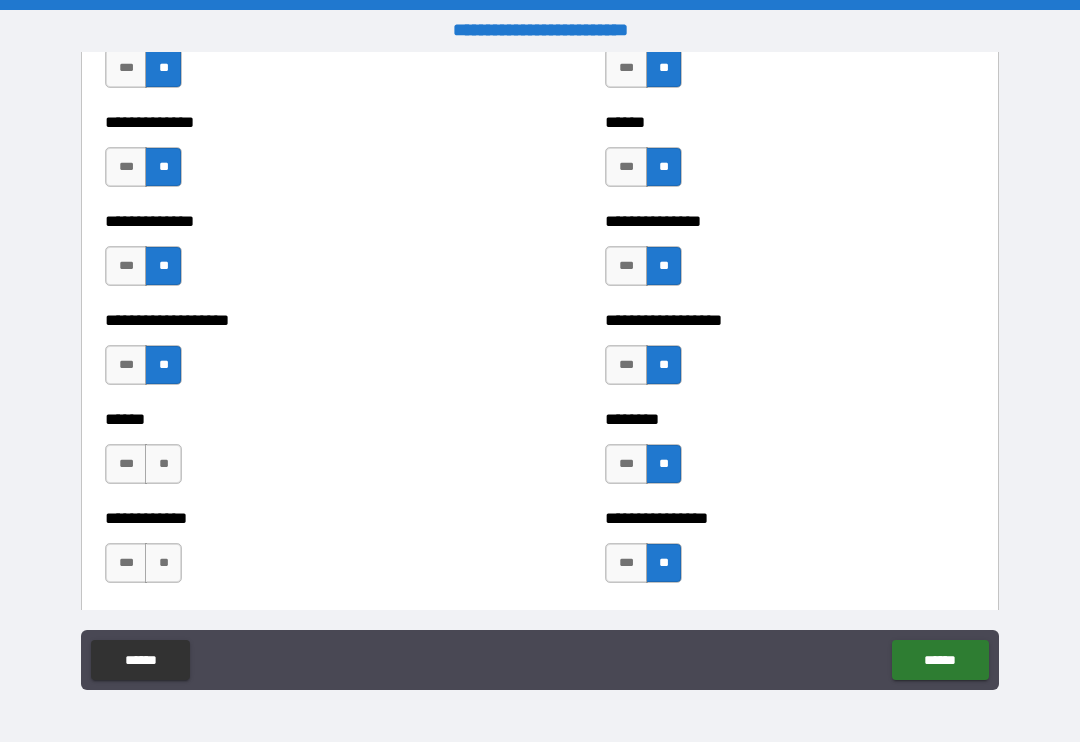 click on "**" at bounding box center [163, 464] 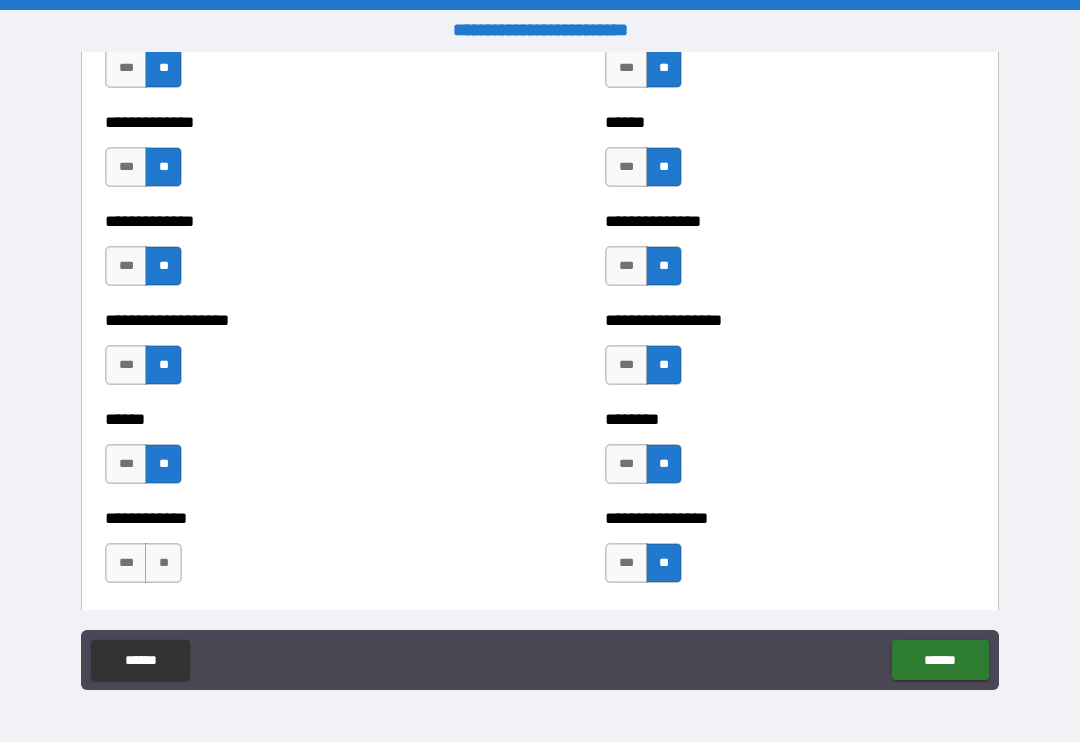 click on "**" at bounding box center (163, 563) 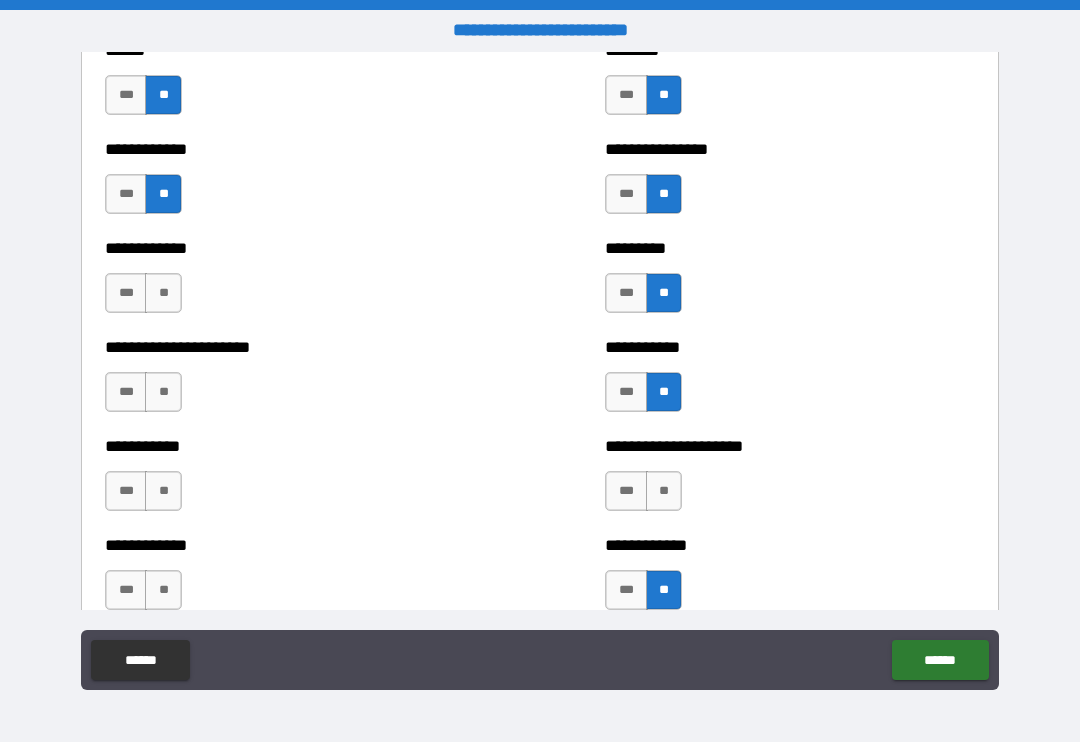 scroll, scrollTop: 5011, scrollLeft: 0, axis: vertical 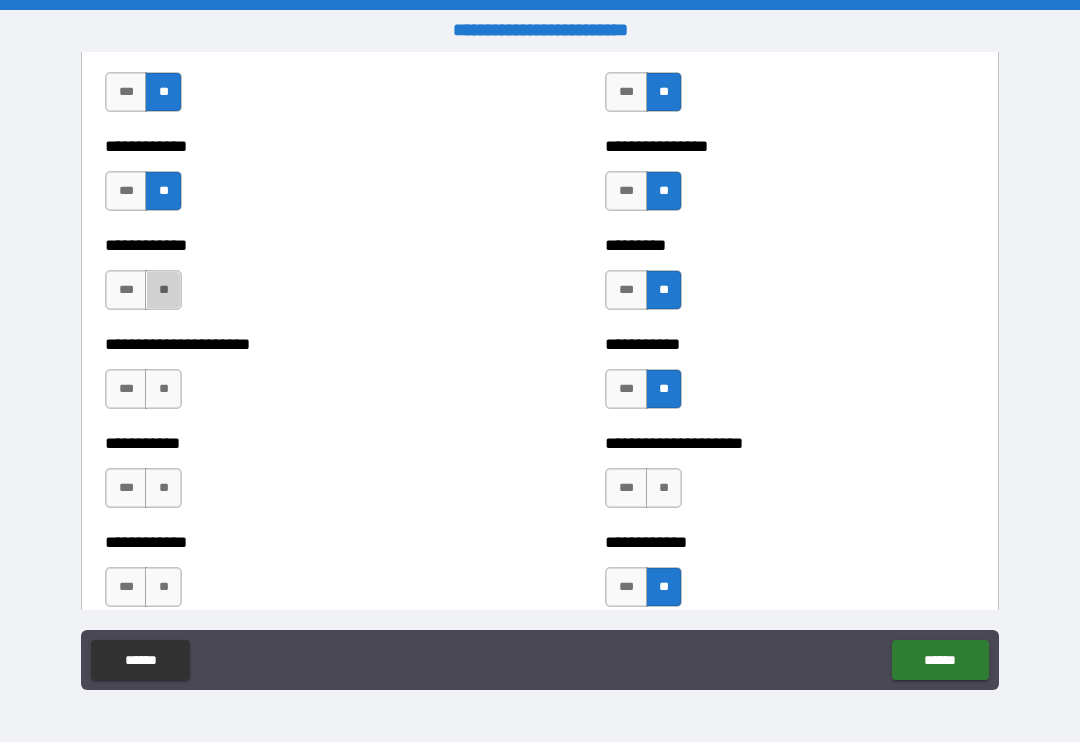 click on "**" at bounding box center [163, 290] 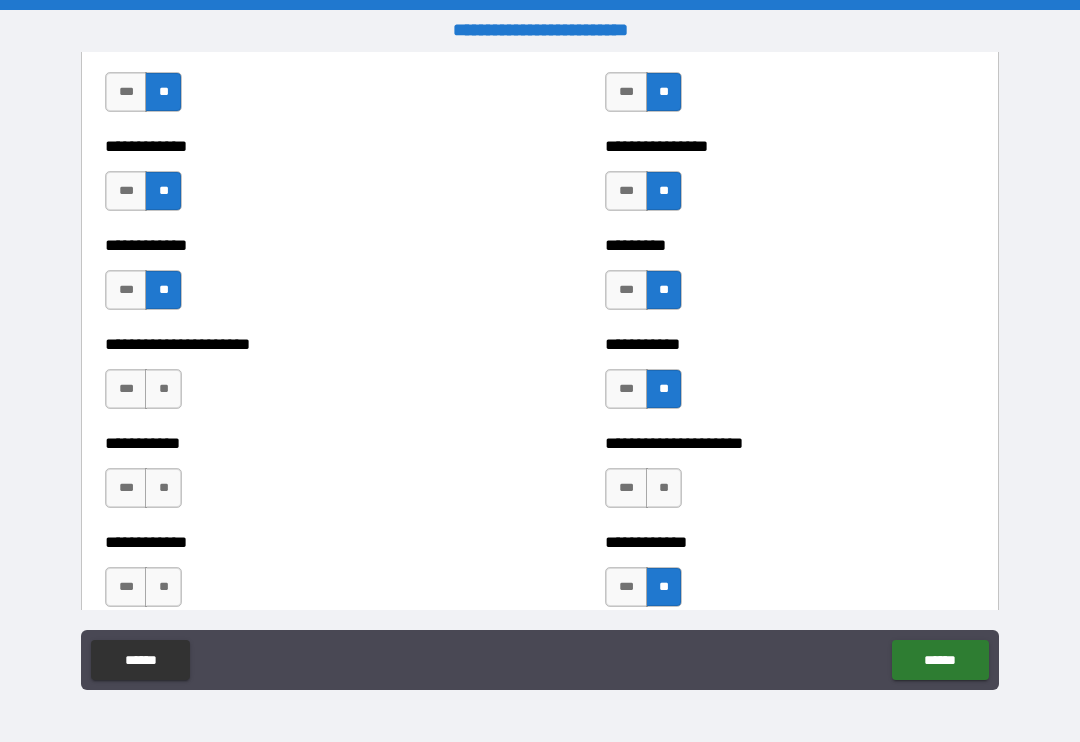 click on "**" at bounding box center (163, 389) 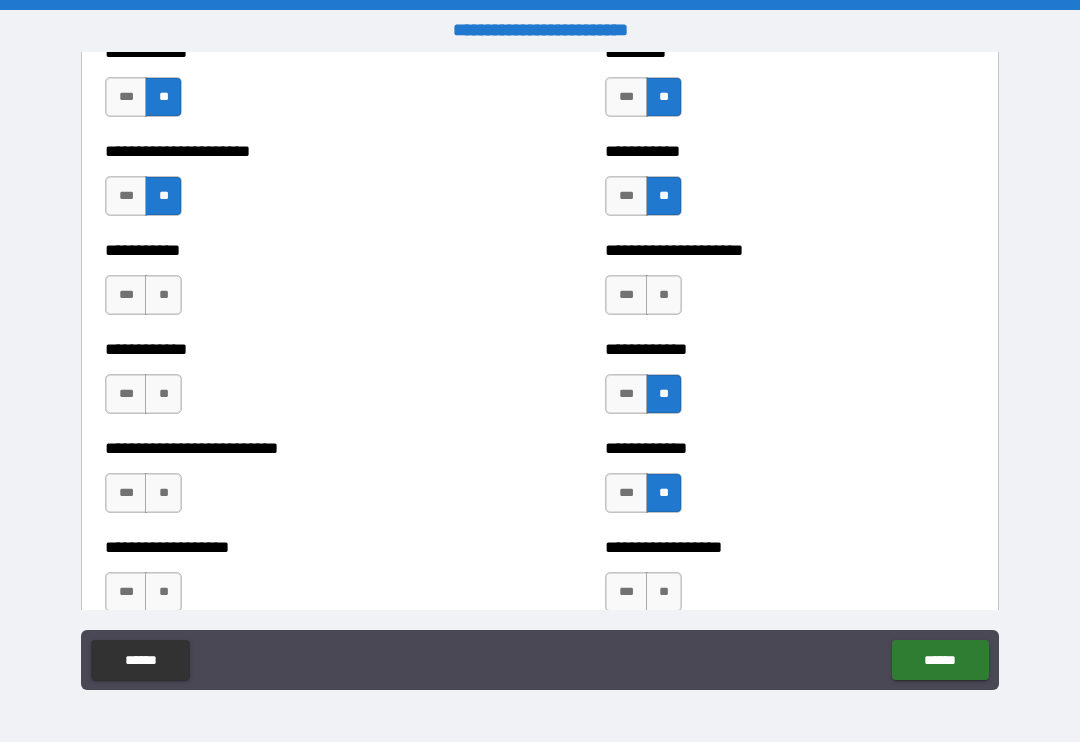 scroll, scrollTop: 5213, scrollLeft: 0, axis: vertical 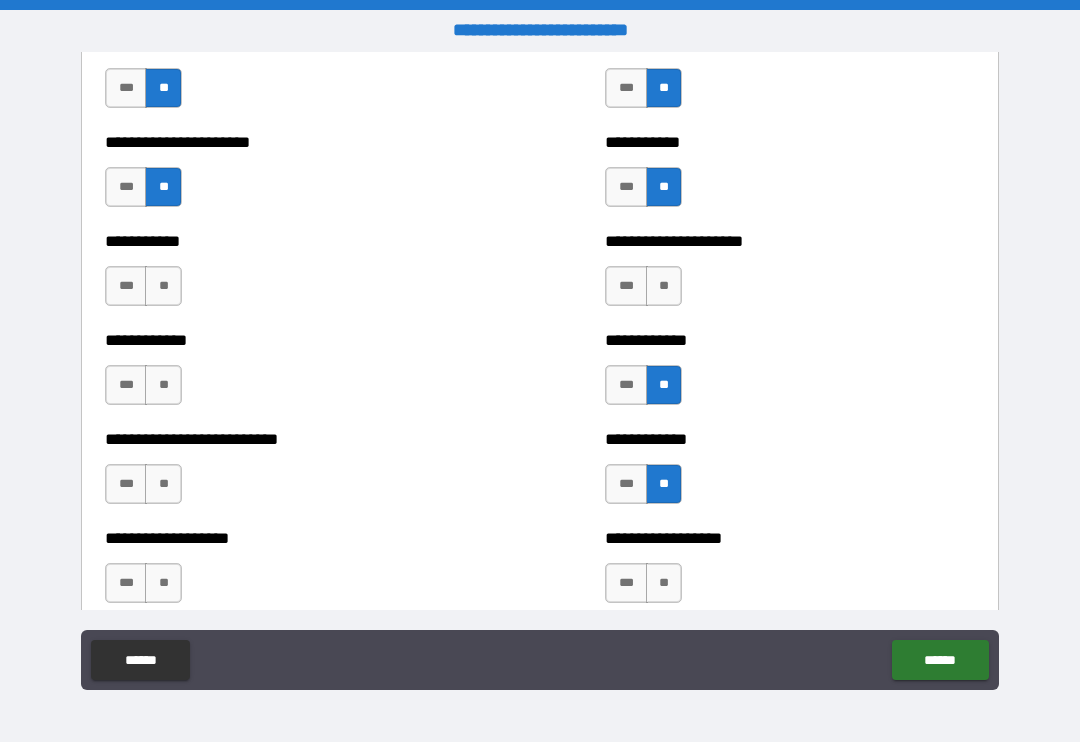 click on "**" at bounding box center (163, 286) 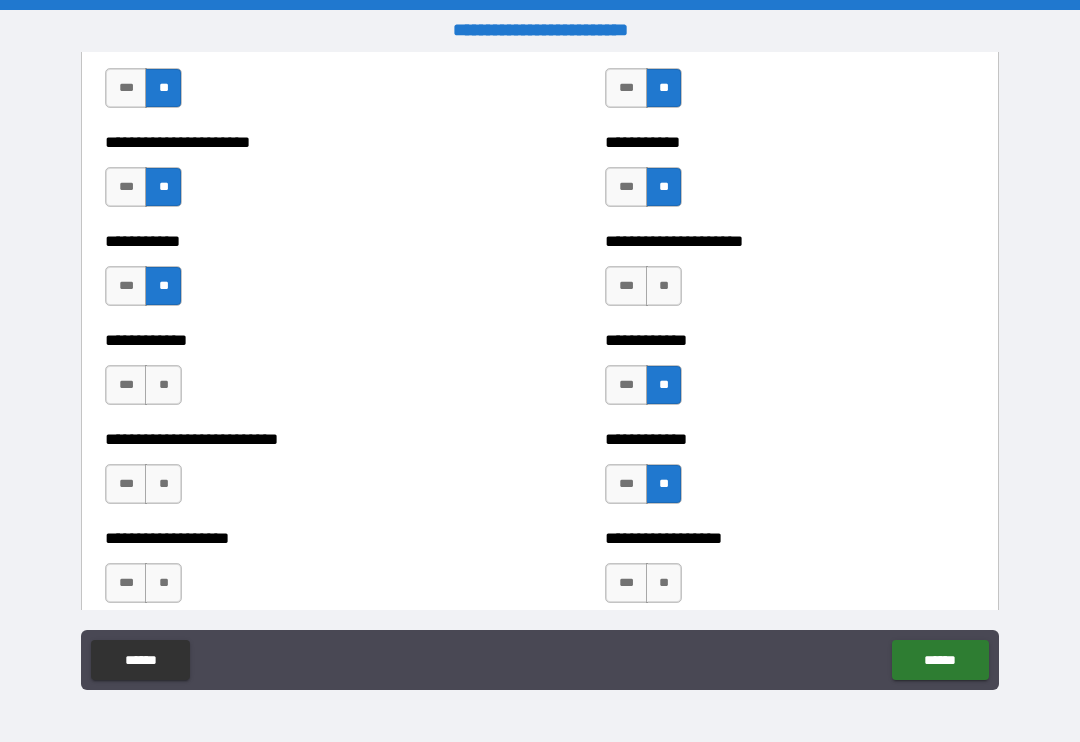click on "**" at bounding box center [163, 385] 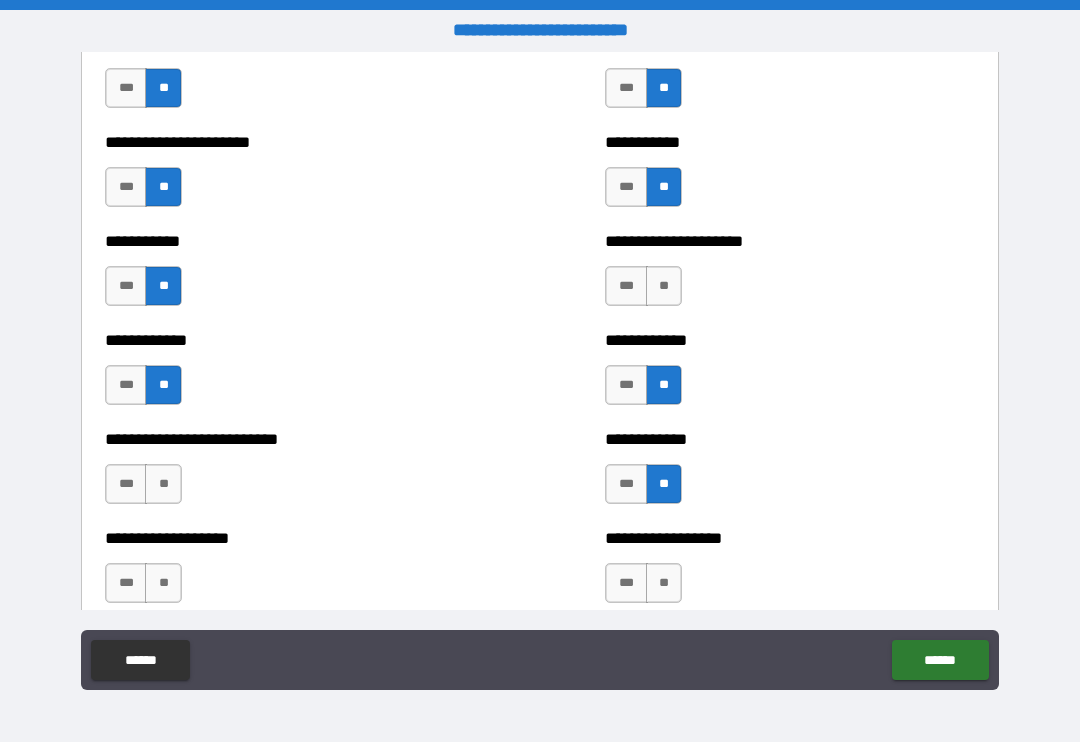 click on "**" at bounding box center (163, 484) 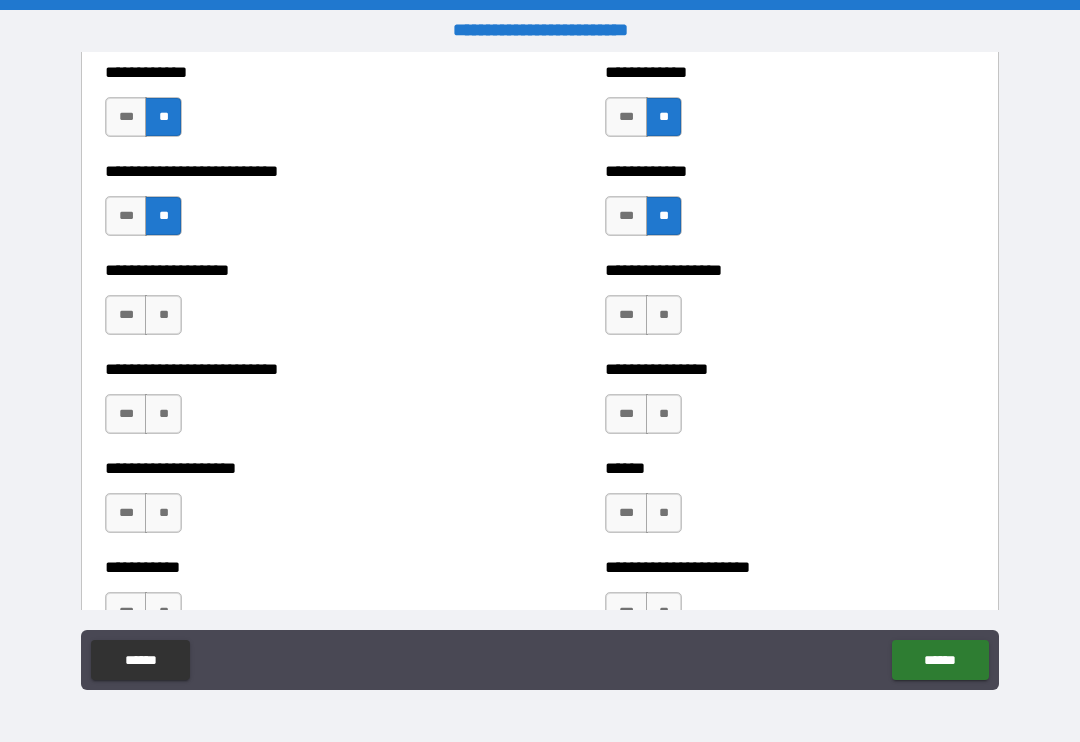 scroll, scrollTop: 5482, scrollLeft: 0, axis: vertical 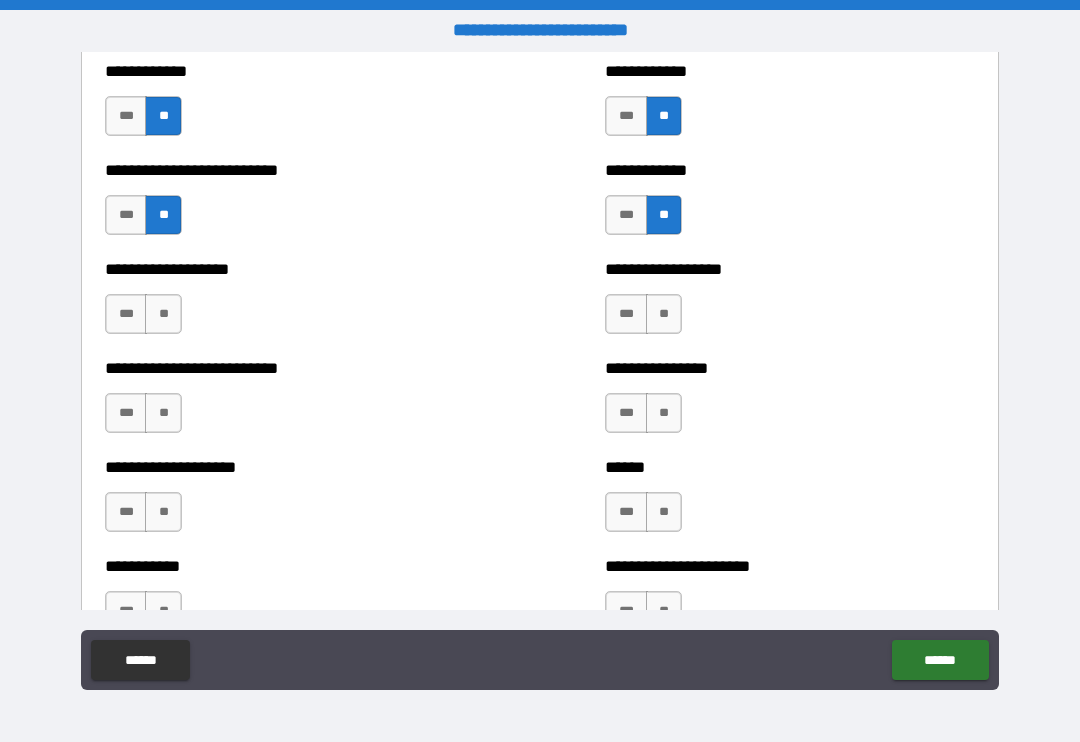 click on "**" at bounding box center (163, 314) 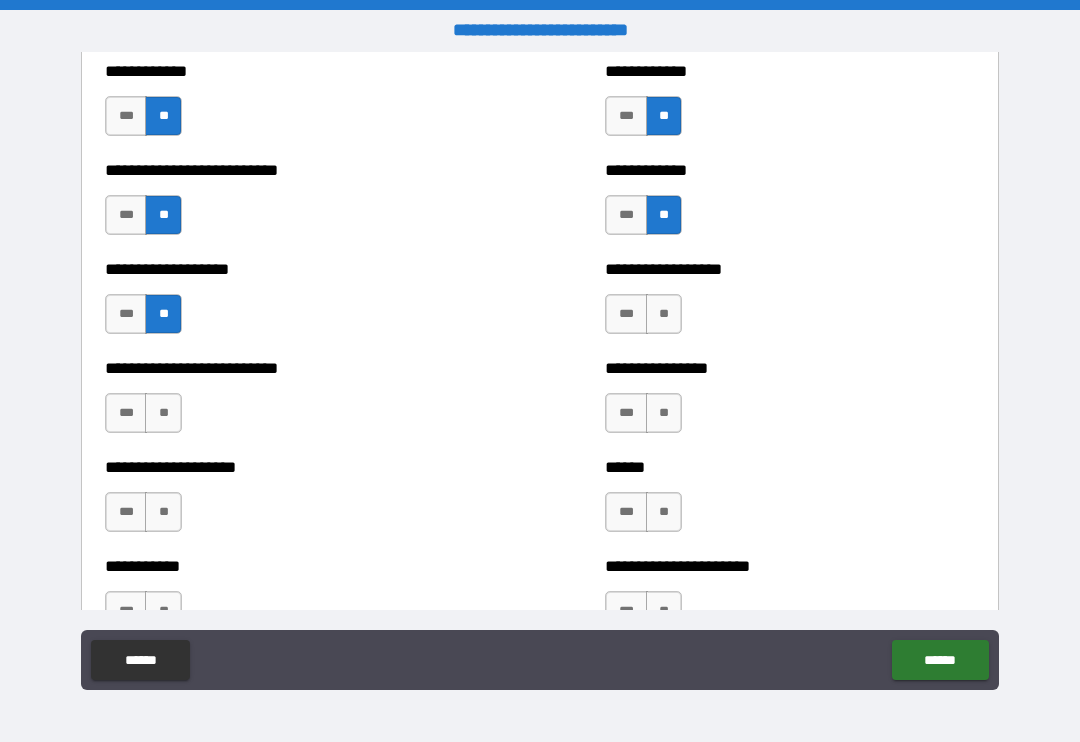 click on "**" at bounding box center [163, 413] 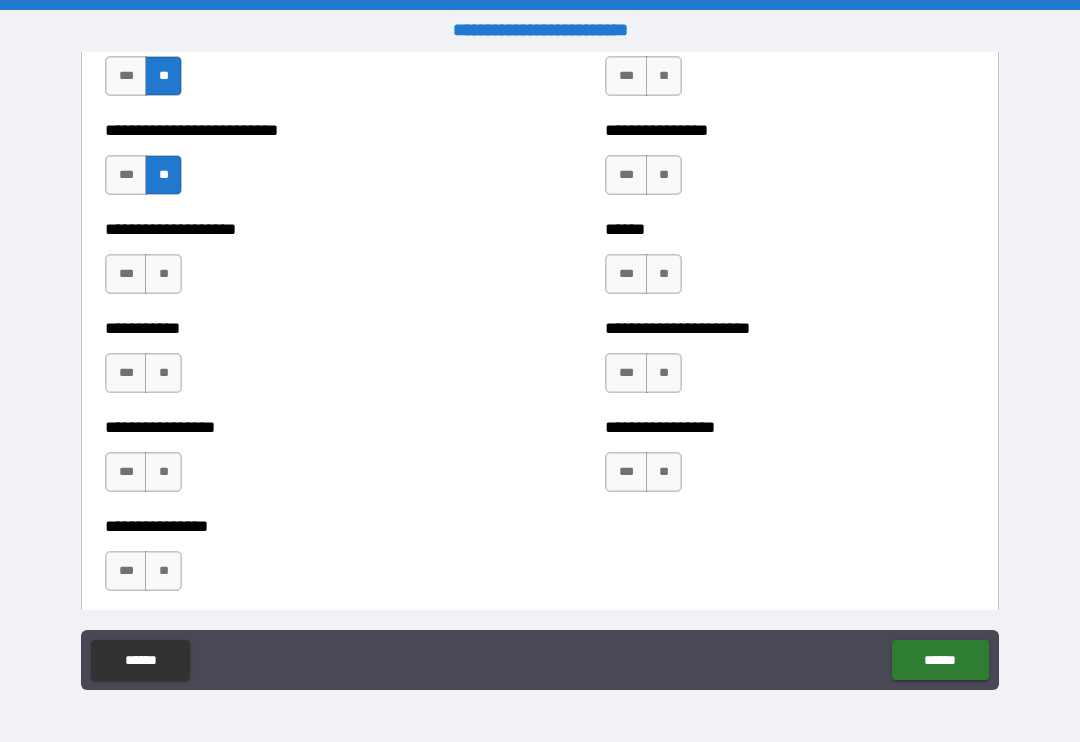scroll, scrollTop: 5721, scrollLeft: 0, axis: vertical 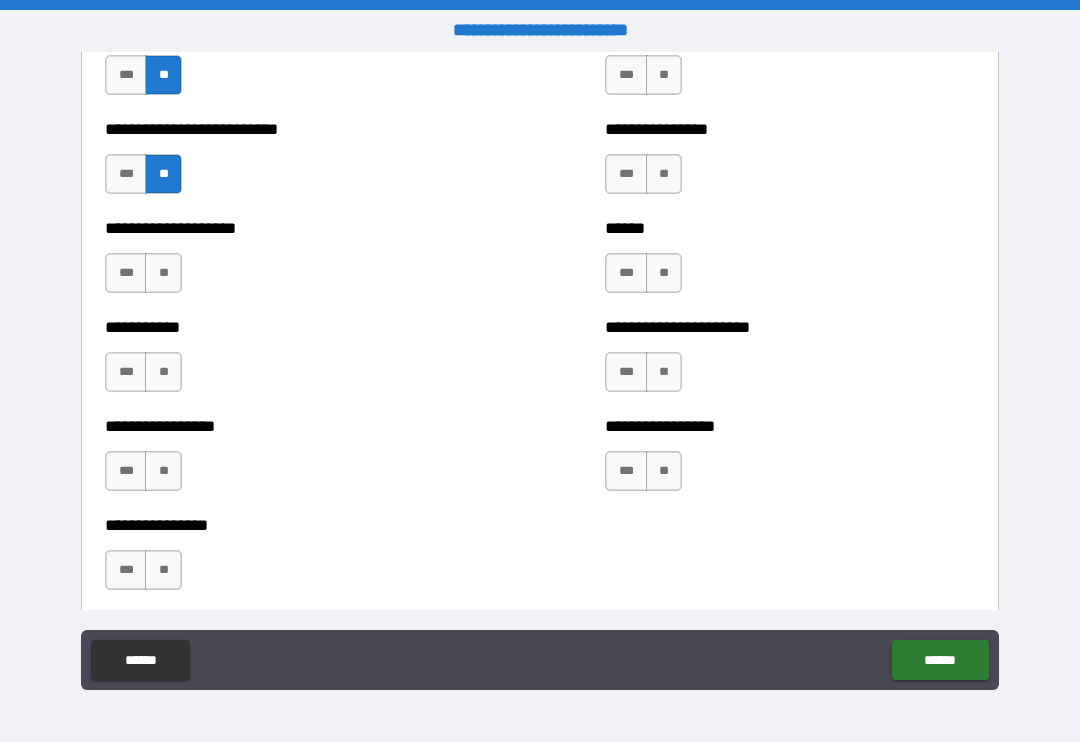 click on "**" at bounding box center [163, 273] 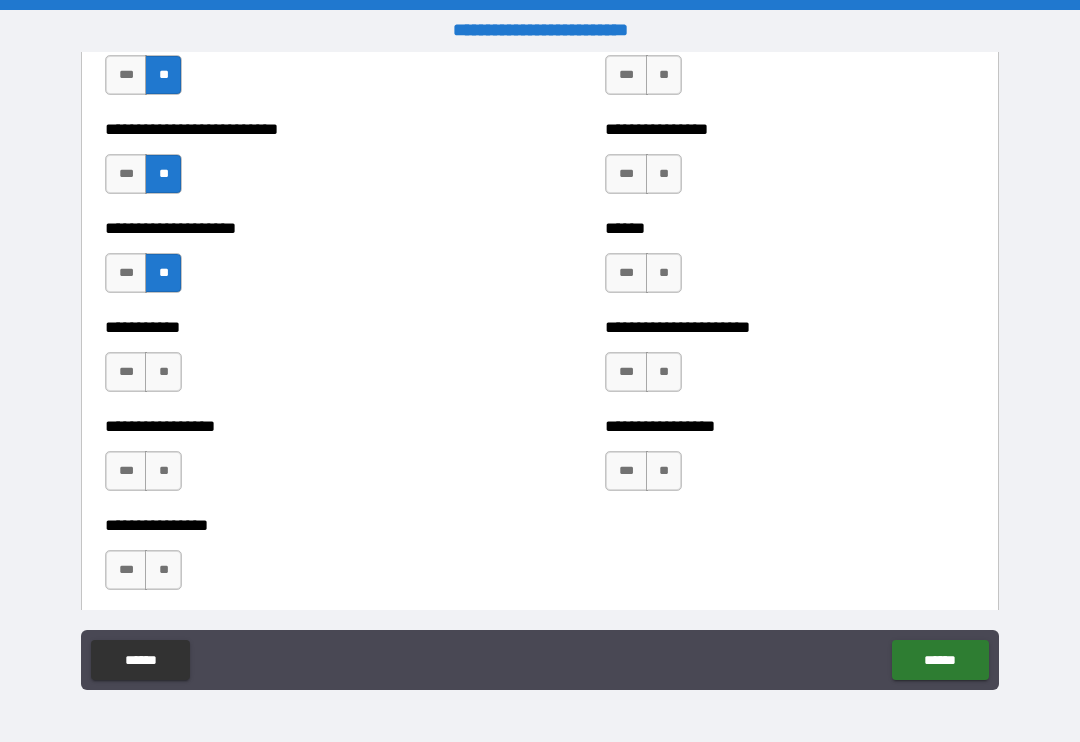 click on "**" at bounding box center [163, 372] 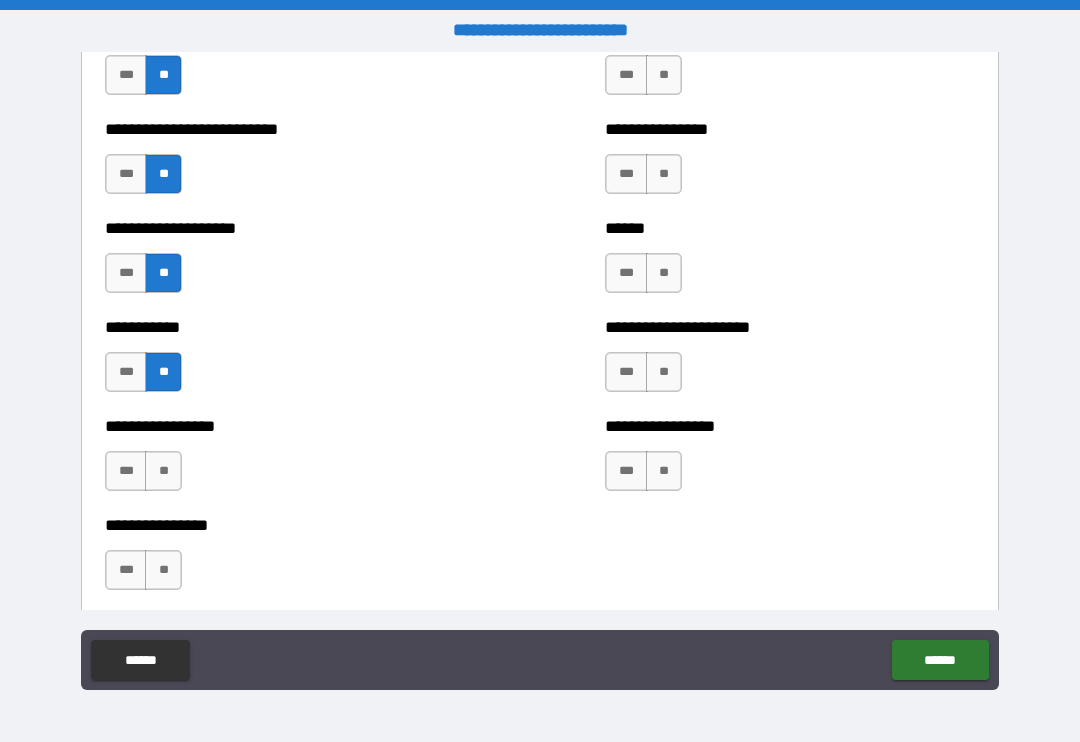 click on "**" at bounding box center [163, 471] 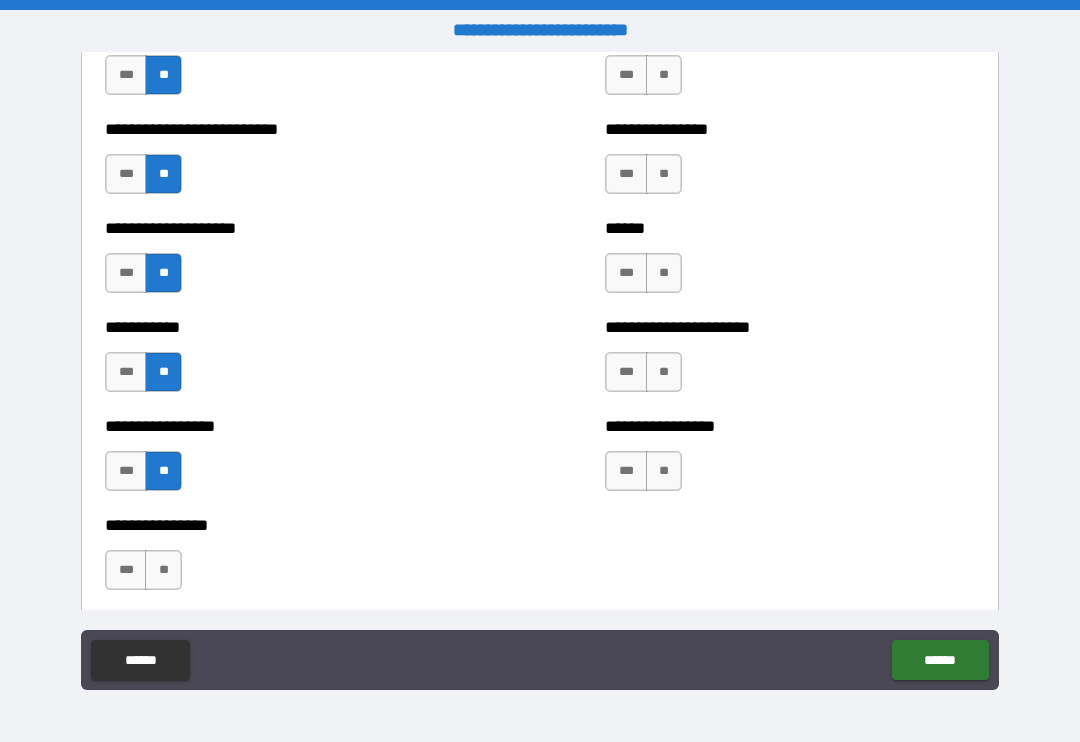 click on "**" at bounding box center [163, 570] 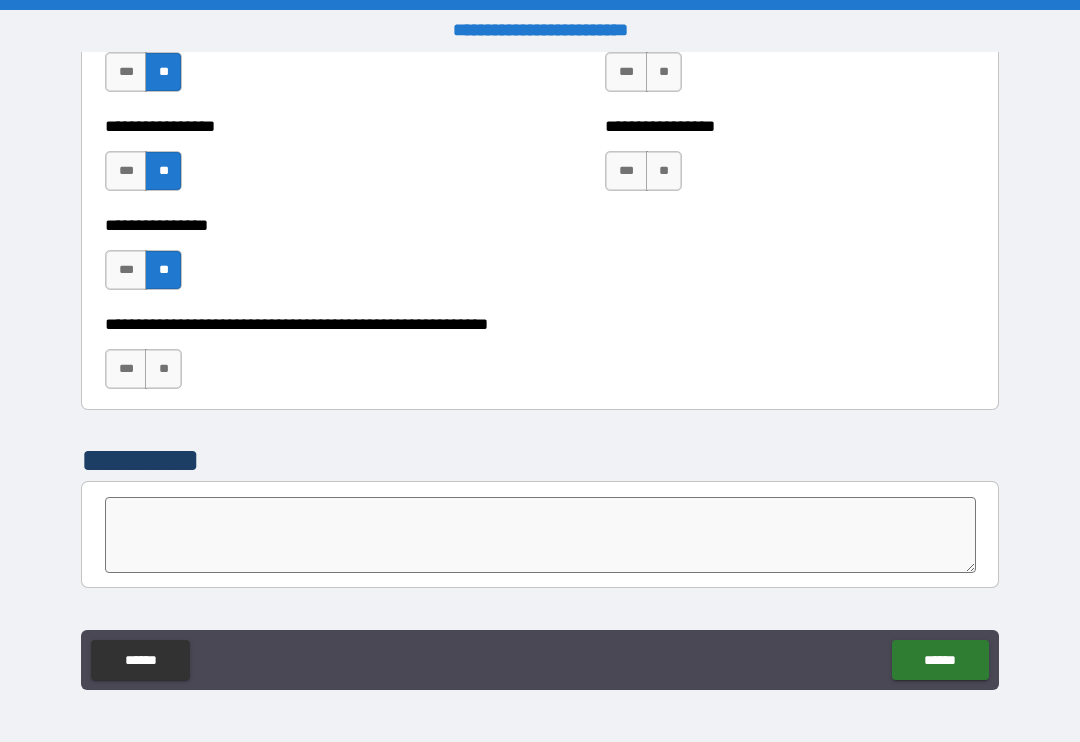 scroll, scrollTop: 6022, scrollLeft: 0, axis: vertical 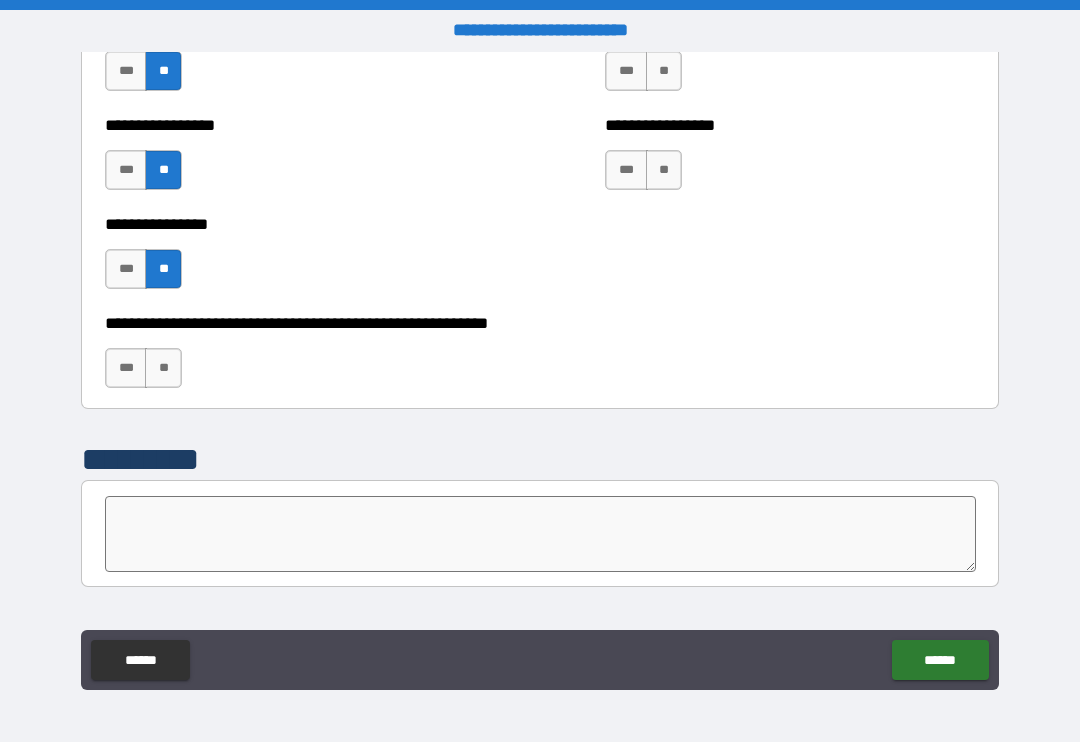 click on "**" at bounding box center [163, 368] 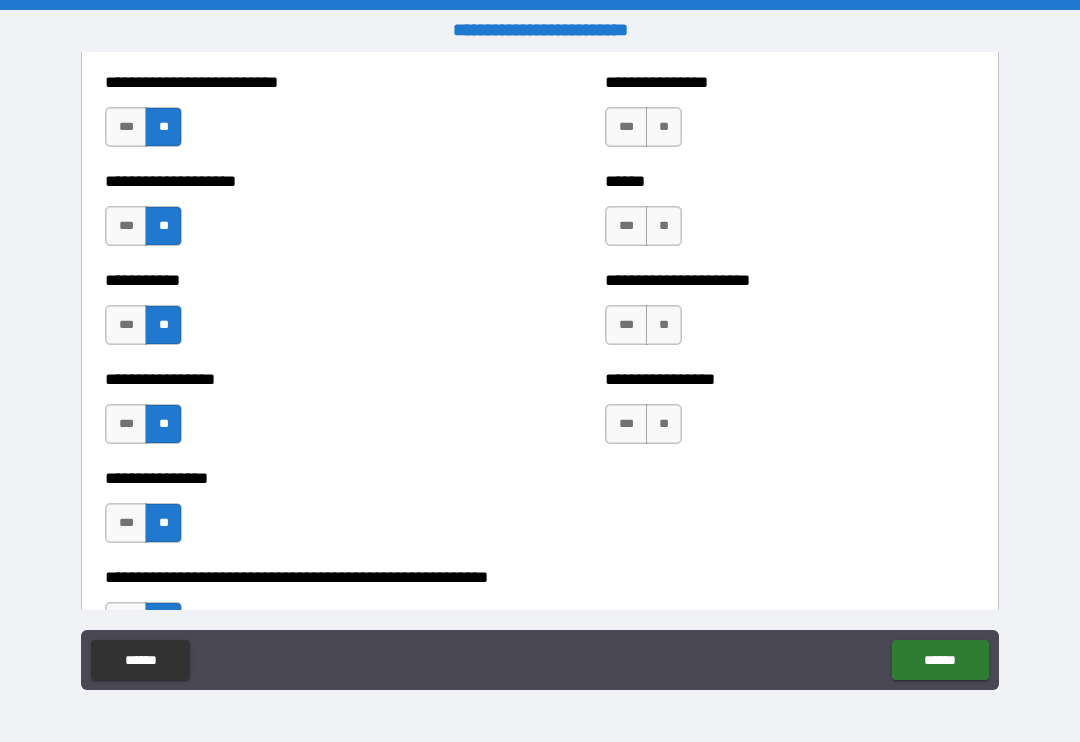 scroll, scrollTop: 5766, scrollLeft: 0, axis: vertical 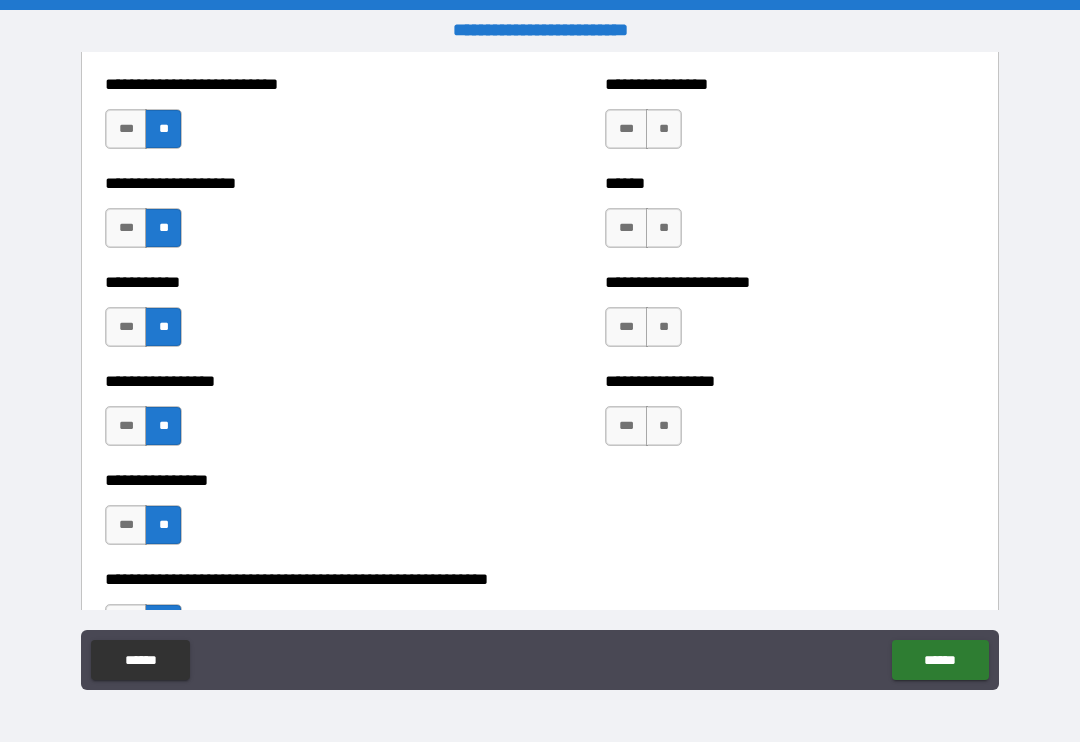 click on "**" at bounding box center (664, 426) 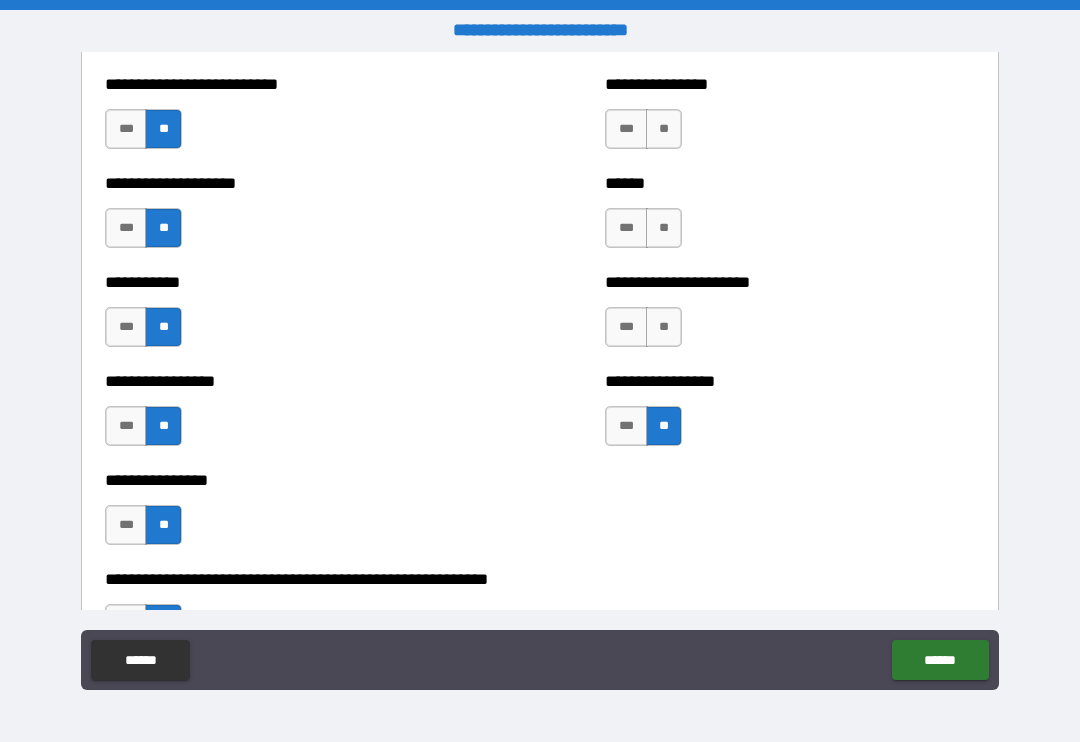 click on "**" at bounding box center (664, 327) 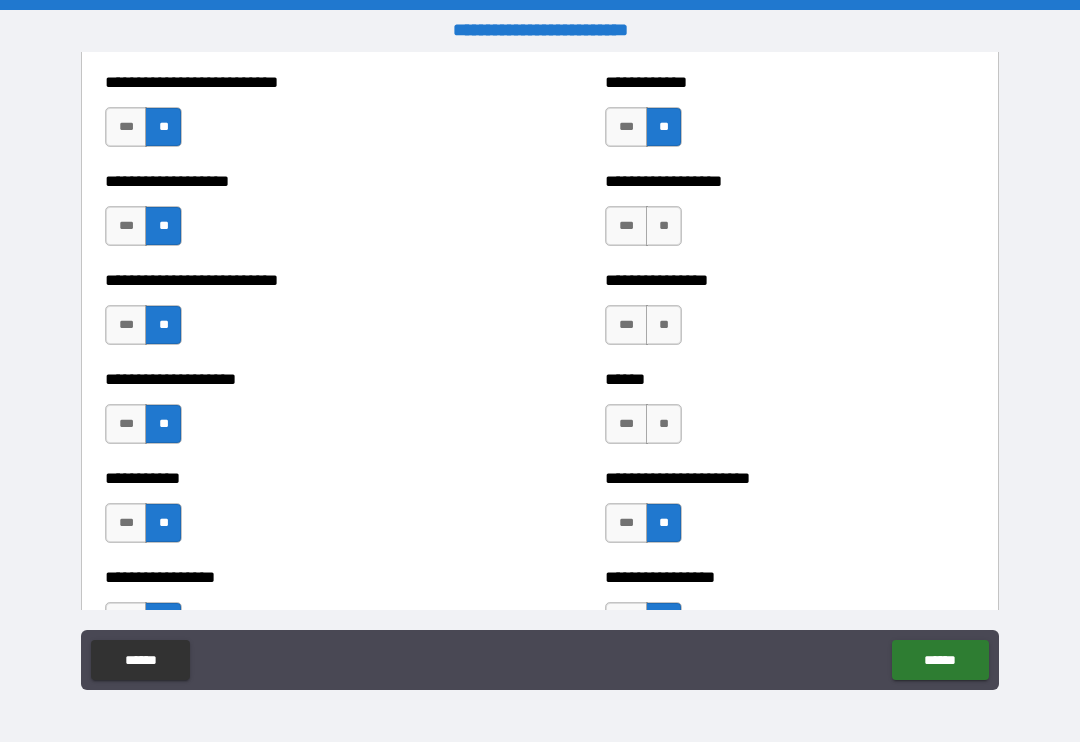 scroll, scrollTop: 5569, scrollLeft: 0, axis: vertical 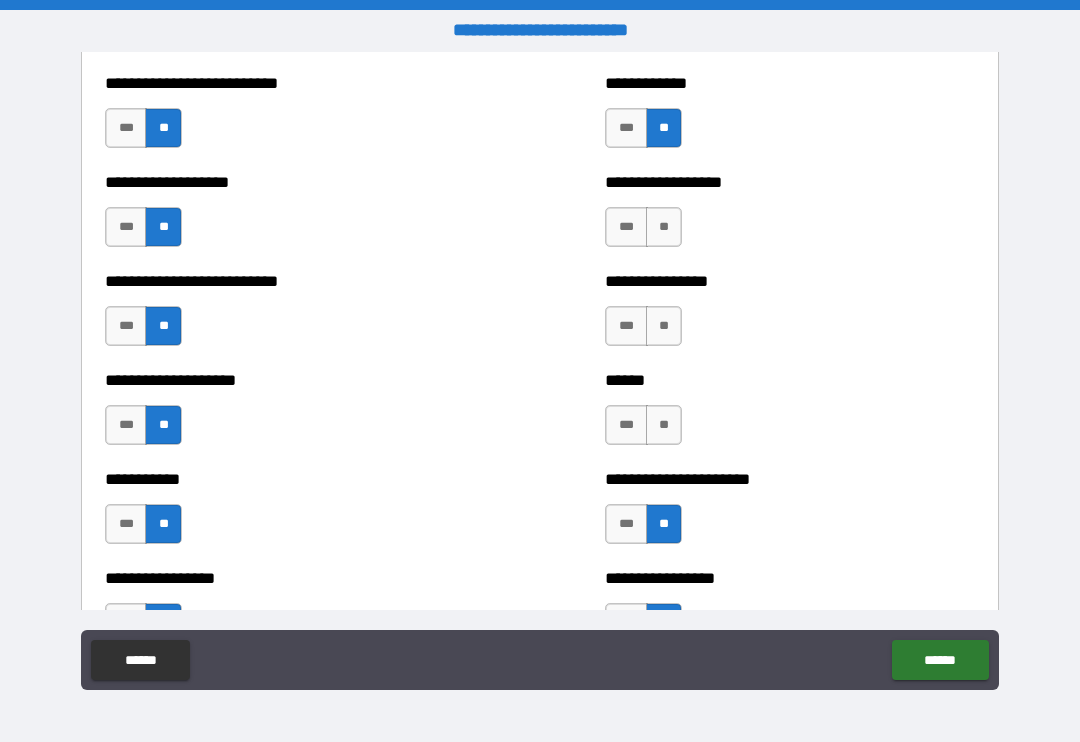 click on "**" at bounding box center (664, 425) 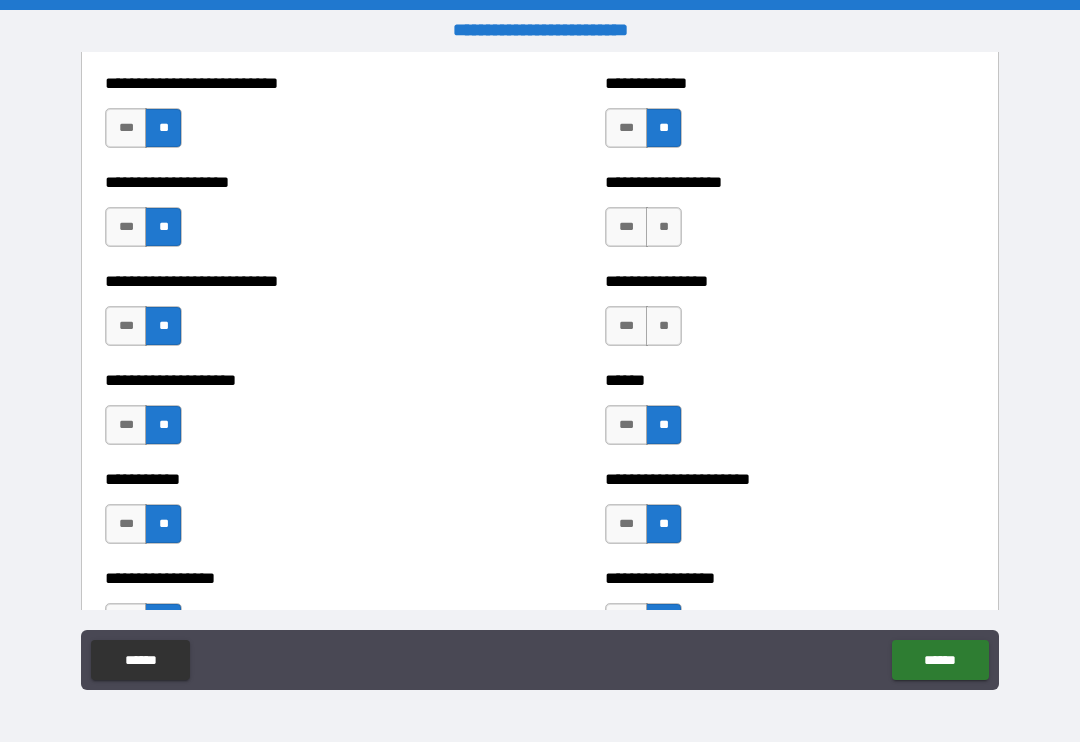 click on "**" at bounding box center (664, 326) 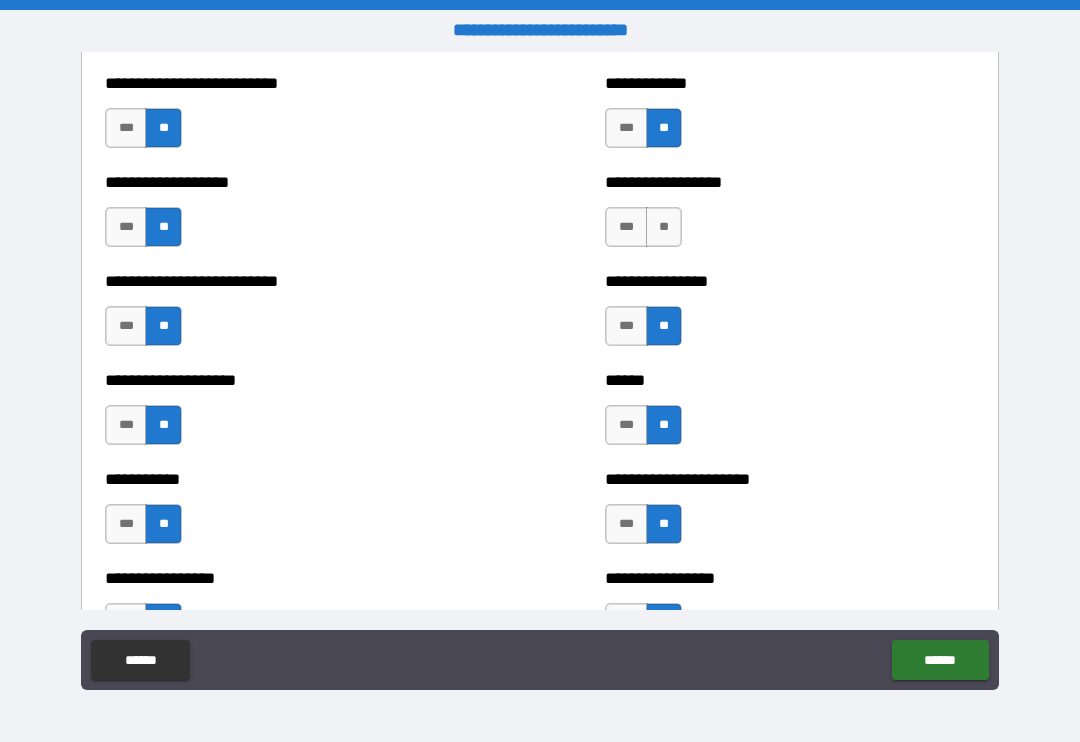click on "**" at bounding box center [664, 227] 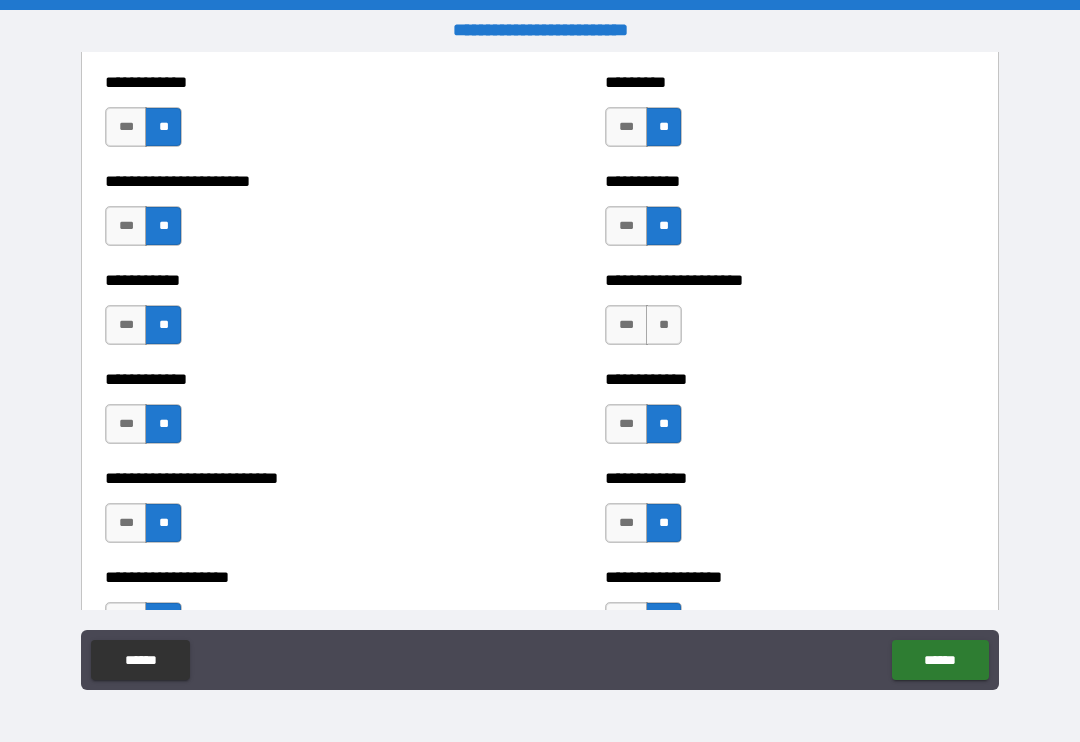click on "**" at bounding box center (664, 325) 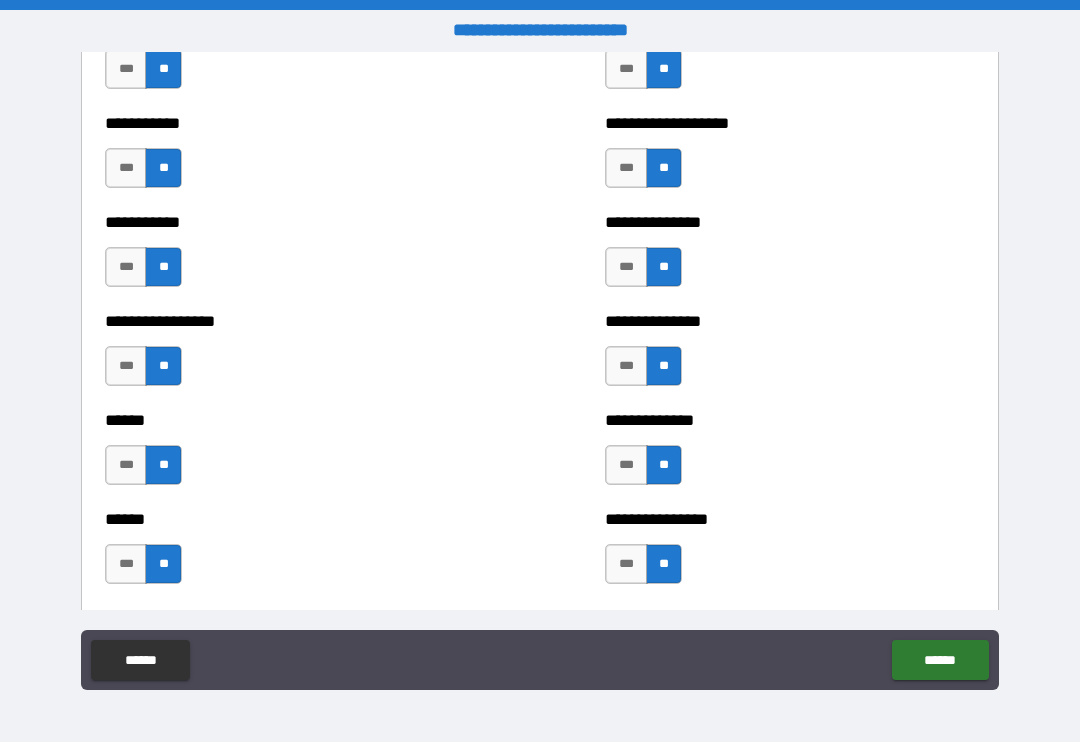 scroll, scrollTop: 2653, scrollLeft: 0, axis: vertical 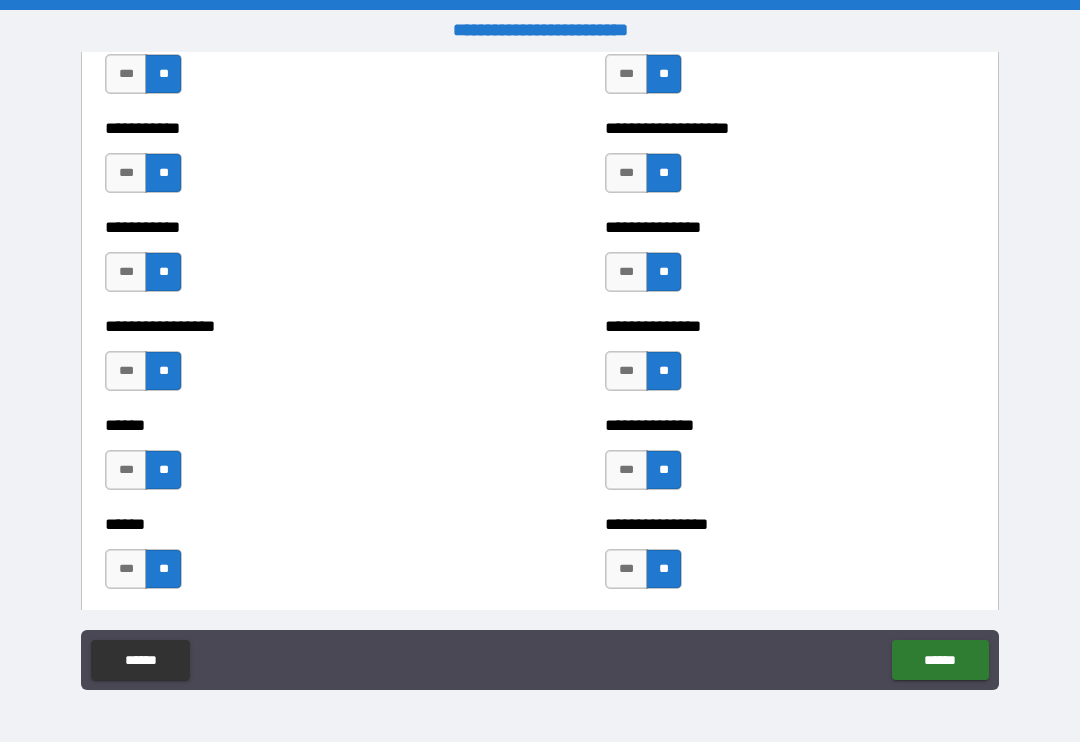 click on "******" at bounding box center [940, 660] 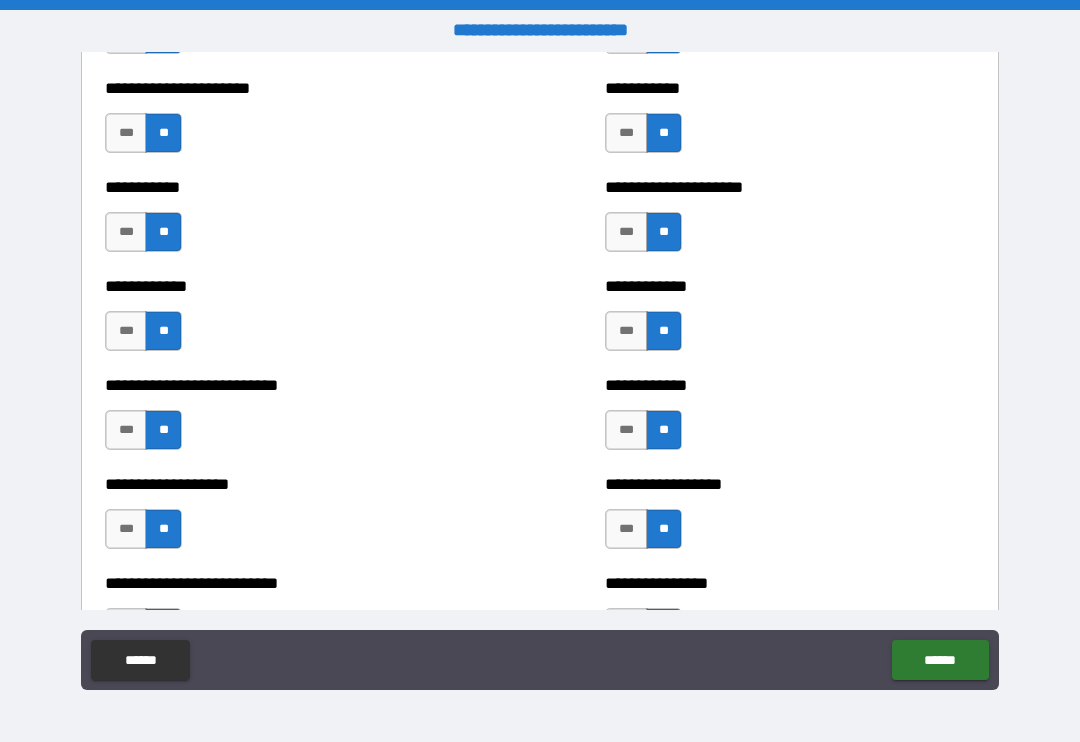 scroll, scrollTop: 5268, scrollLeft: 0, axis: vertical 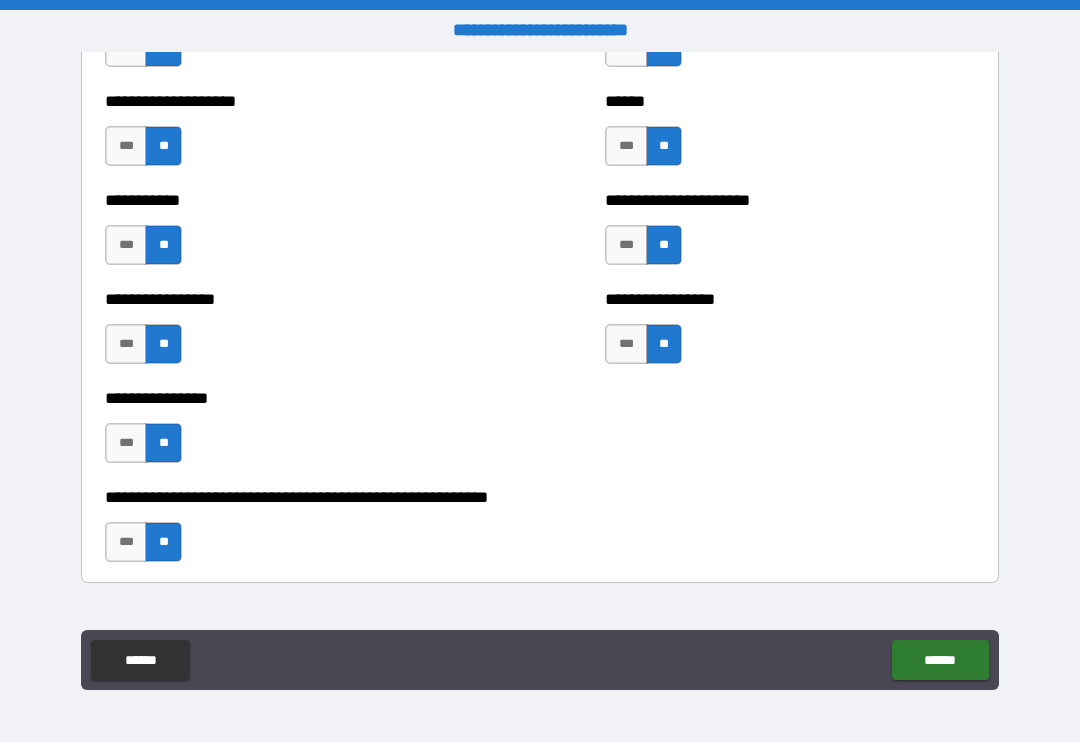 click on "******" at bounding box center [940, 660] 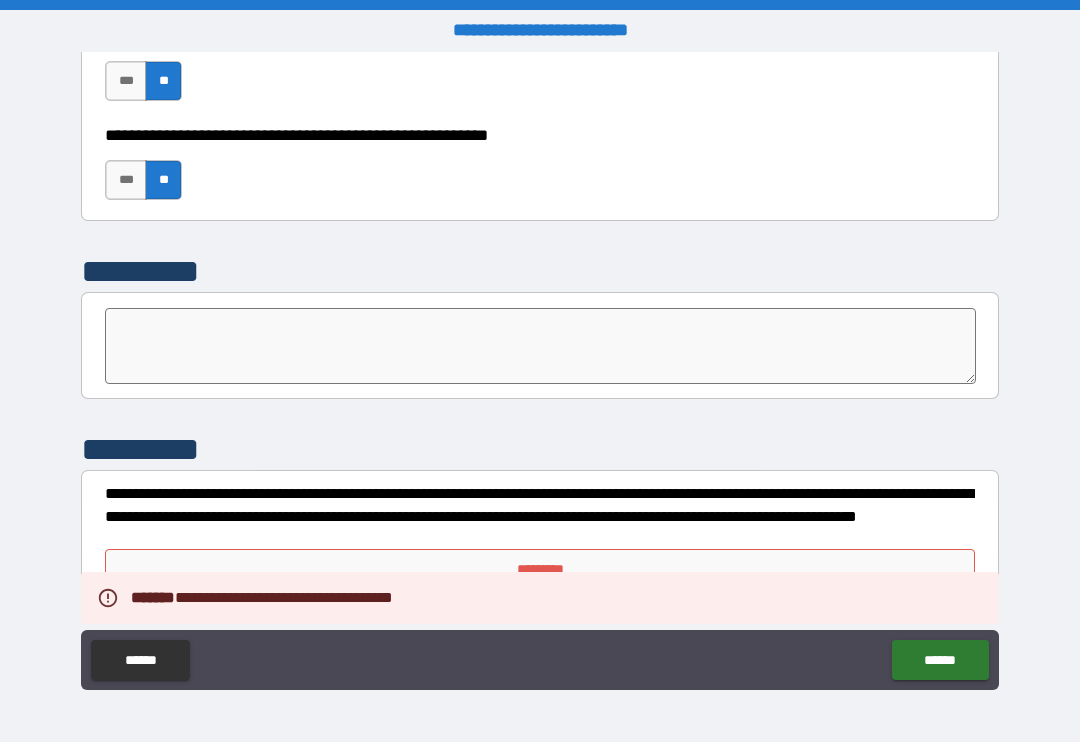 scroll, scrollTop: 6210, scrollLeft: 0, axis: vertical 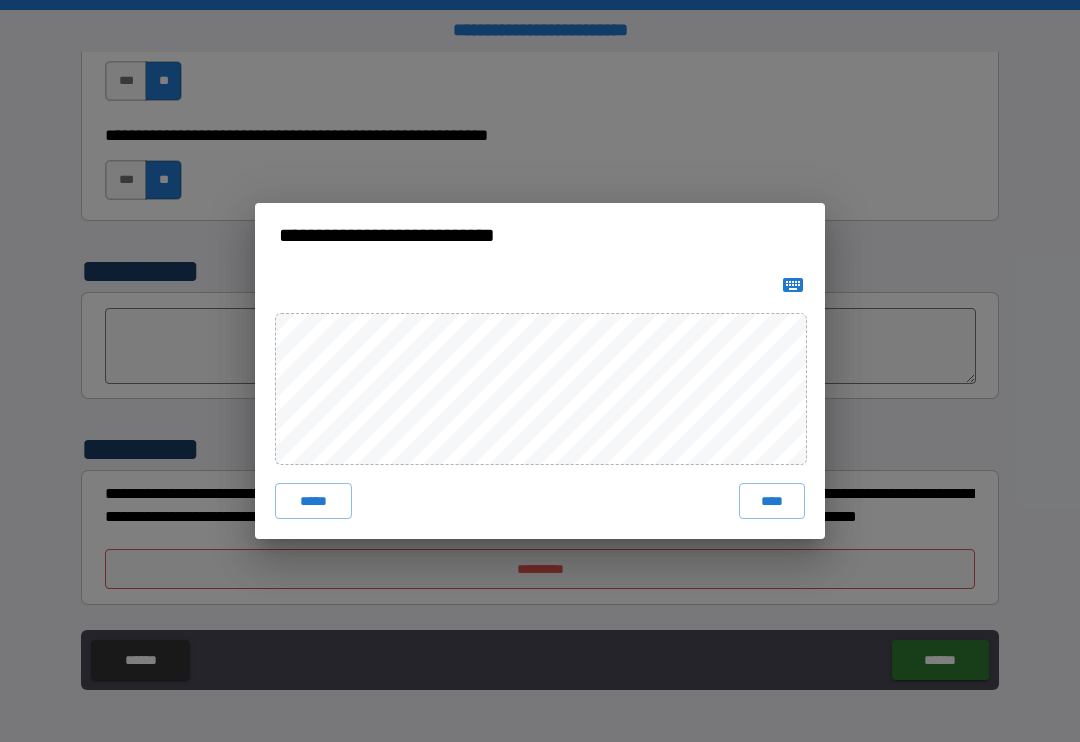 click on "****" at bounding box center (772, 501) 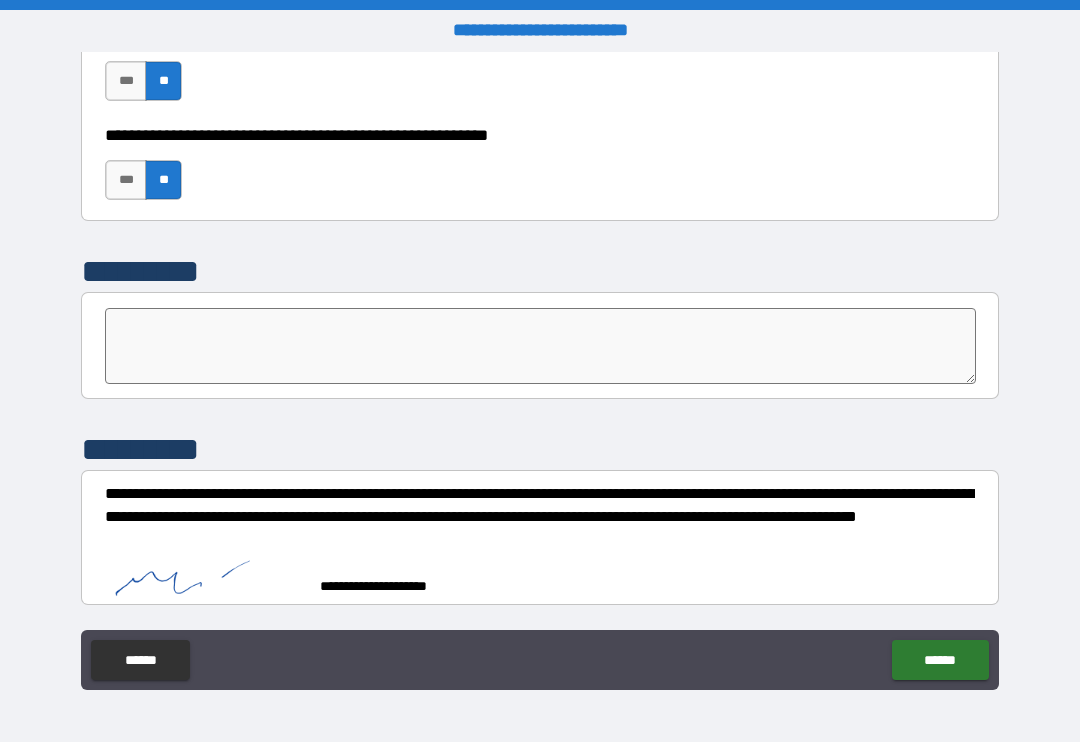 scroll, scrollTop: 6200, scrollLeft: 0, axis: vertical 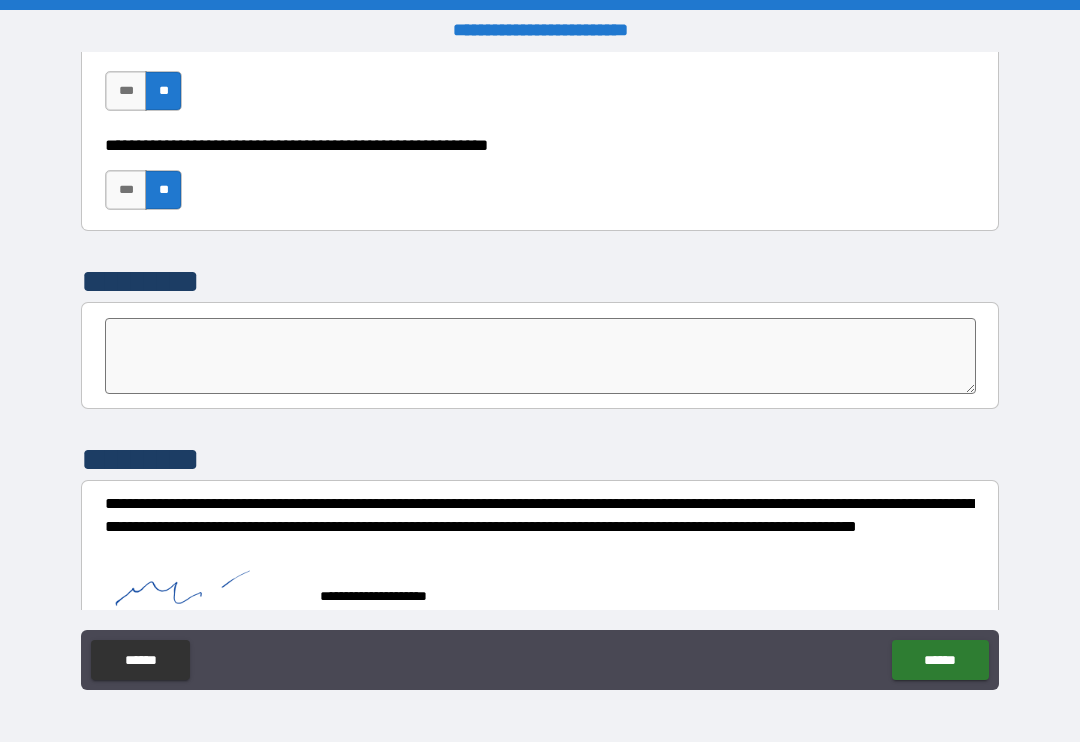 click on "******" at bounding box center (940, 660) 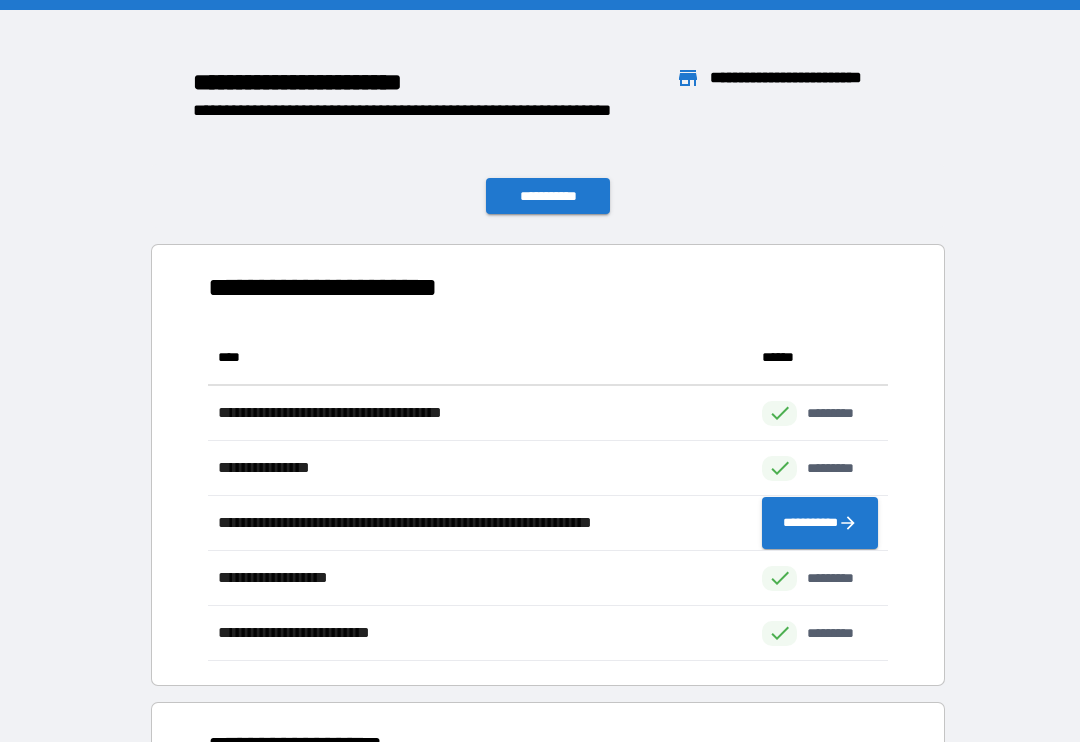 scroll, scrollTop: 331, scrollLeft: 680, axis: both 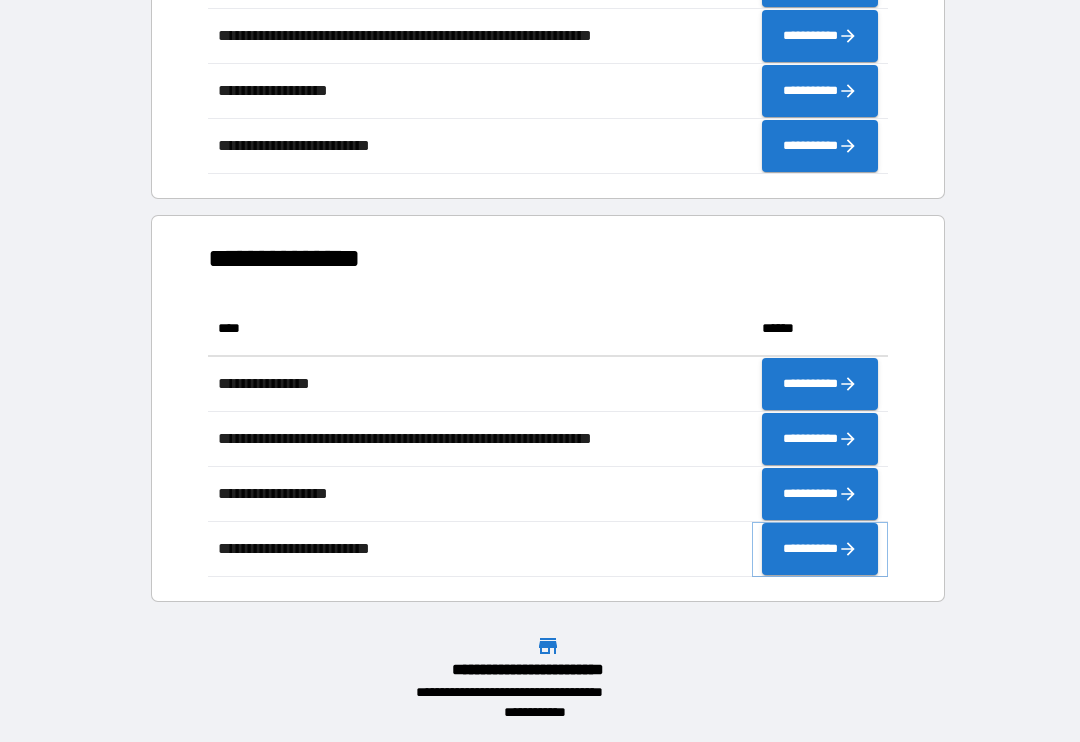 click on "**********" at bounding box center (820, 549) 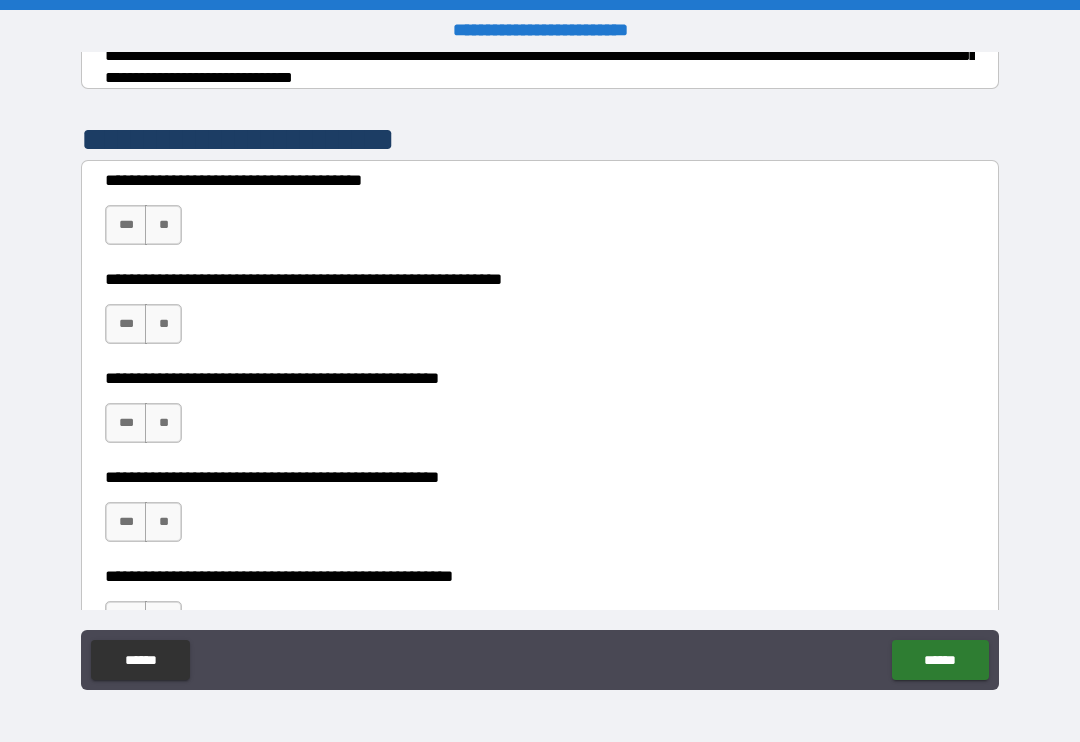 scroll, scrollTop: 360, scrollLeft: 0, axis: vertical 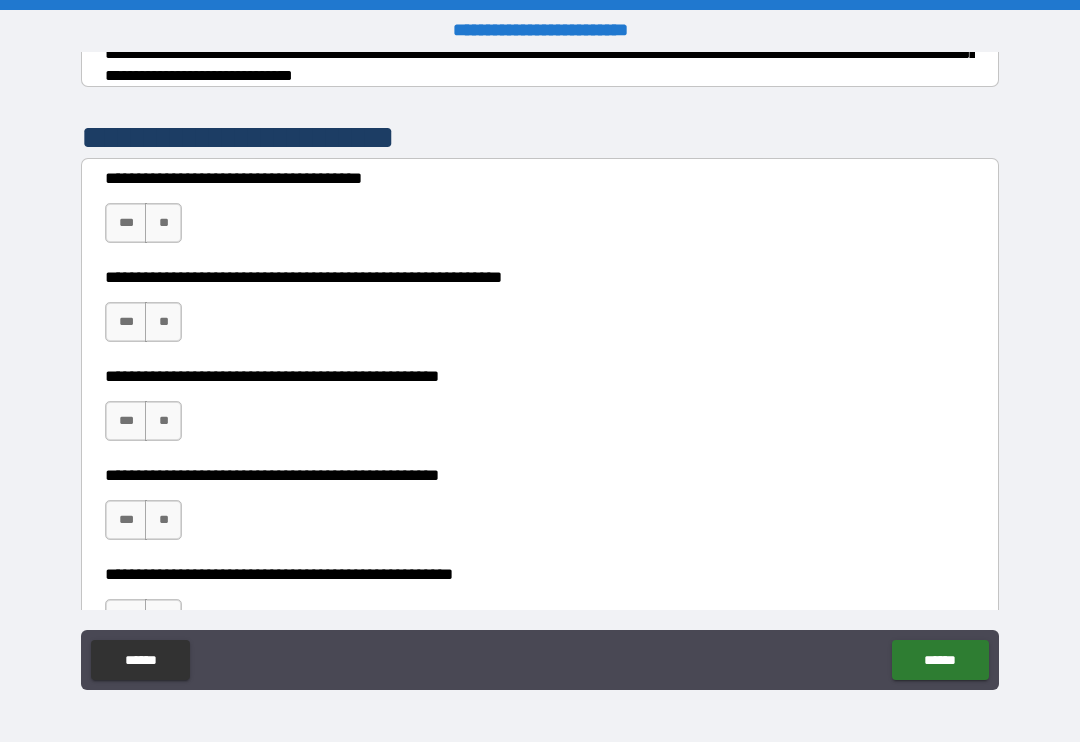 click on "***" at bounding box center (126, 223) 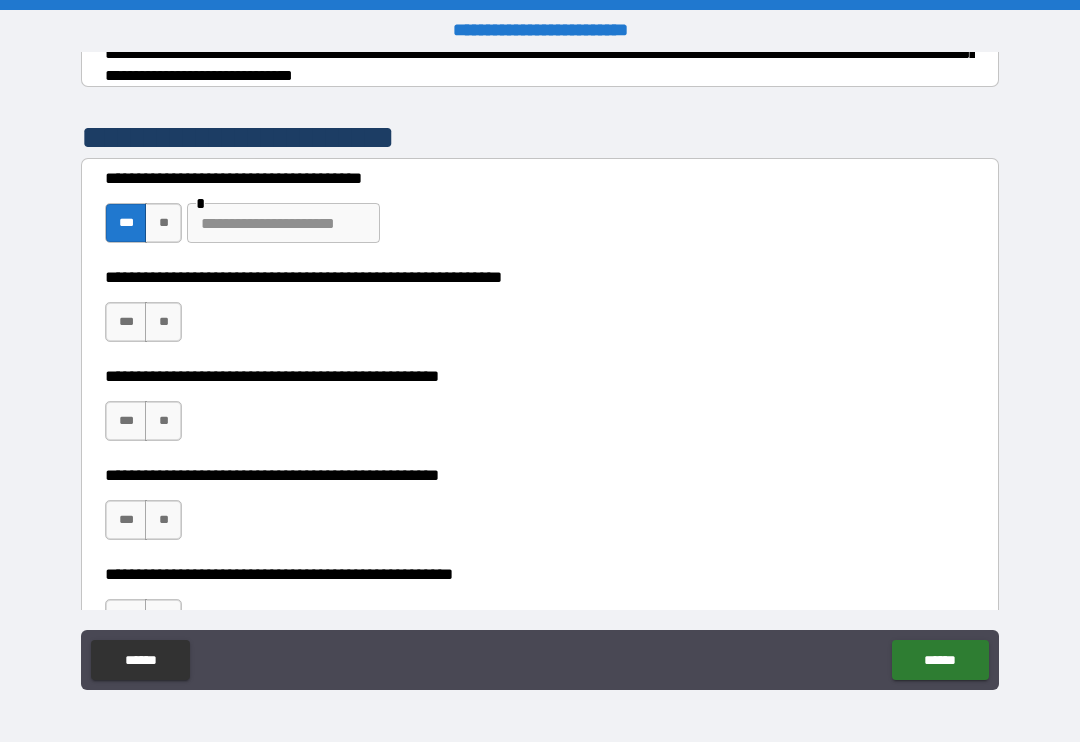 click on "**" at bounding box center (163, 223) 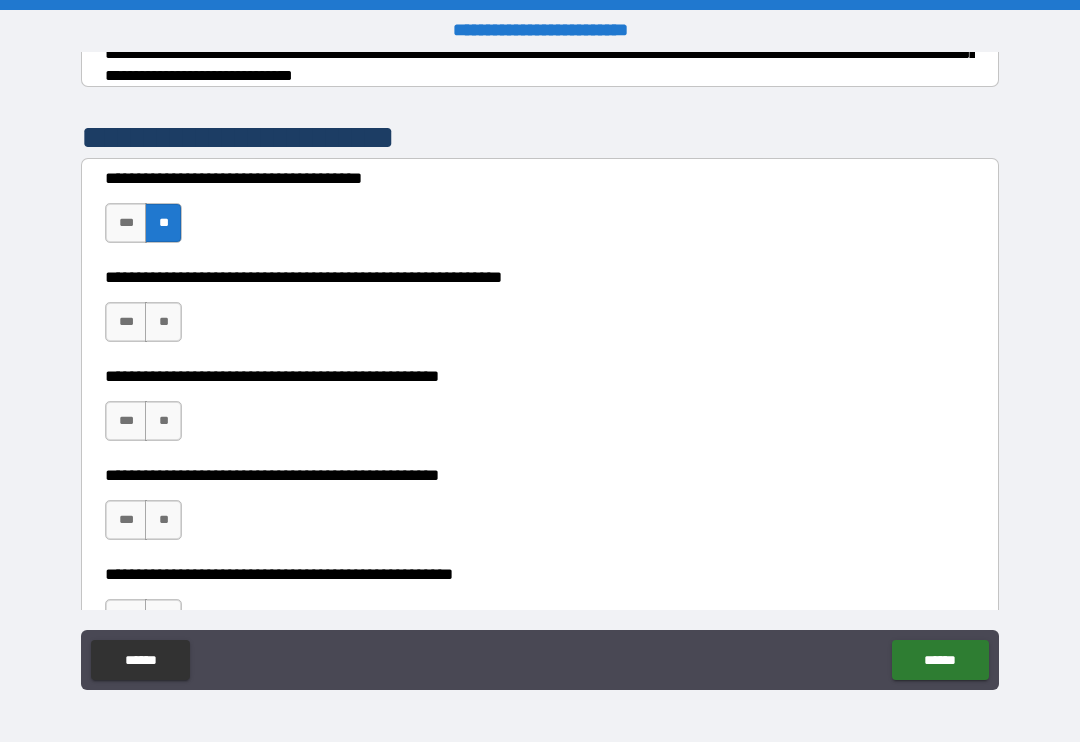 click on "**" at bounding box center [163, 322] 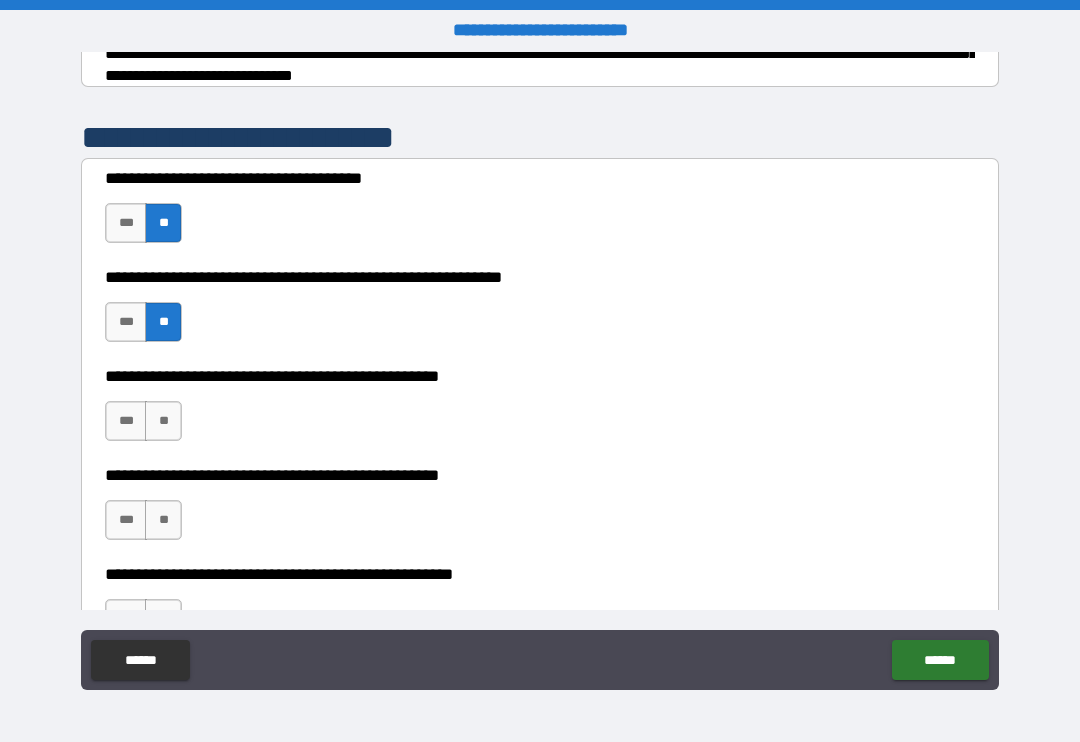 click on "**" at bounding box center (163, 421) 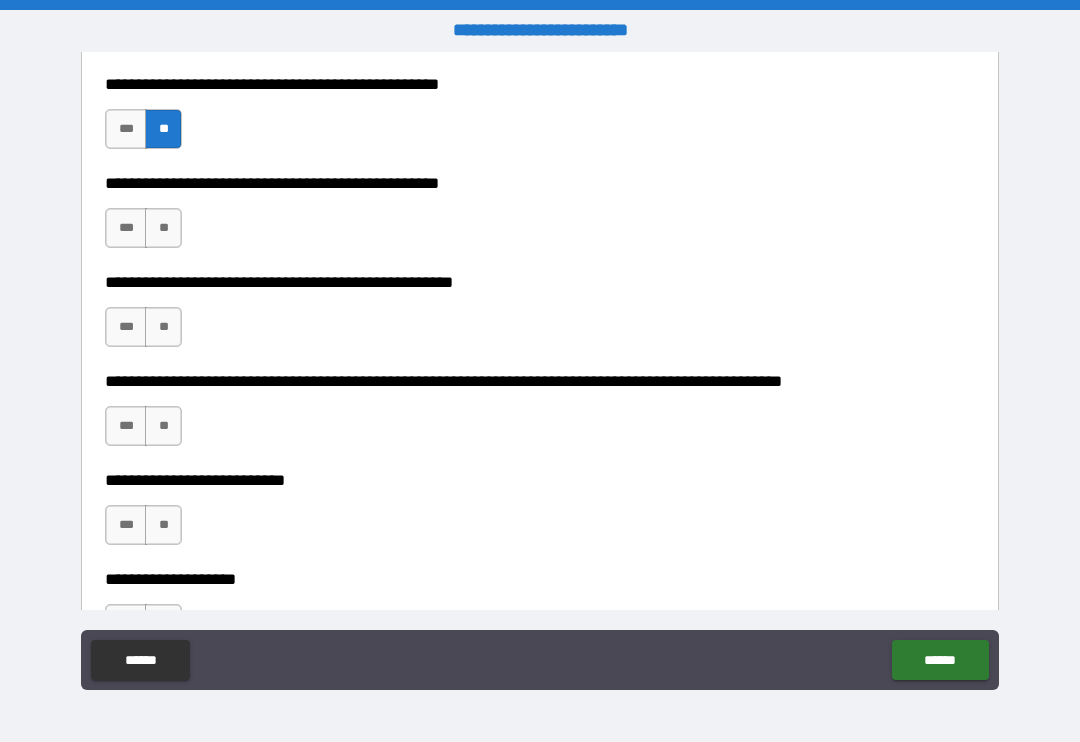 scroll, scrollTop: 650, scrollLeft: 0, axis: vertical 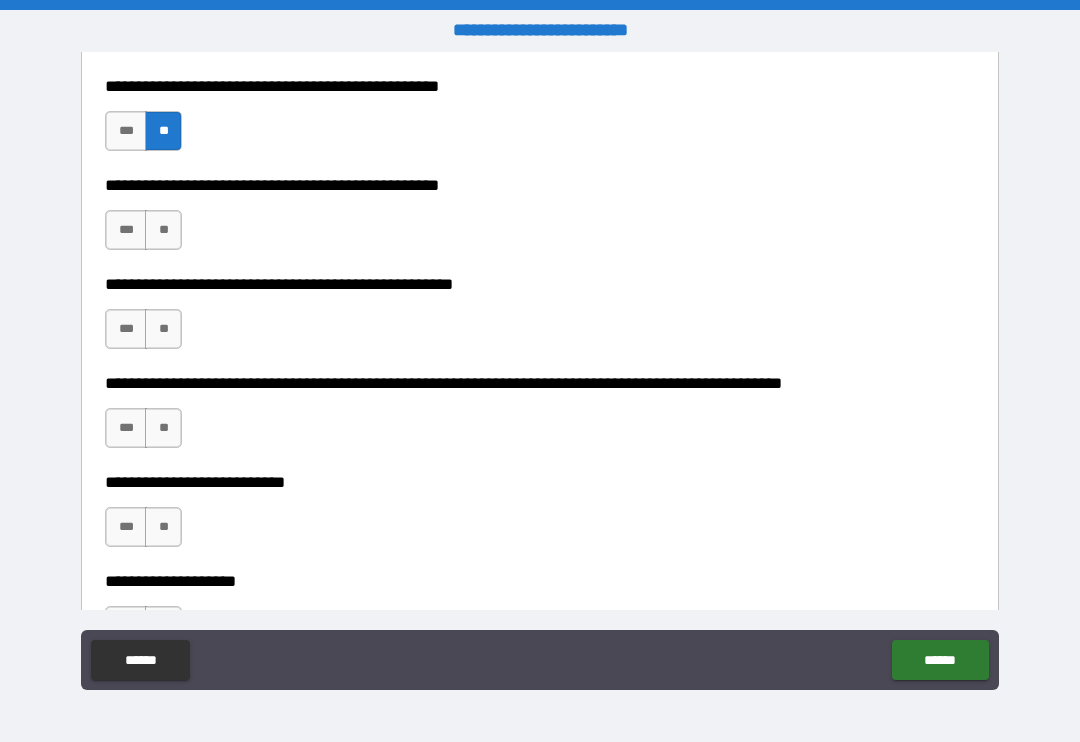 click on "**" at bounding box center [163, 230] 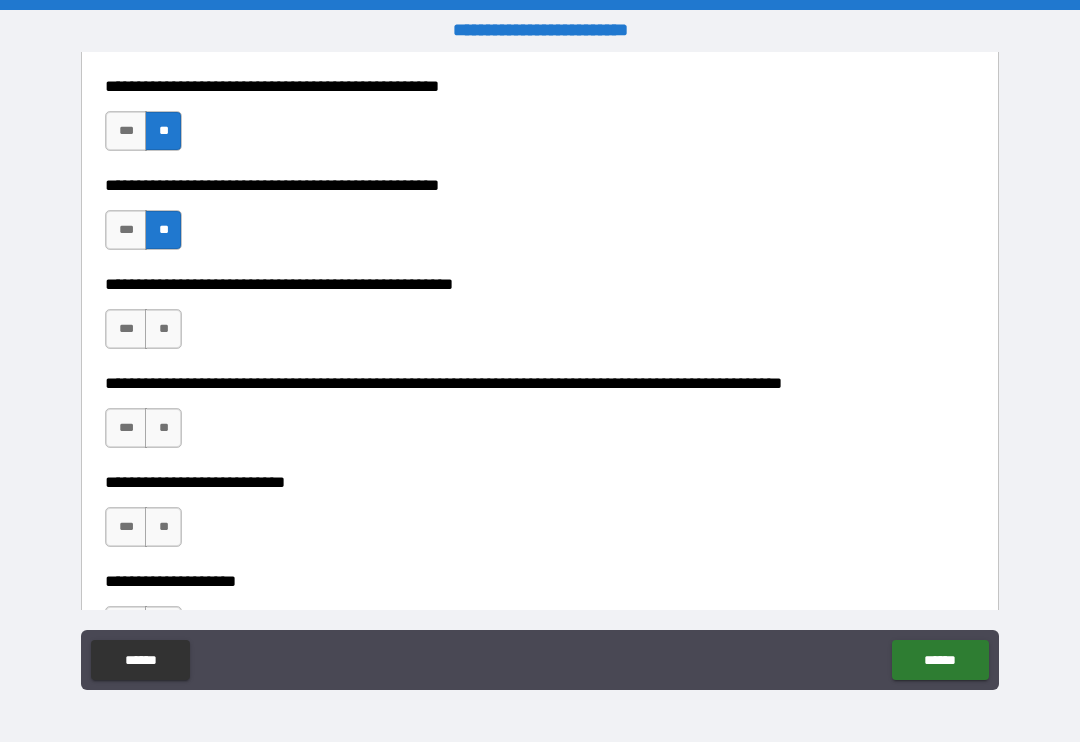 click on "**" at bounding box center (163, 329) 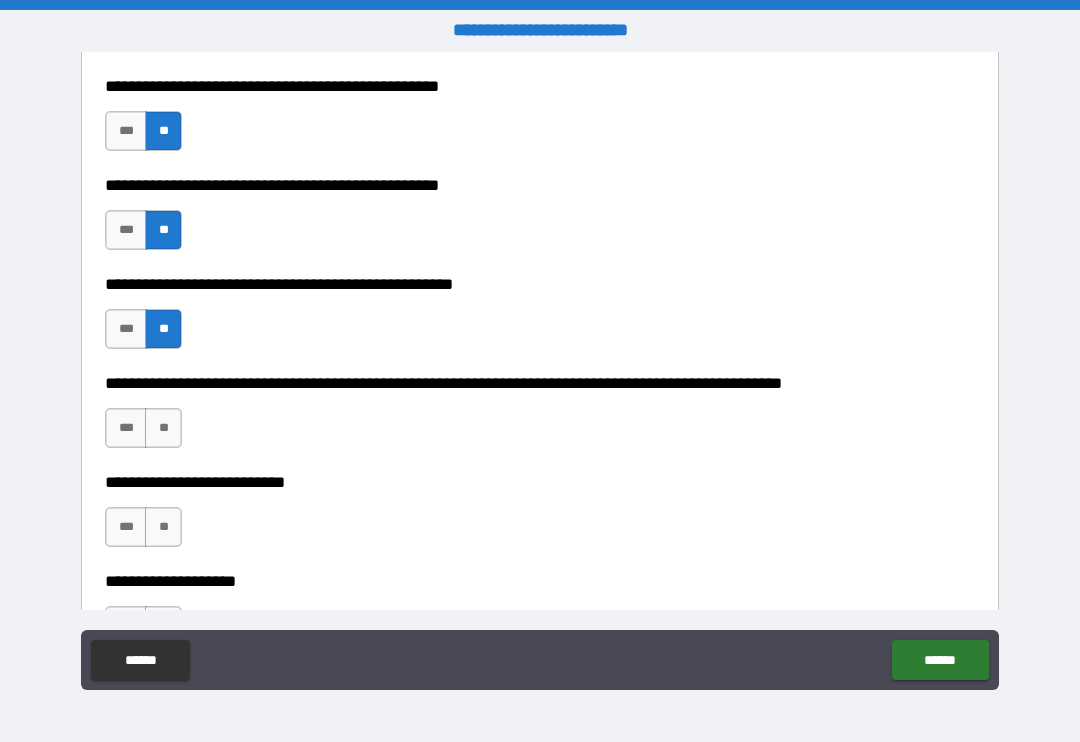 click on "**" at bounding box center (163, 428) 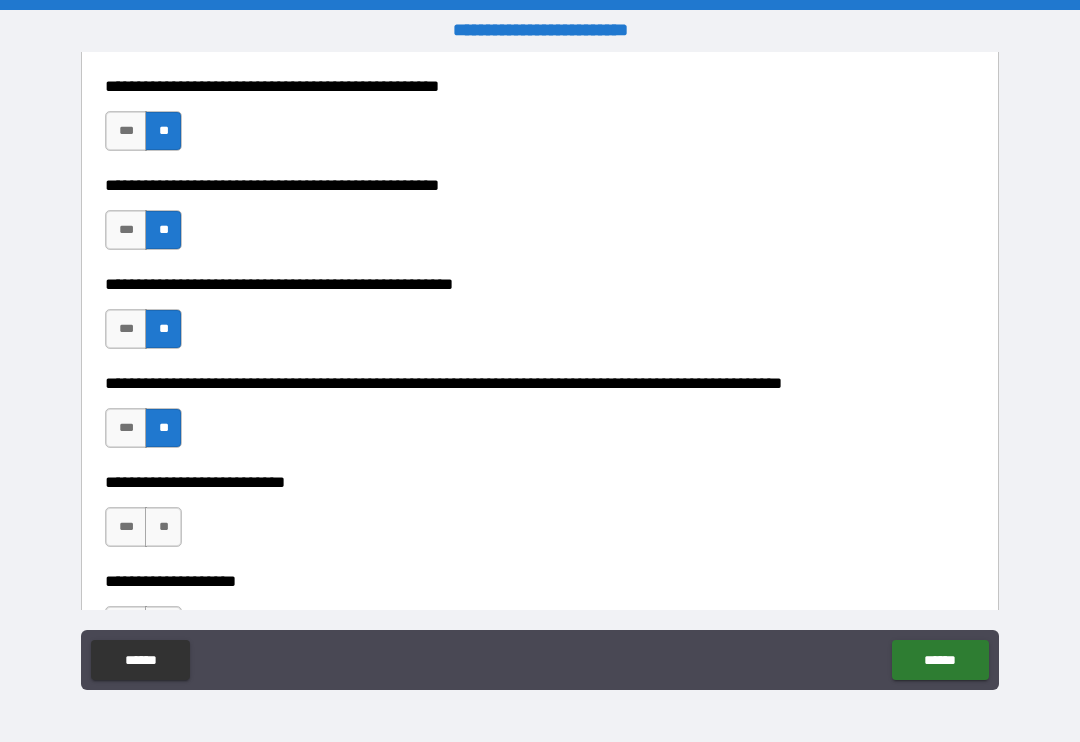 click on "**" at bounding box center [163, 527] 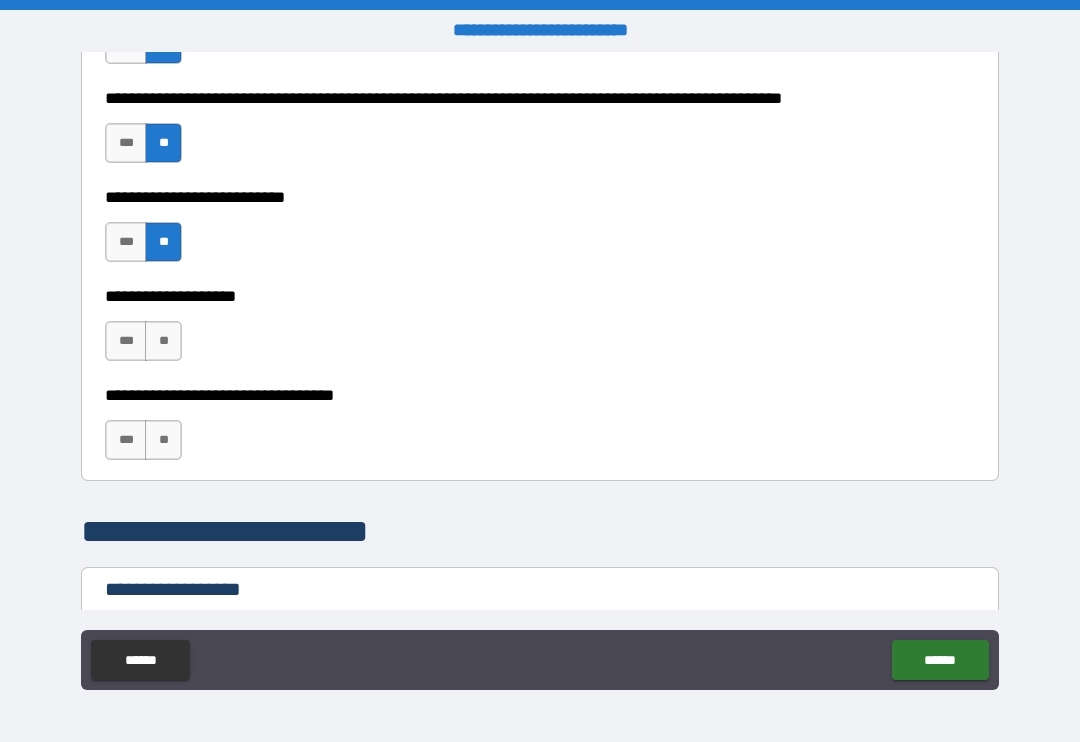 scroll, scrollTop: 938, scrollLeft: 0, axis: vertical 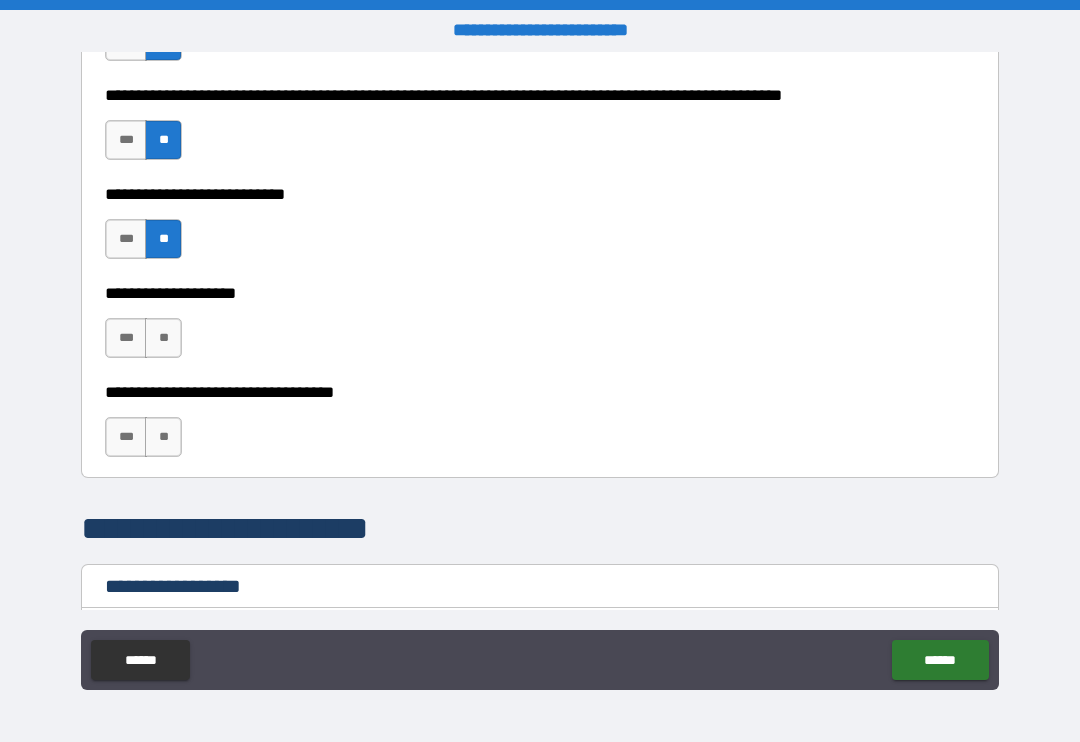 click on "**" at bounding box center (163, 437) 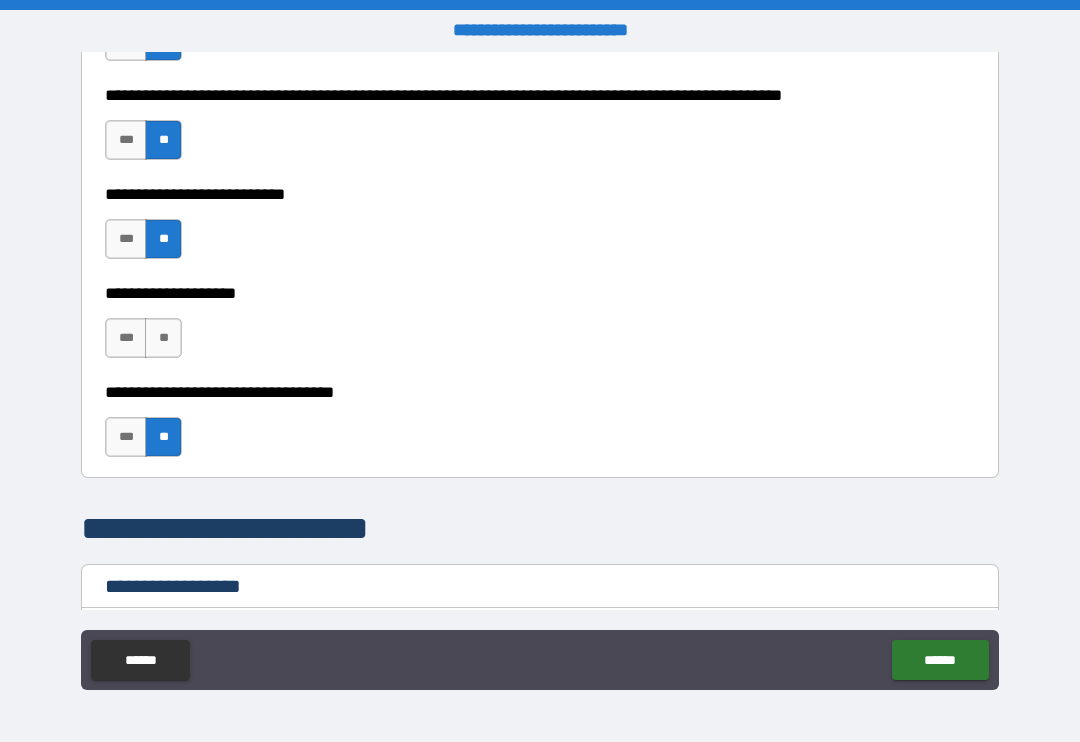click on "**" at bounding box center (163, 338) 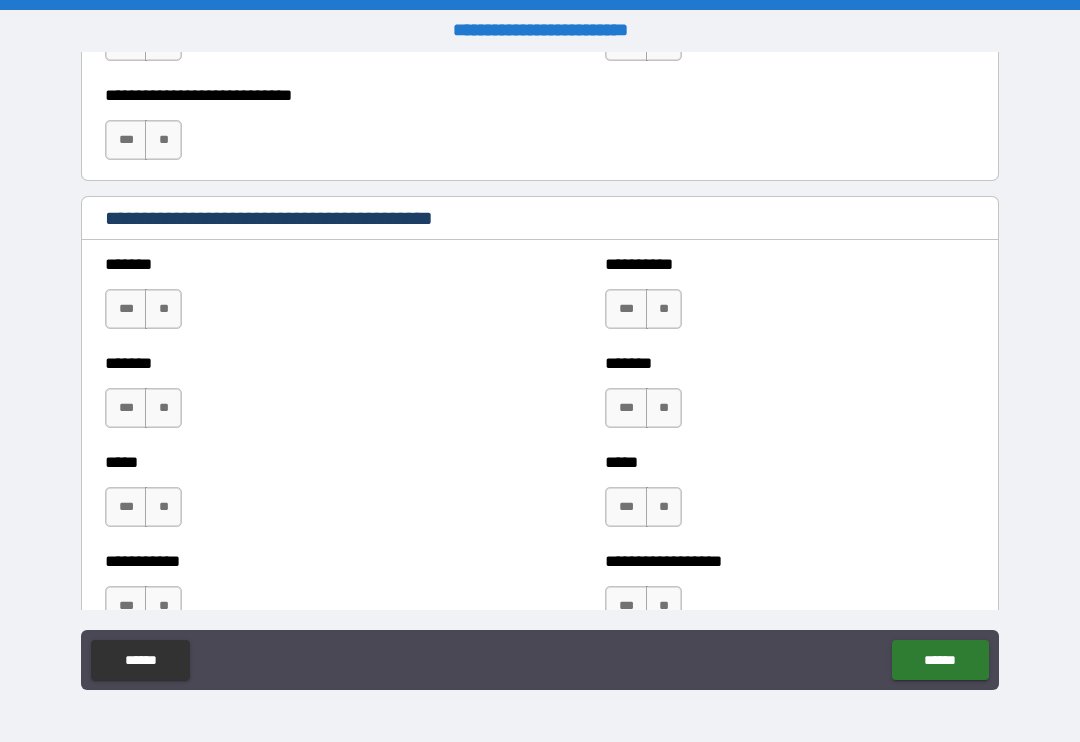 scroll, scrollTop: 1579, scrollLeft: 0, axis: vertical 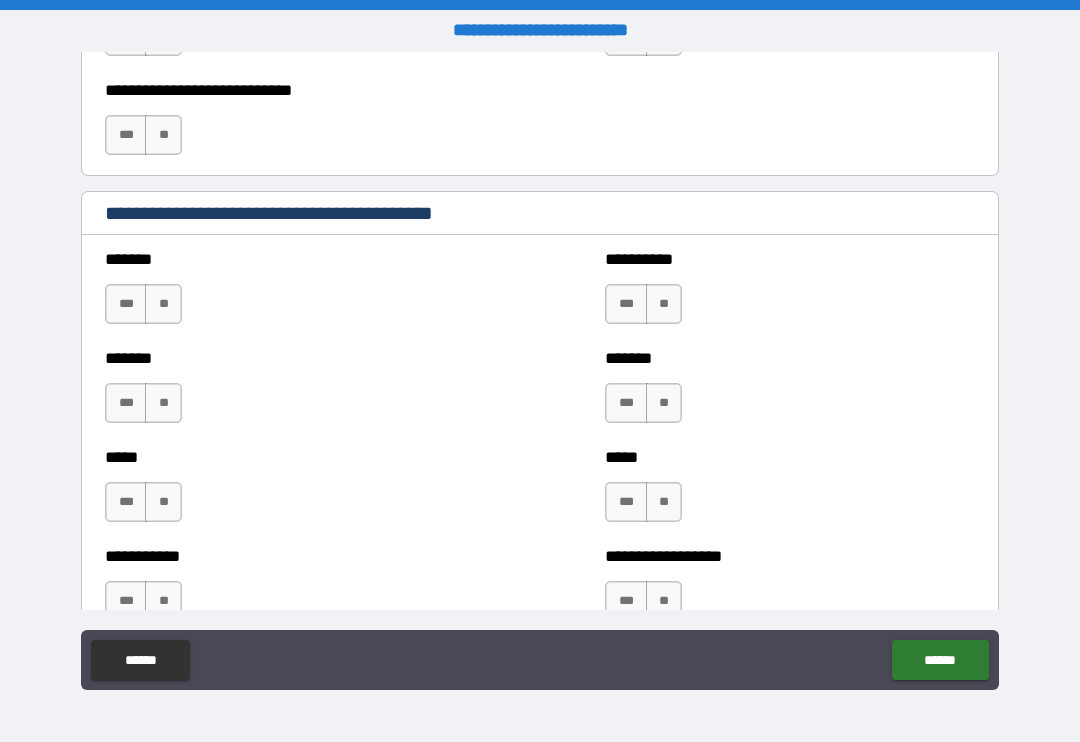 click on "**" at bounding box center (163, 304) 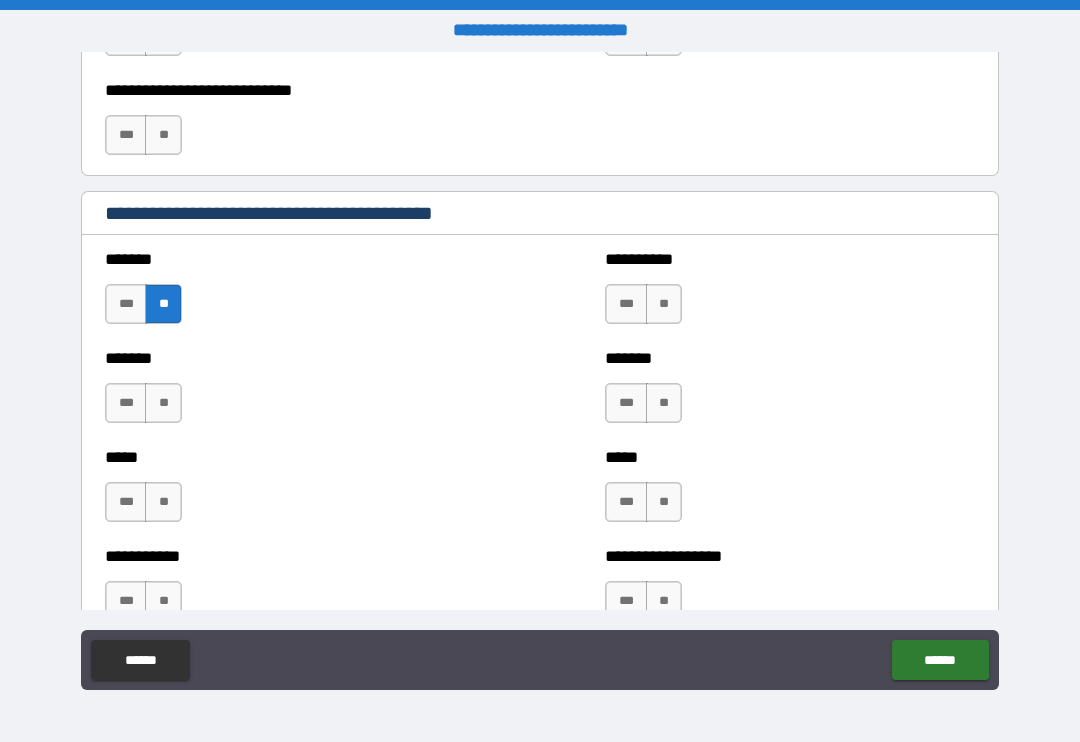 click on "**" at bounding box center [163, 403] 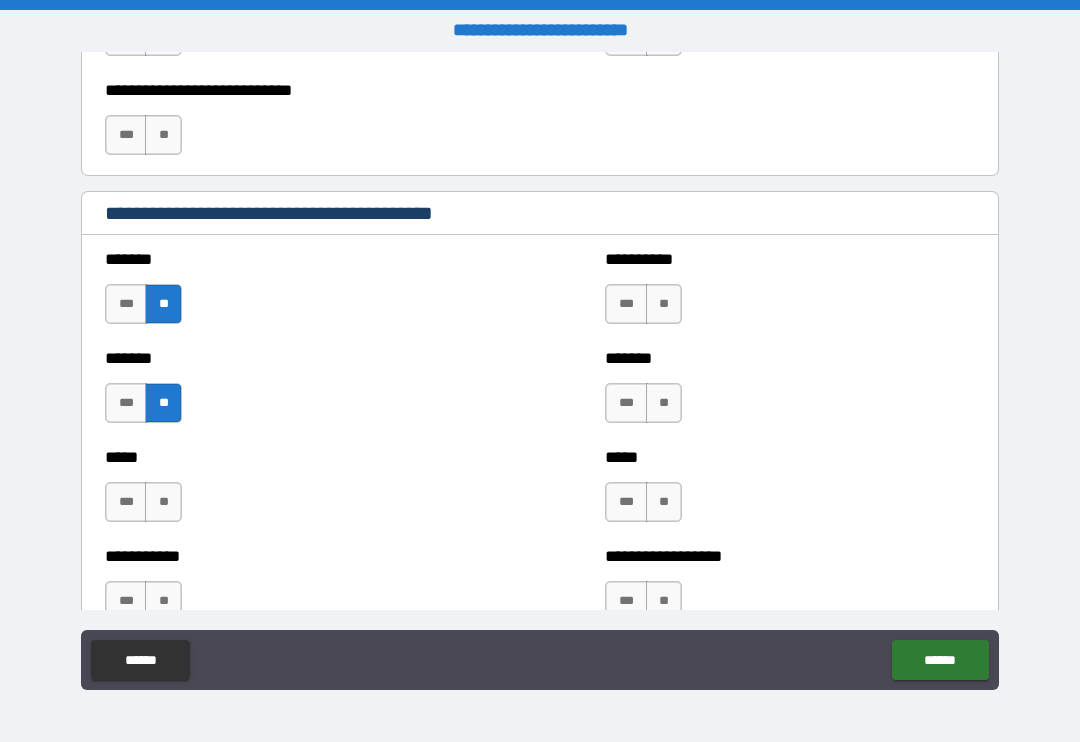 click on "**" at bounding box center [664, 403] 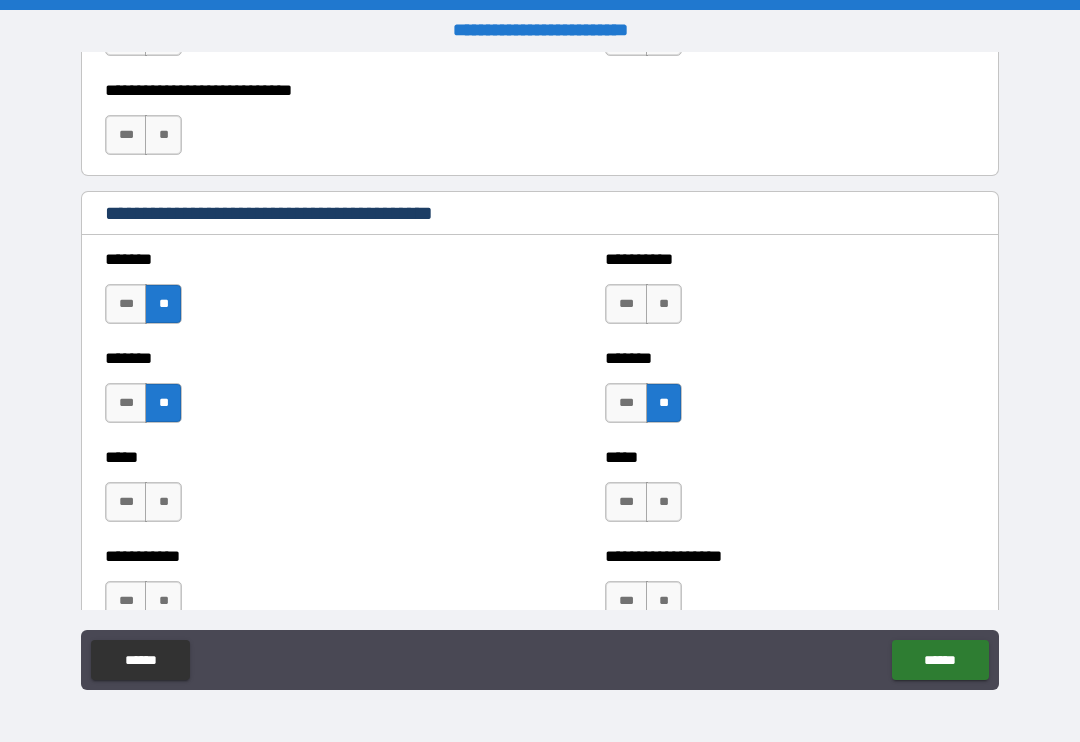 click on "**" at bounding box center [664, 304] 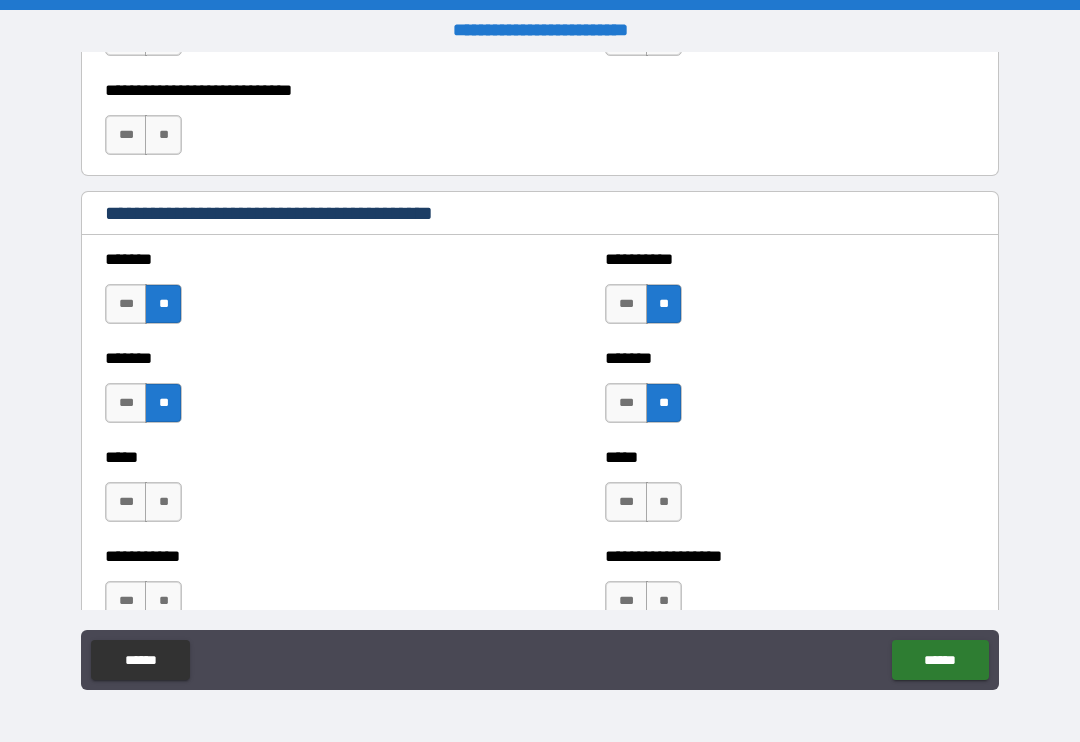 click on "**" at bounding box center (664, 502) 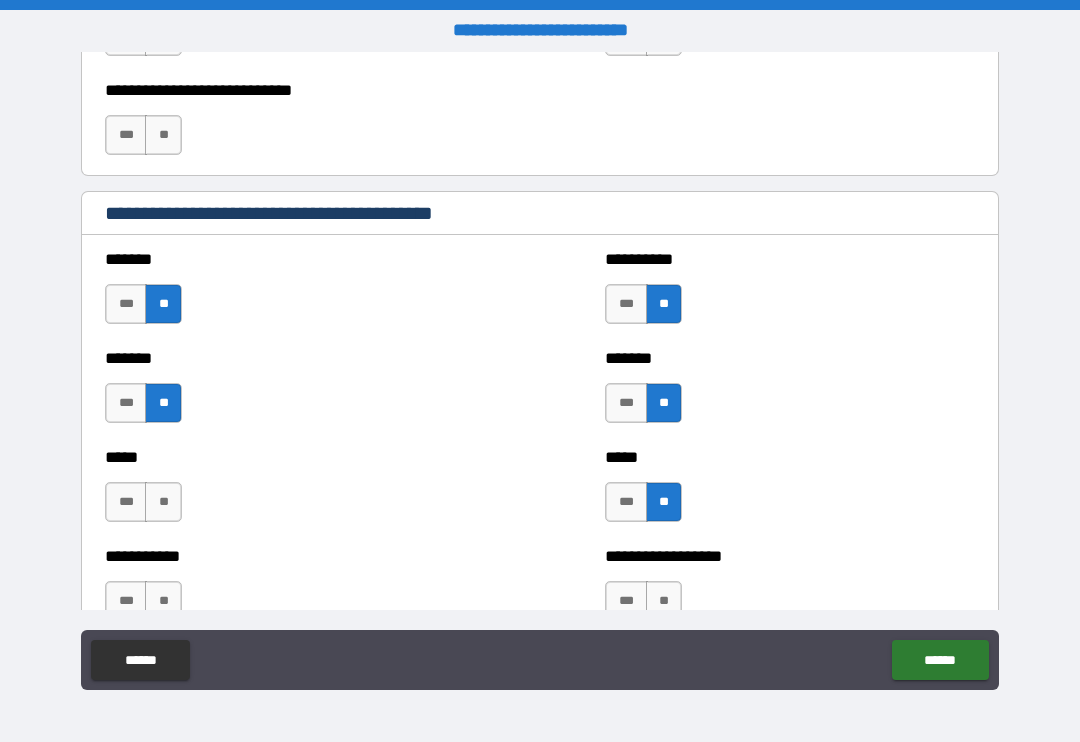 click on "**" at bounding box center [163, 502] 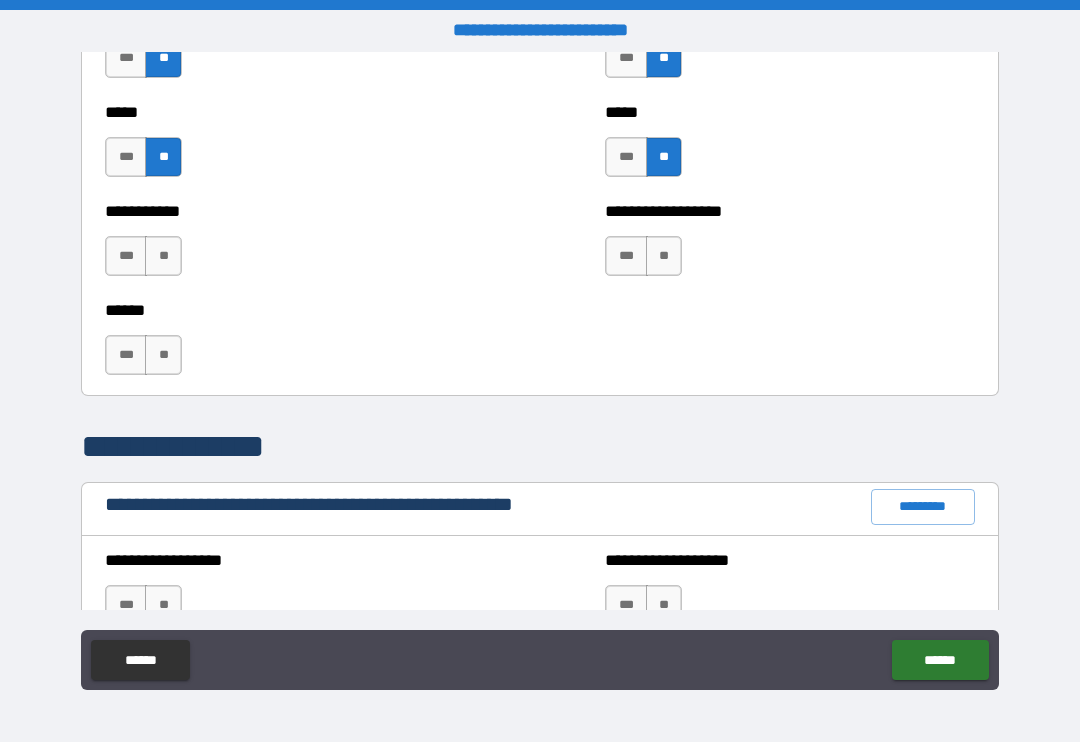scroll, scrollTop: 1934, scrollLeft: 0, axis: vertical 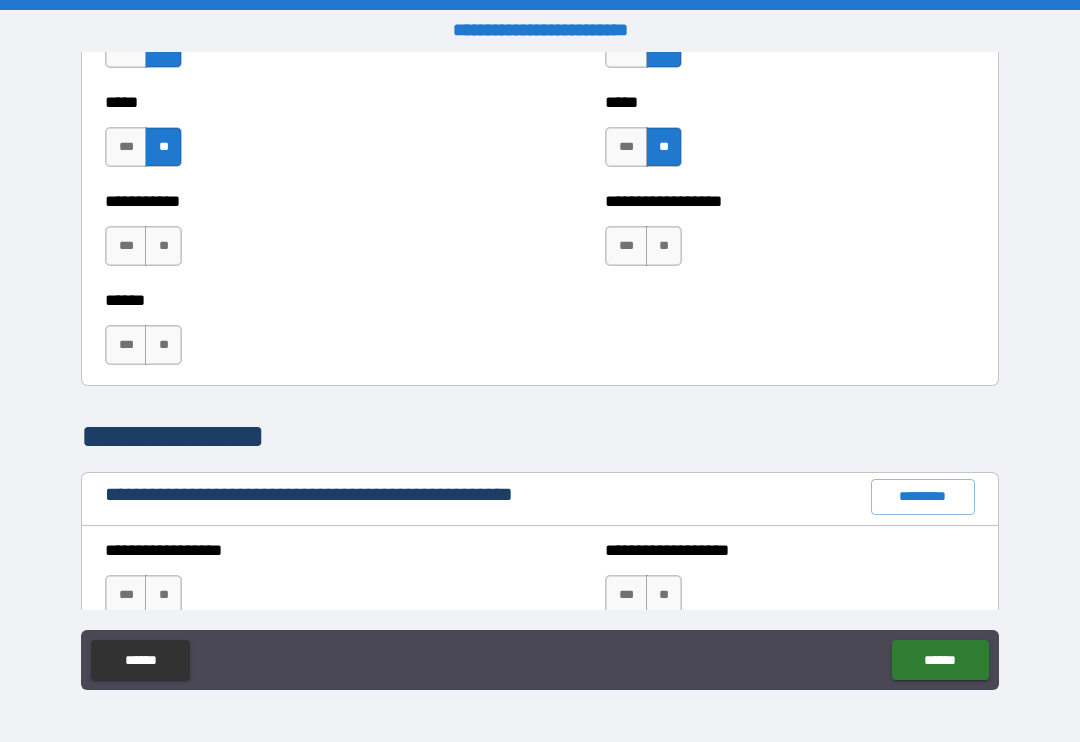 click on "**" at bounding box center [163, 246] 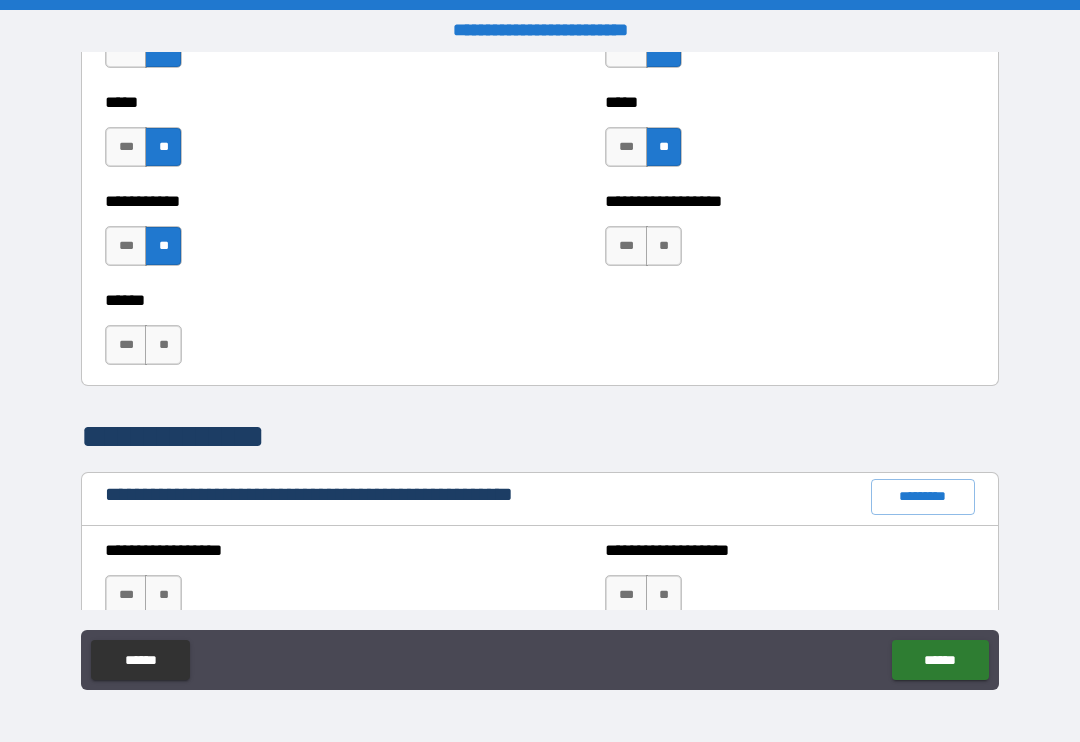 click on "**" at bounding box center (163, 345) 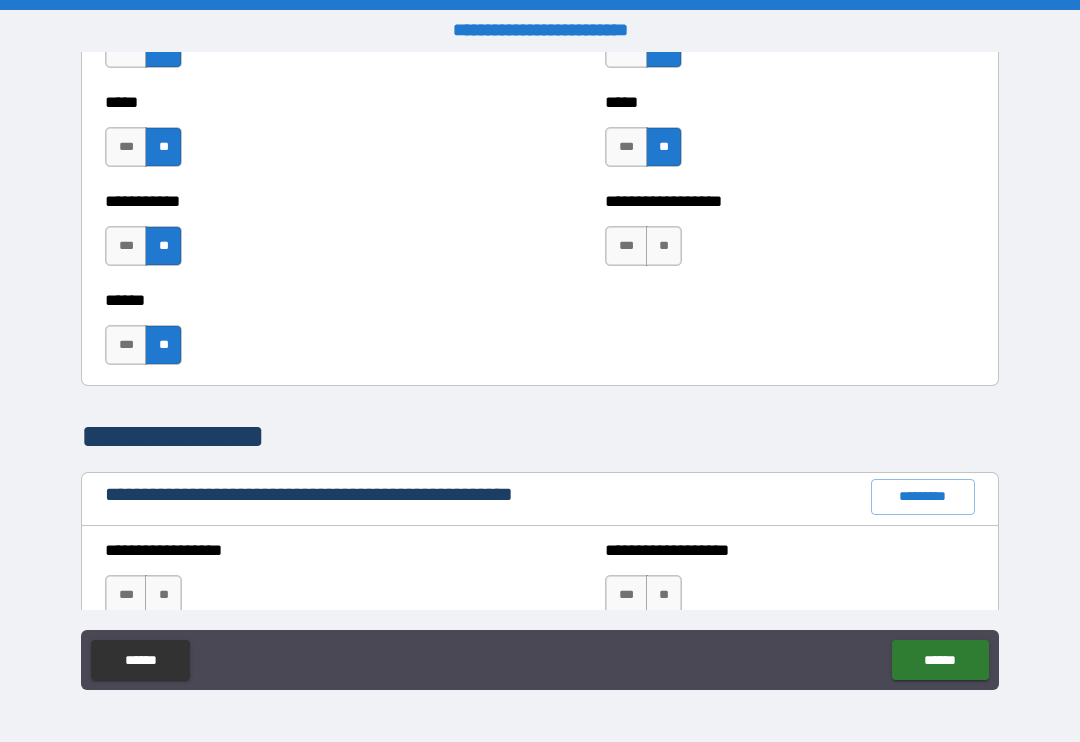 click on "**" at bounding box center [664, 246] 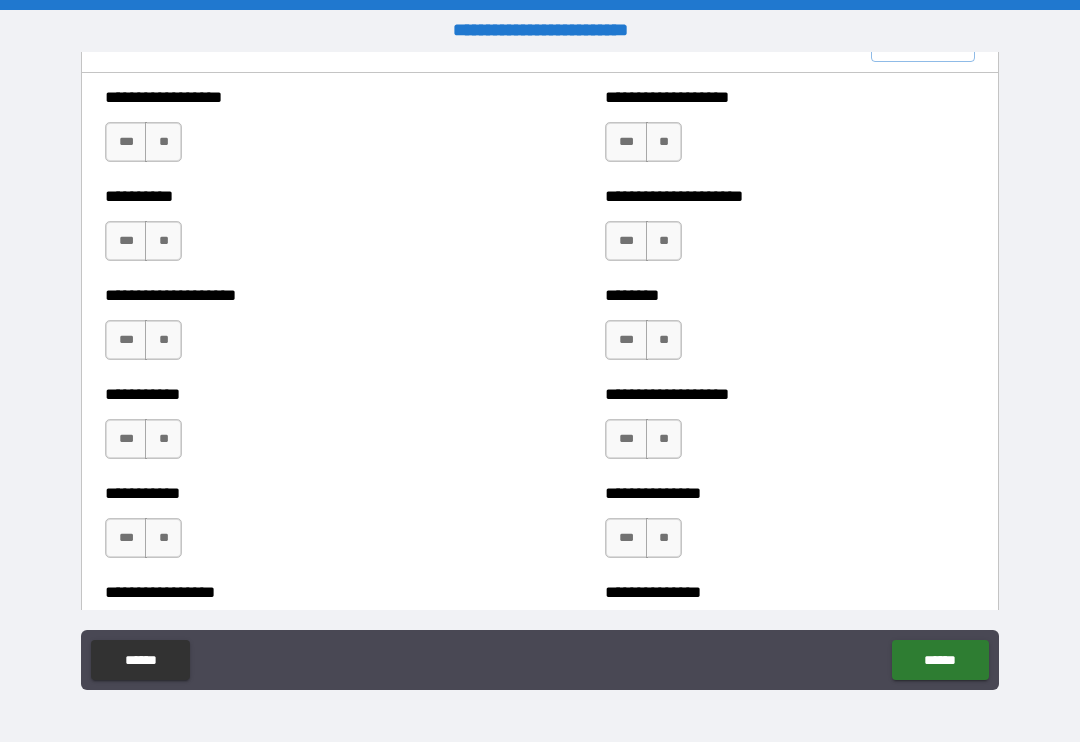 scroll, scrollTop: 2389, scrollLeft: 0, axis: vertical 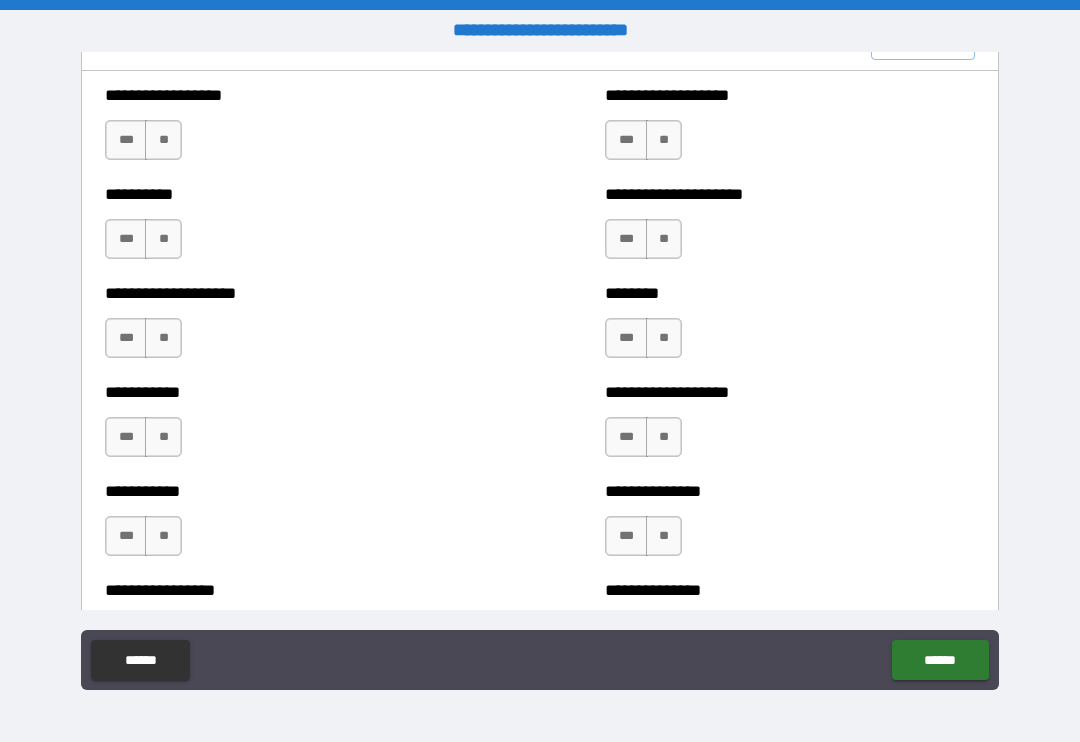 click on "**" at bounding box center [163, 140] 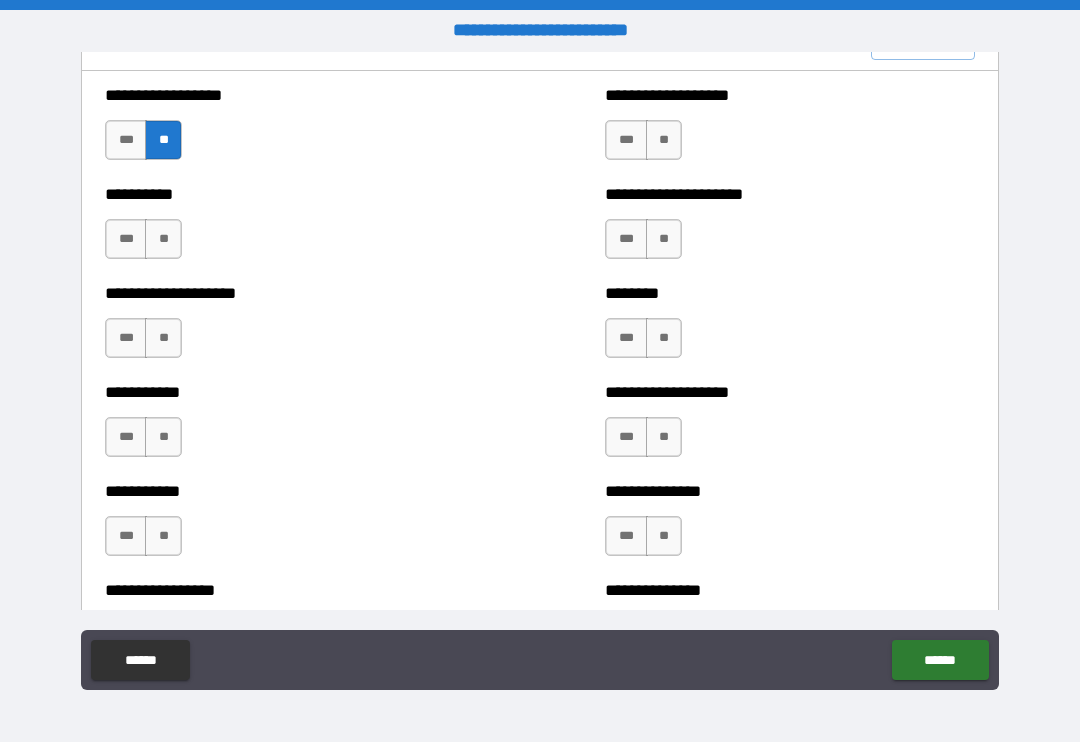 click on "**" at bounding box center (163, 239) 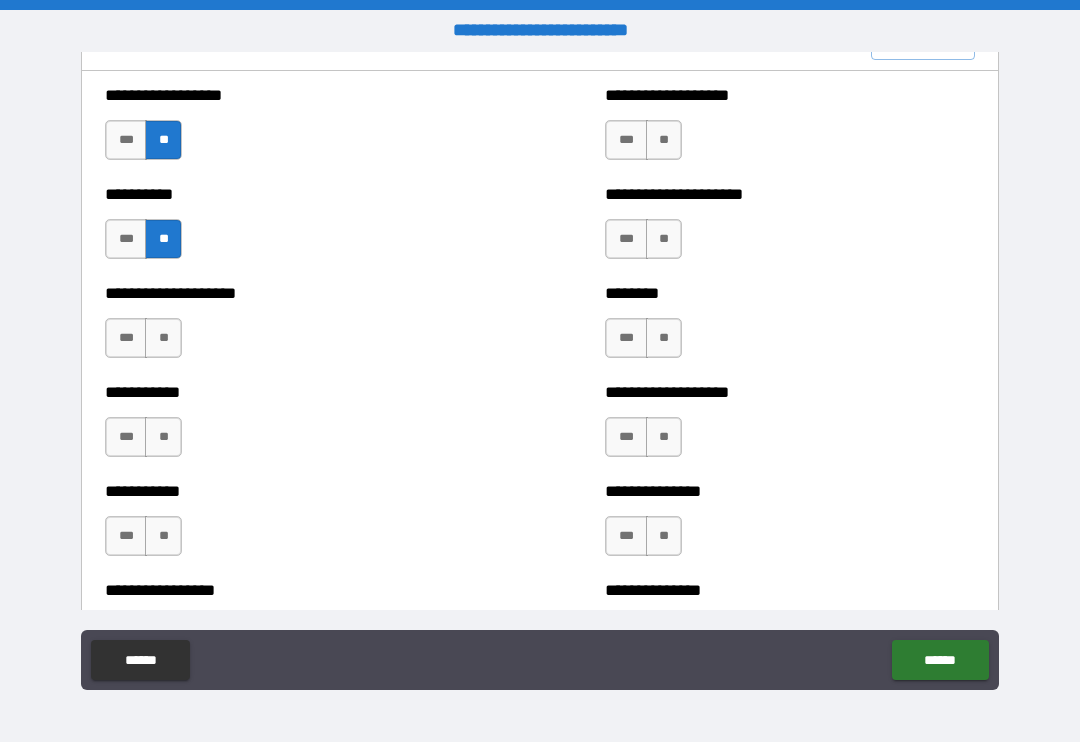 click on "**" at bounding box center [163, 338] 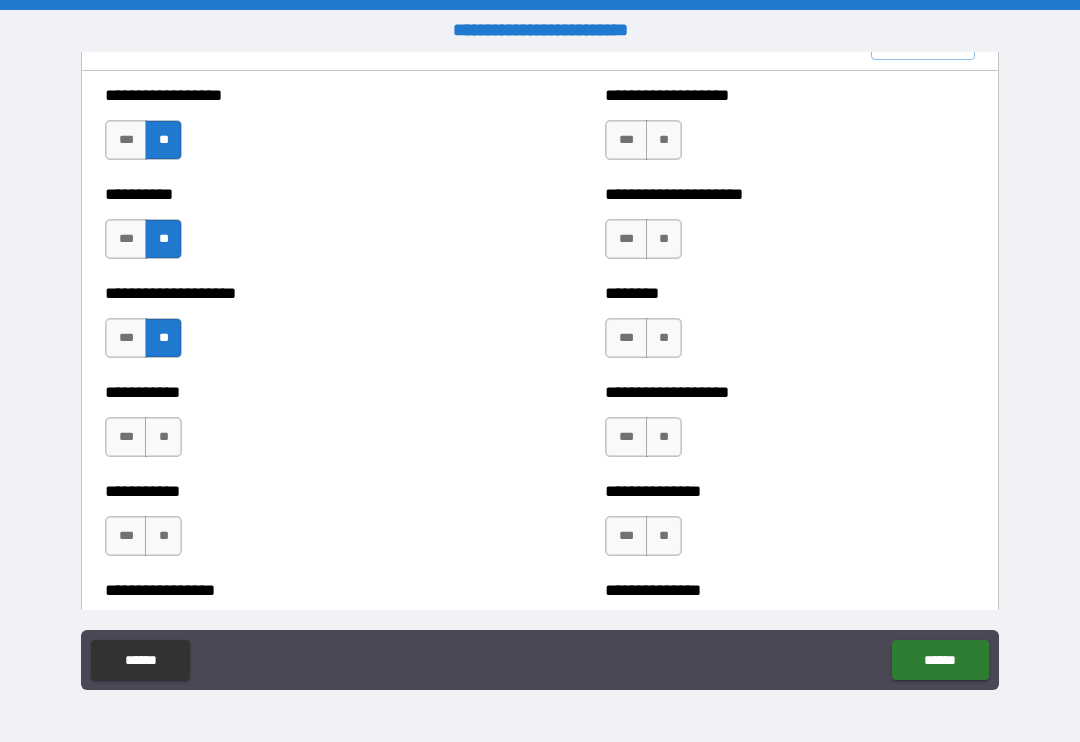 click on "**" at bounding box center [163, 437] 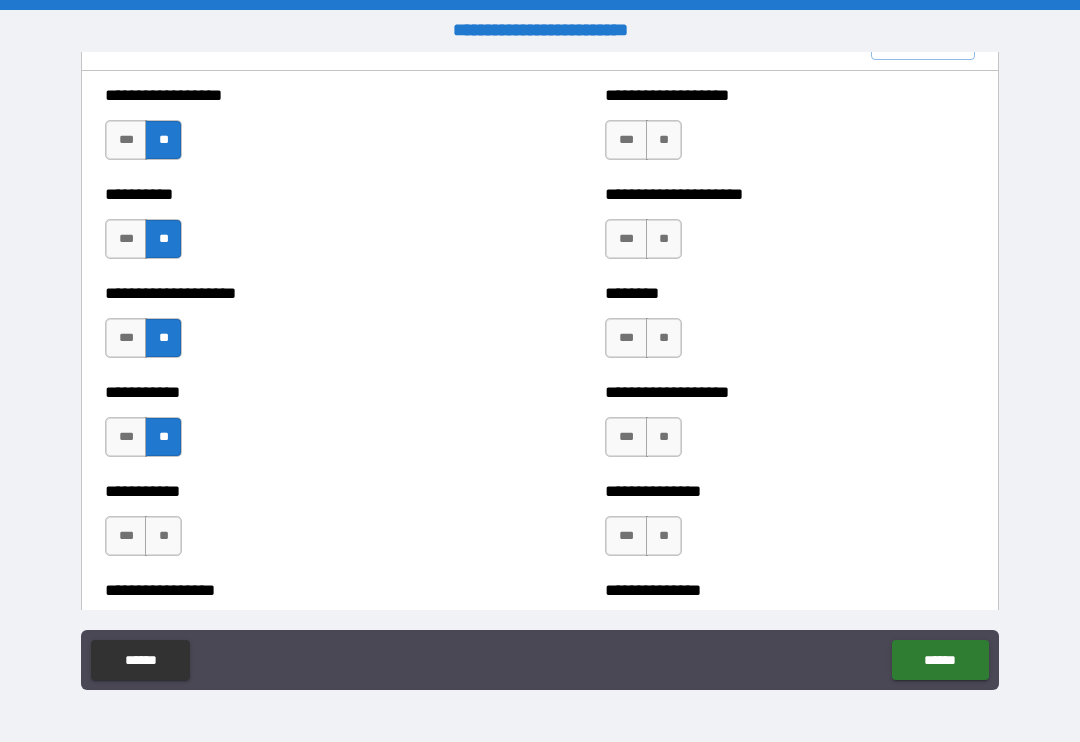 click on "**" at bounding box center (163, 536) 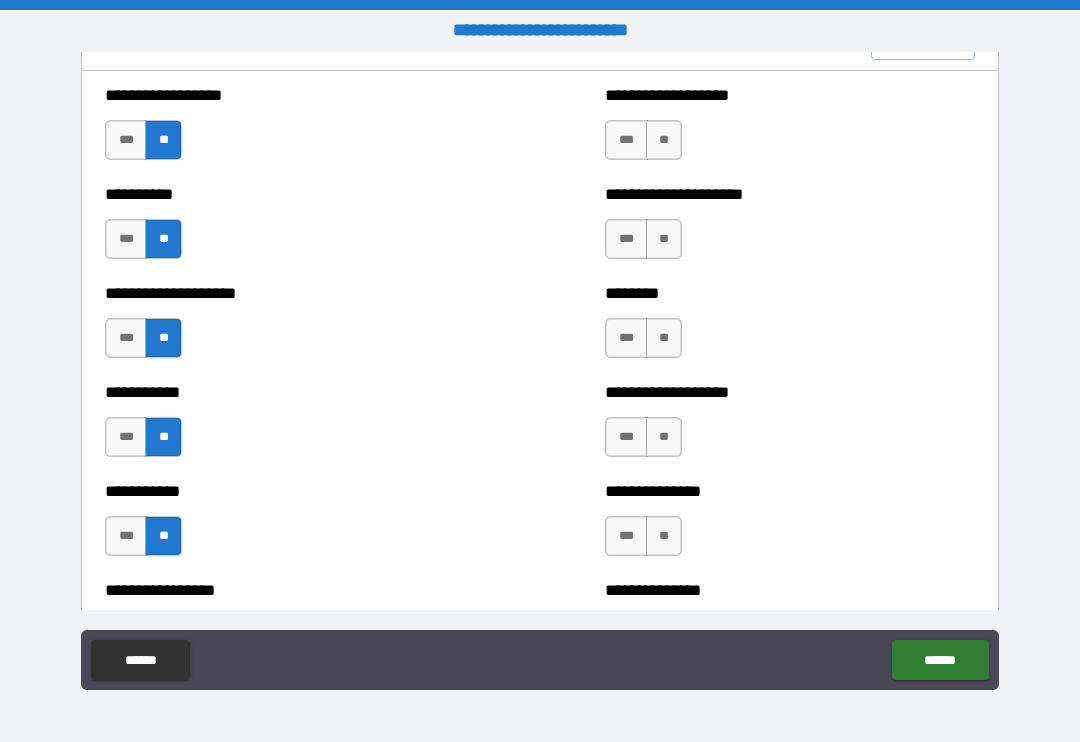 click on "**" at bounding box center (664, 536) 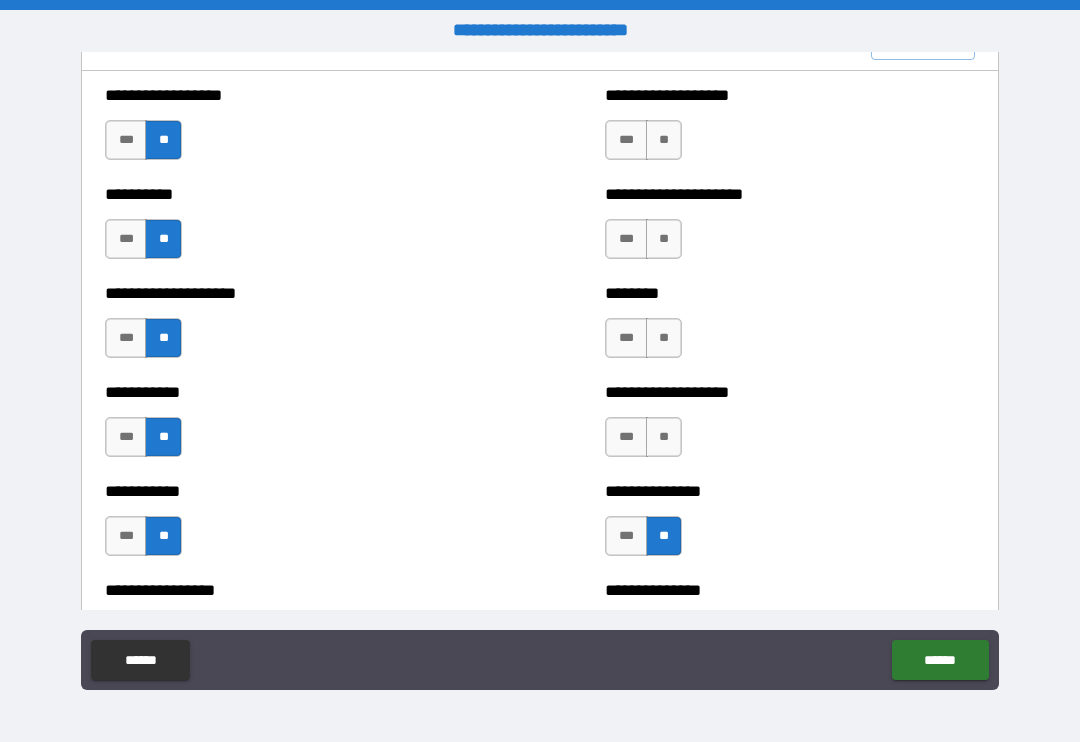 click on "**" at bounding box center (664, 437) 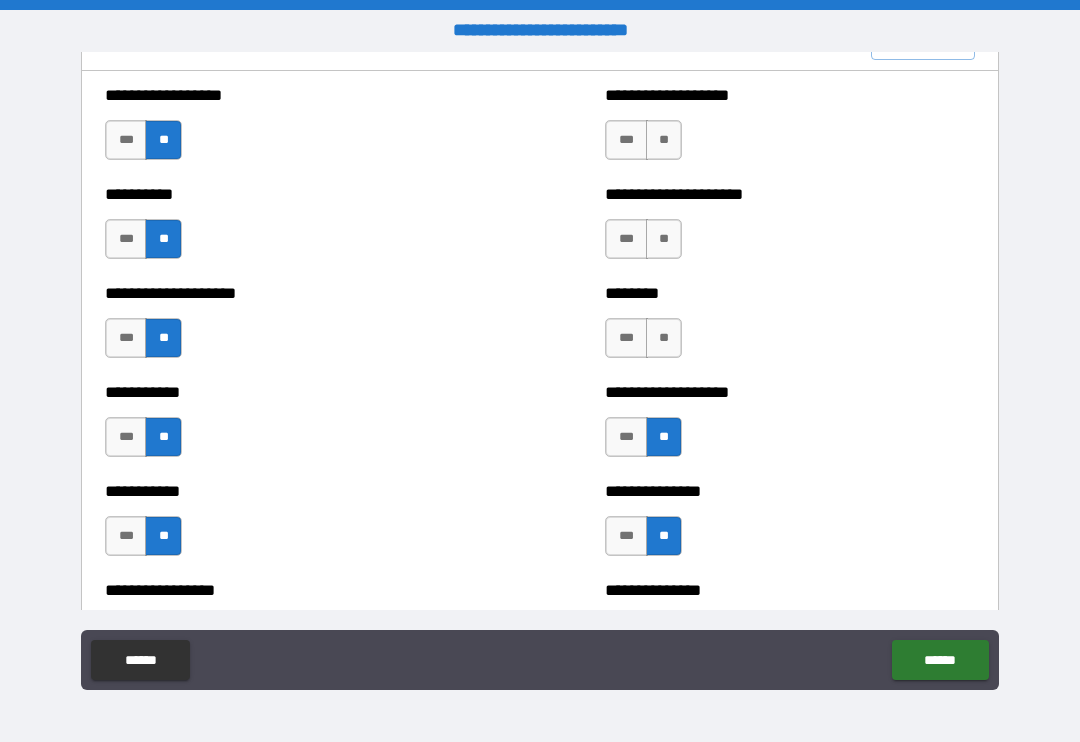 click on "**" at bounding box center [664, 338] 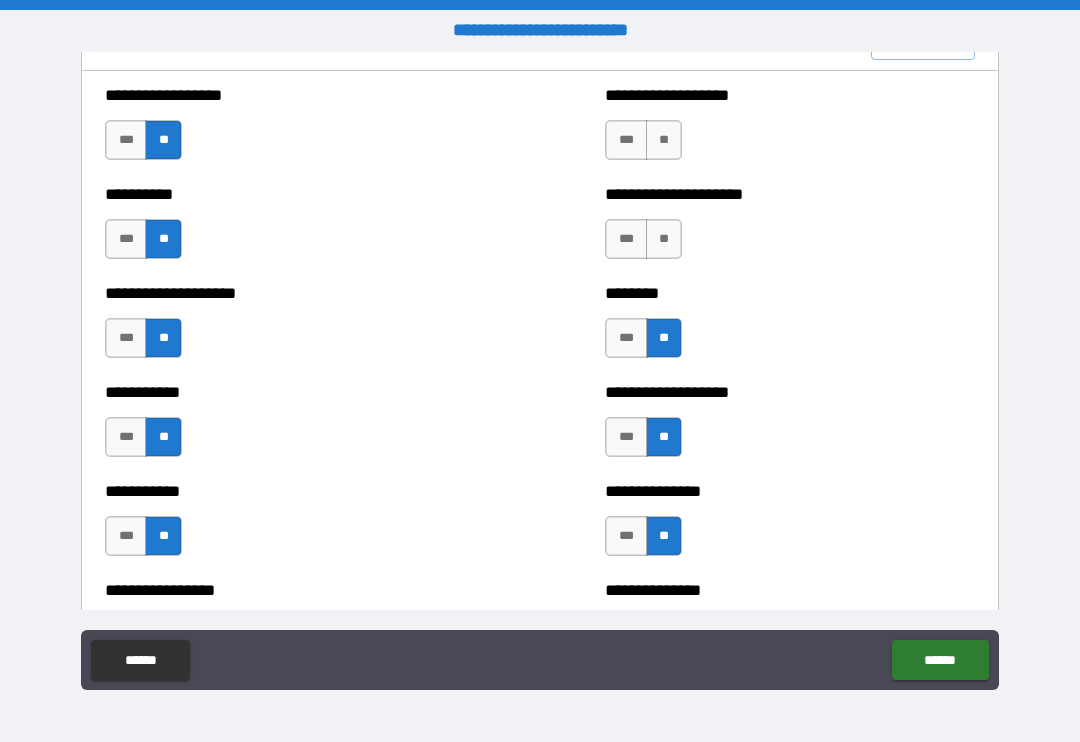 click on "**" at bounding box center (664, 239) 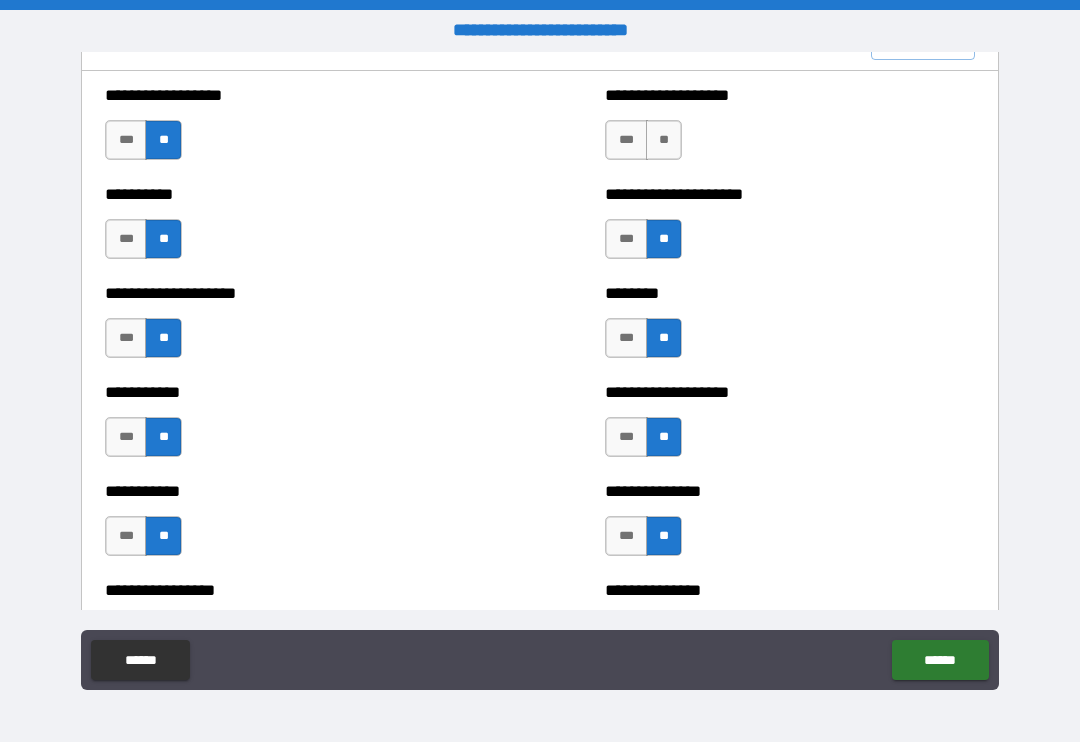 click on "**" at bounding box center (664, 140) 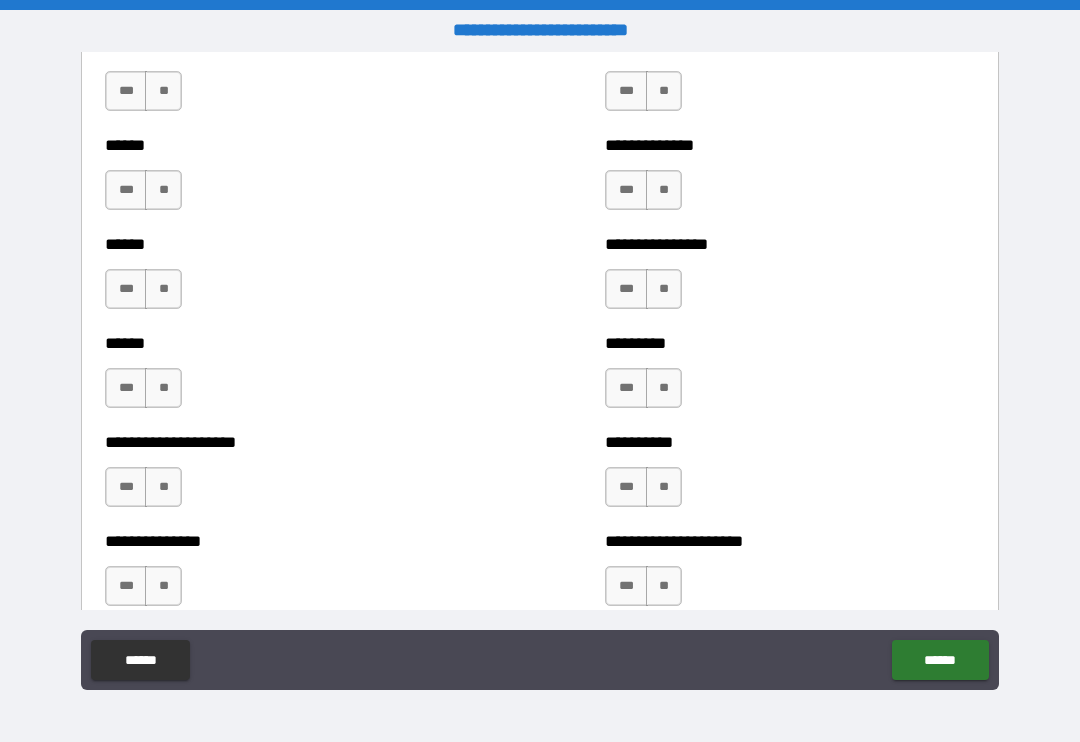 scroll, scrollTop: 2939, scrollLeft: 0, axis: vertical 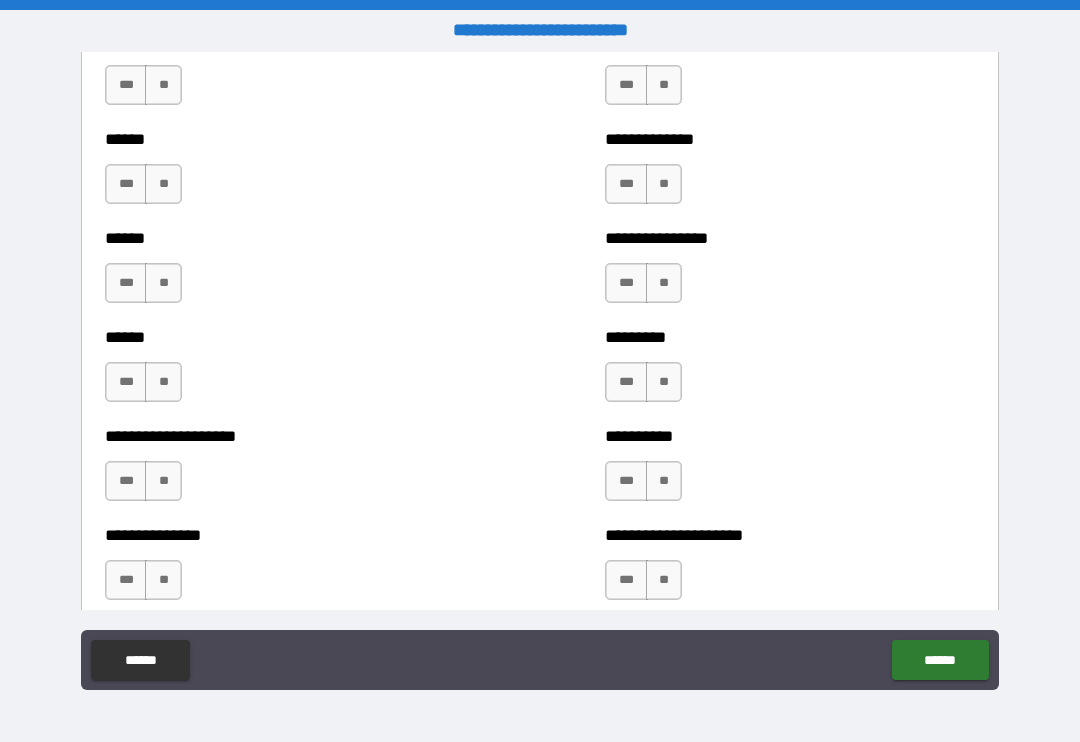 click on "**" at bounding box center [163, 85] 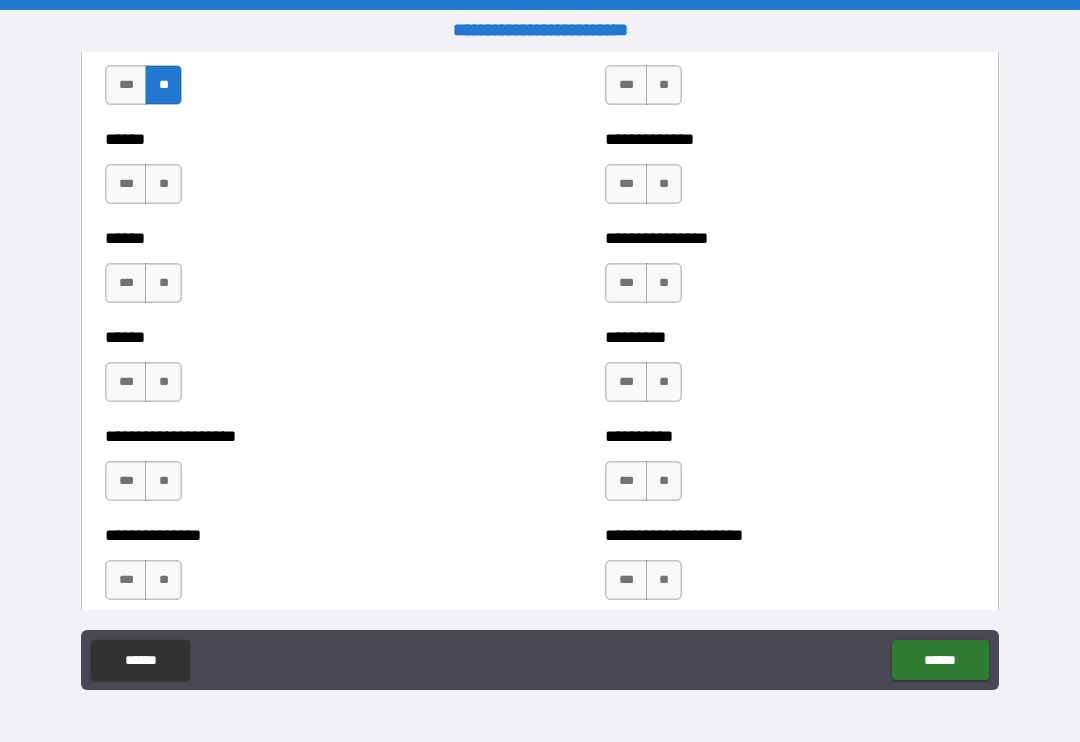 click on "**" at bounding box center (163, 184) 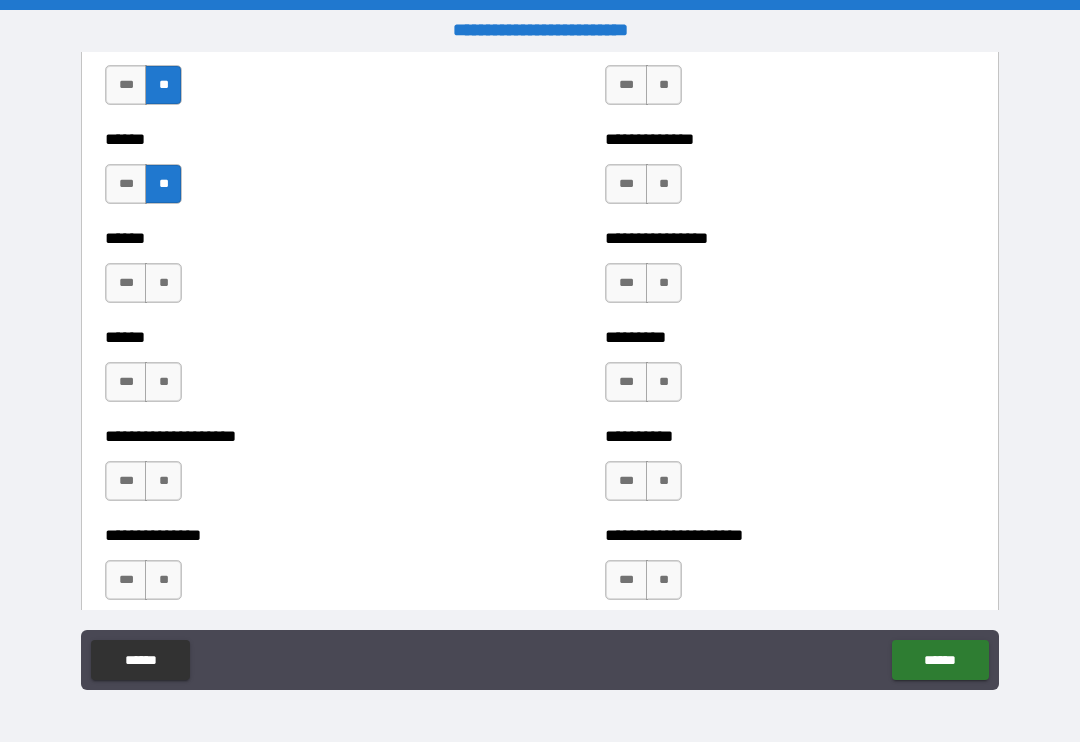 click on "**" at bounding box center [163, 283] 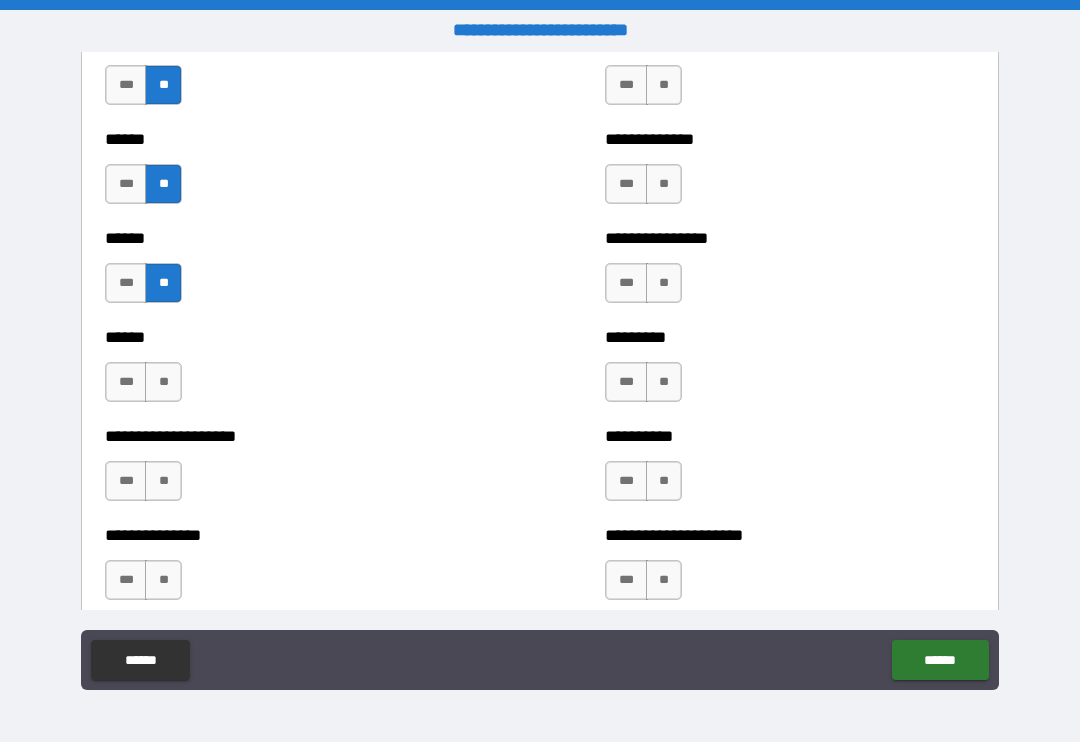 click on "**" at bounding box center (163, 382) 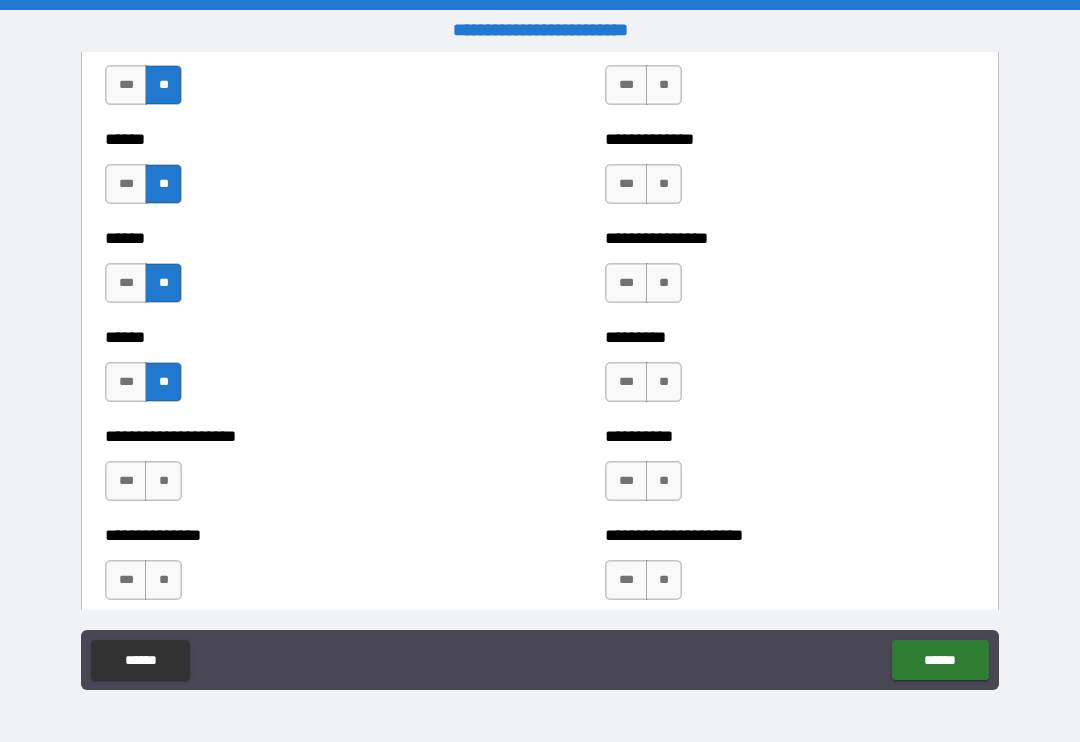 click on "**" at bounding box center (163, 481) 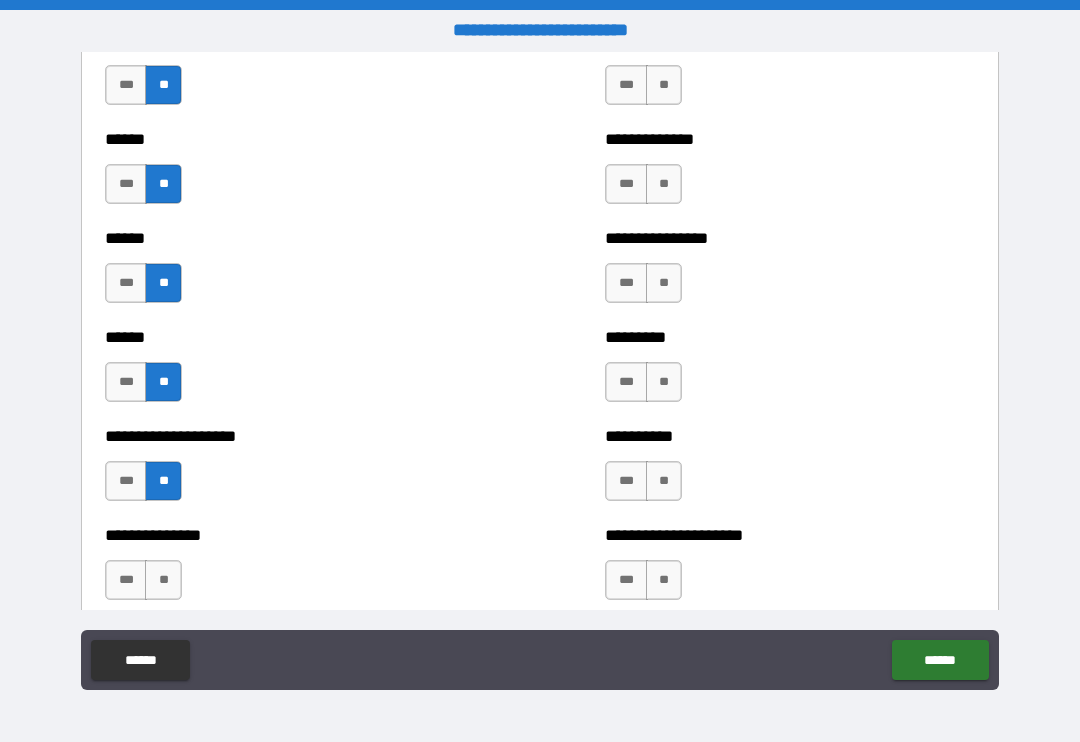 click on "**" at bounding box center [163, 580] 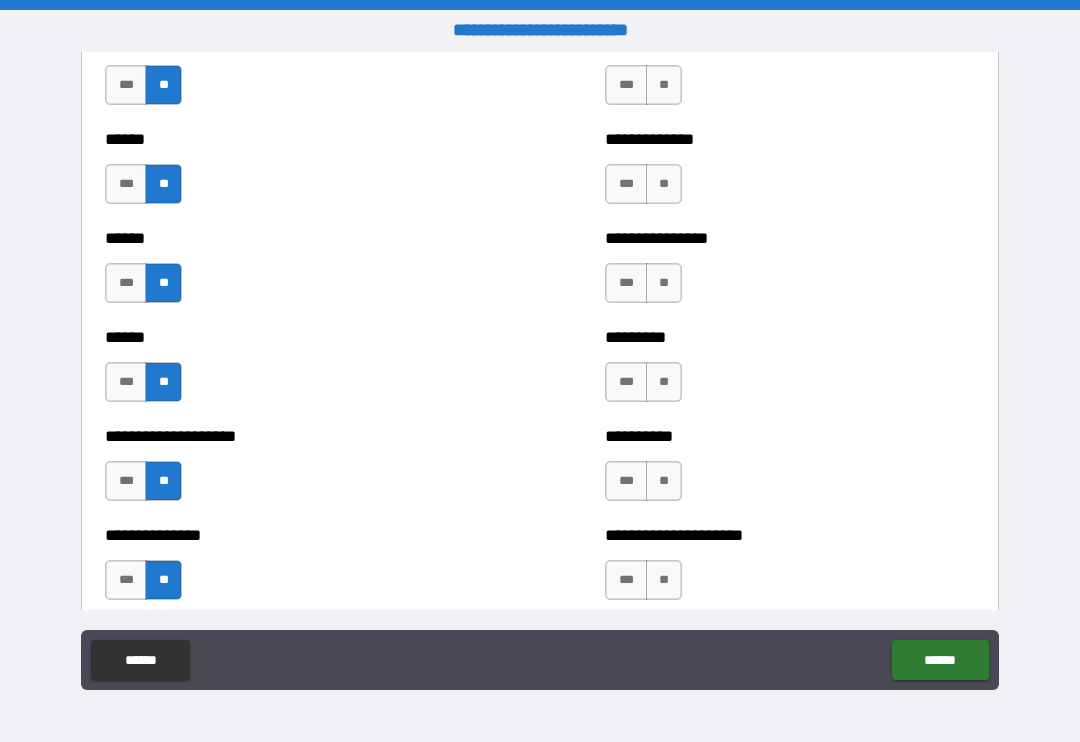 click on "**" at bounding box center (664, 85) 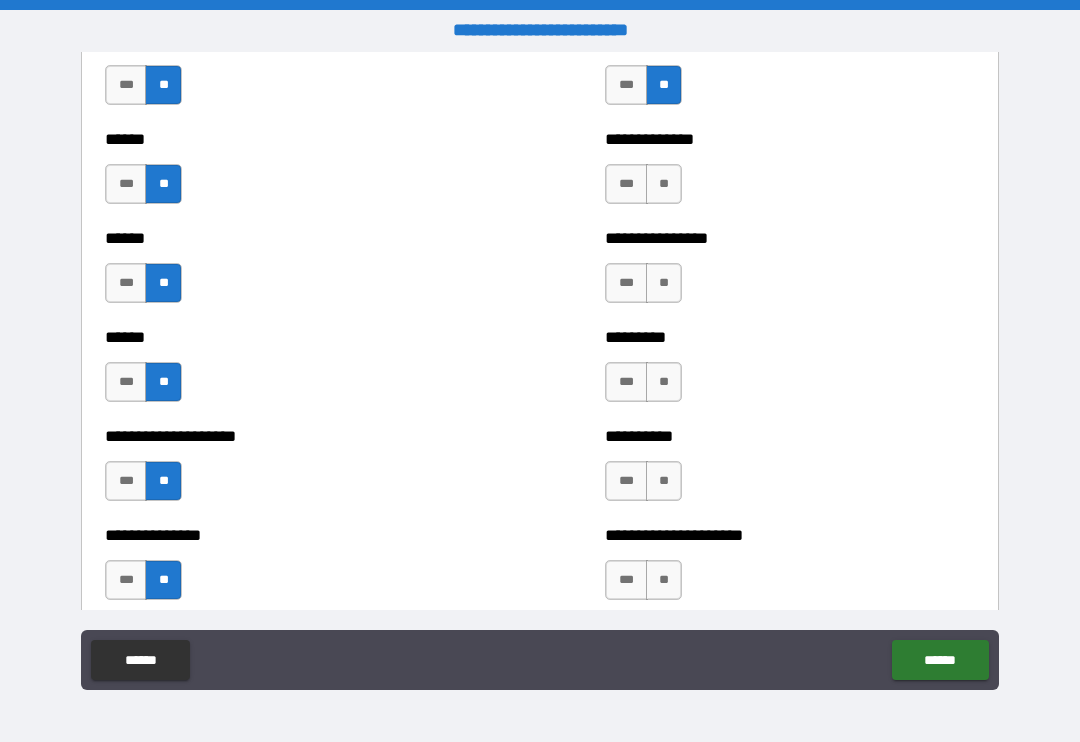 click on "**" at bounding box center [664, 184] 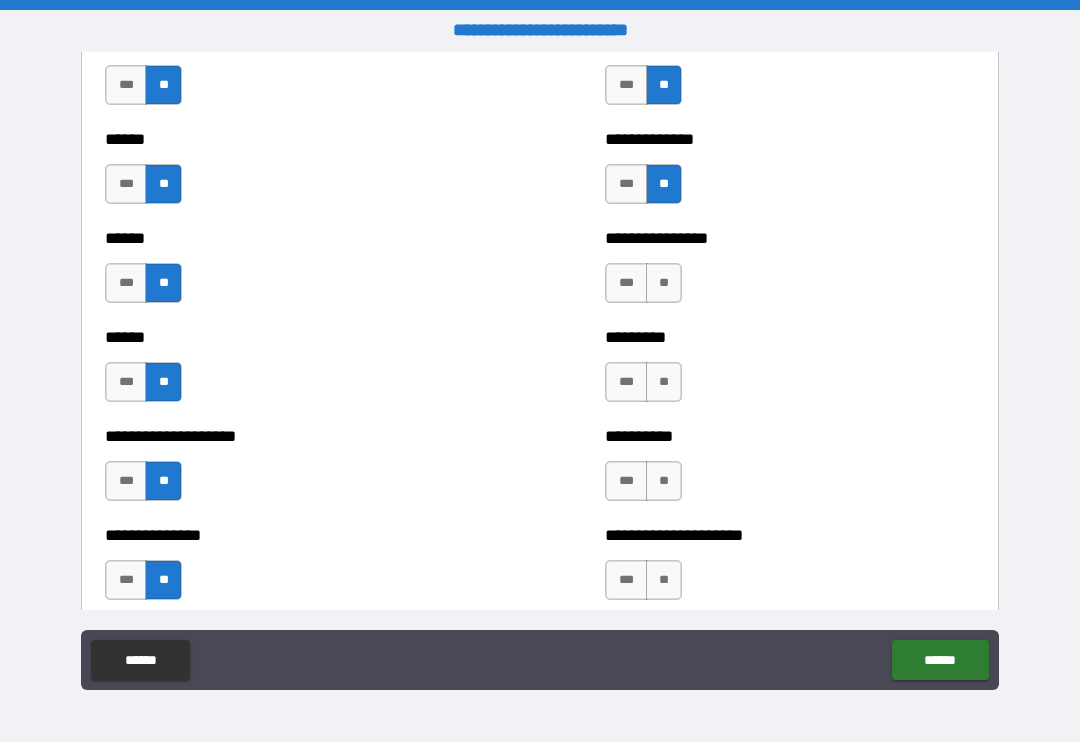click on "**" at bounding box center [664, 283] 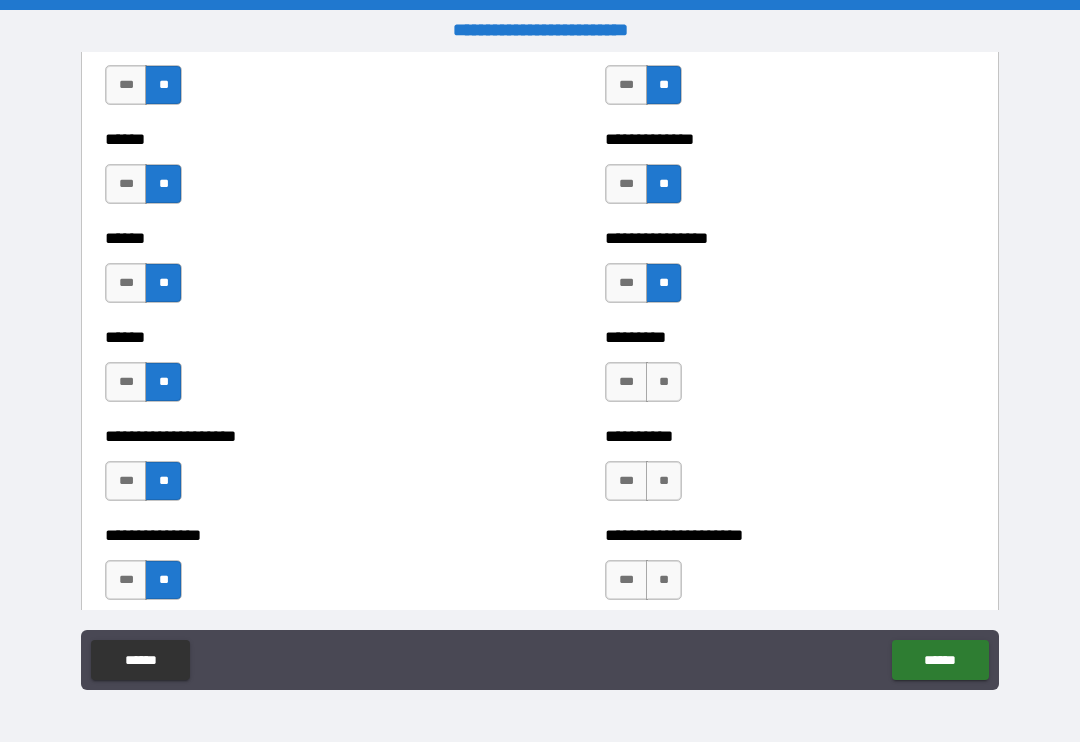 click on "**" at bounding box center (664, 382) 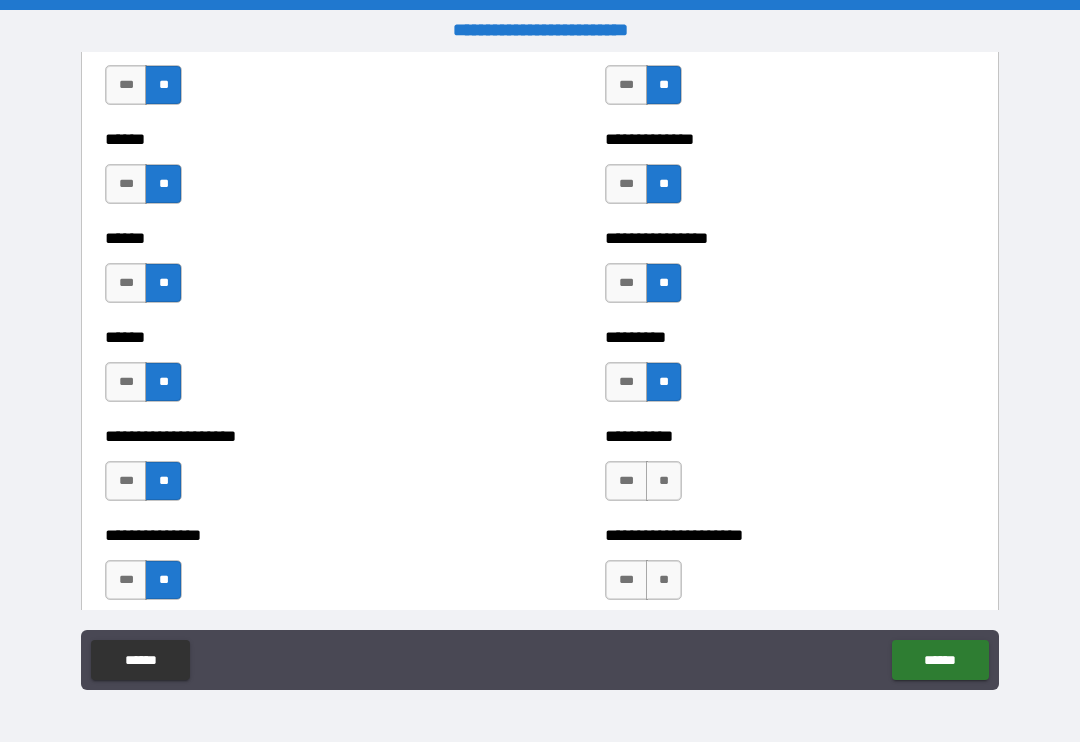 click on "**" at bounding box center (664, 481) 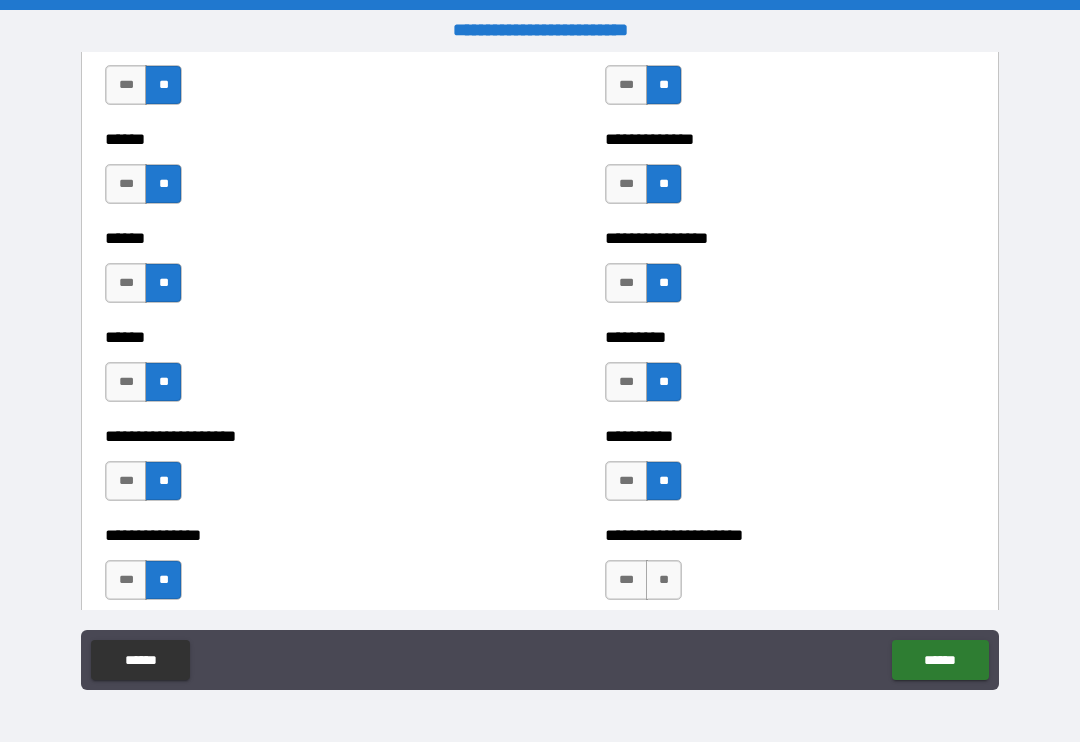 click on "**" at bounding box center (664, 580) 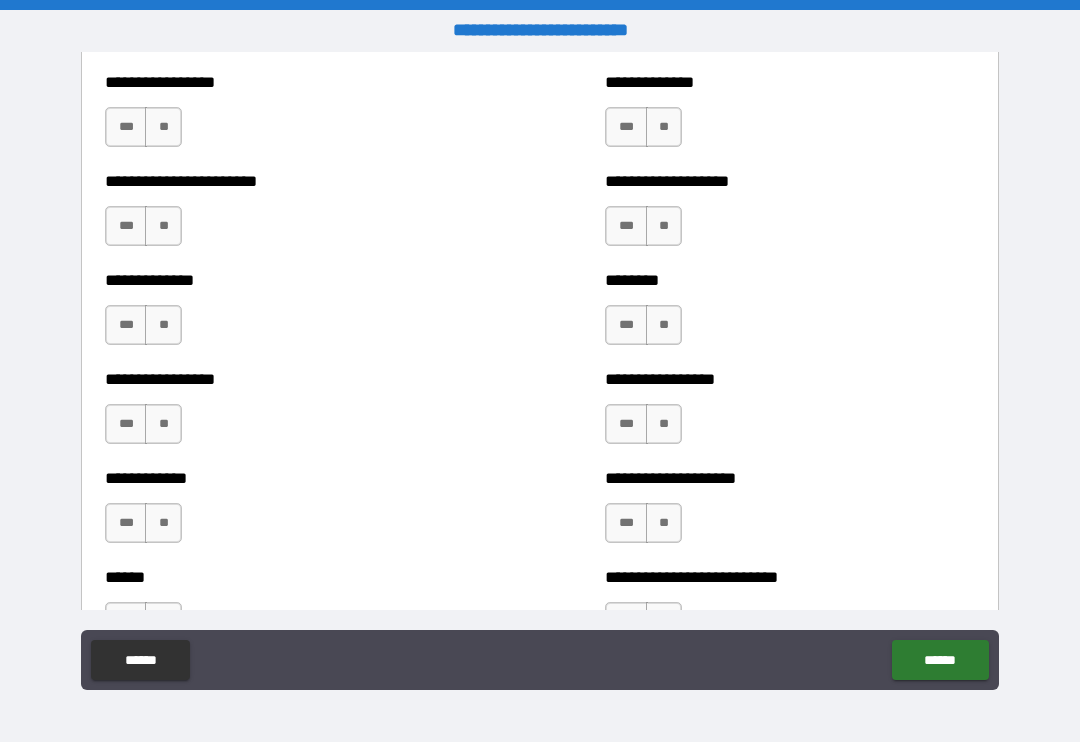 scroll, scrollTop: 3502, scrollLeft: 0, axis: vertical 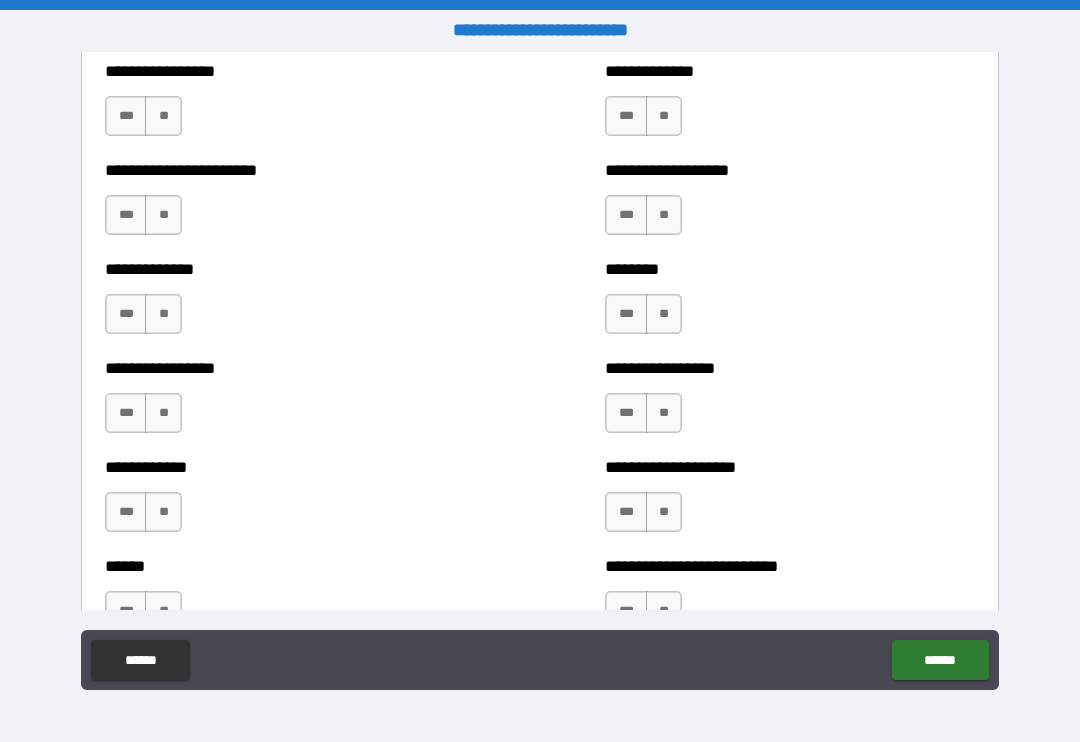 click on "**" at bounding box center (664, 116) 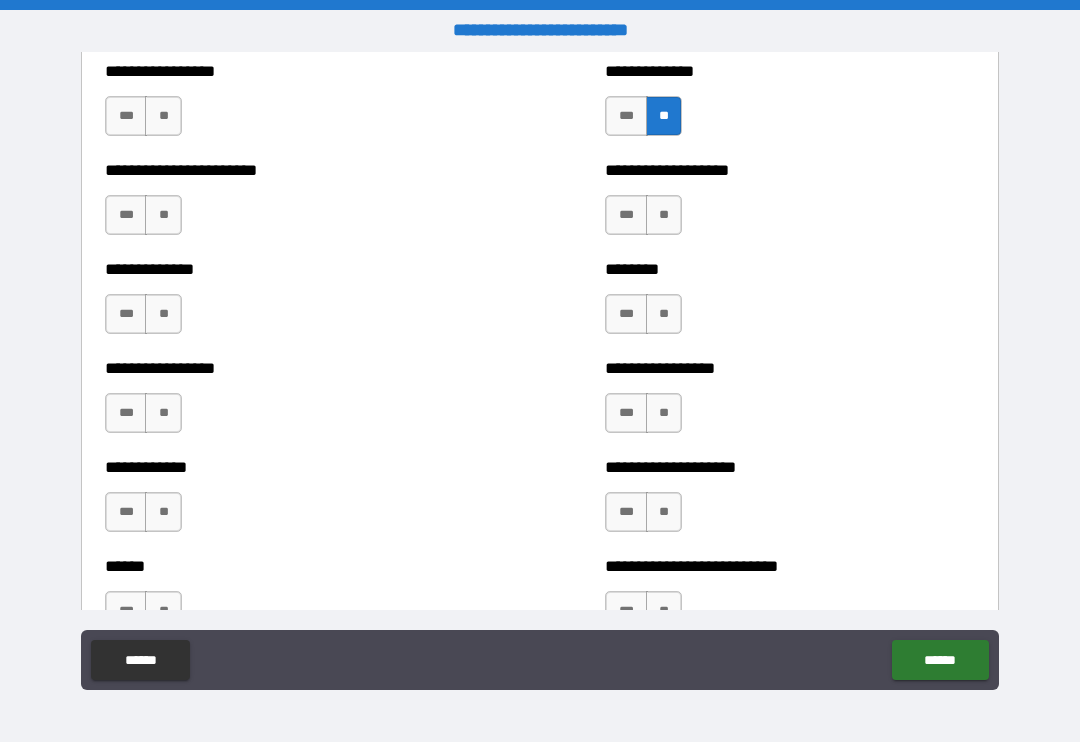 click on "**" at bounding box center (664, 215) 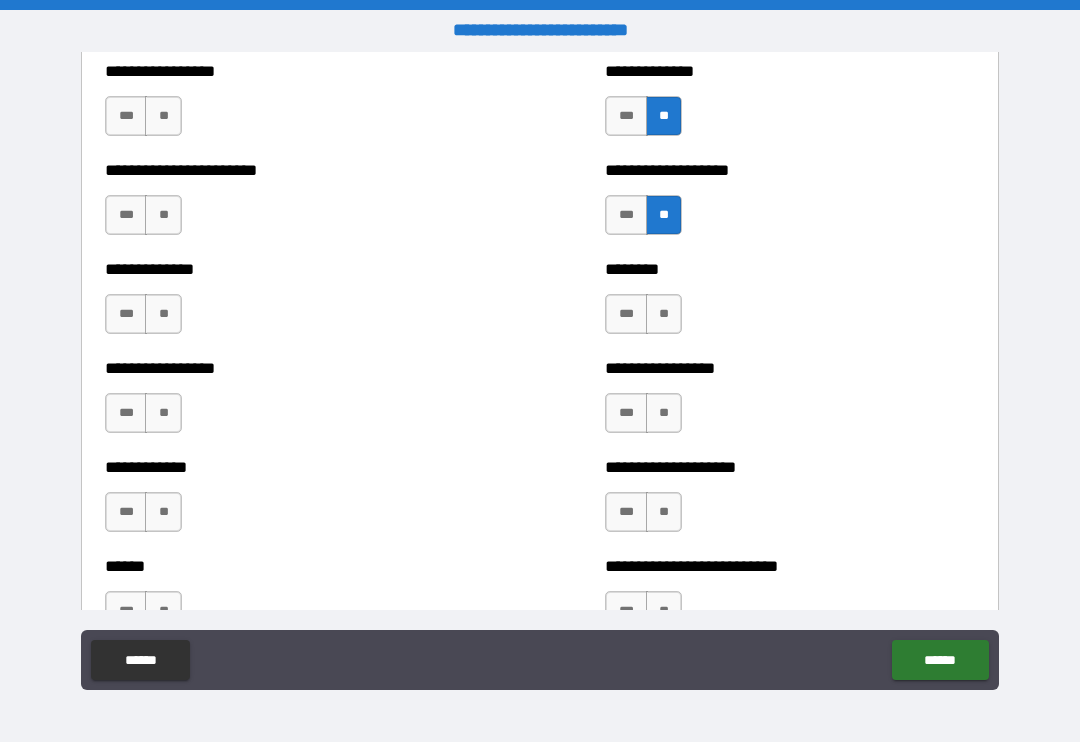 click on "**" at bounding box center [664, 314] 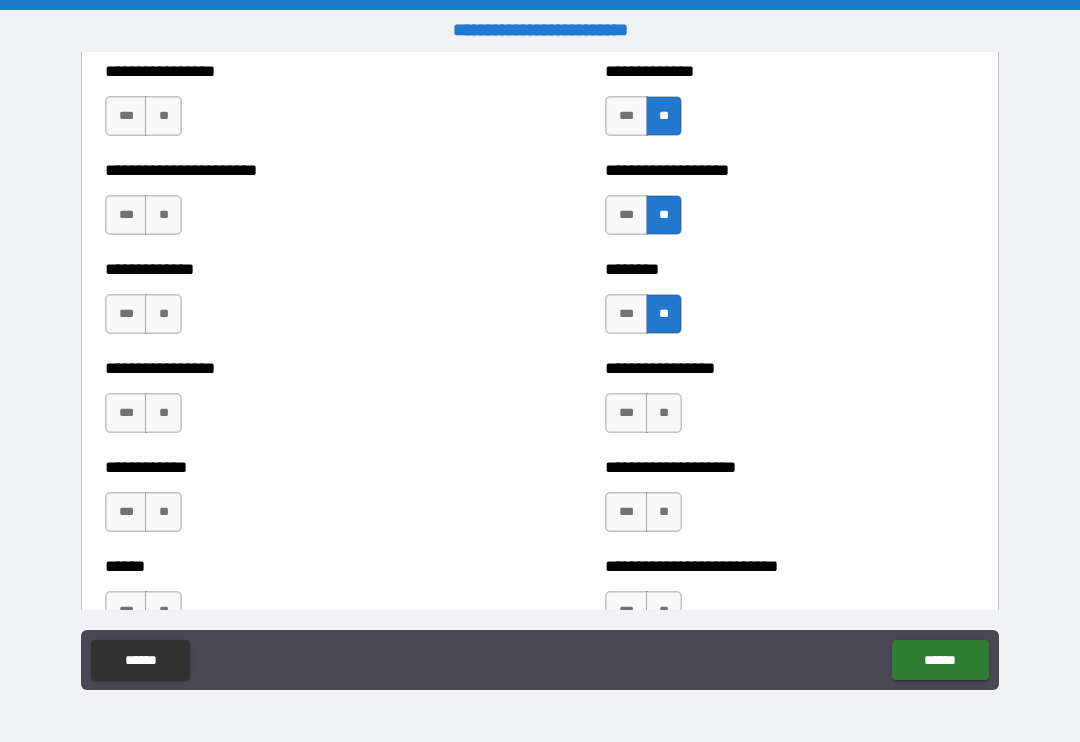click on "**" at bounding box center (664, 413) 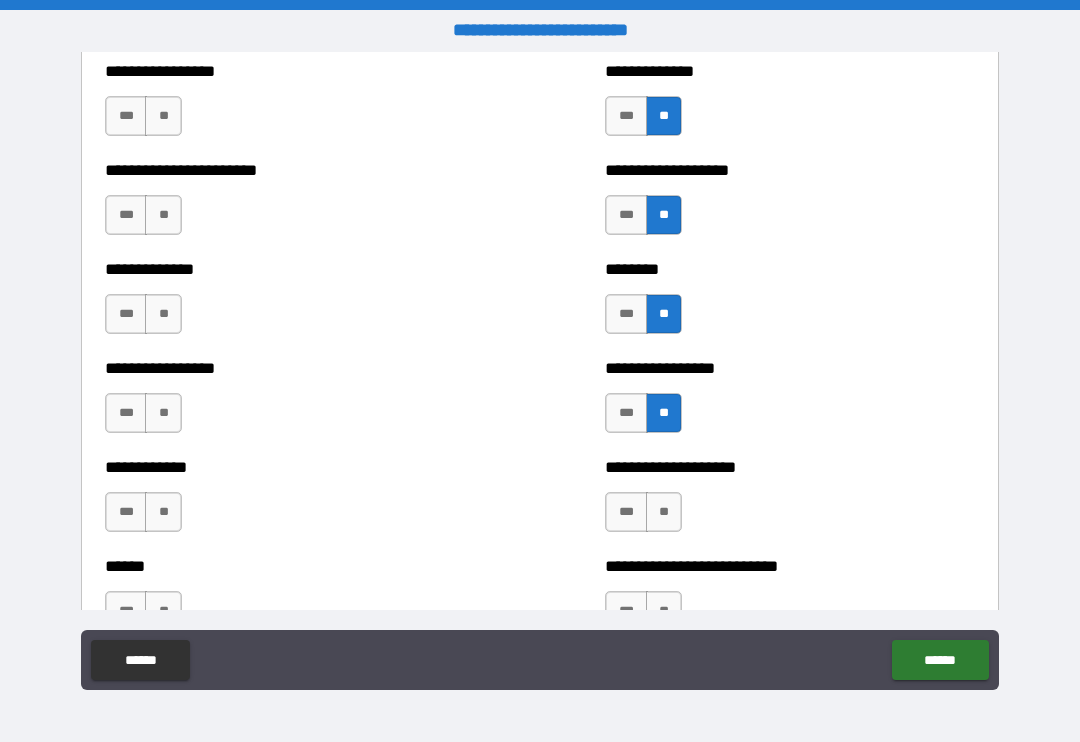 click on "**" at bounding box center [664, 512] 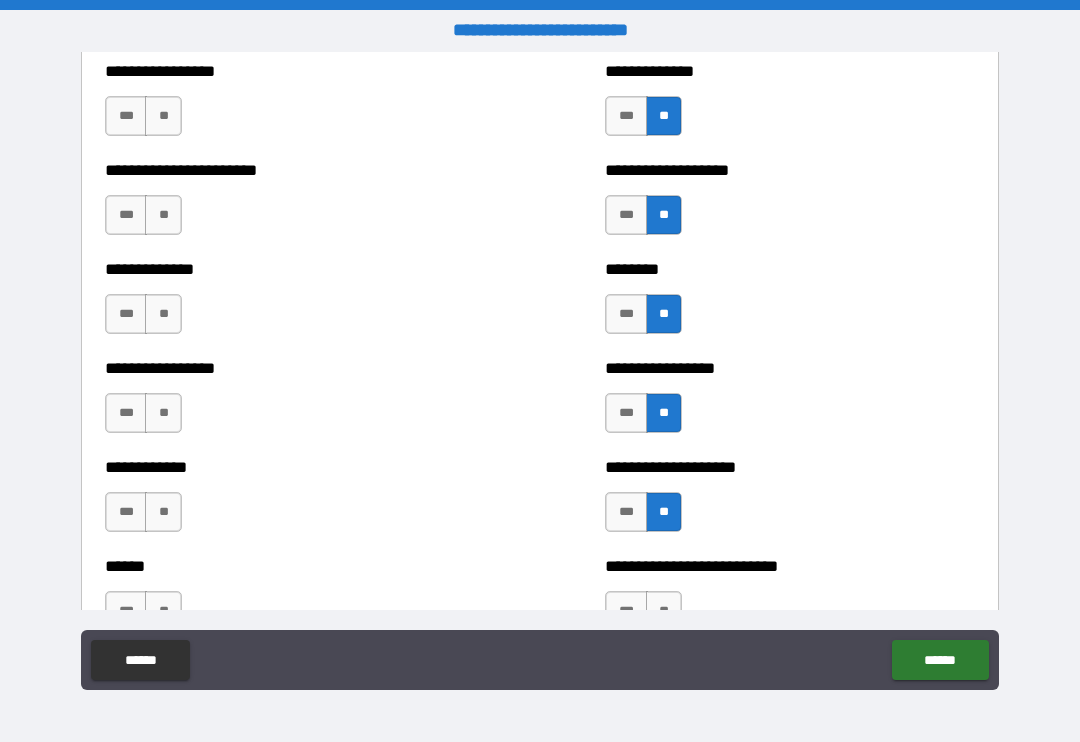 click on "**" at bounding box center (664, 611) 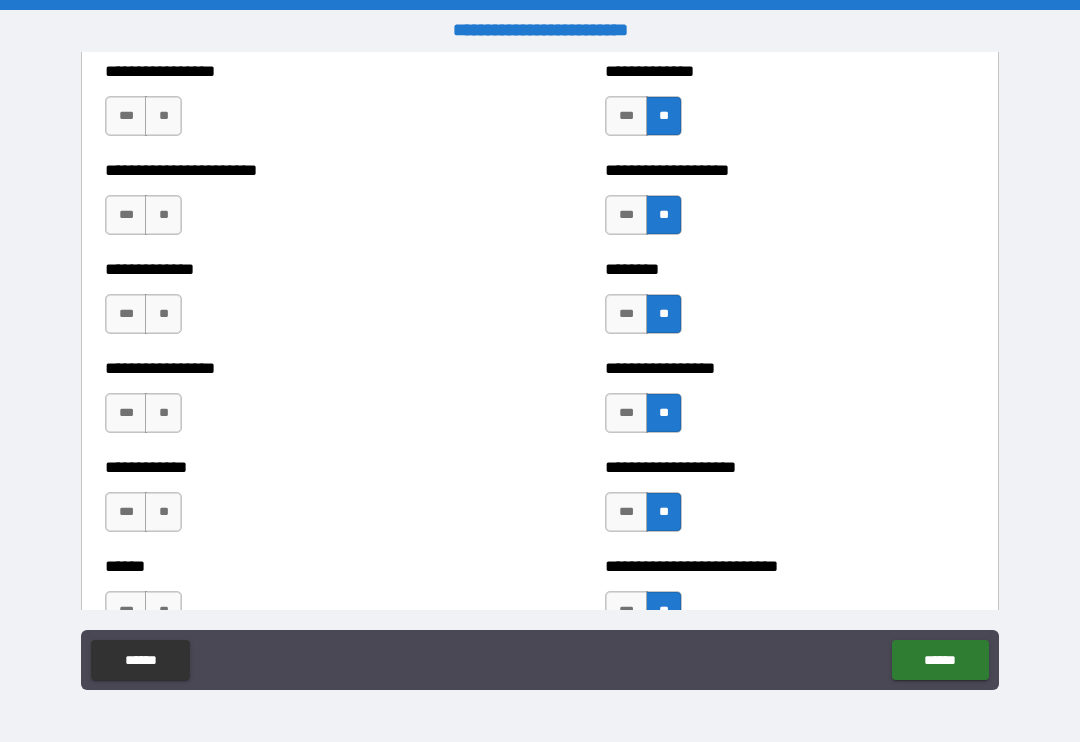 click on "**" at bounding box center [163, 611] 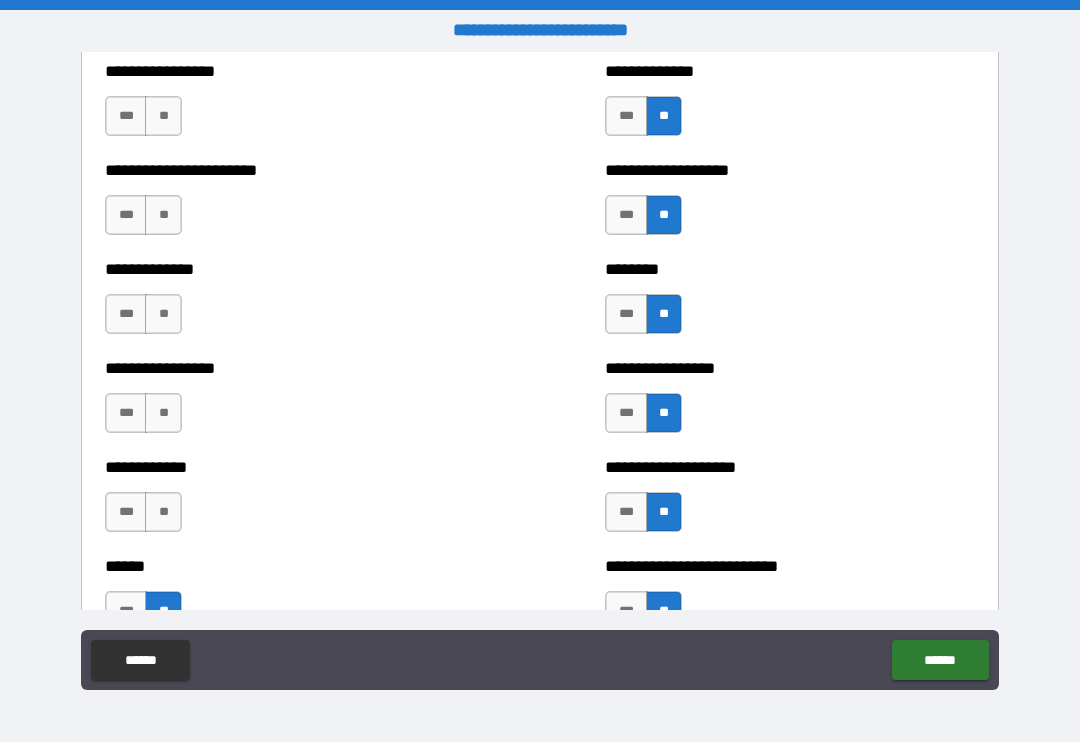 click on "**" at bounding box center (163, 512) 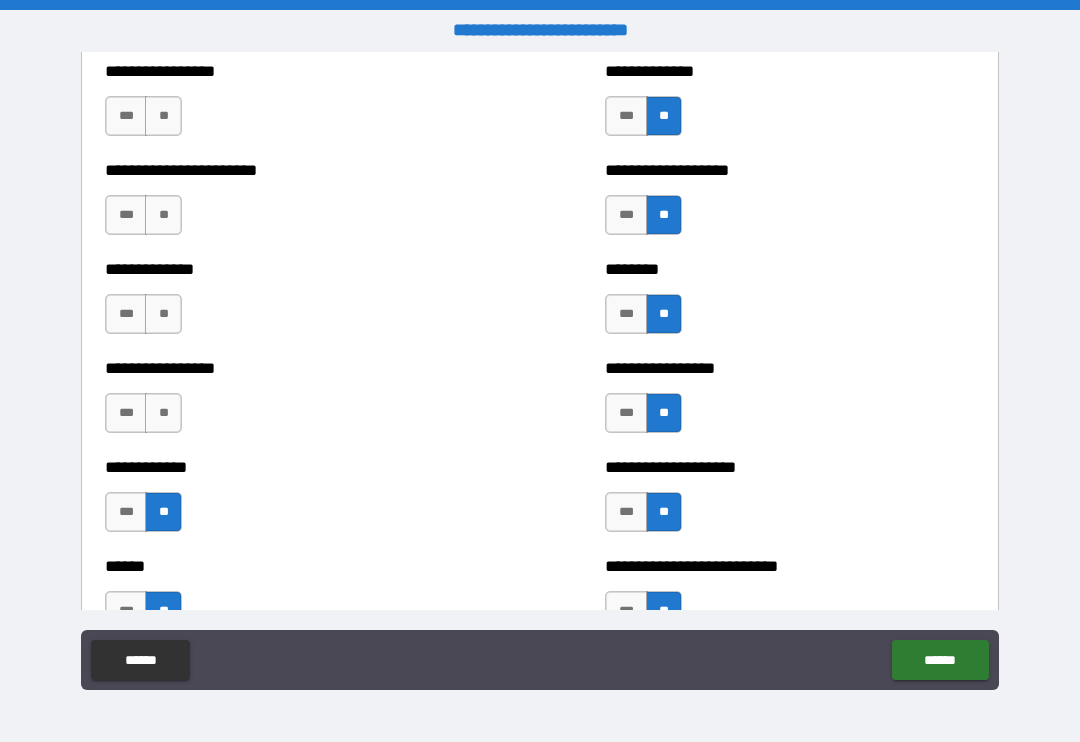 click on "**" at bounding box center [163, 413] 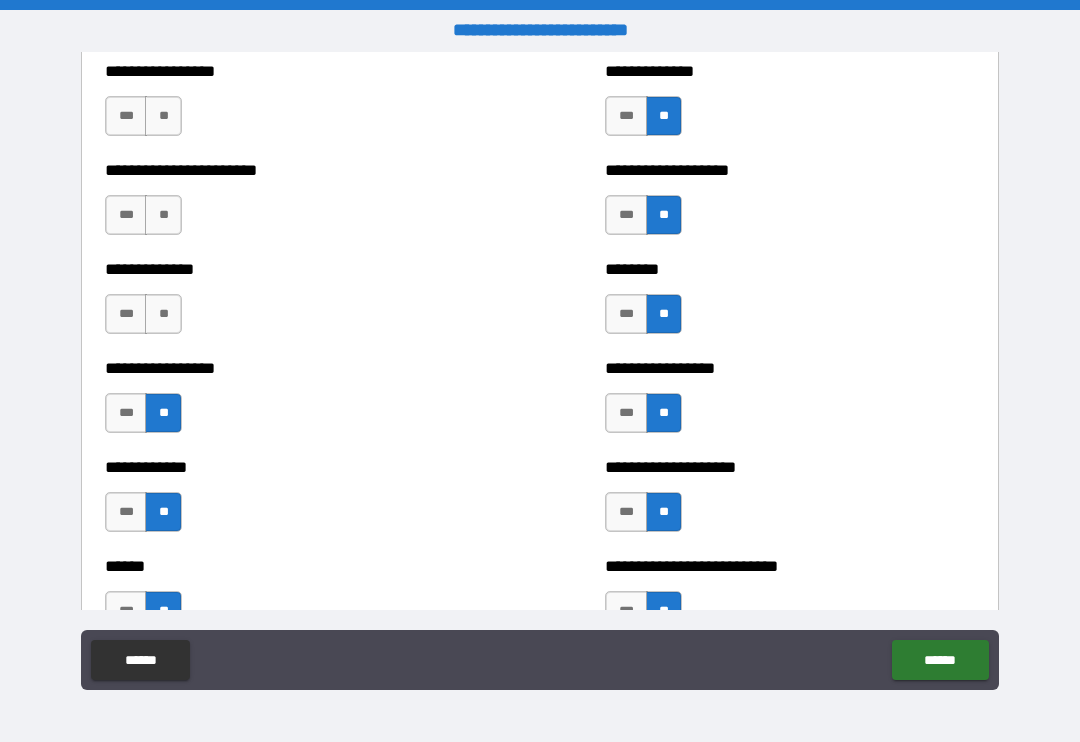 click on "**" at bounding box center [163, 314] 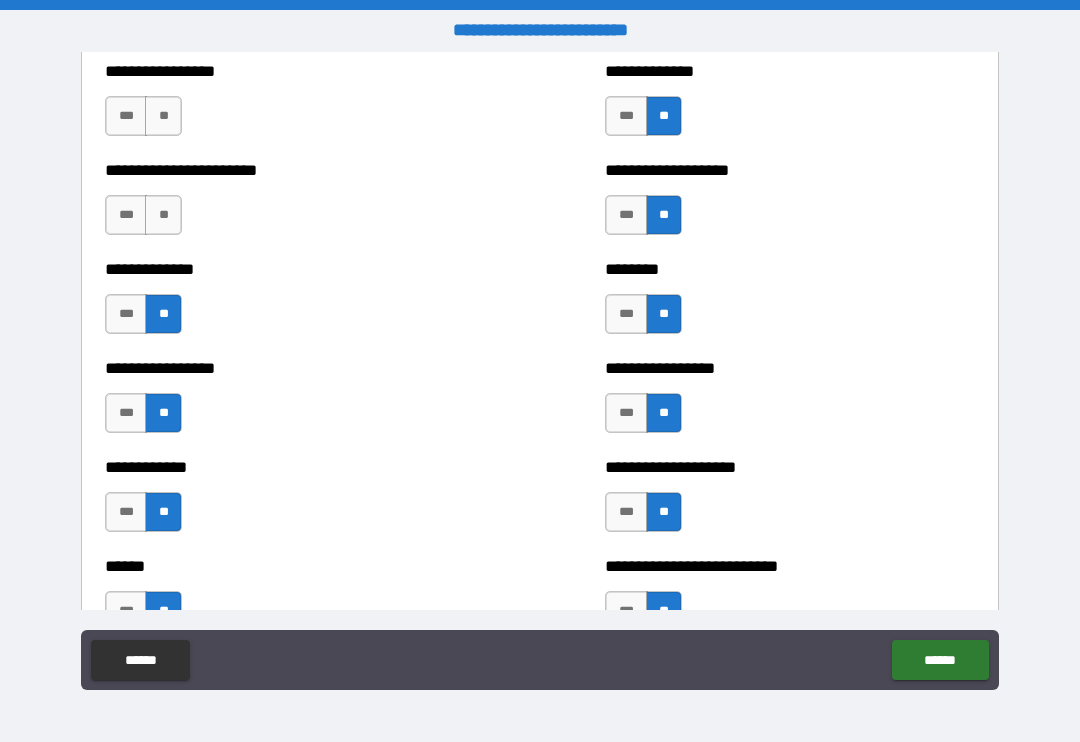 click on "**" at bounding box center (163, 116) 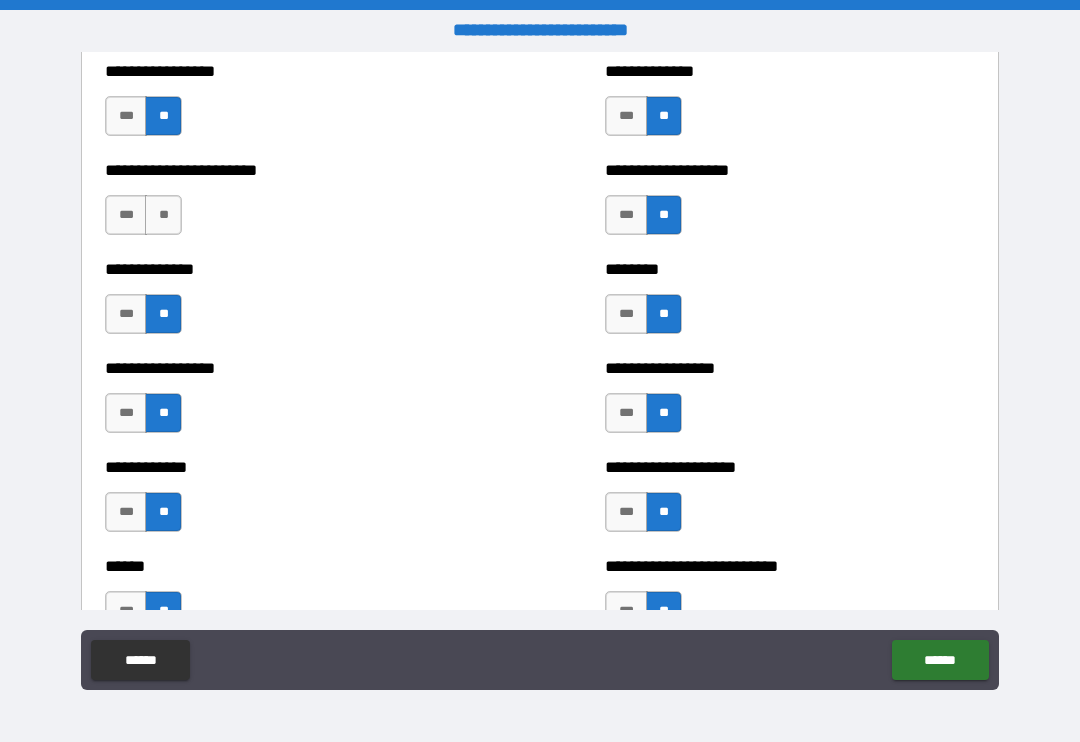 click on "**" at bounding box center (163, 215) 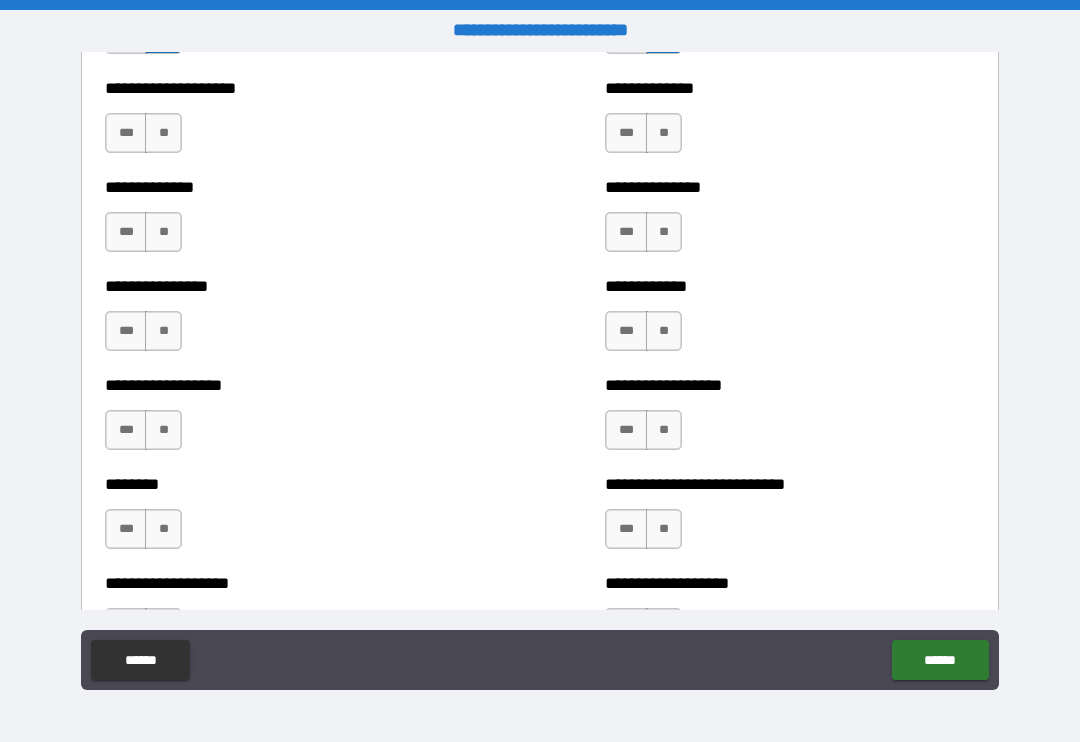 scroll, scrollTop: 4080, scrollLeft: 0, axis: vertical 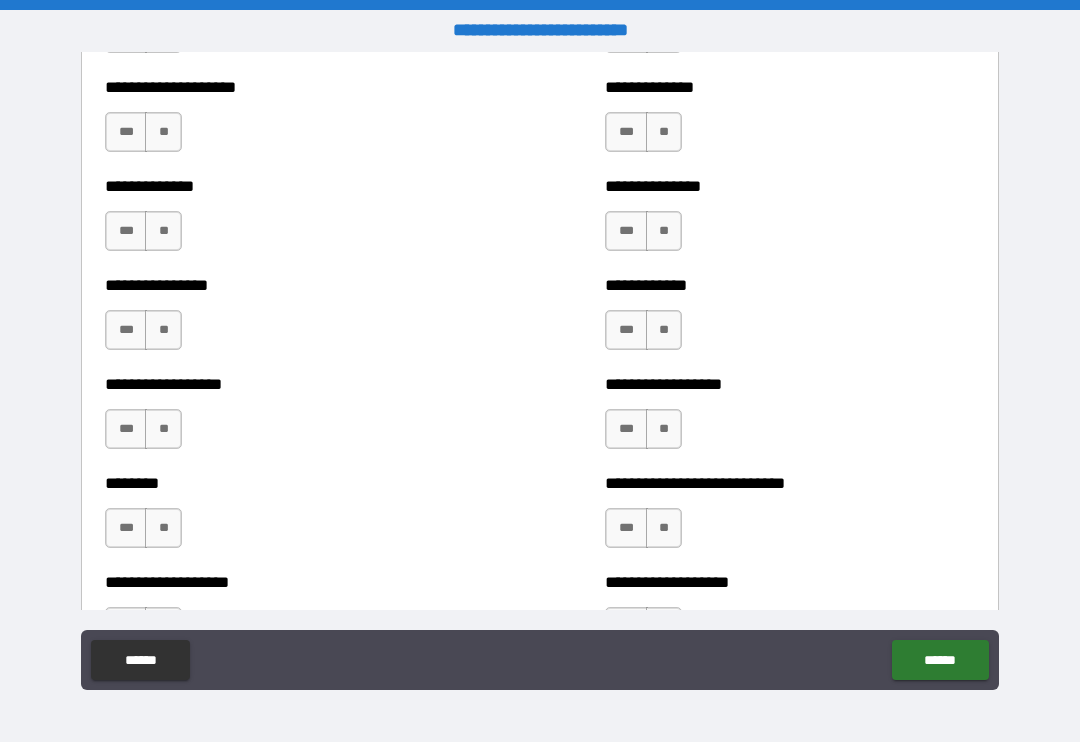 click on "**" at bounding box center (163, 132) 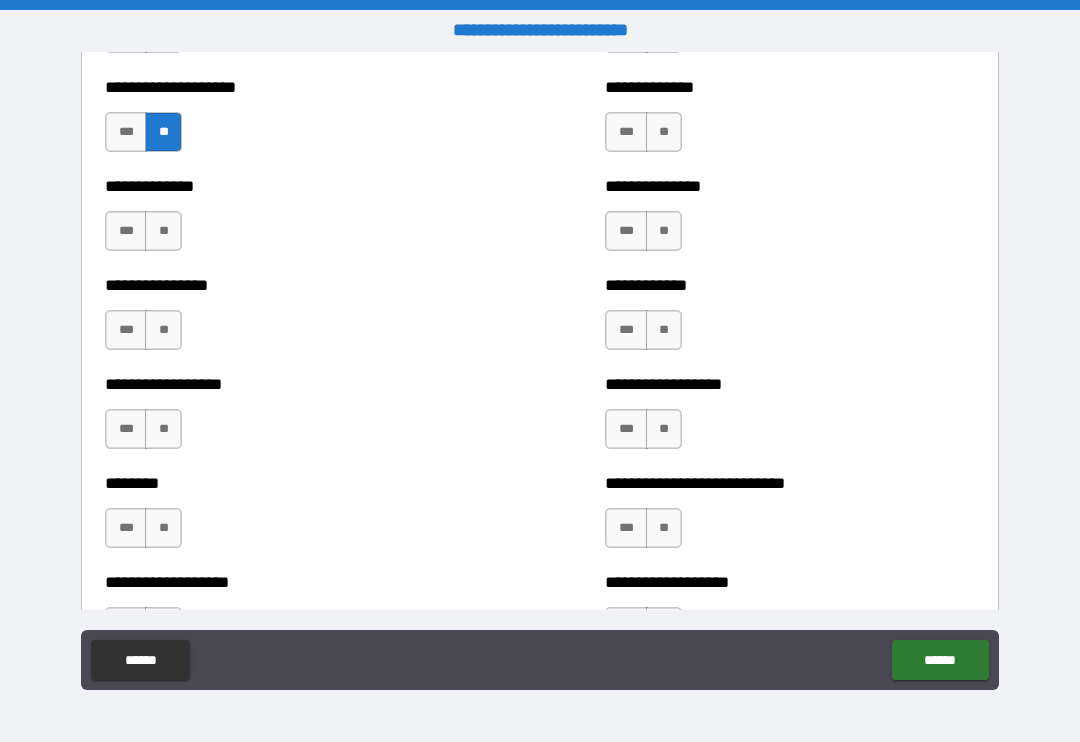 click on "**" at bounding box center (163, 231) 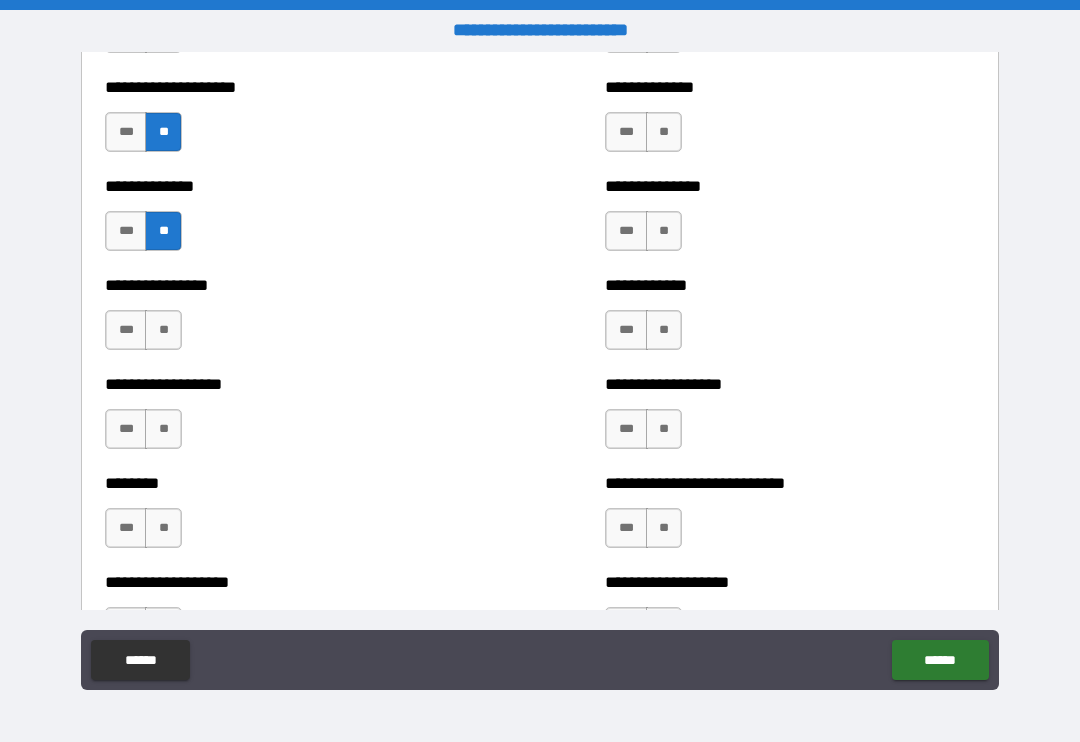click on "**" at bounding box center (163, 330) 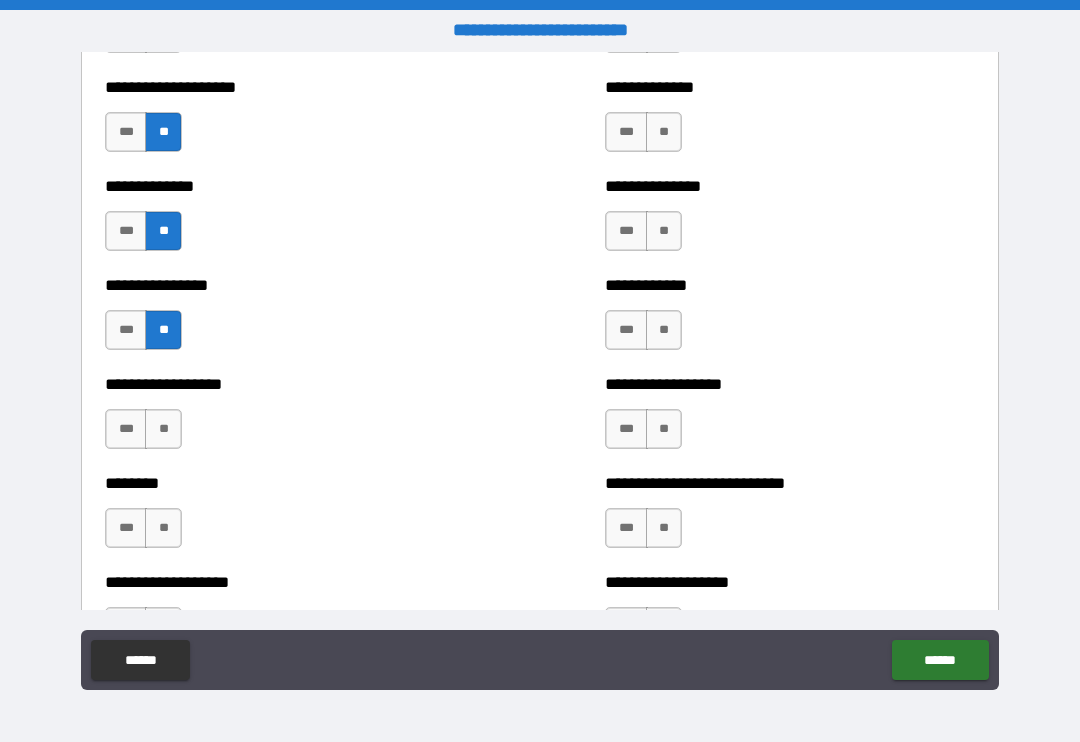 click on "**" at bounding box center (163, 429) 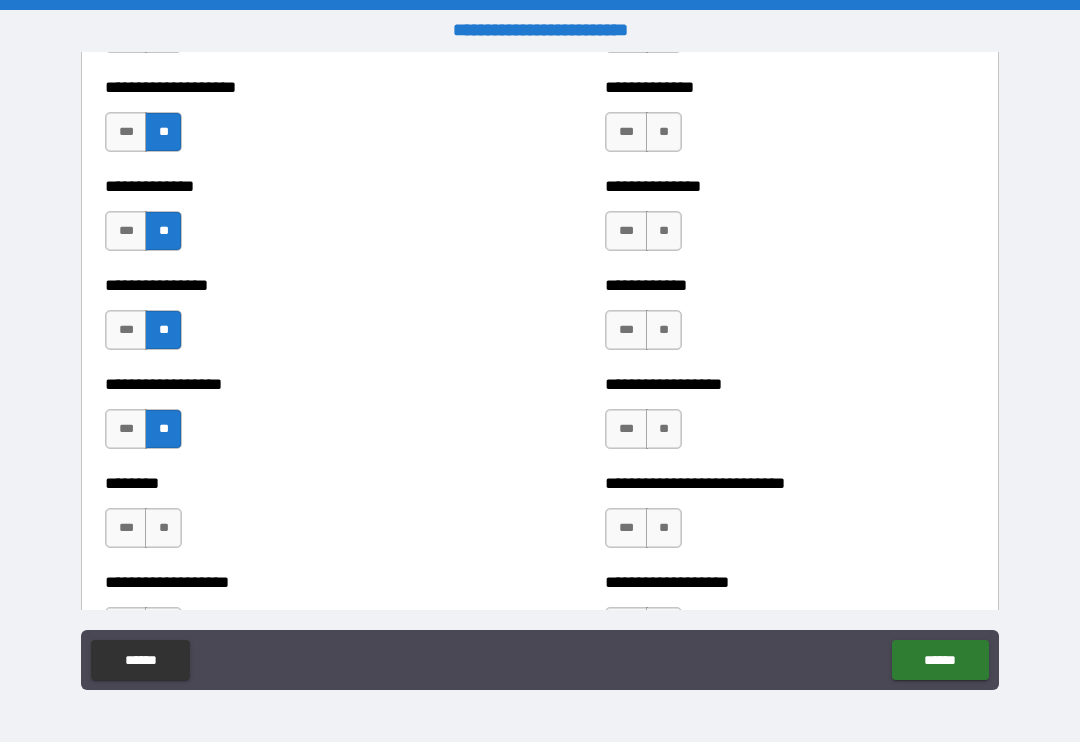 click on "**" at bounding box center (163, 528) 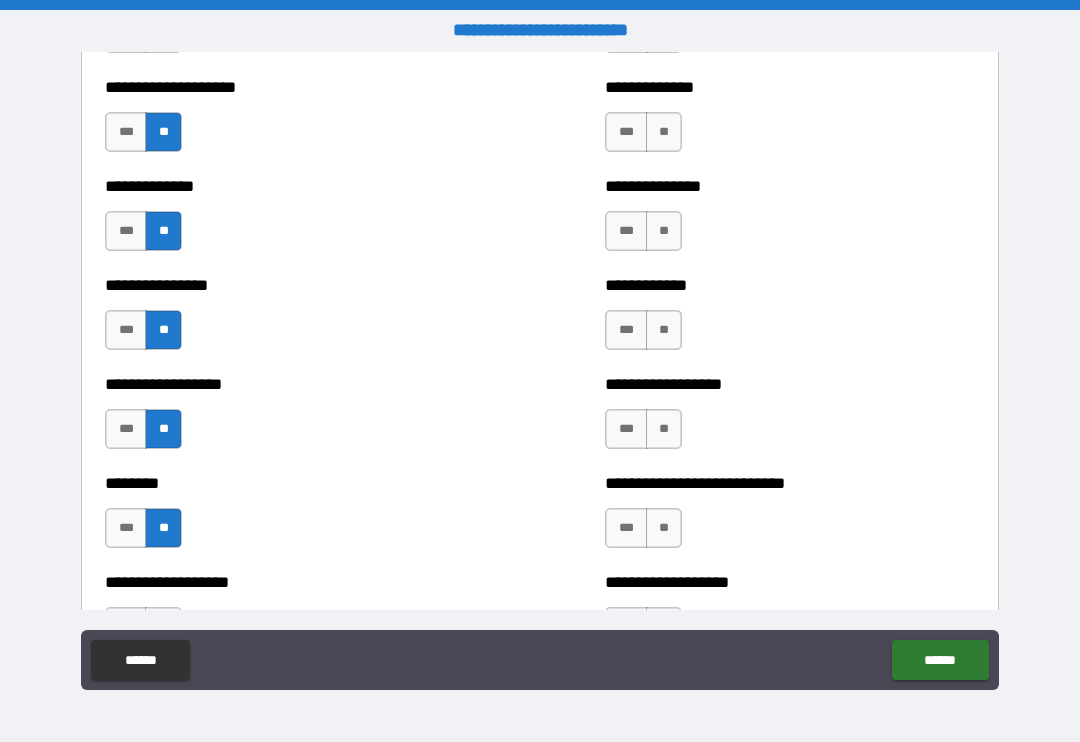 click on "**" at bounding box center (664, 528) 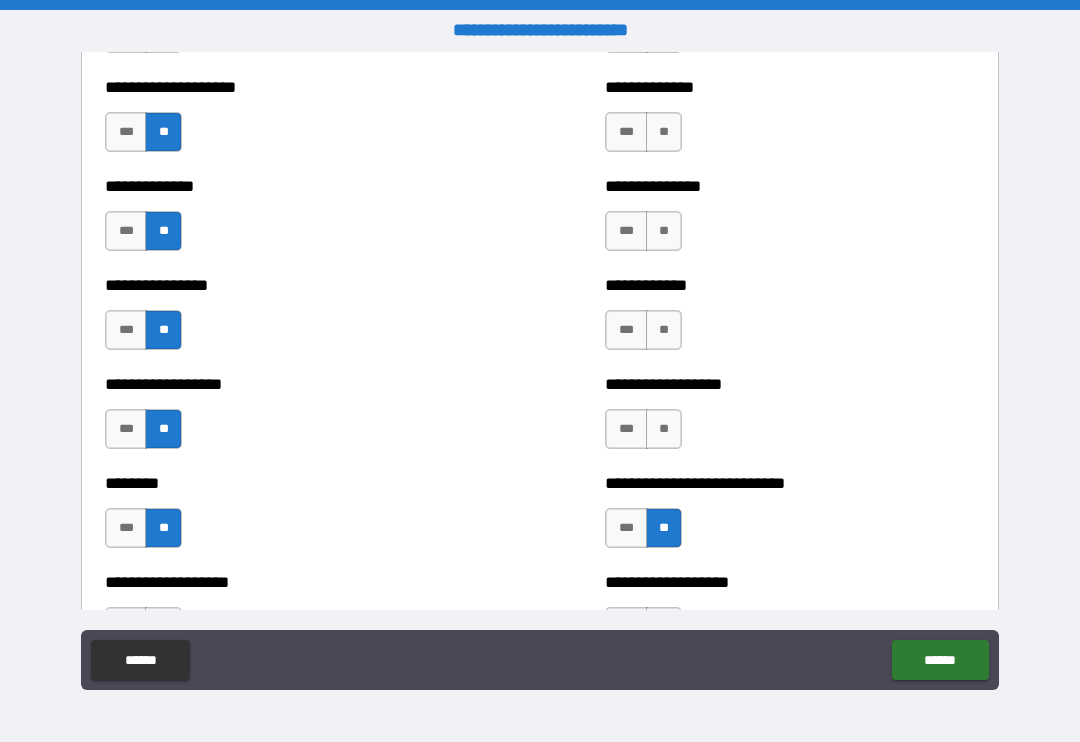 click on "**" at bounding box center [664, 429] 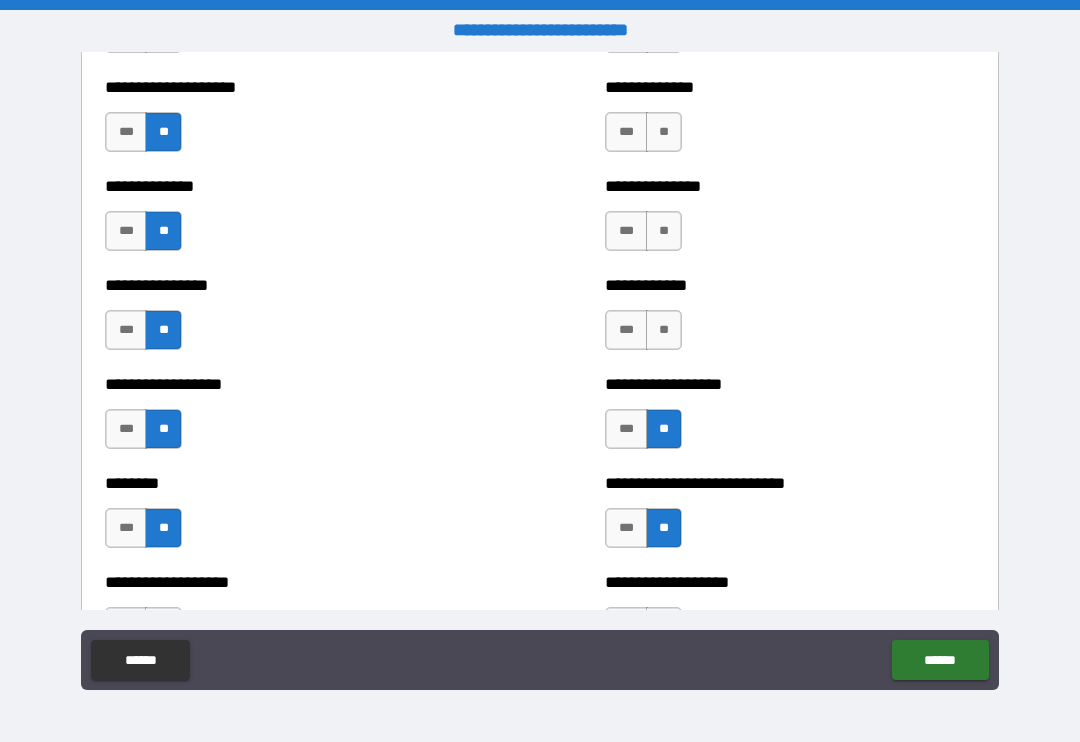 click on "**" at bounding box center (664, 330) 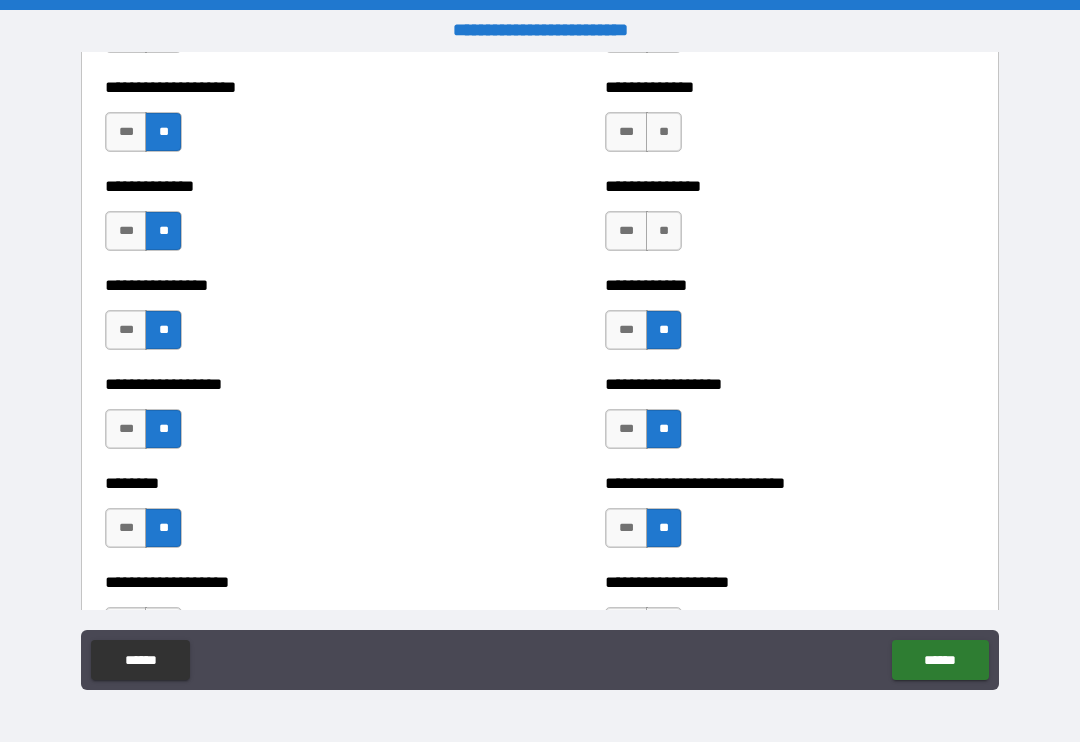 click on "**" at bounding box center [664, 231] 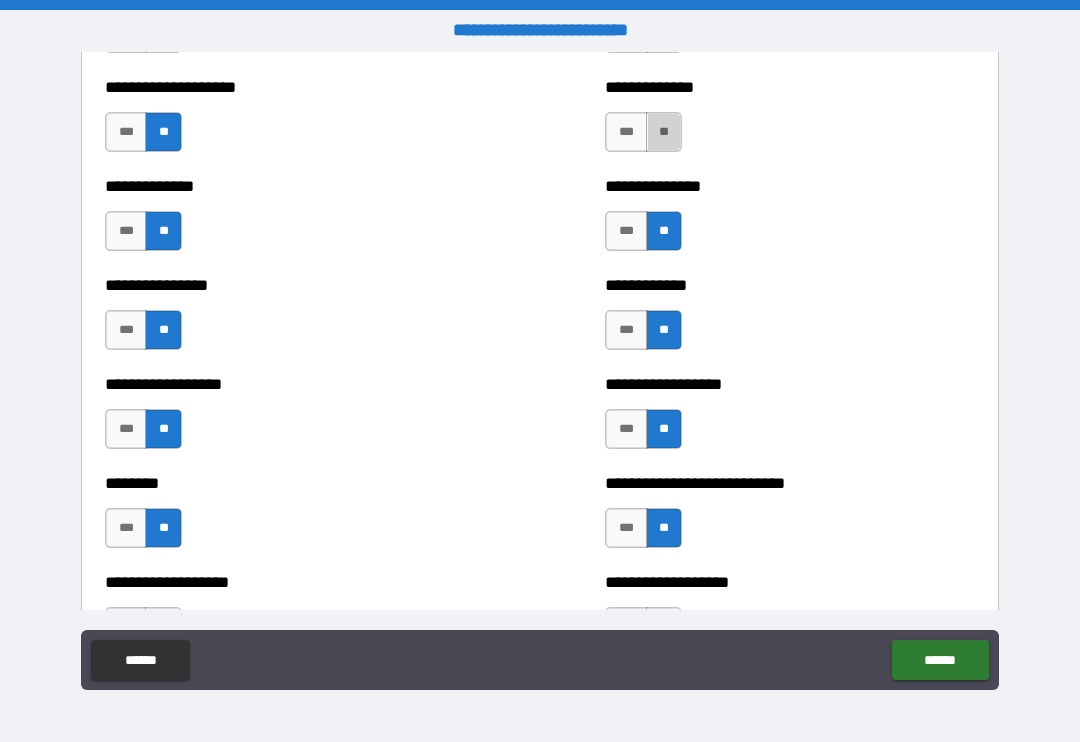 click on "**" at bounding box center [664, 132] 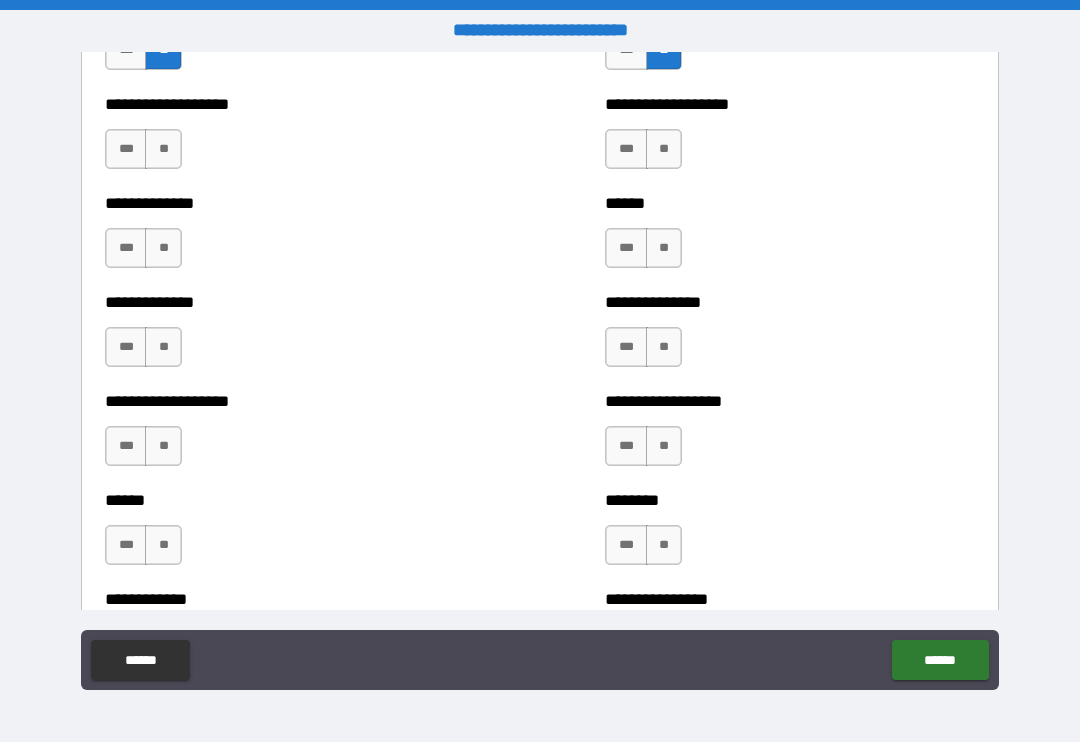 scroll, scrollTop: 4561, scrollLeft: 0, axis: vertical 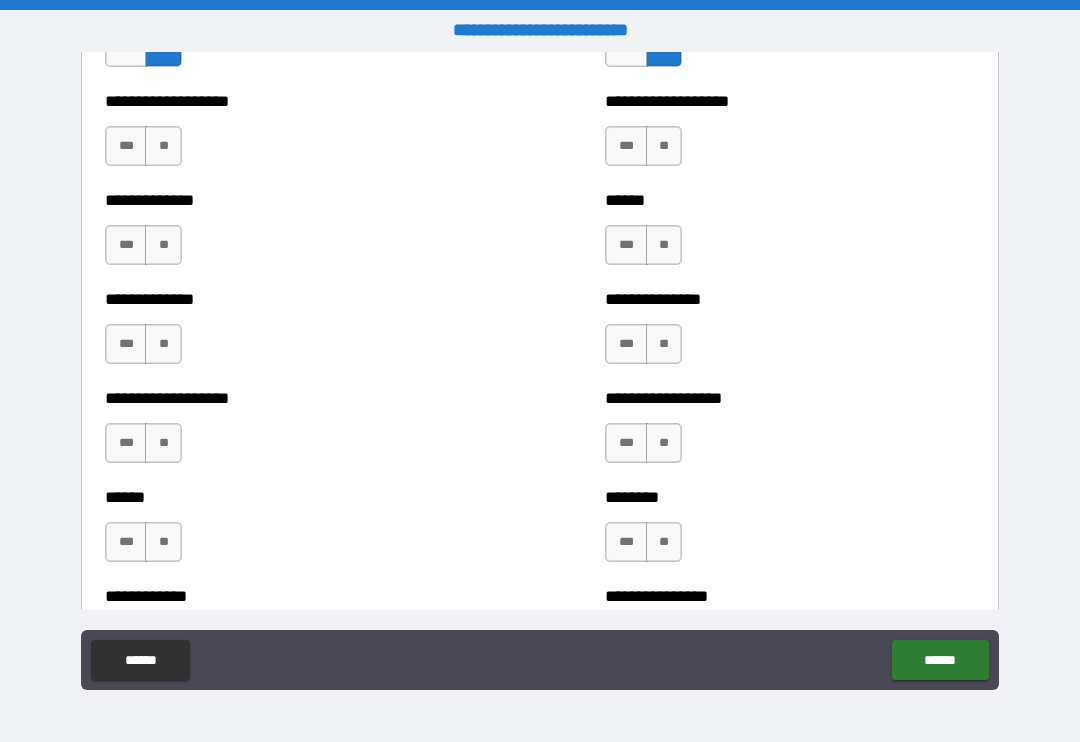click on "**" at bounding box center [664, 146] 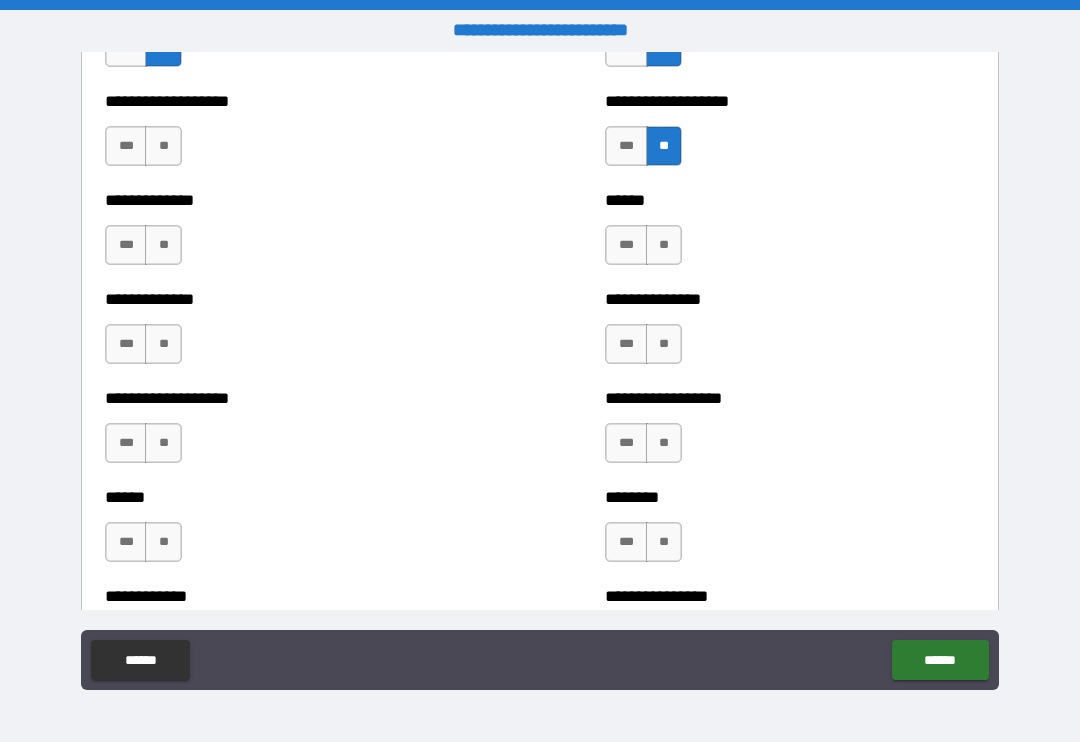 click on "**" at bounding box center (664, 245) 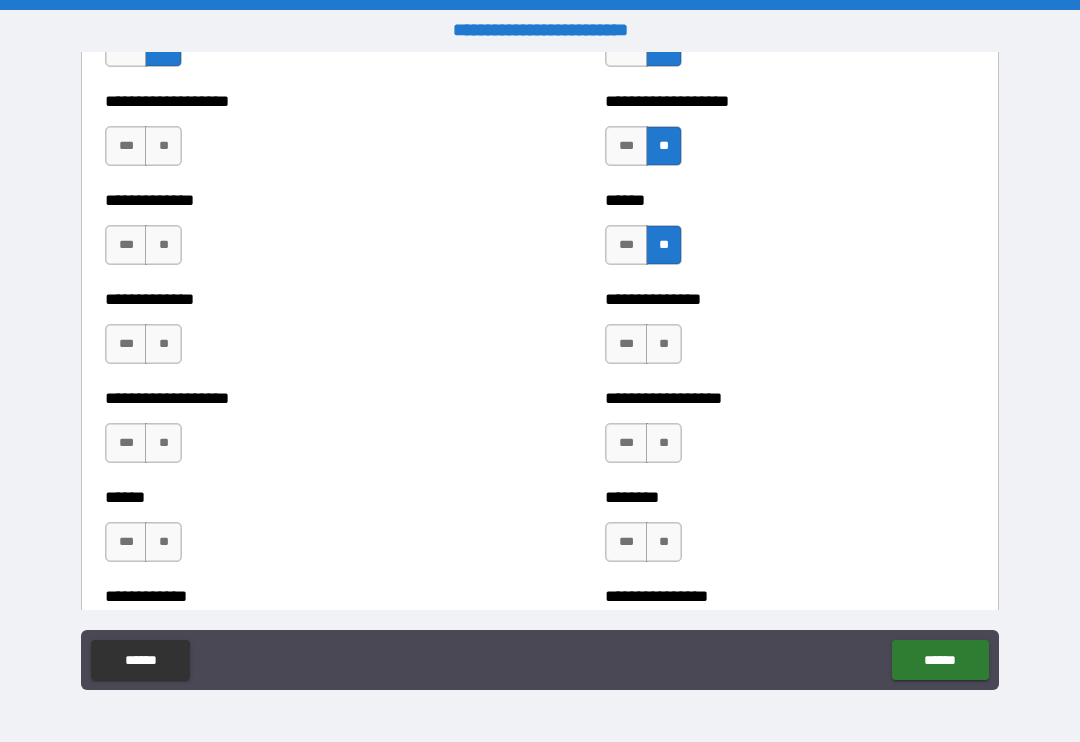 click on "**" at bounding box center [664, 344] 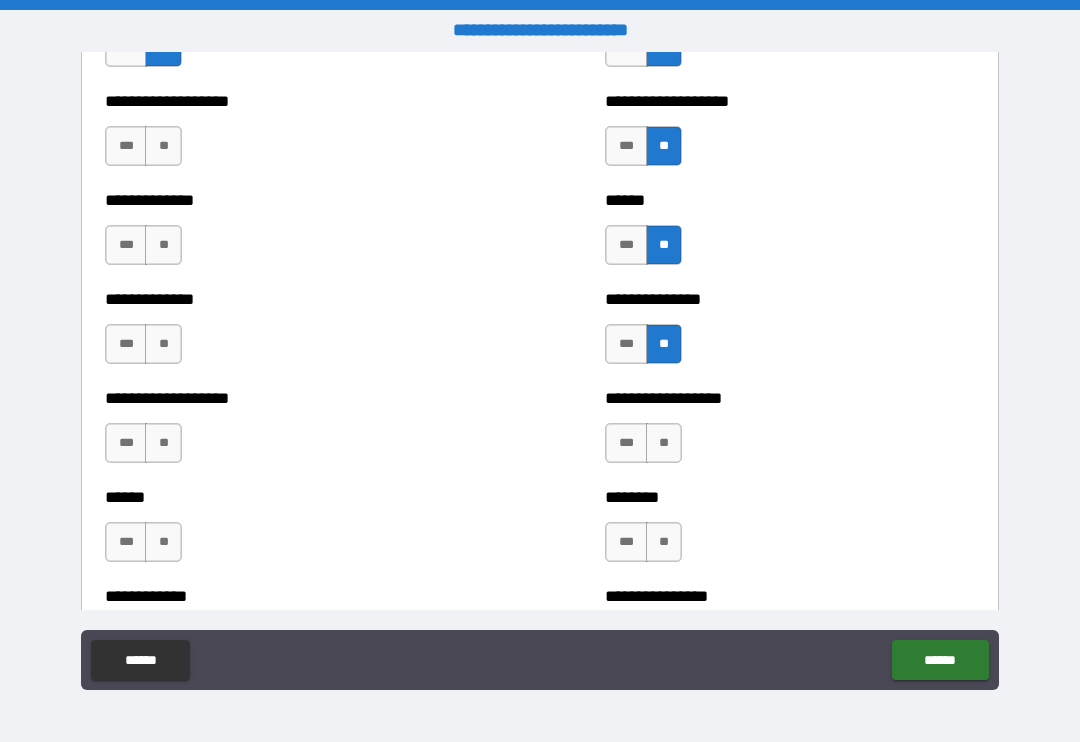 click on "**" at bounding box center (664, 443) 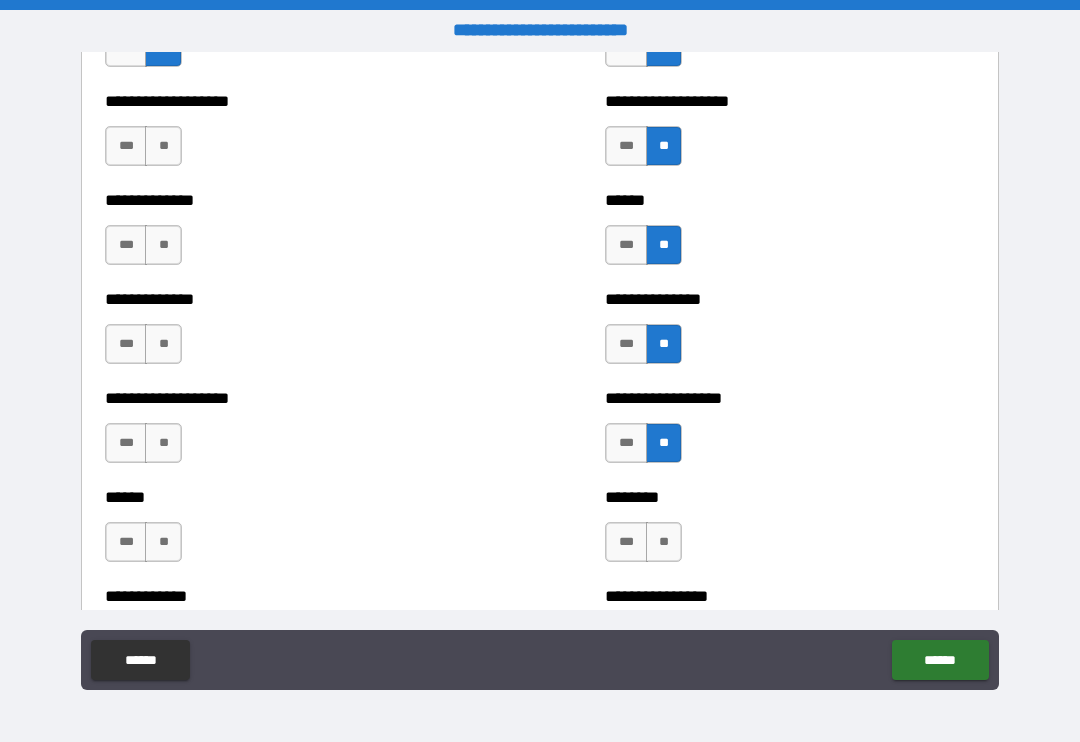 click on "**" at bounding box center [664, 542] 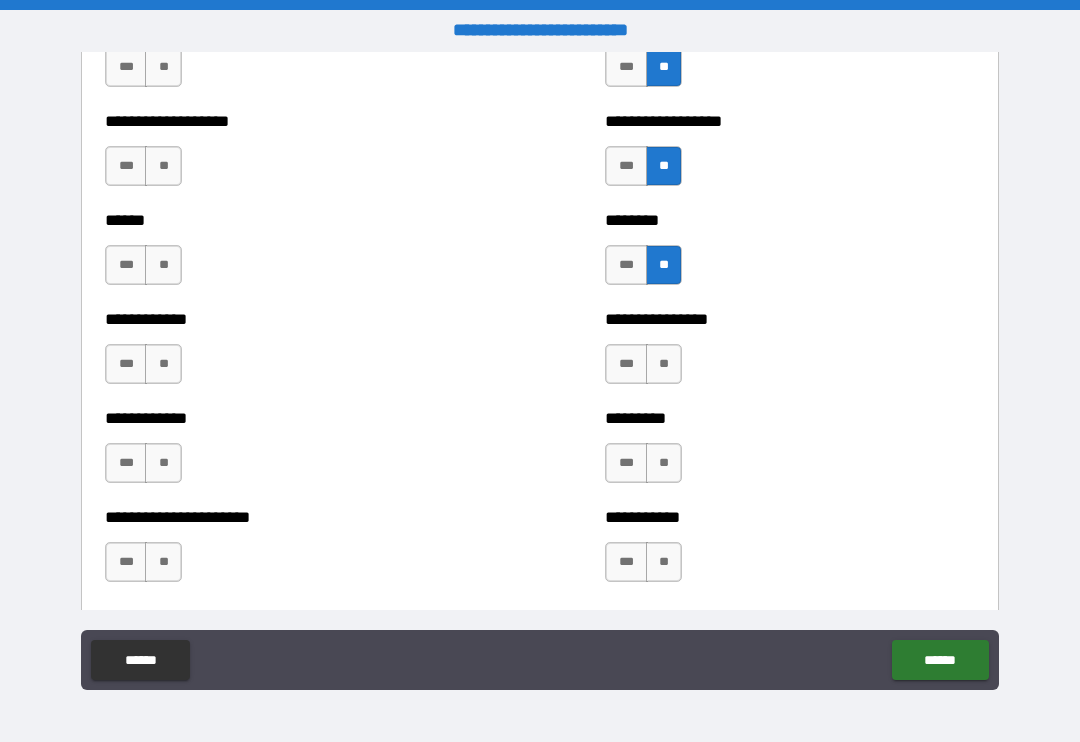 scroll, scrollTop: 4910, scrollLeft: 0, axis: vertical 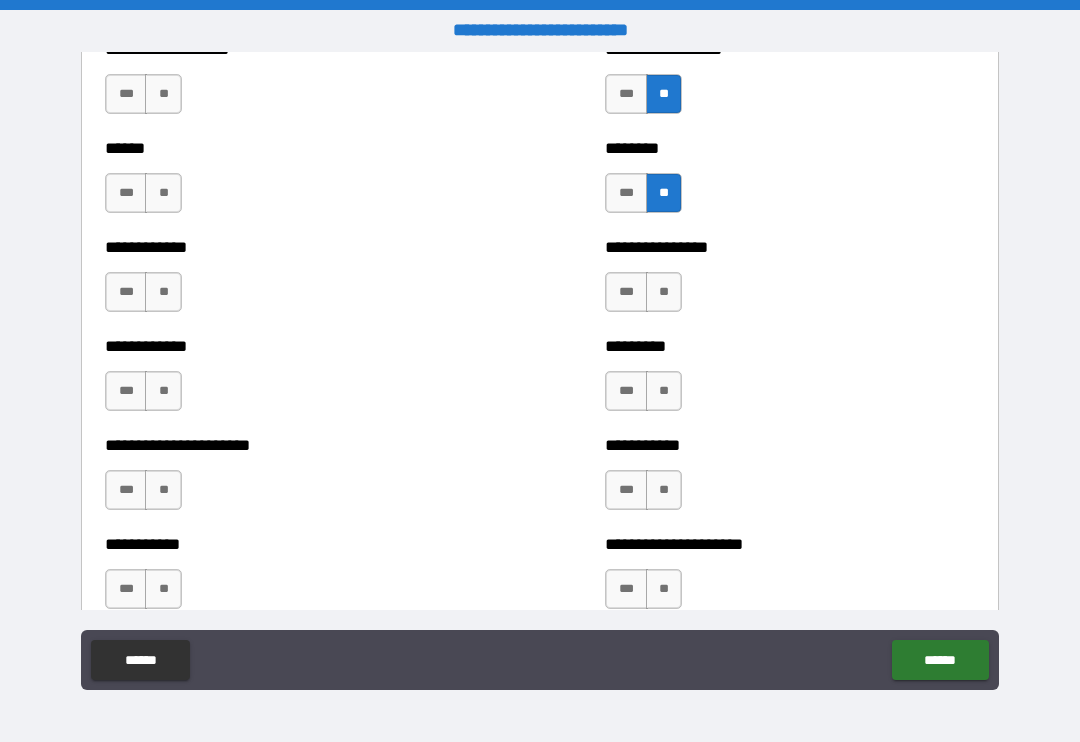 click on "**" at bounding box center (664, 292) 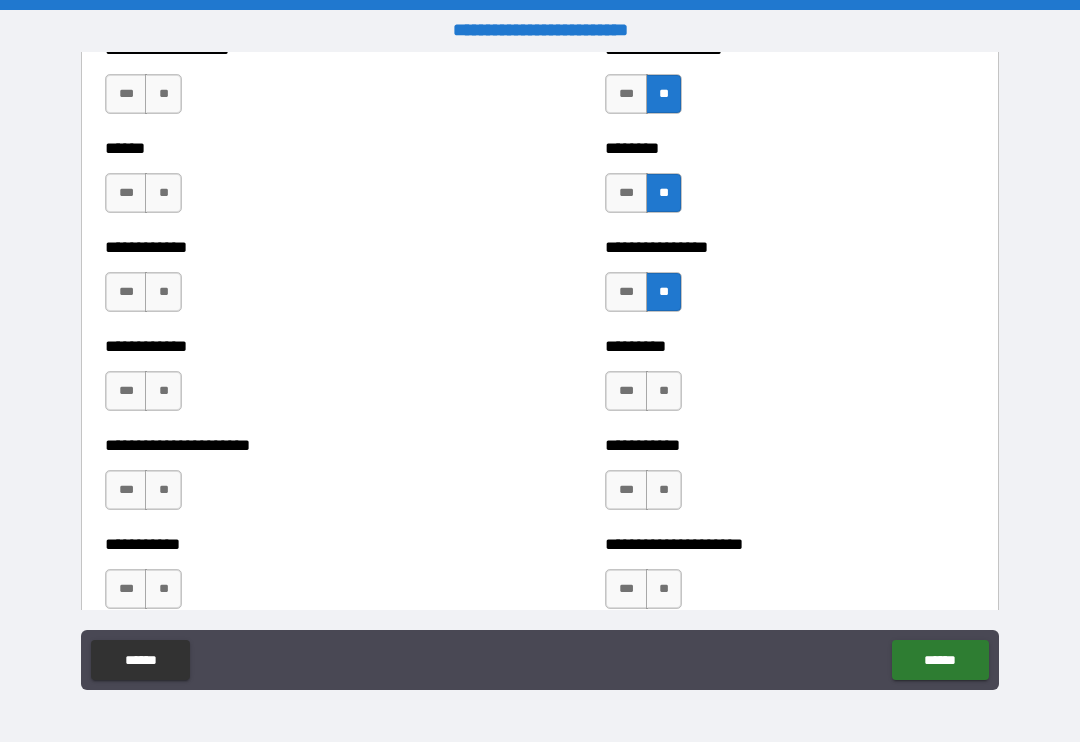 click on "**" at bounding box center [664, 391] 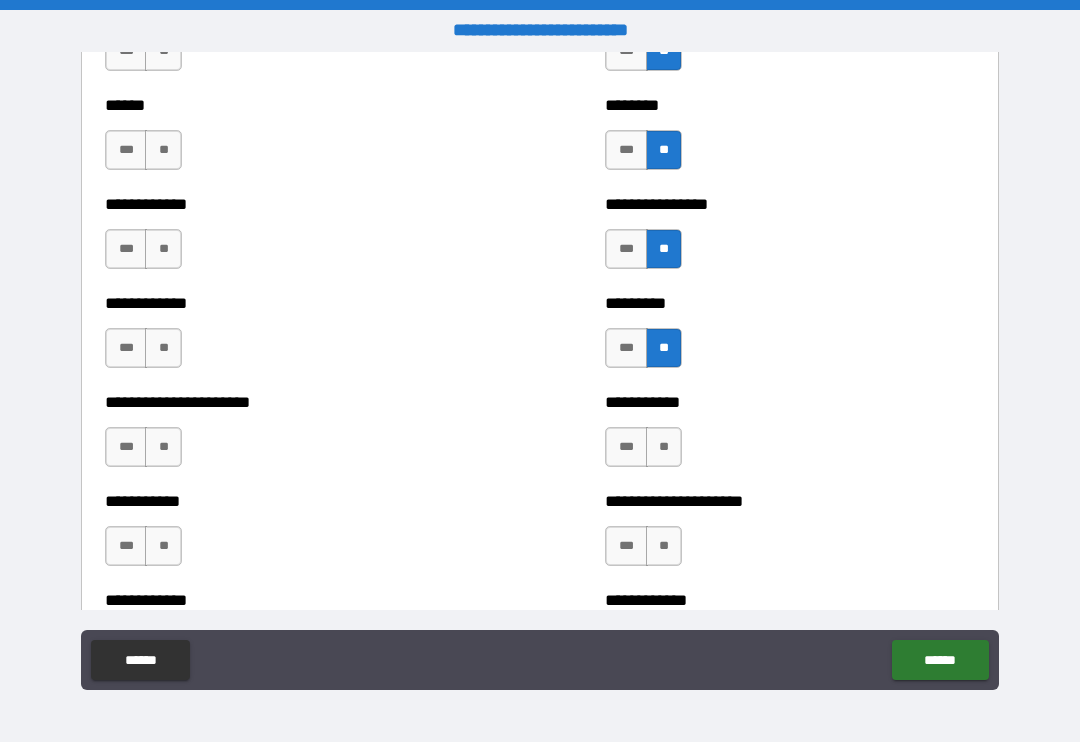 scroll, scrollTop: 4973, scrollLeft: 0, axis: vertical 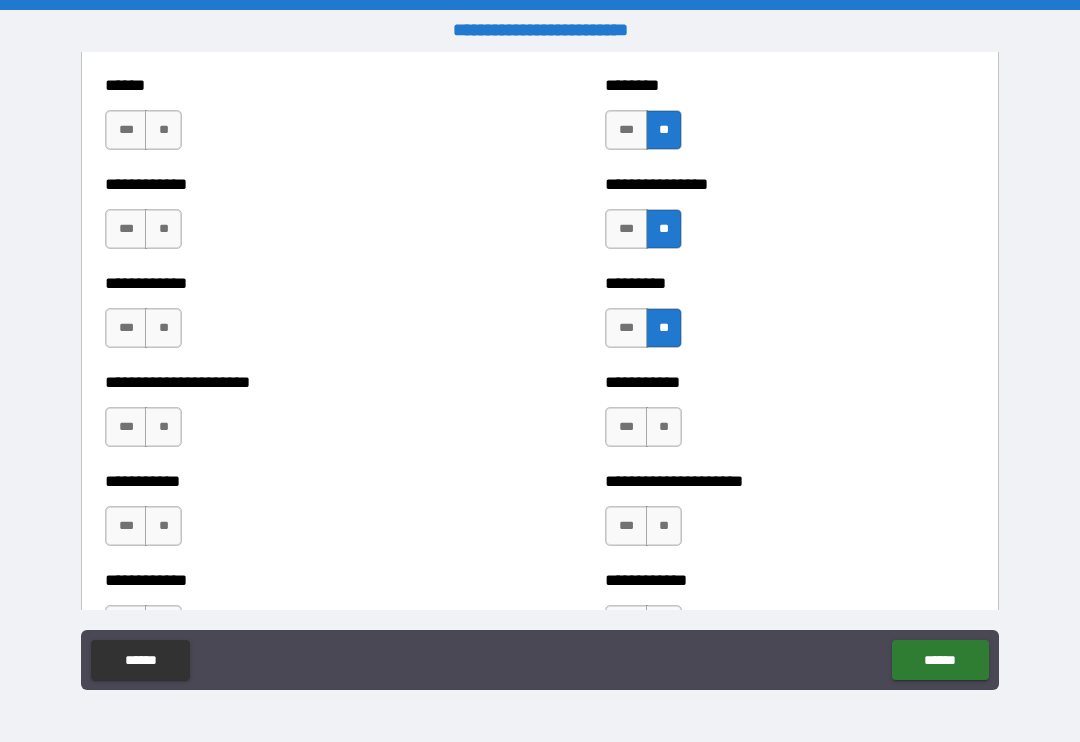 click on "***" at bounding box center (626, 427) 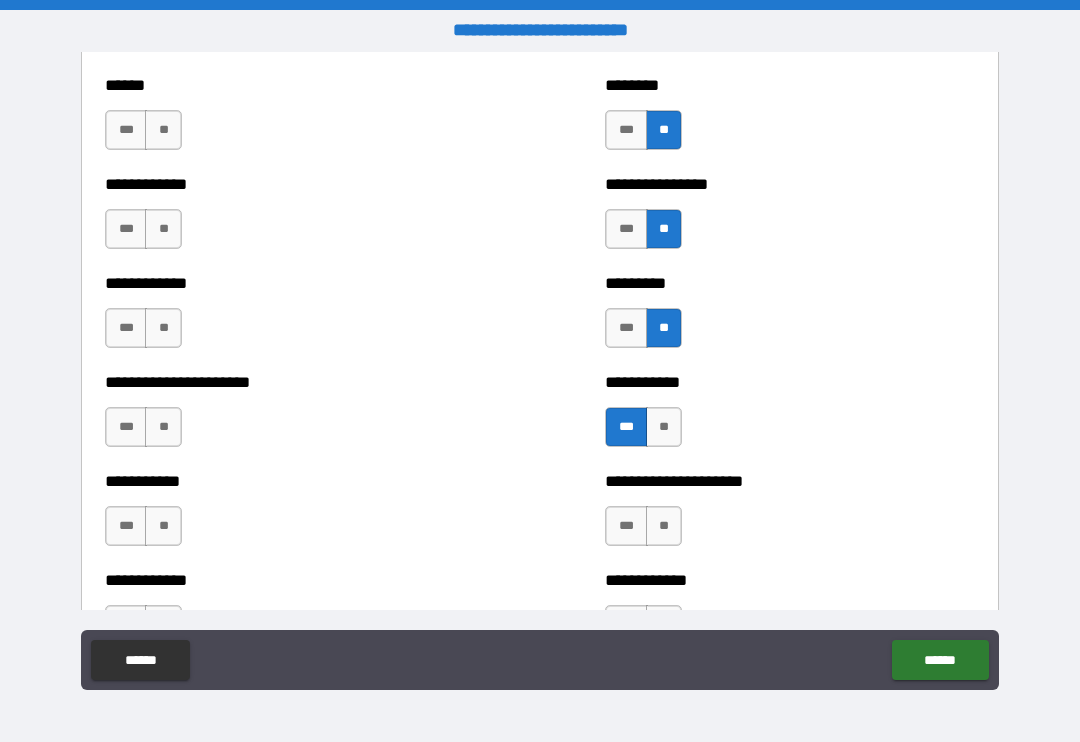click on "**" at bounding box center [664, 427] 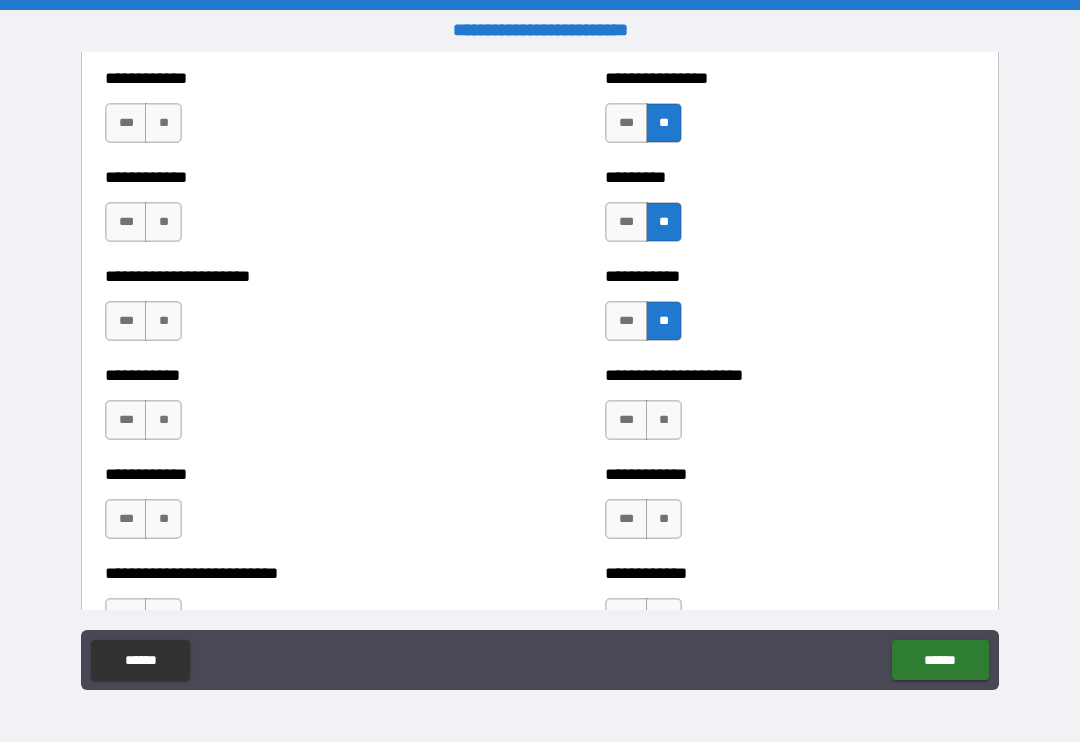 scroll, scrollTop: 5126, scrollLeft: 0, axis: vertical 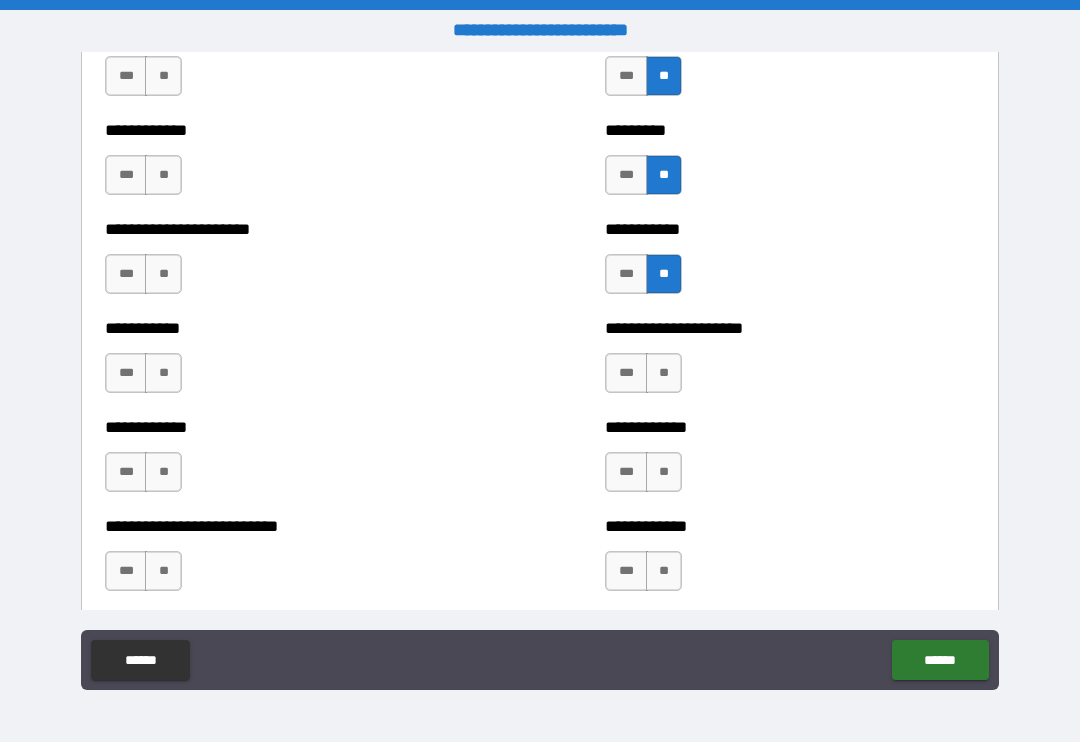 click on "**" at bounding box center (664, 373) 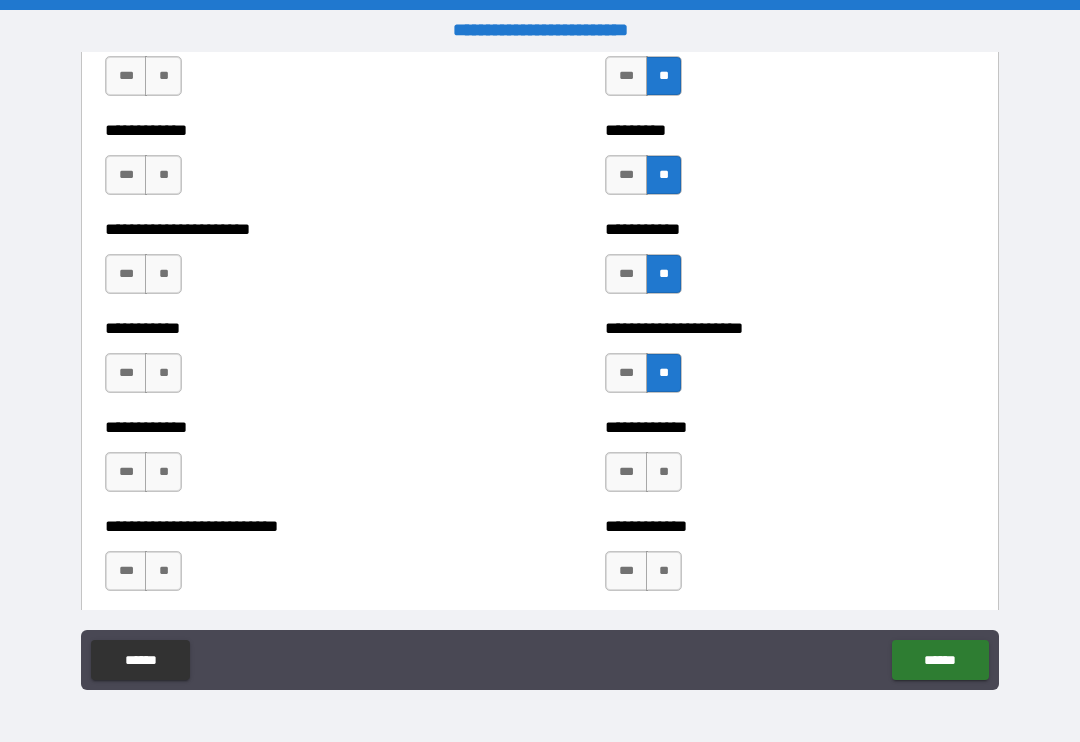 click on "**" at bounding box center [664, 472] 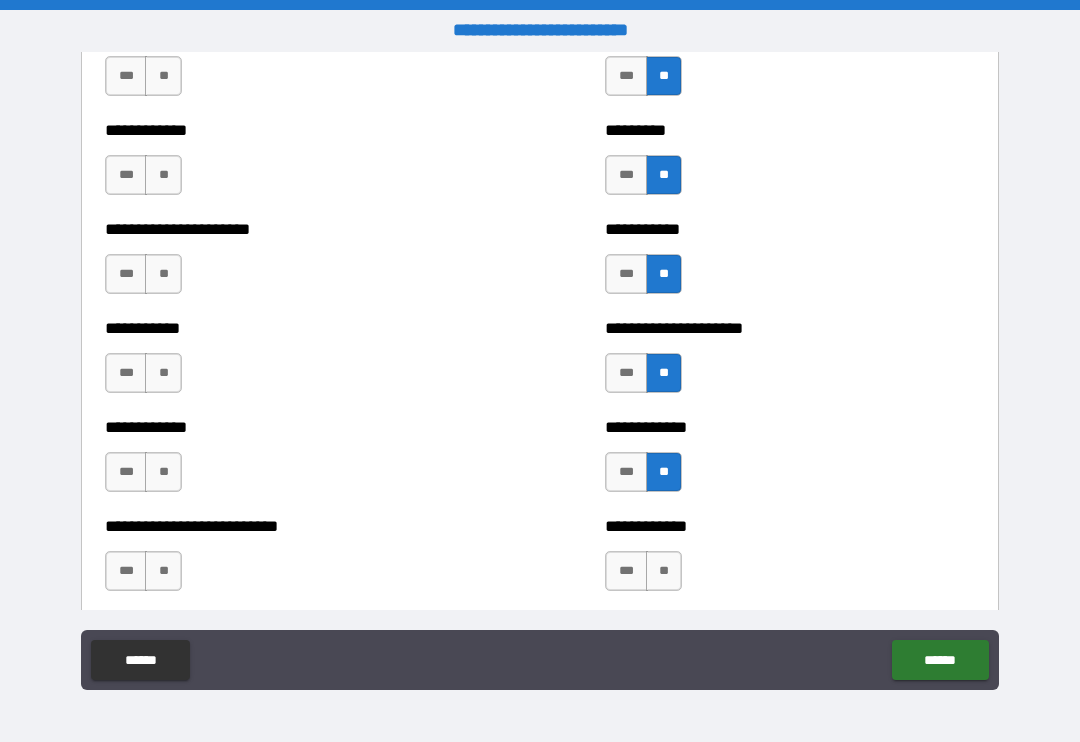 click on "**" at bounding box center [664, 571] 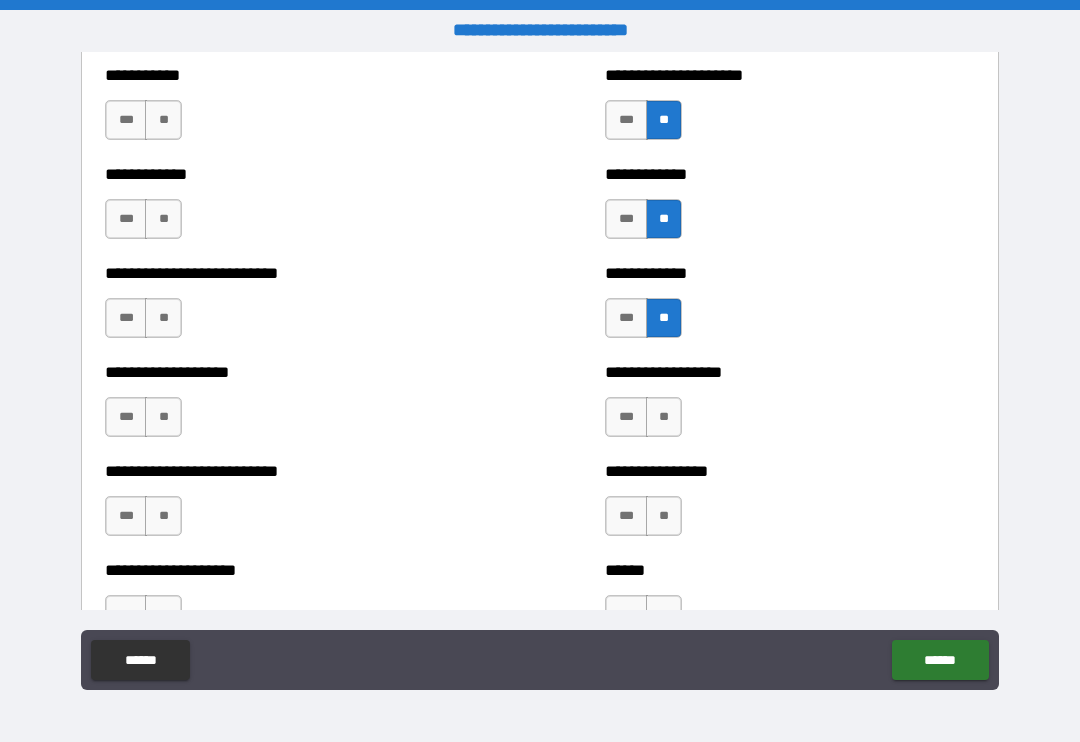click on "**" at bounding box center (664, 417) 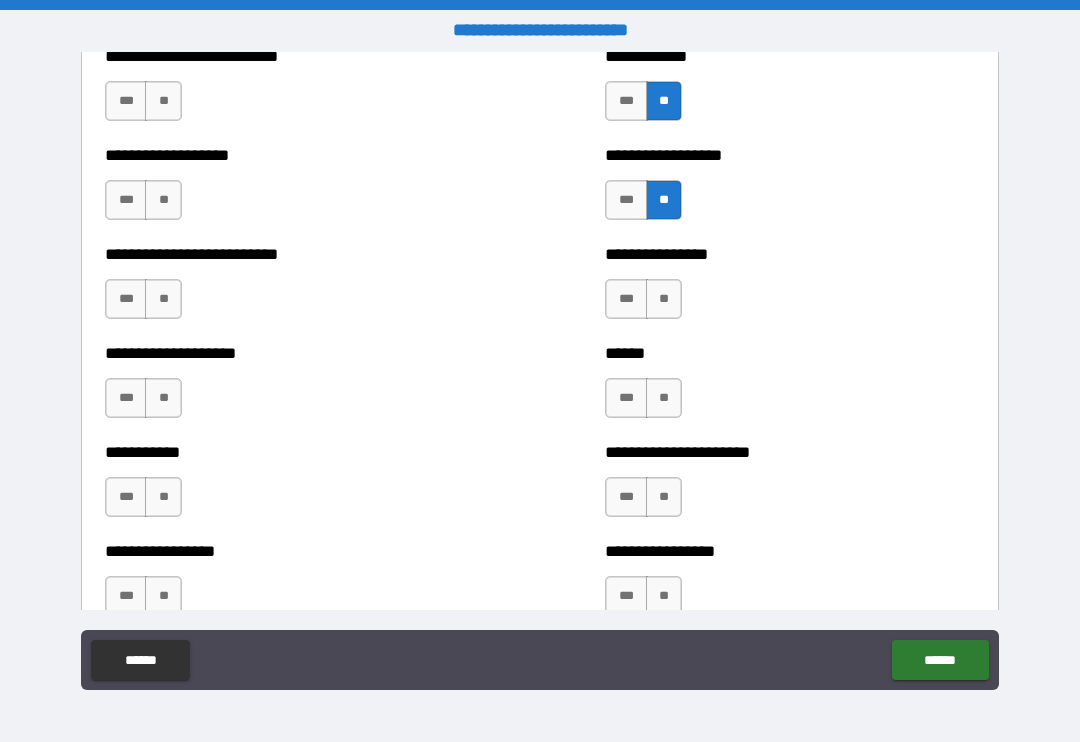 scroll, scrollTop: 5599, scrollLeft: 0, axis: vertical 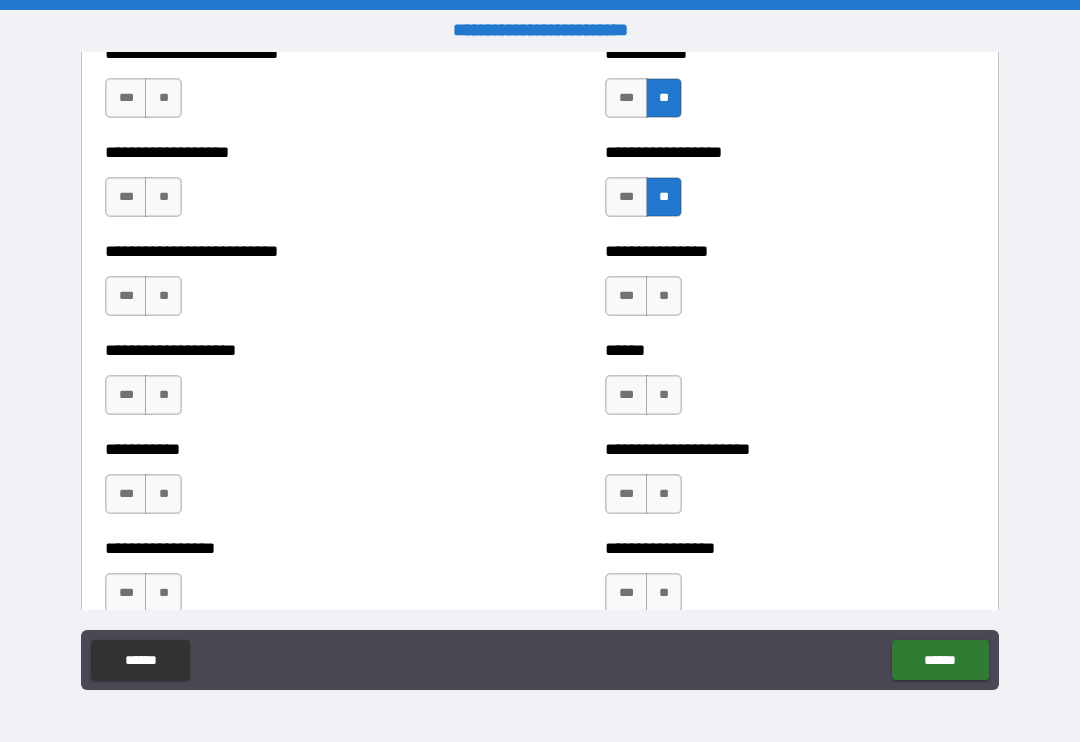 click on "**" at bounding box center (664, 296) 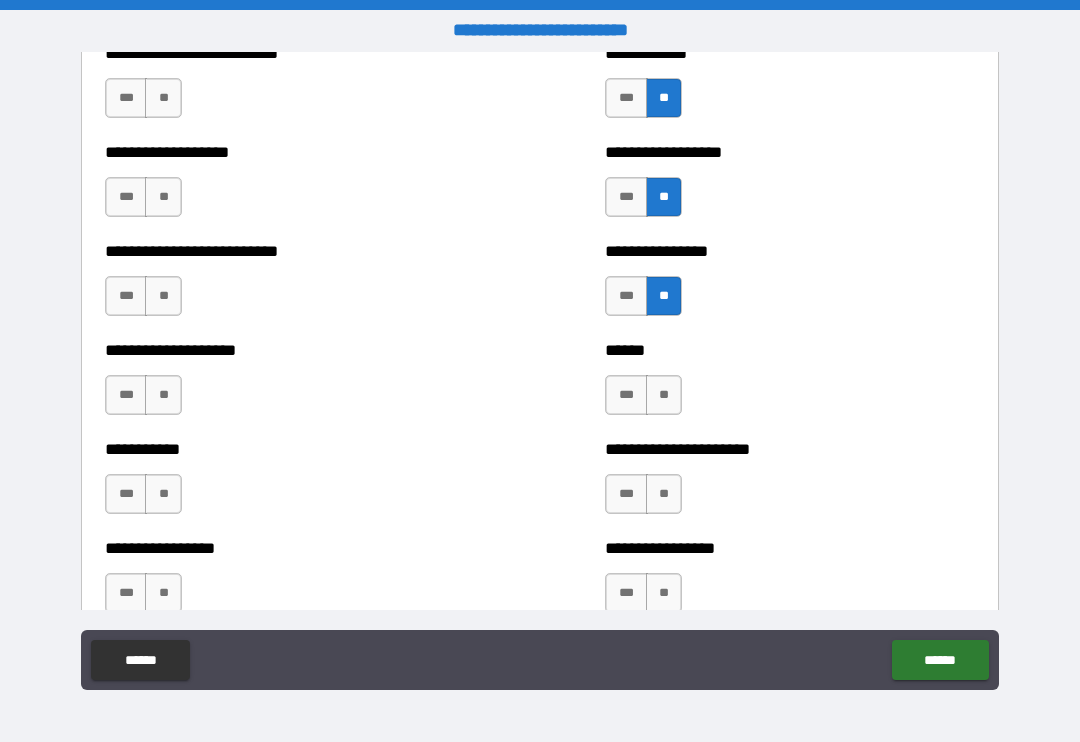 click on "**" at bounding box center [664, 395] 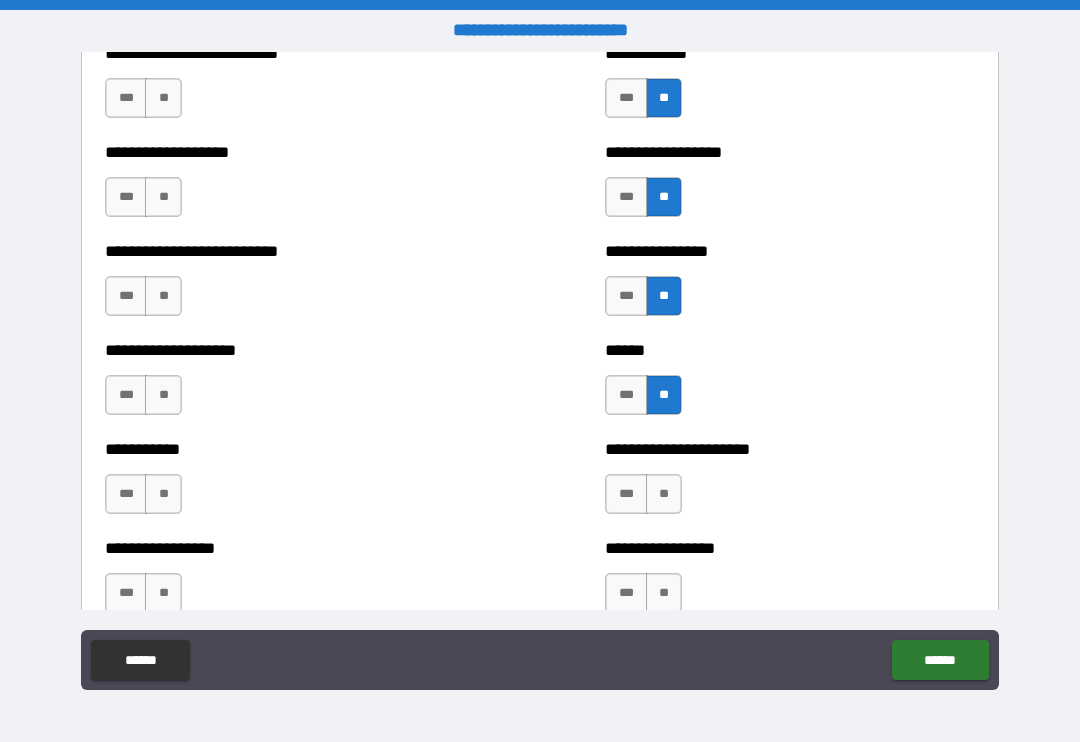 click on "**" at bounding box center (664, 494) 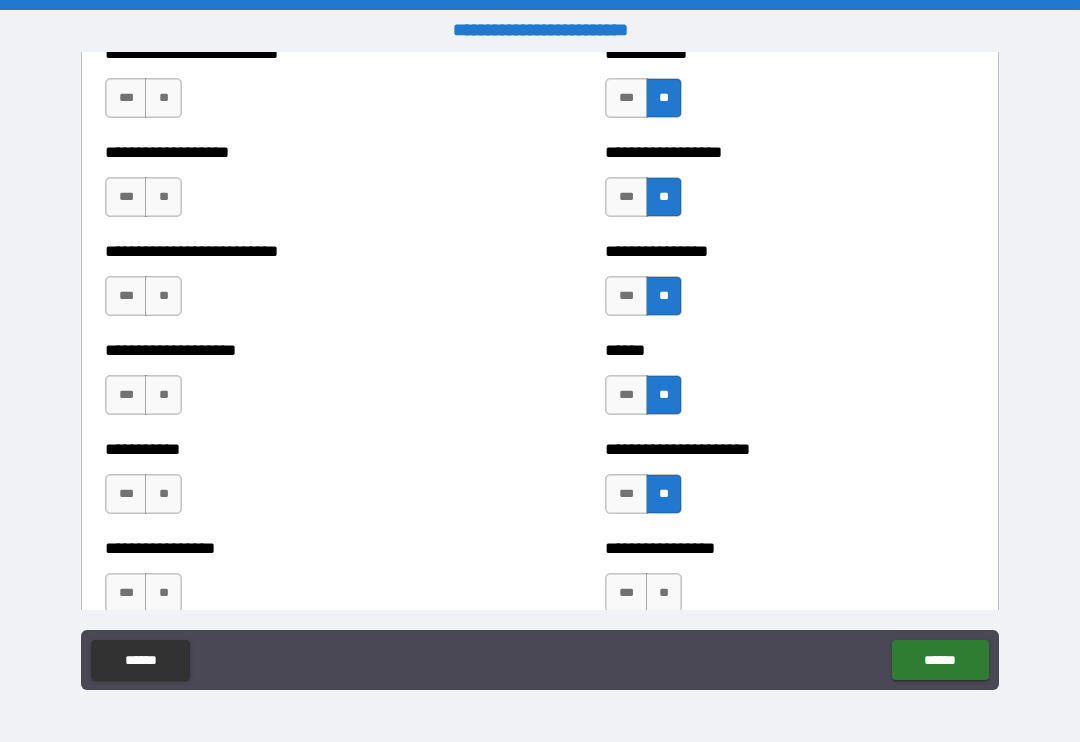 click on "**" at bounding box center (664, 593) 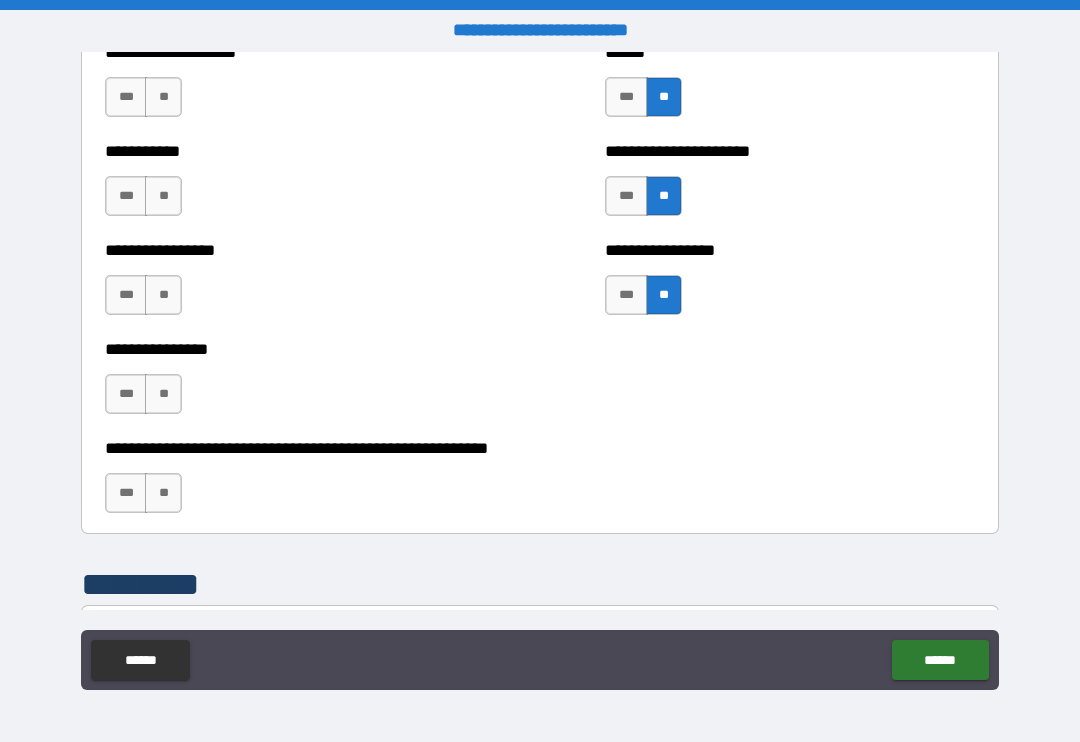 scroll, scrollTop: 5903, scrollLeft: 0, axis: vertical 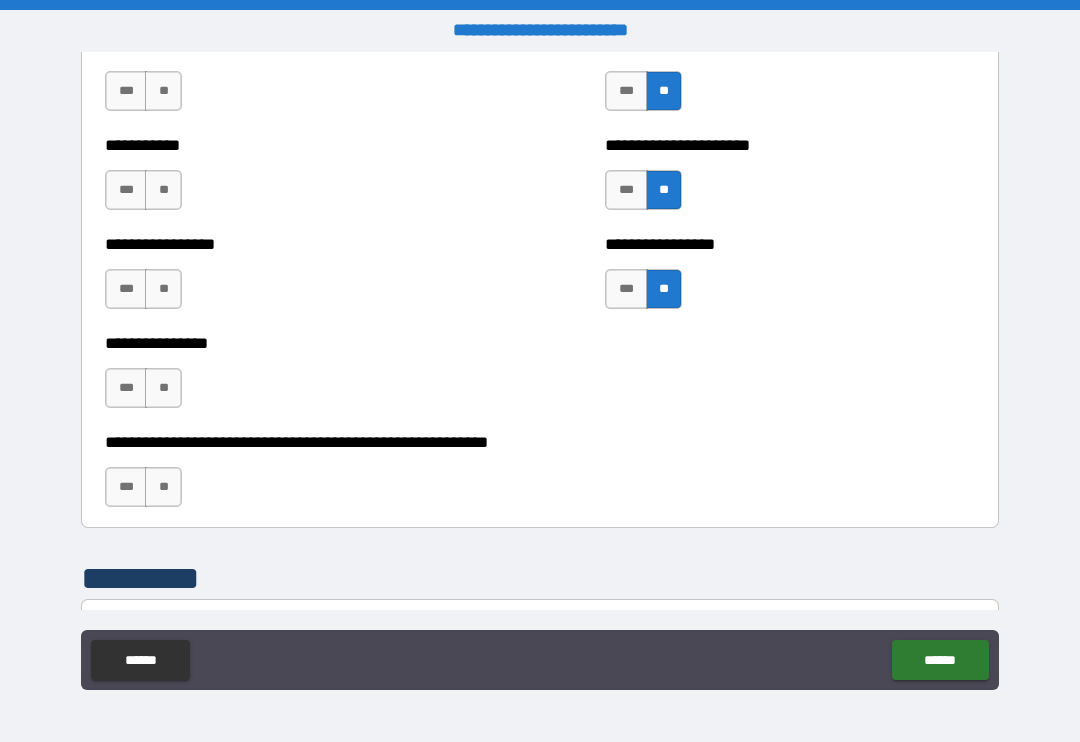 click on "**" at bounding box center (163, 487) 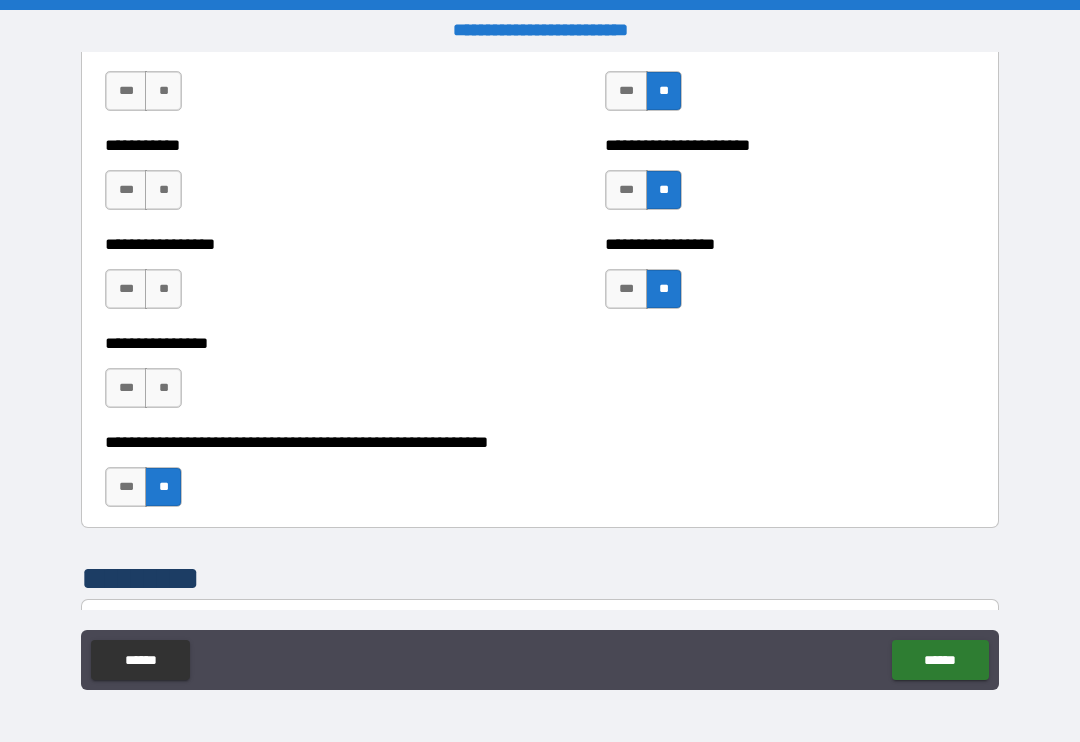 click on "**" at bounding box center (163, 388) 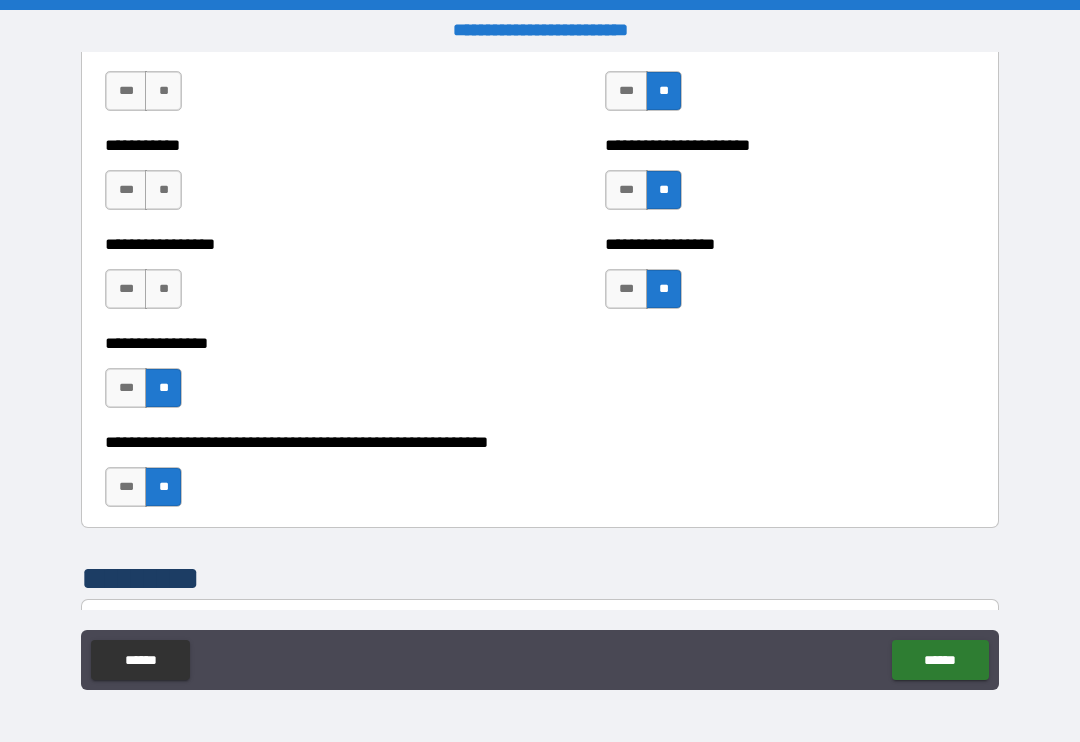 click on "**" at bounding box center [163, 289] 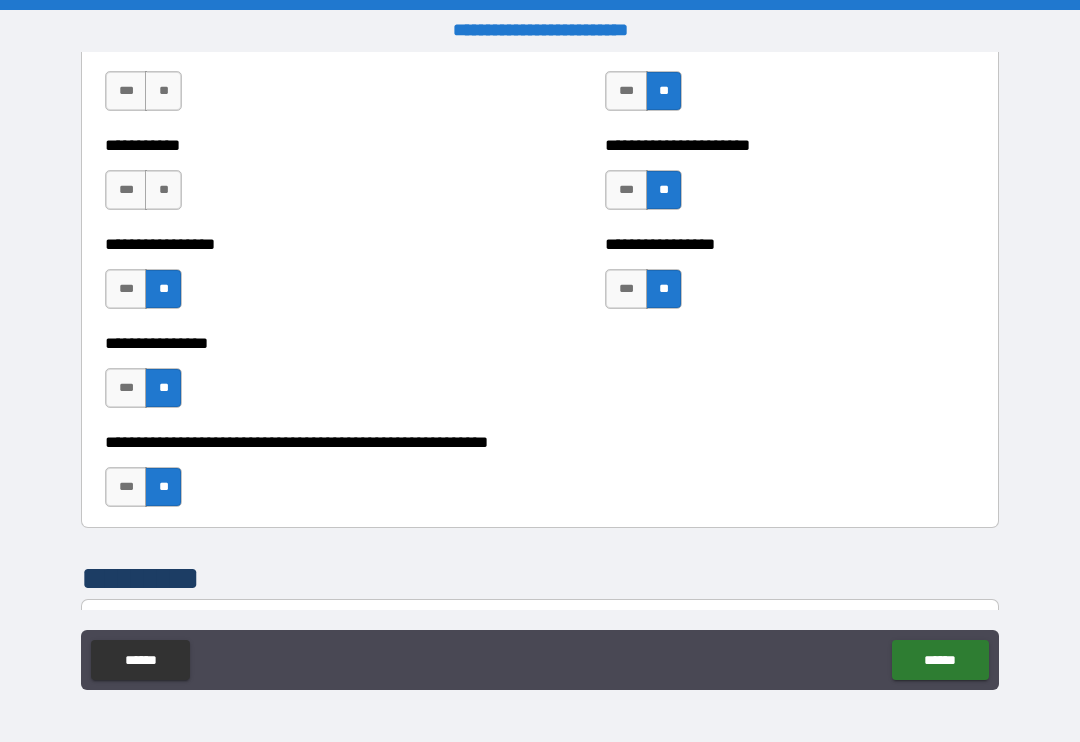click on "**" at bounding box center [163, 91] 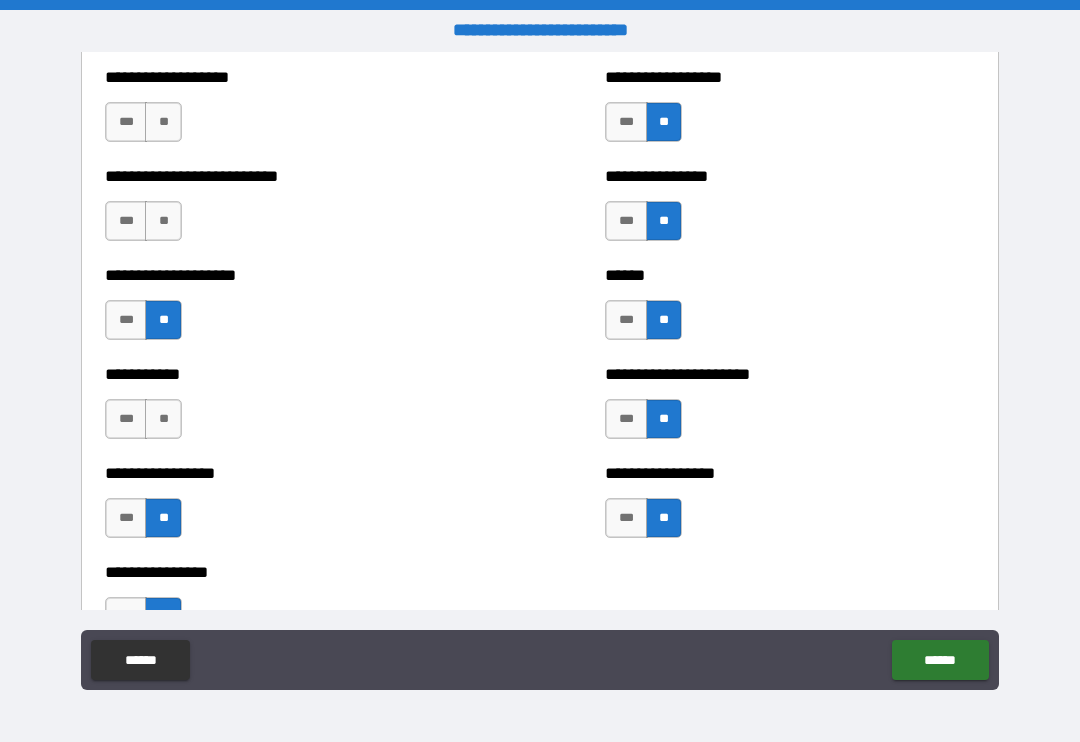 click on "**" at bounding box center (163, 419) 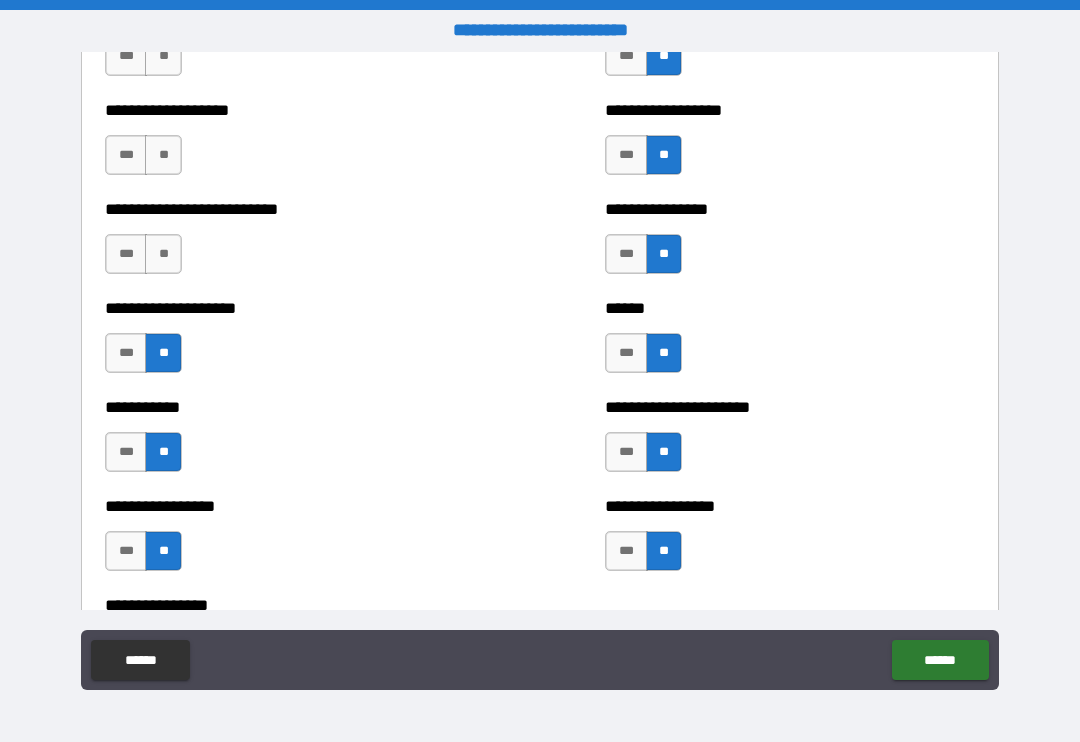 scroll, scrollTop: 5608, scrollLeft: 0, axis: vertical 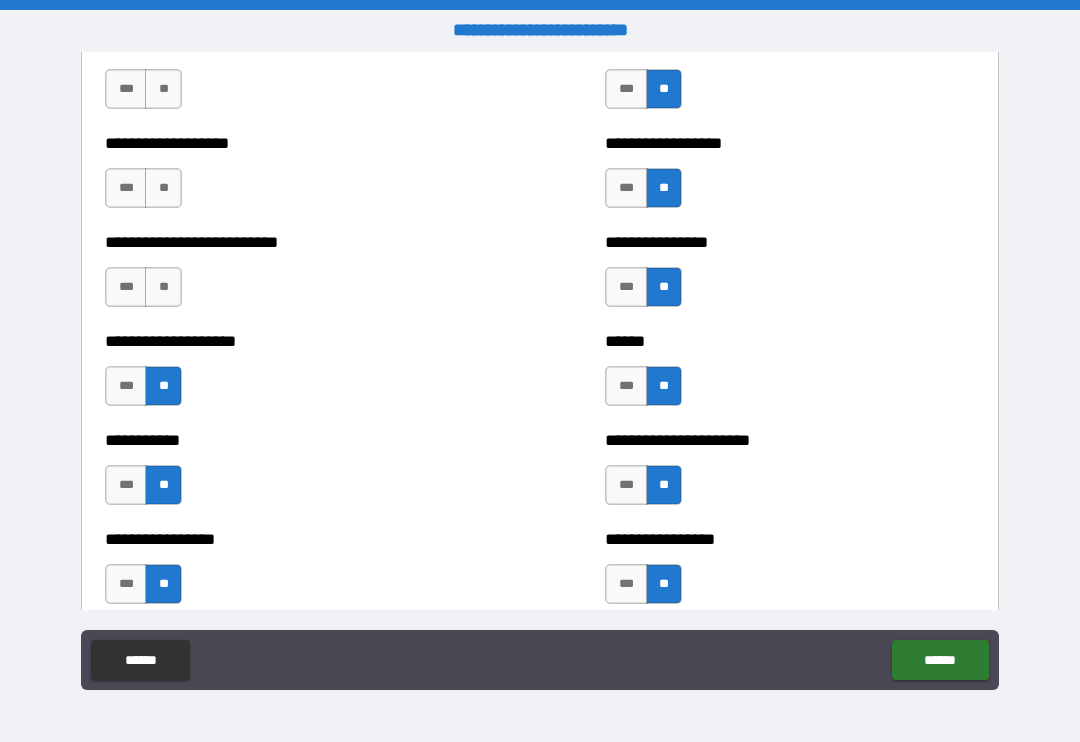 click on "**" at bounding box center (163, 188) 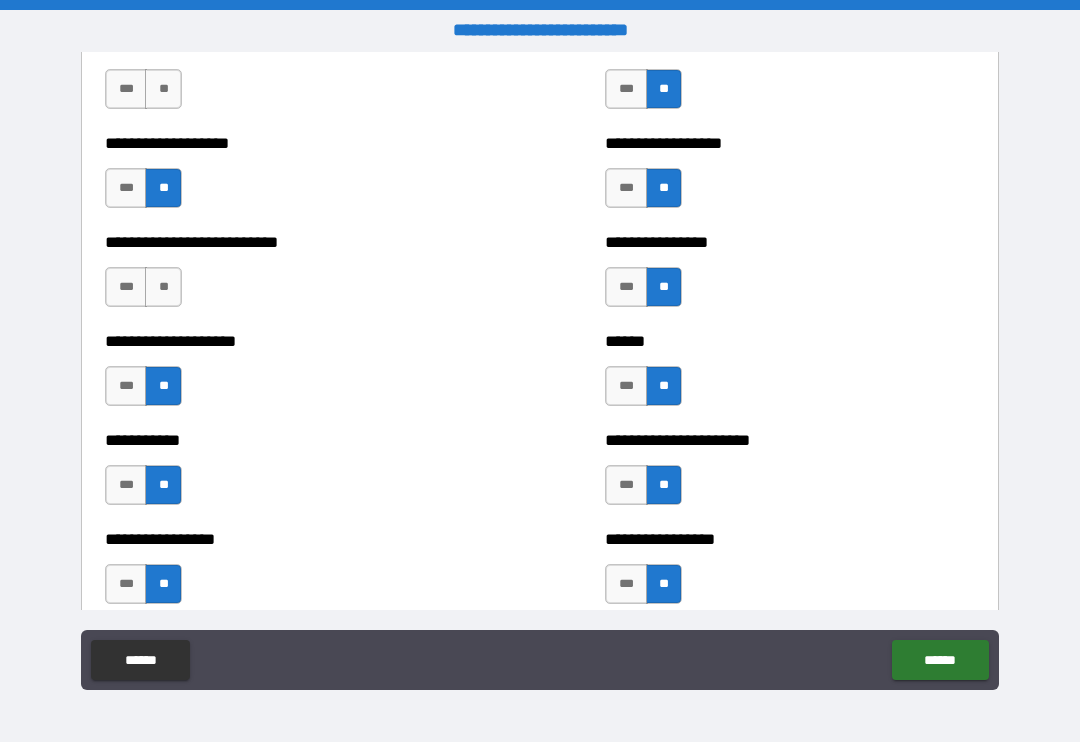 click on "**" at bounding box center (163, 287) 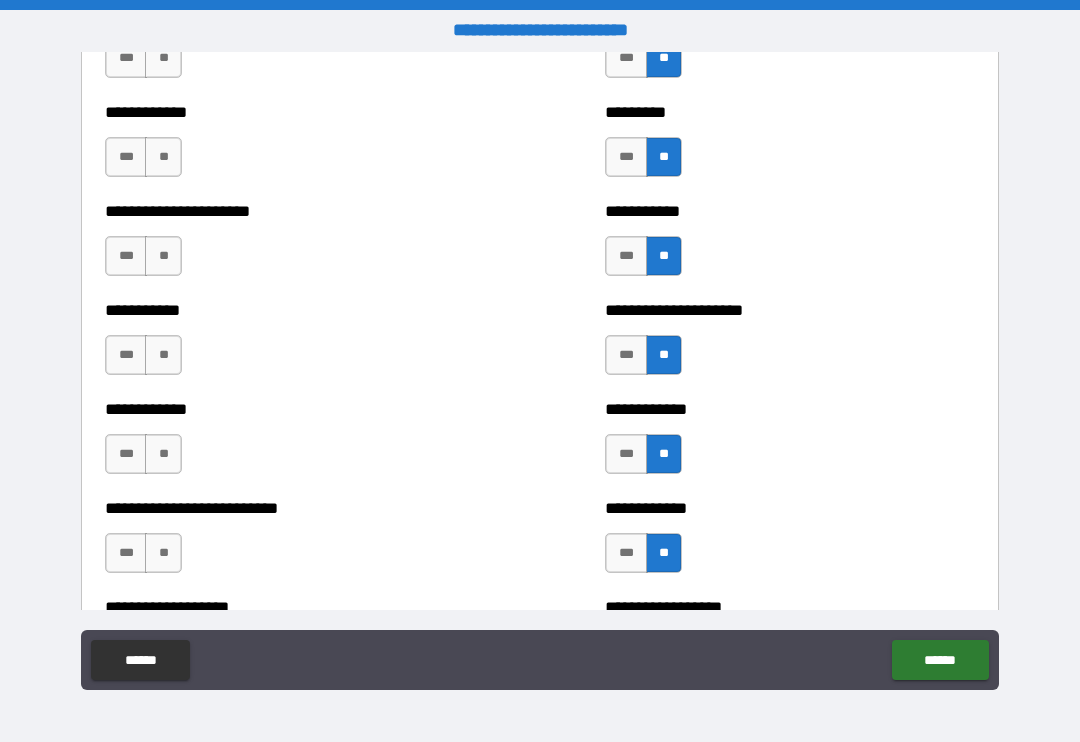 scroll, scrollTop: 5141, scrollLeft: 0, axis: vertical 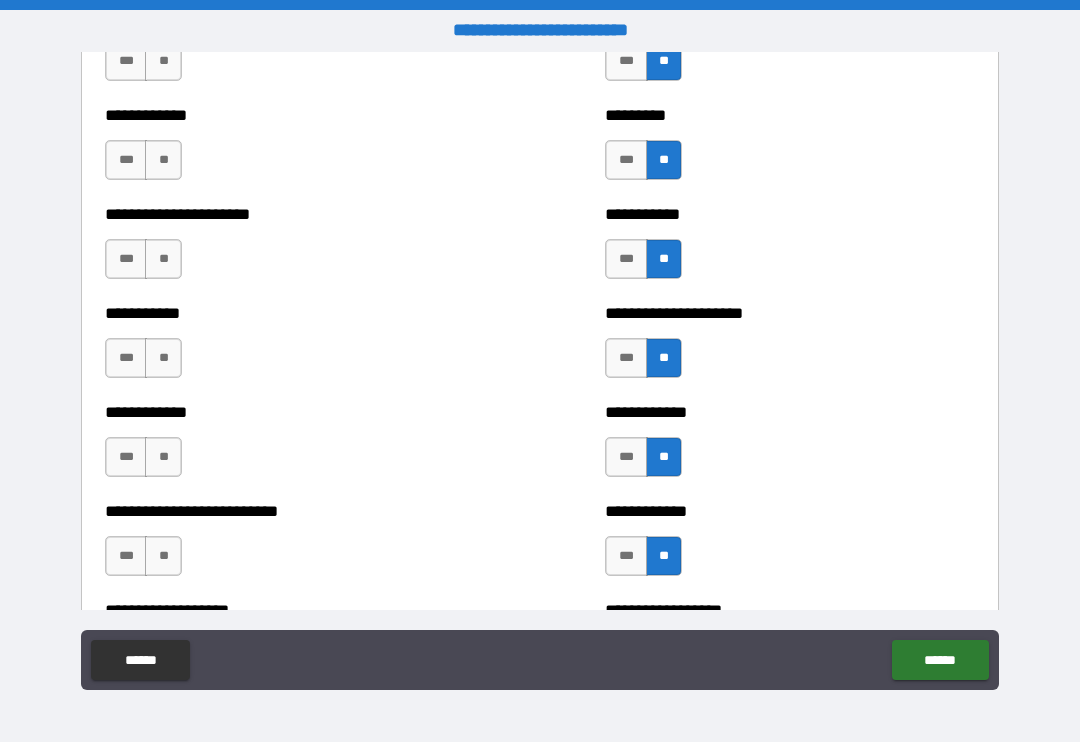 click on "**" at bounding box center [163, 556] 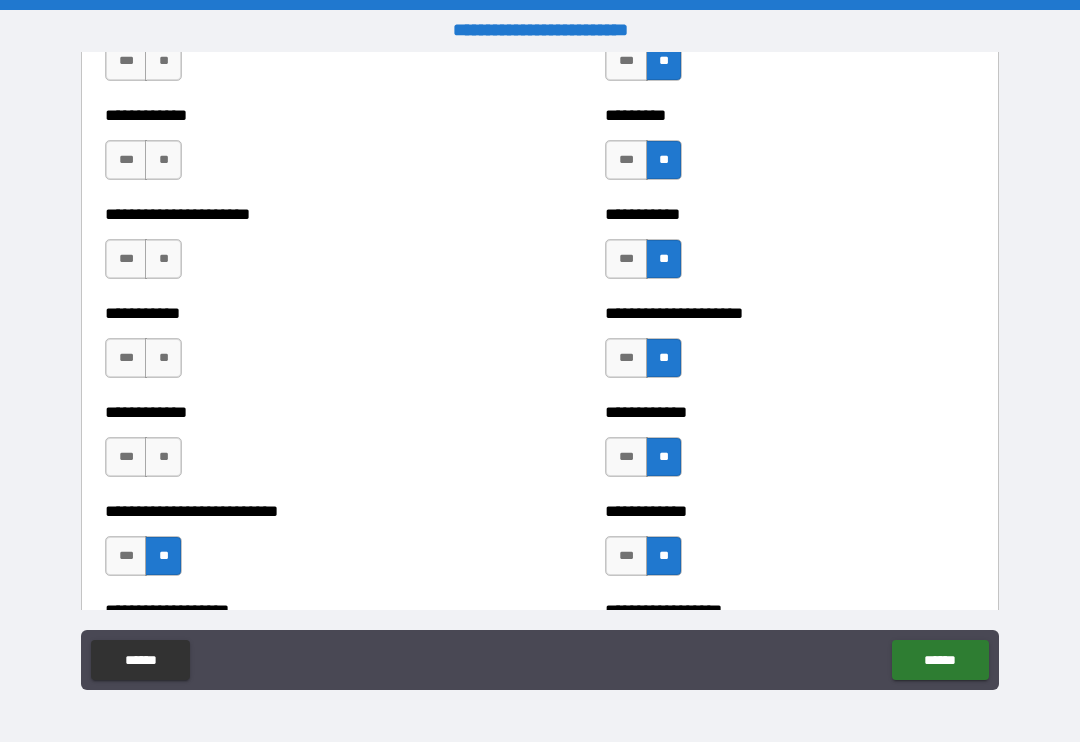 click on "**" at bounding box center [163, 457] 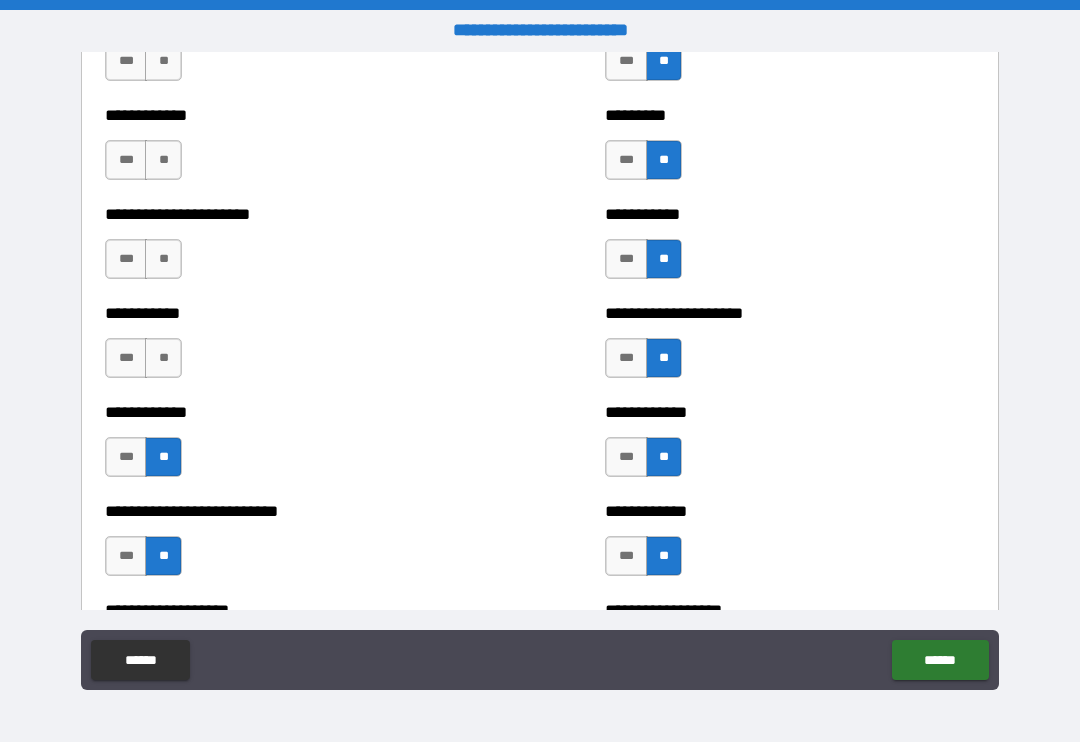 click on "**" at bounding box center (163, 358) 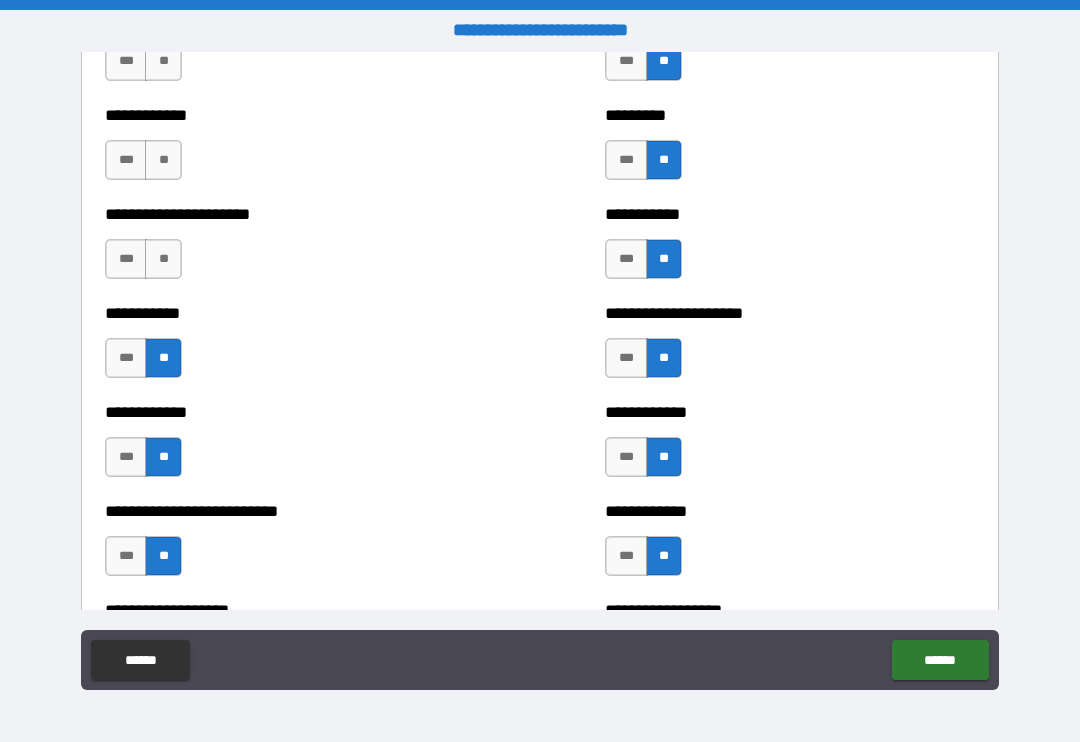 click on "**" at bounding box center [163, 259] 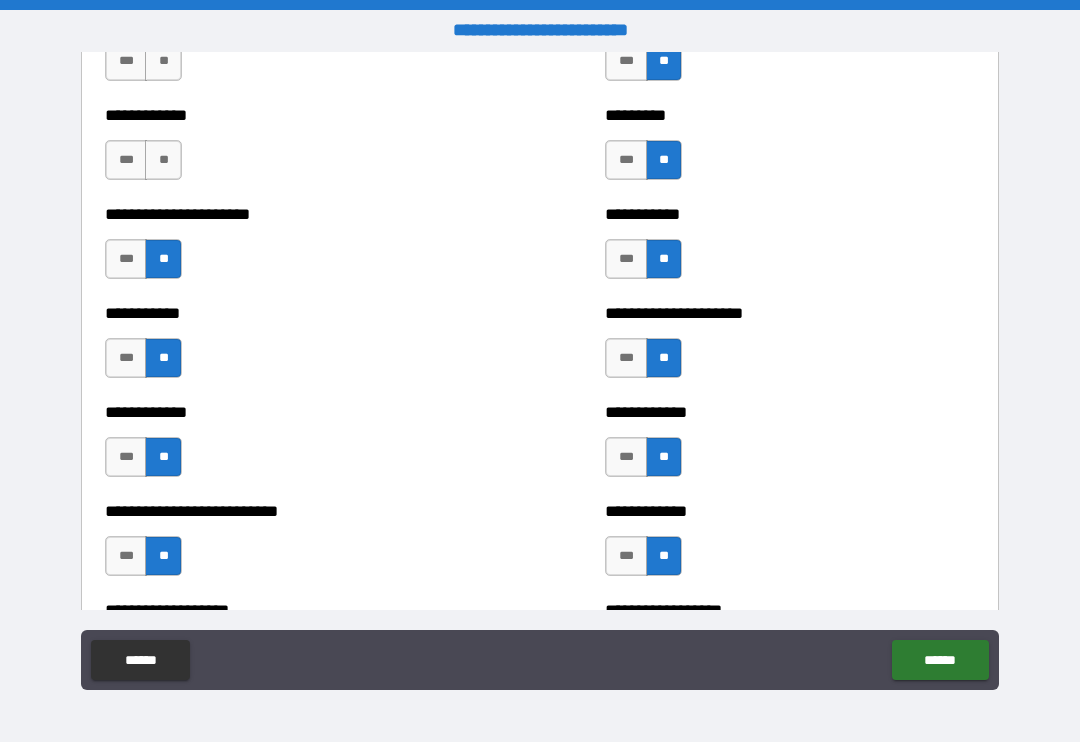 click on "**" at bounding box center (163, 160) 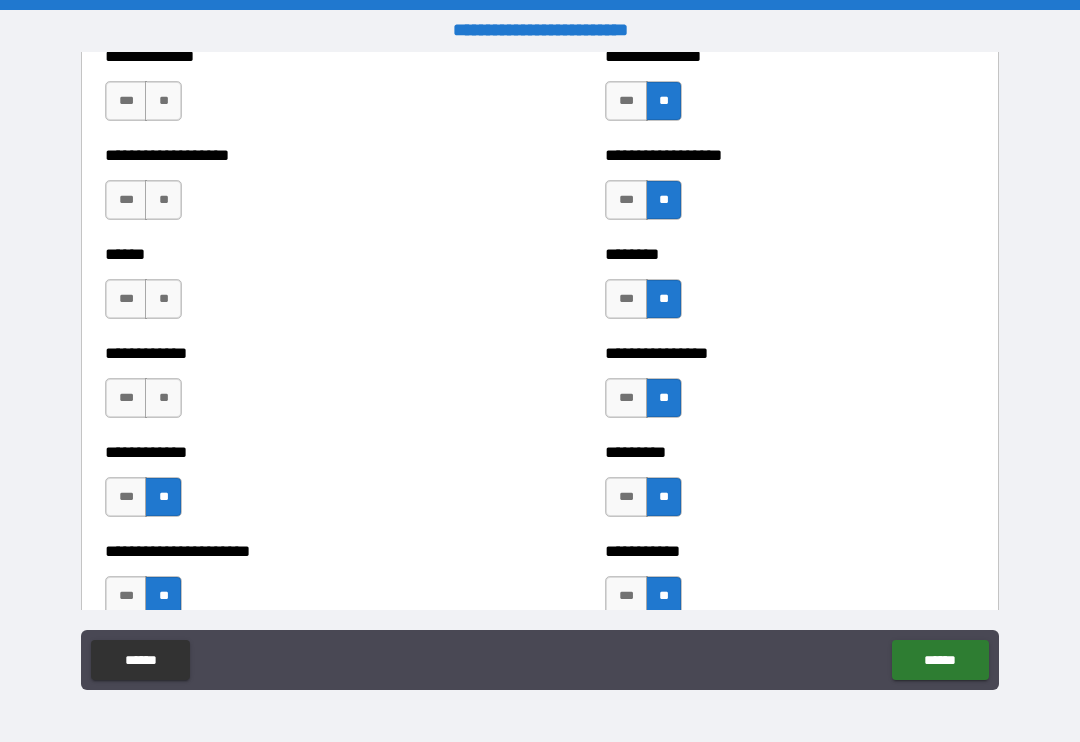 scroll, scrollTop: 4798, scrollLeft: 0, axis: vertical 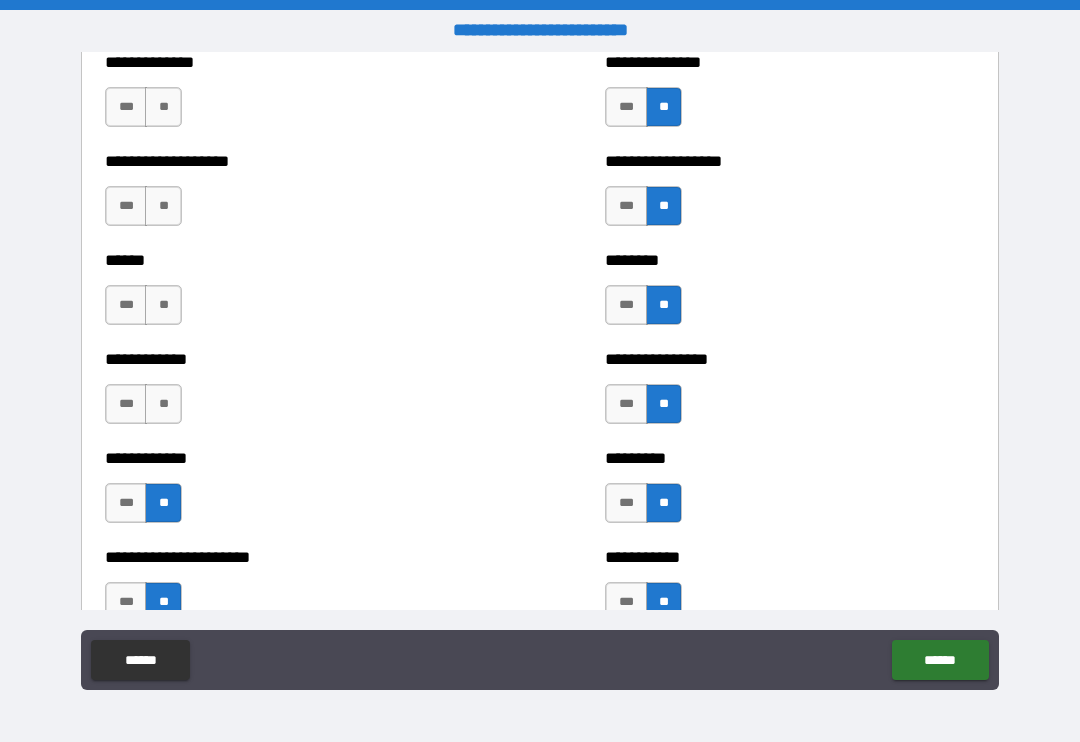 click on "**" at bounding box center [163, 404] 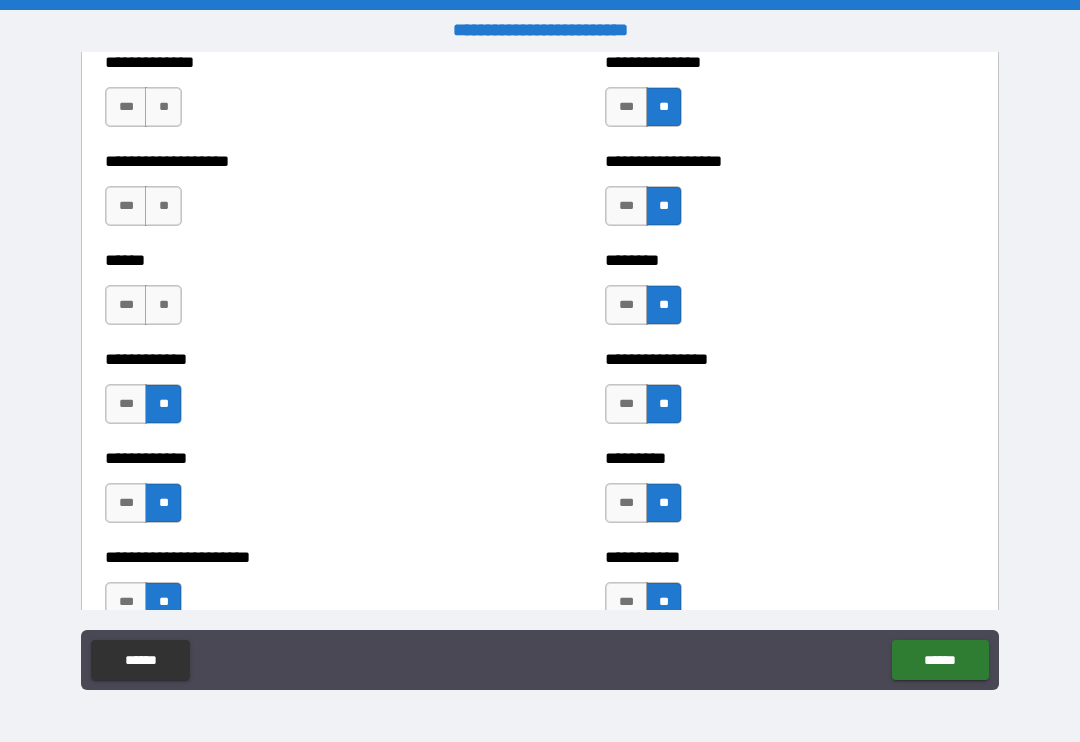 click on "**" at bounding box center (163, 305) 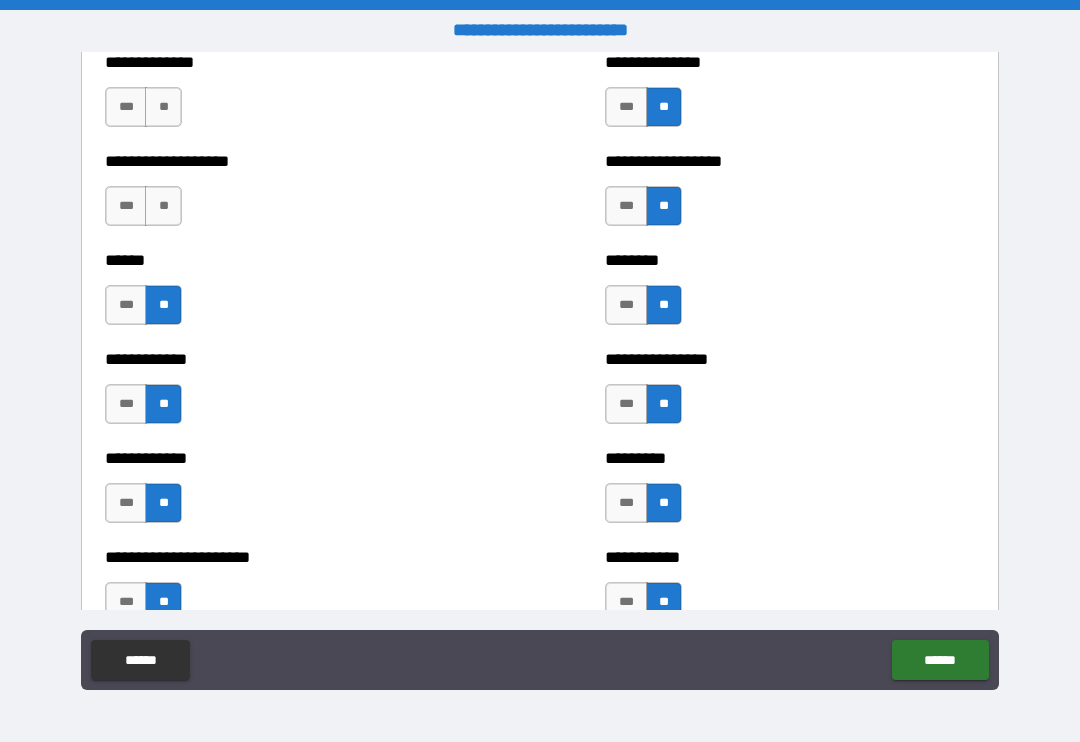 click on "**" at bounding box center [163, 206] 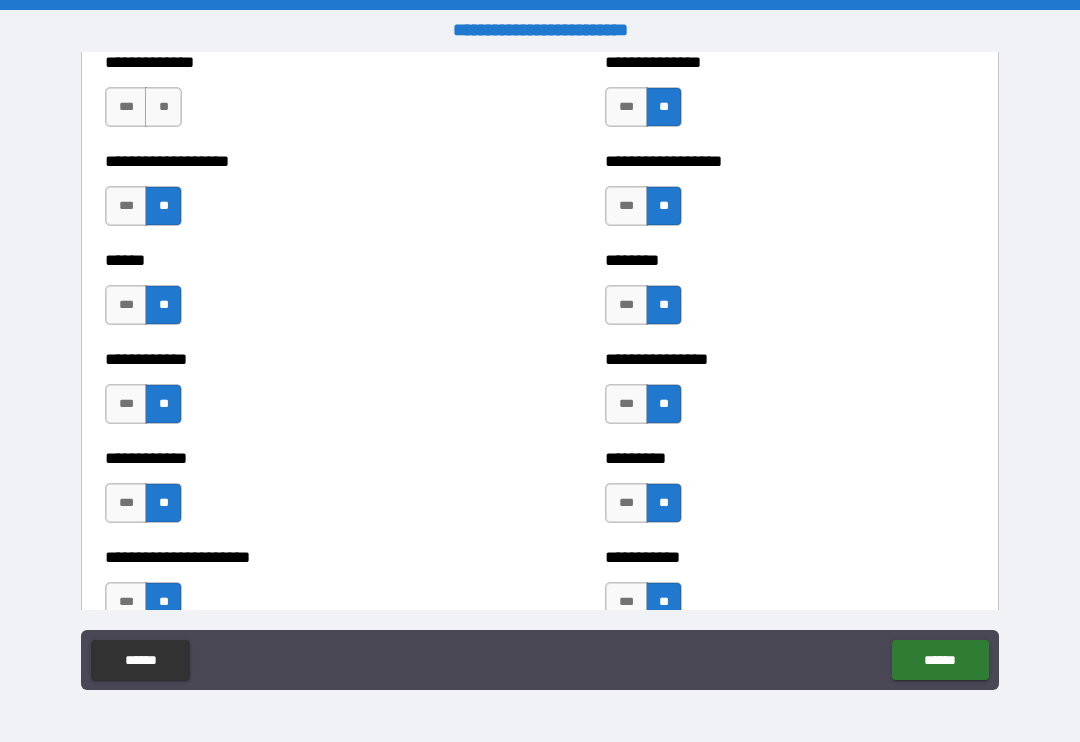 click on "**" at bounding box center [163, 107] 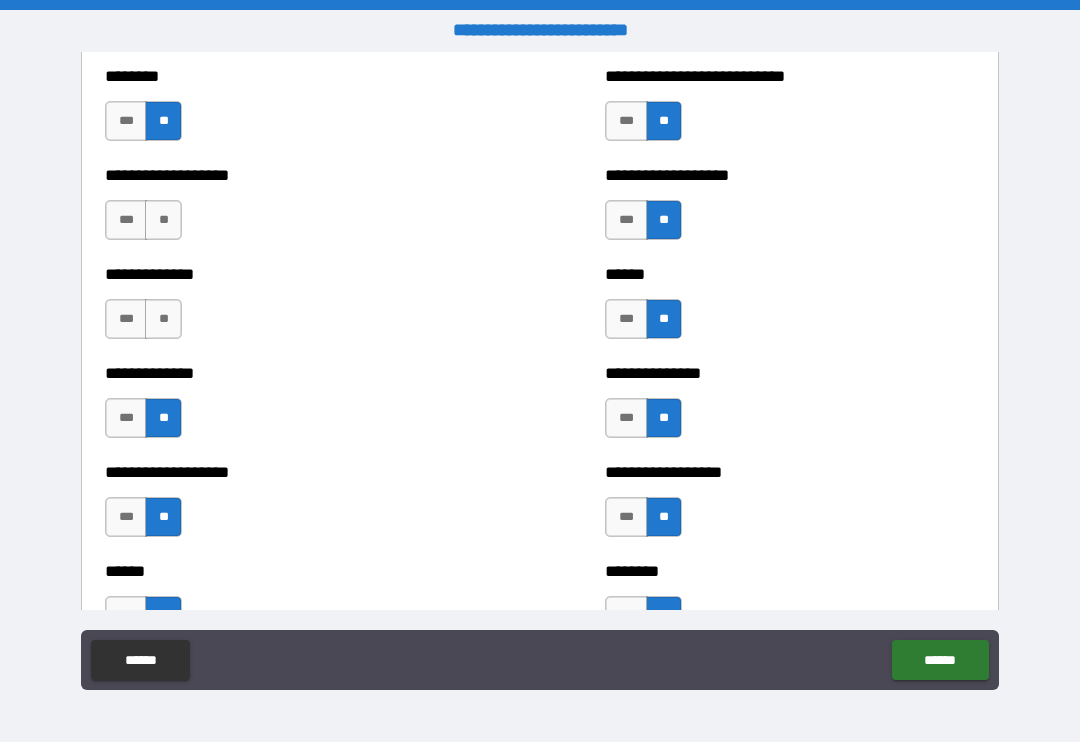 scroll, scrollTop: 4475, scrollLeft: 0, axis: vertical 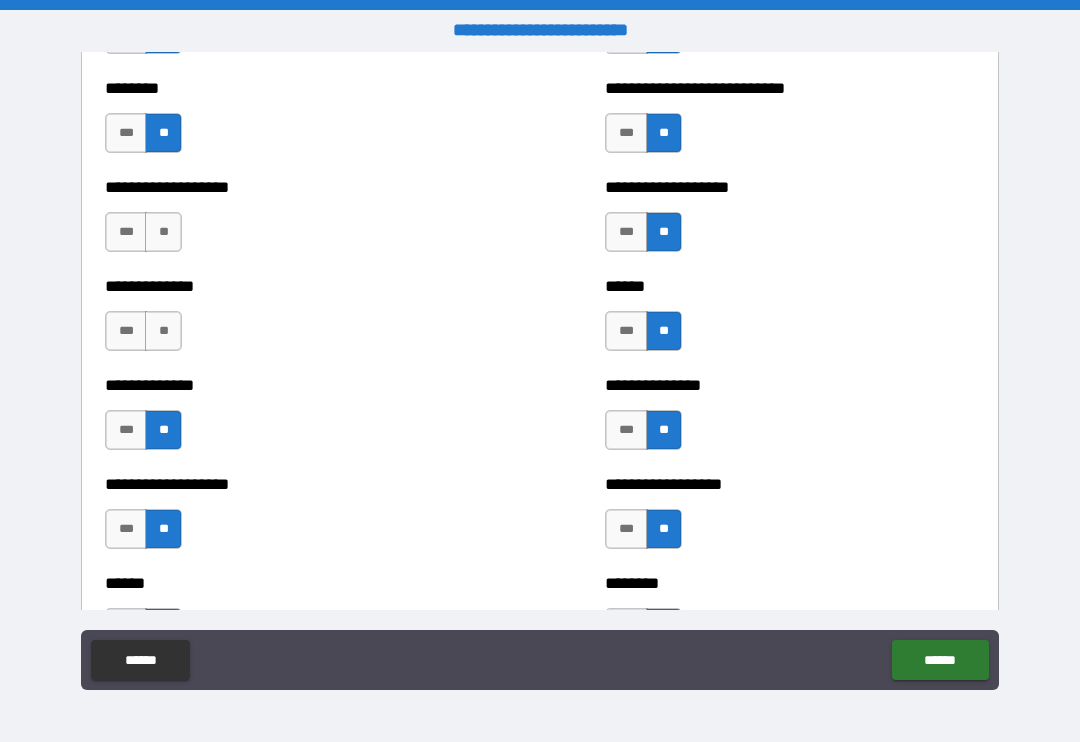 click on "**" at bounding box center [163, 331] 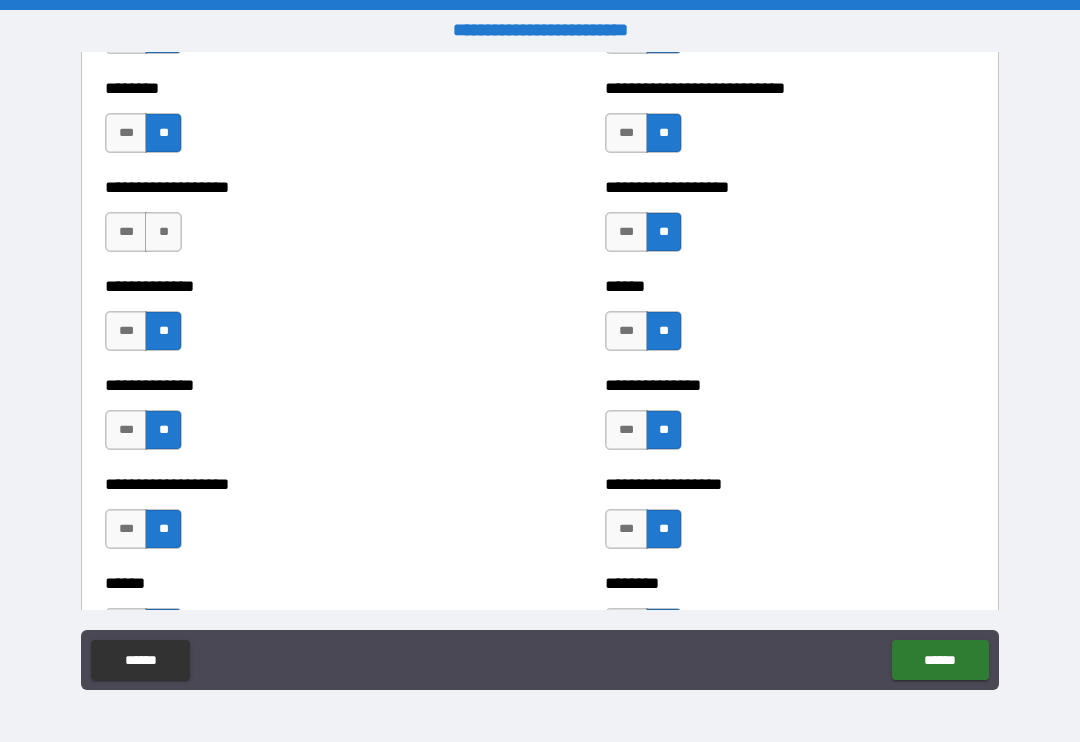 click on "**" at bounding box center [163, 232] 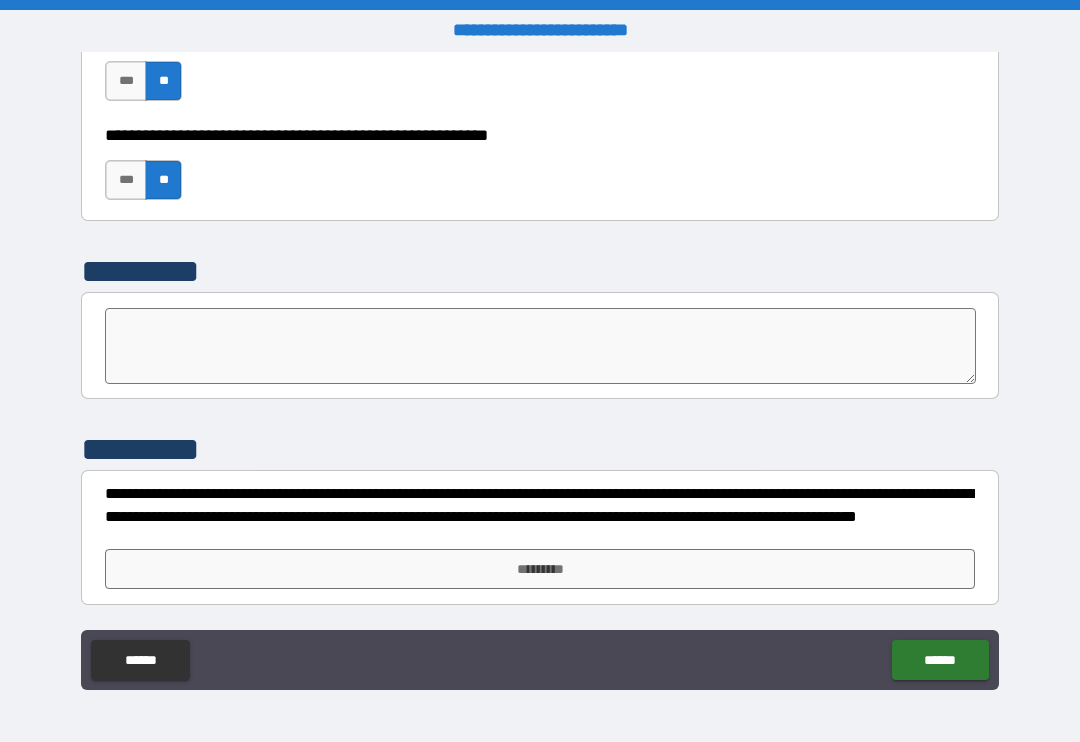 scroll, scrollTop: 6210, scrollLeft: 0, axis: vertical 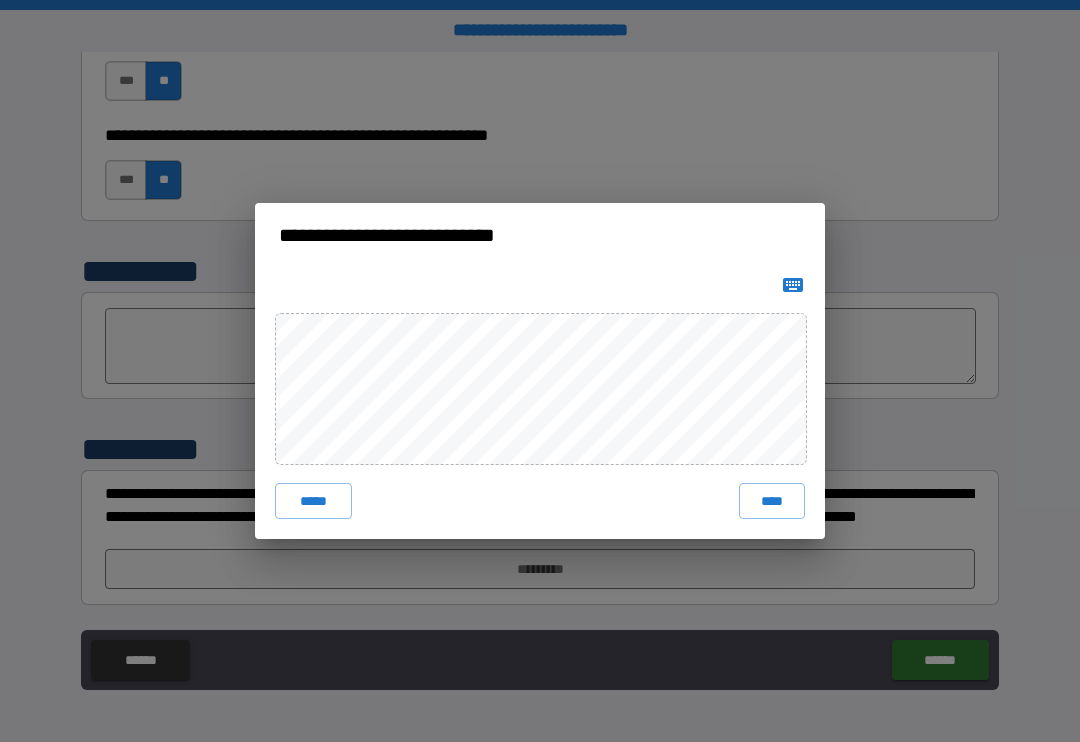 click on "****" at bounding box center (772, 501) 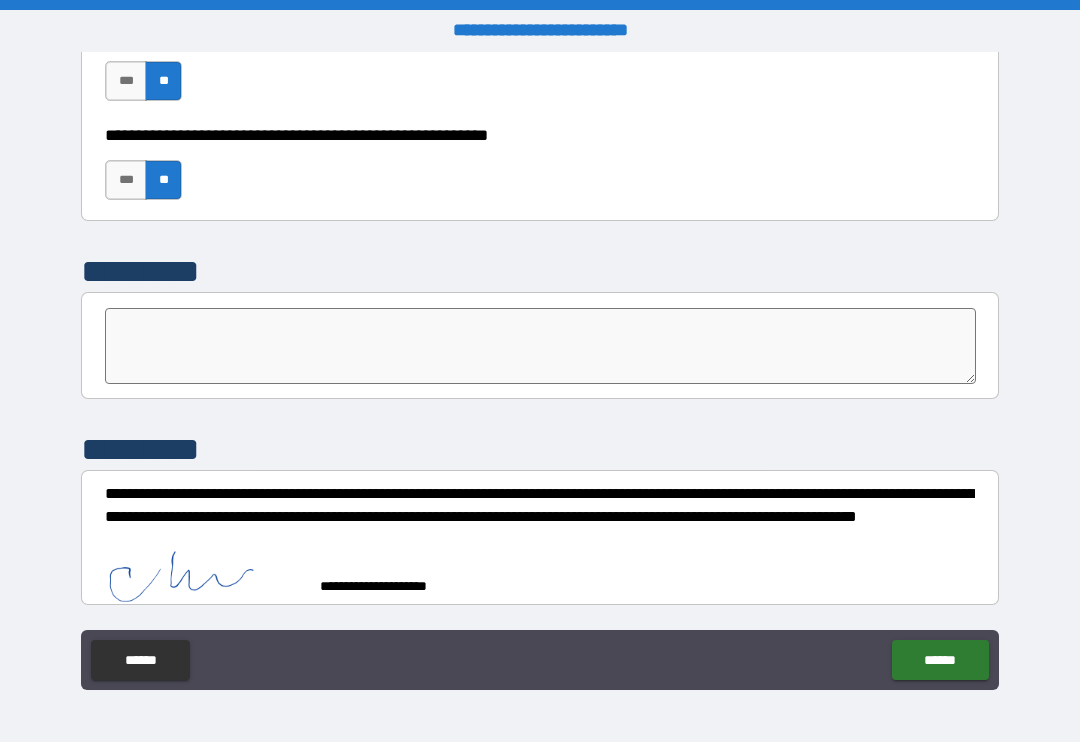 scroll, scrollTop: 6200, scrollLeft: 0, axis: vertical 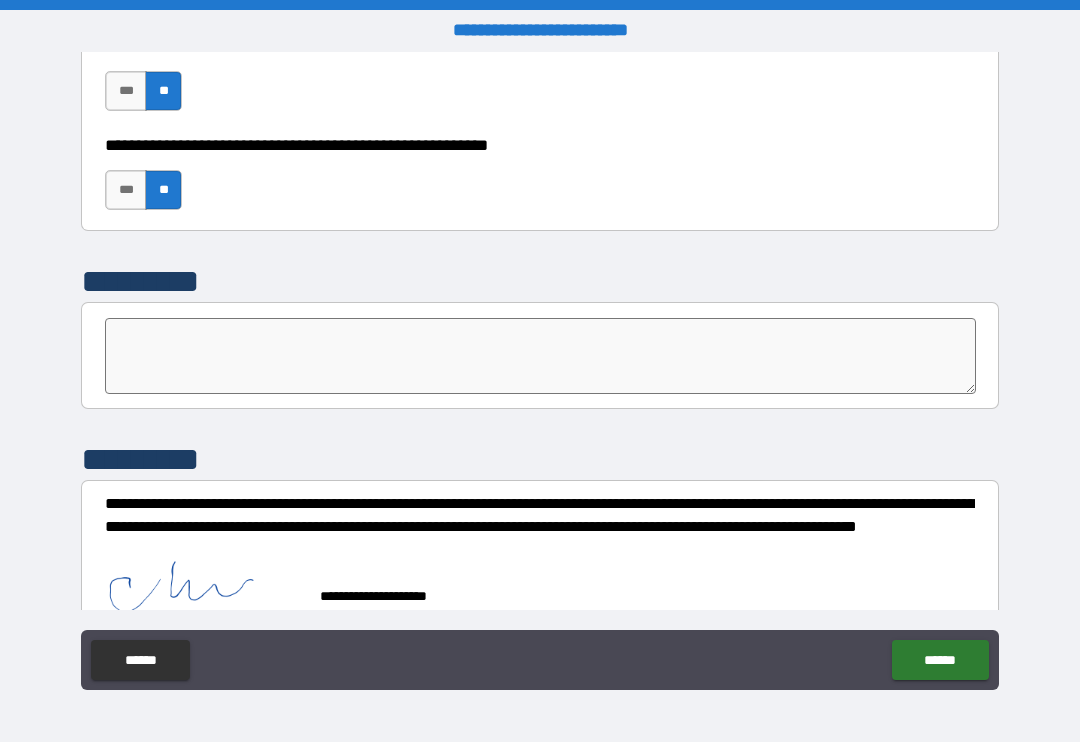 click on "******" at bounding box center [940, 660] 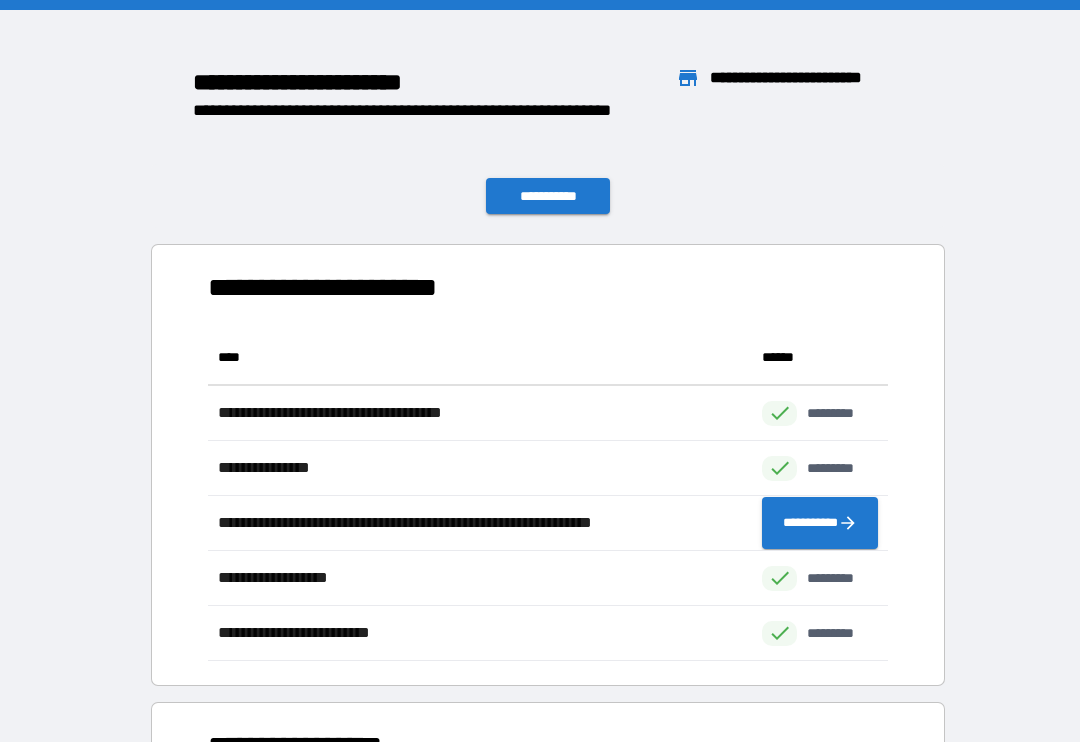 scroll, scrollTop: 1, scrollLeft: 1, axis: both 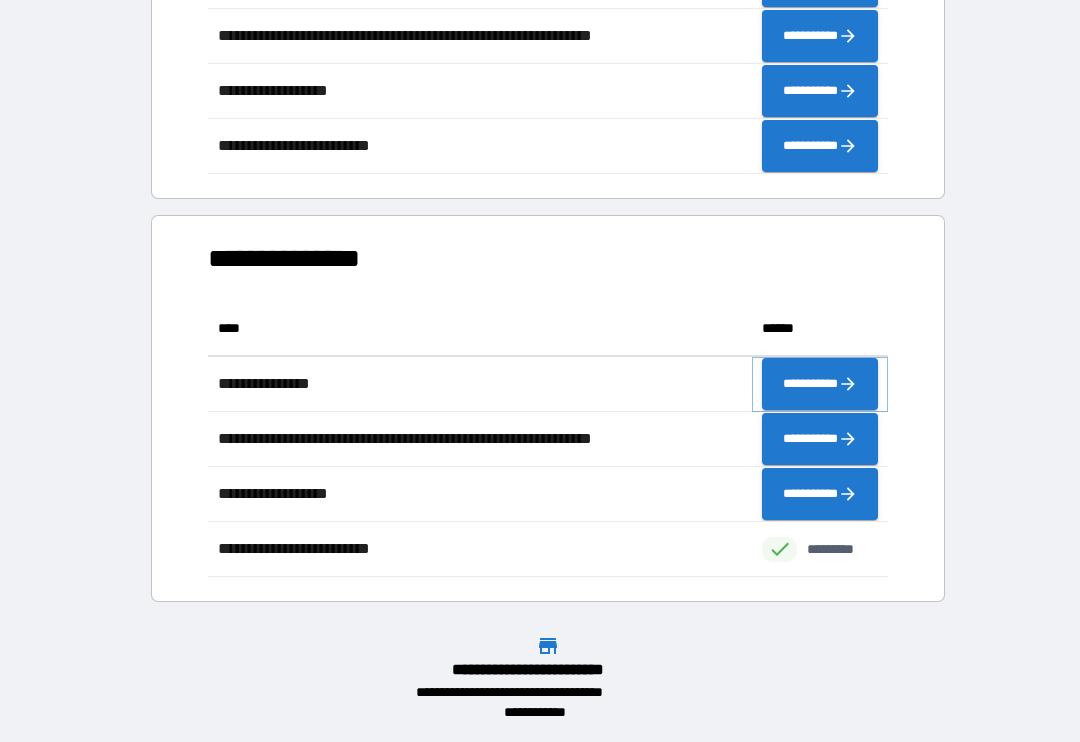 click on "**********" at bounding box center [820, 384] 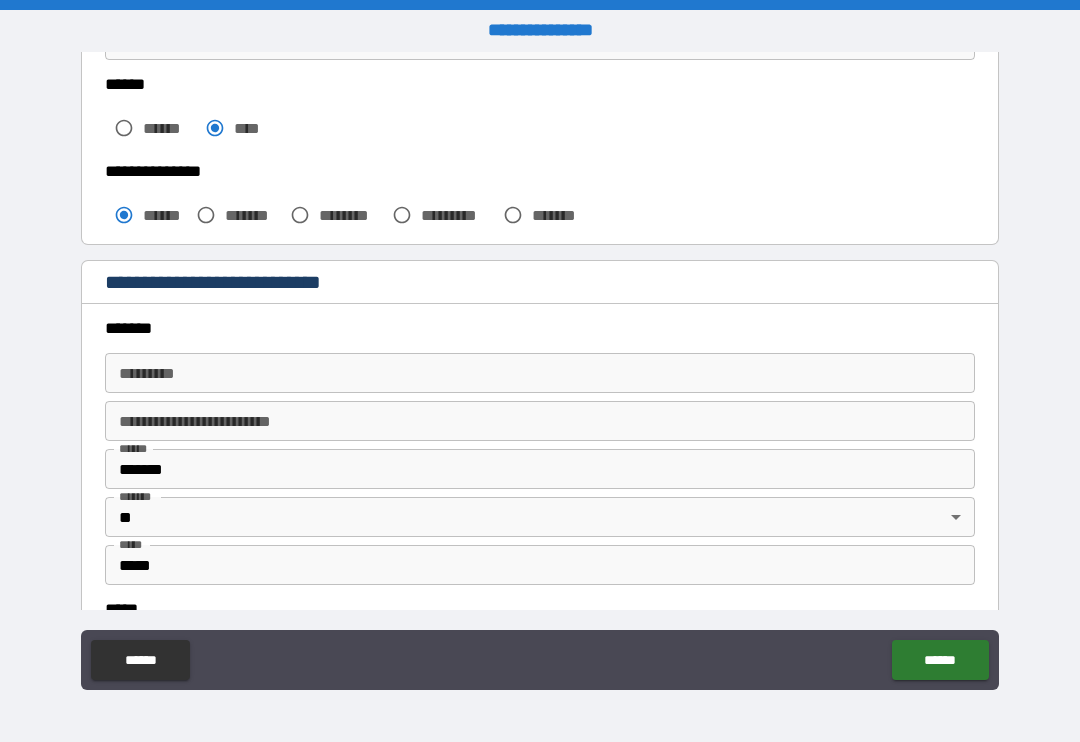 scroll, scrollTop: 490, scrollLeft: 0, axis: vertical 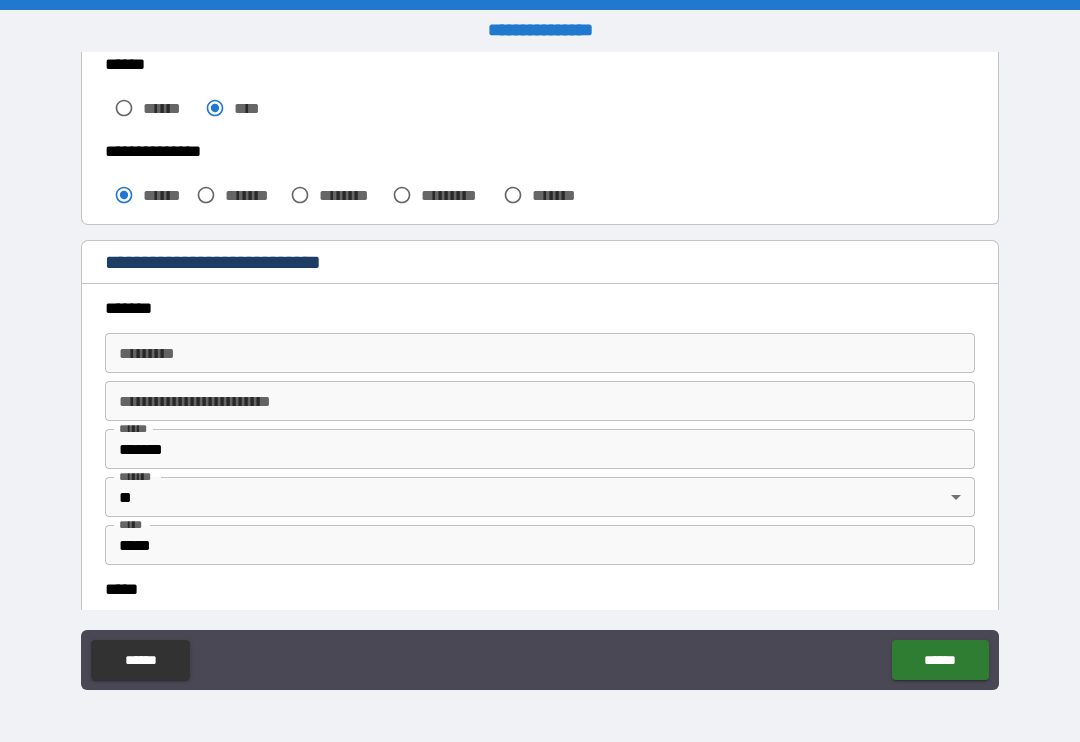 click on "*******   *" at bounding box center [540, 353] 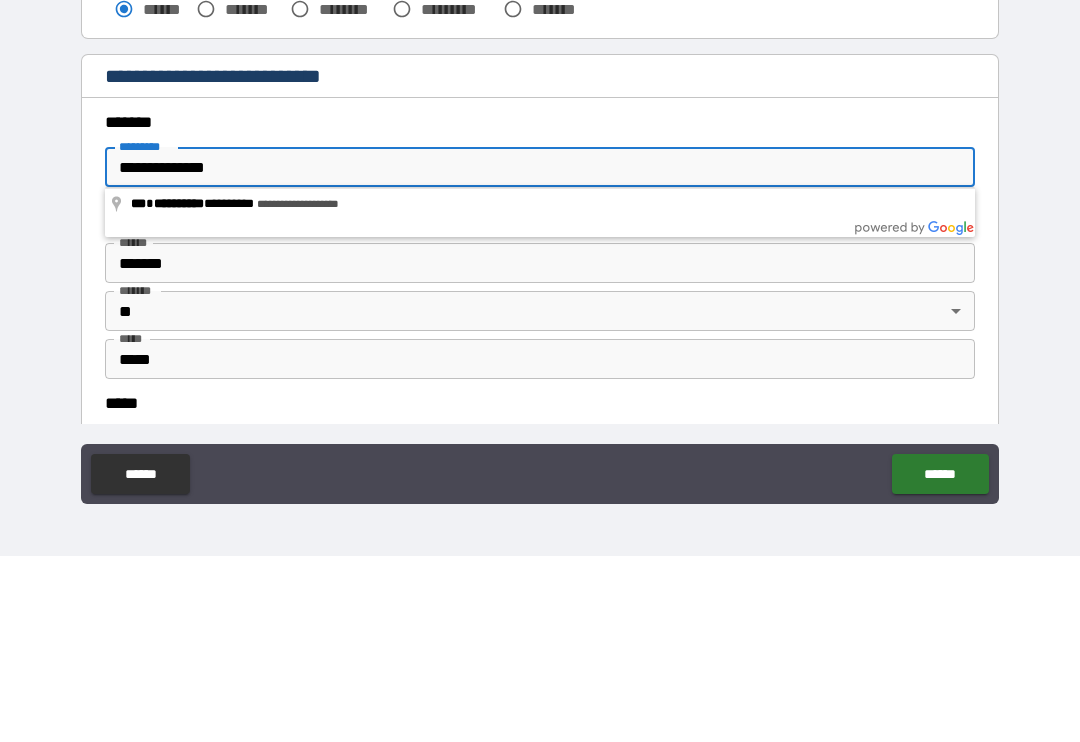 type on "**********" 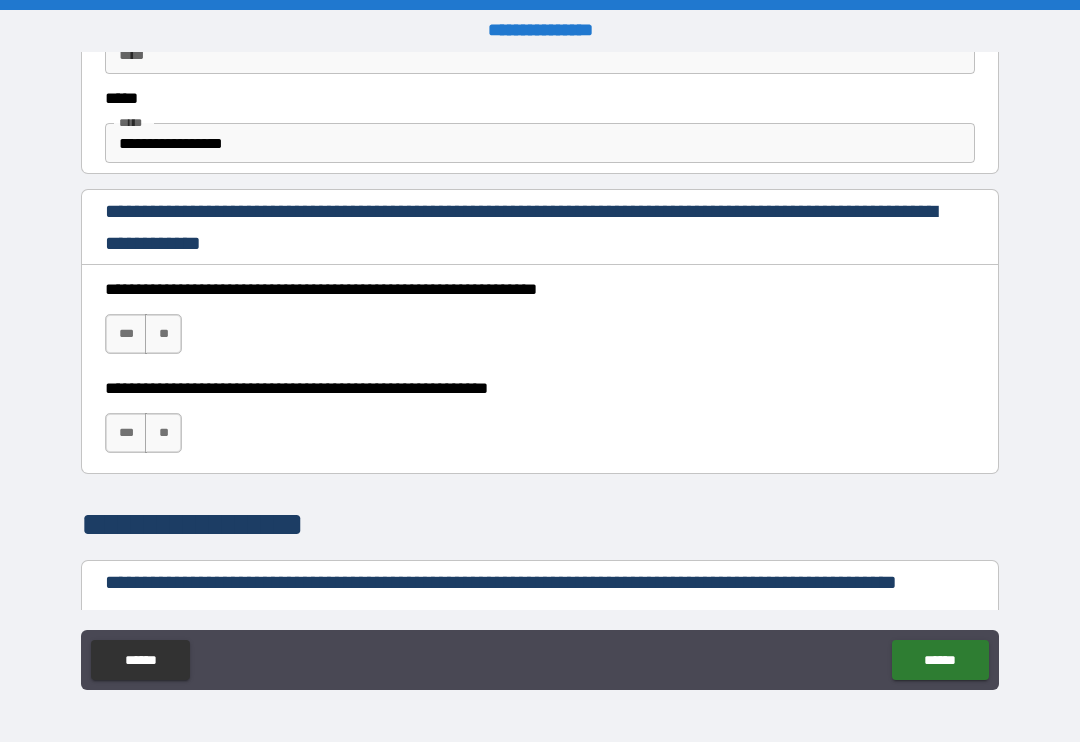 scroll, scrollTop: 1184, scrollLeft: 0, axis: vertical 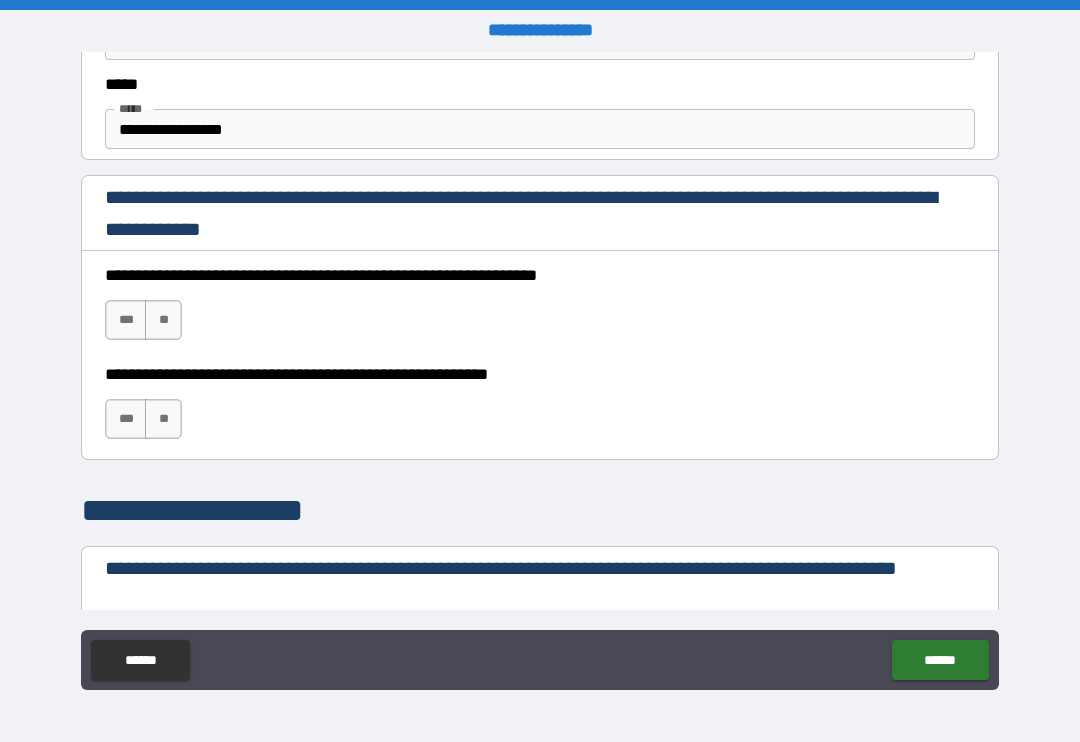 click on "***" at bounding box center [126, 320] 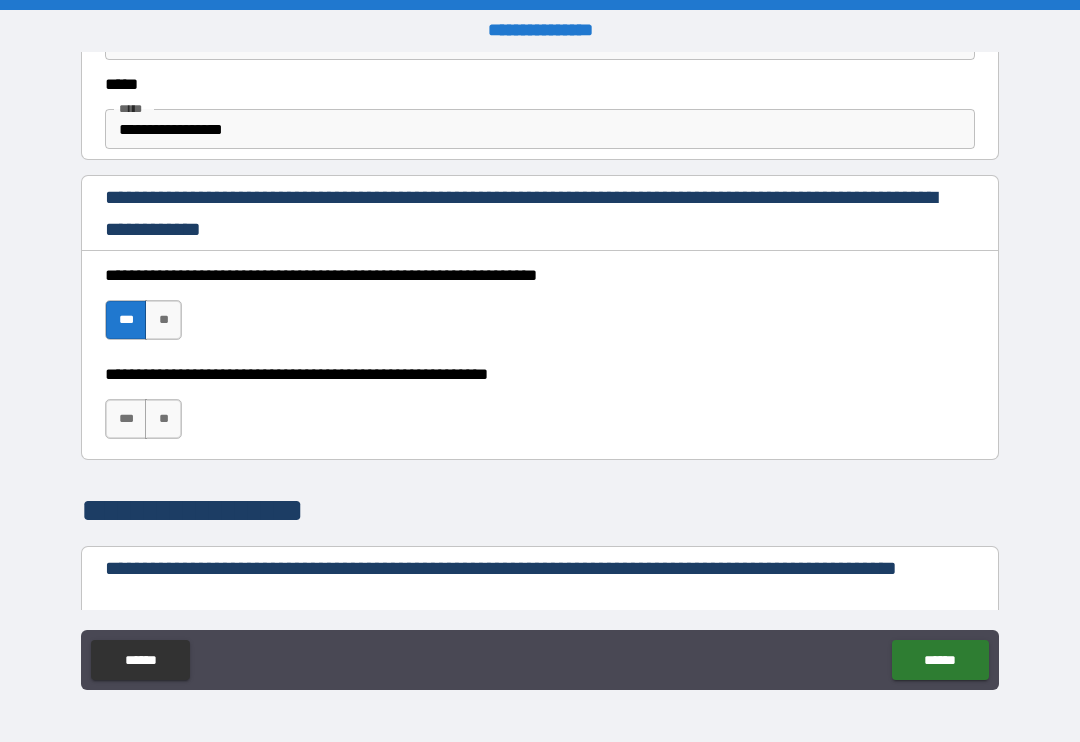 click on "***" at bounding box center (126, 419) 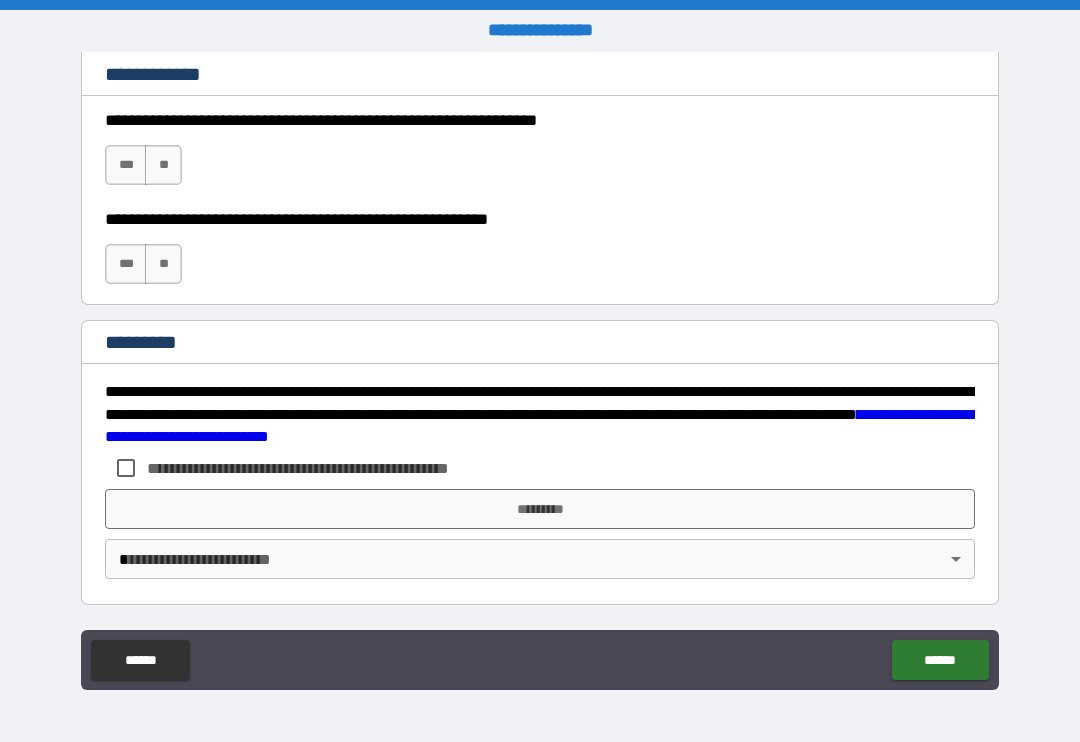 scroll, scrollTop: 2926, scrollLeft: 0, axis: vertical 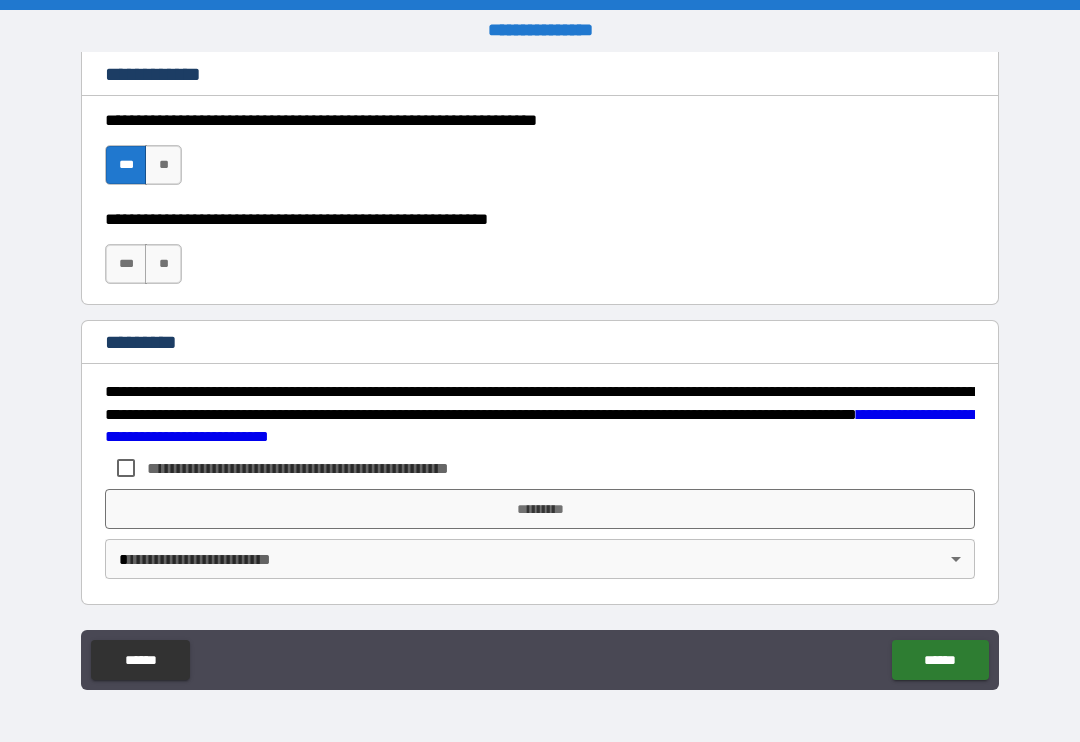 click on "***" at bounding box center [126, 264] 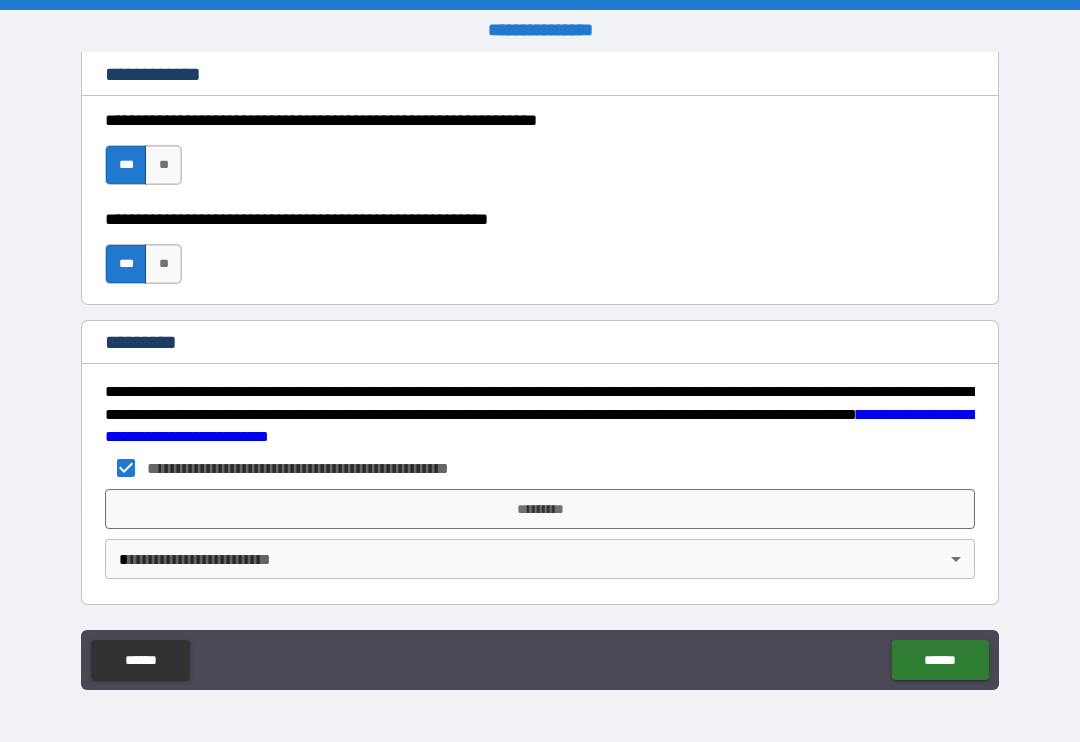 click on "*********" at bounding box center [540, 509] 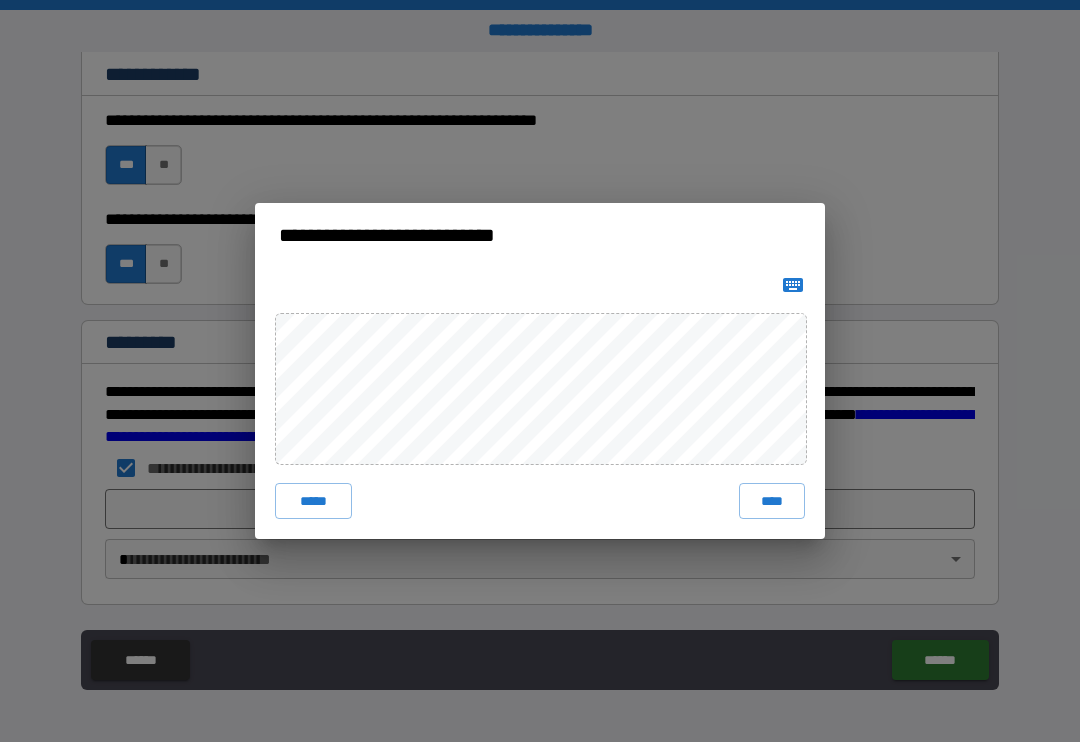 click on "****" at bounding box center [772, 501] 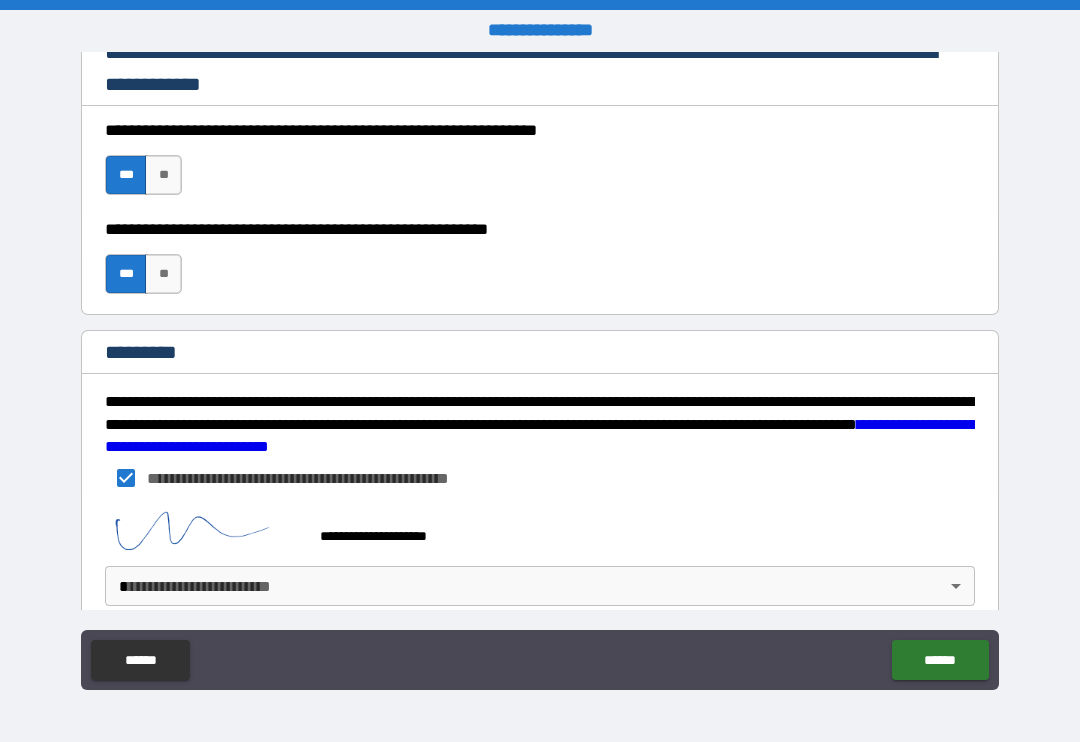 click on "******" at bounding box center (940, 660) 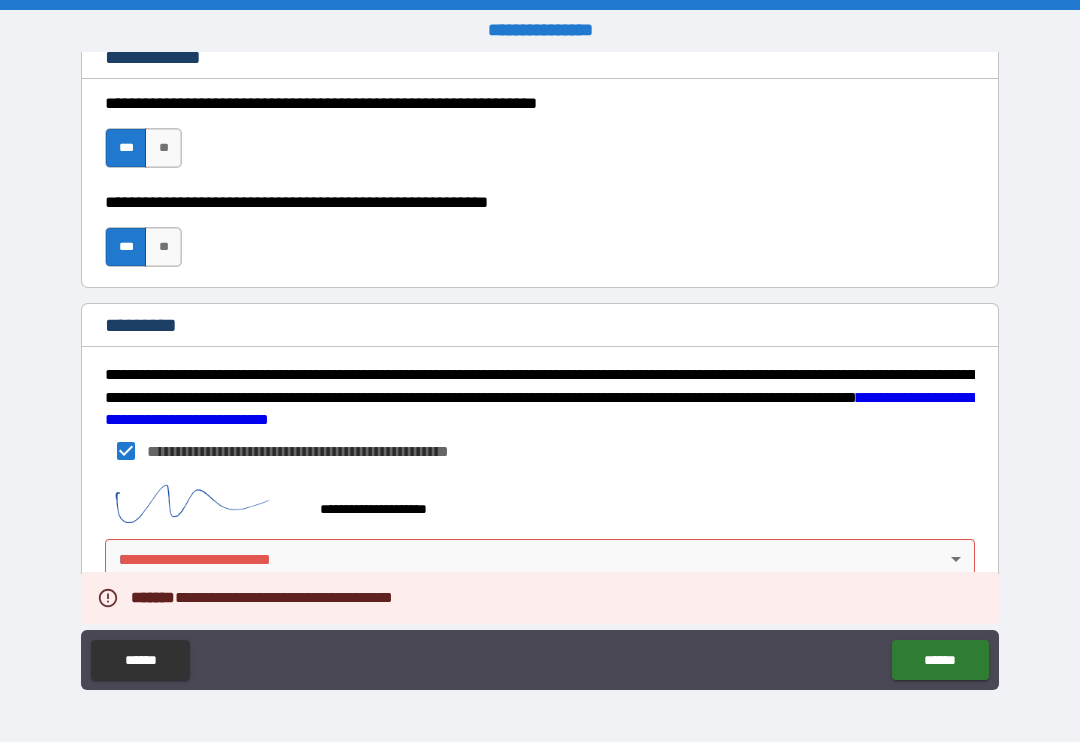scroll, scrollTop: 2943, scrollLeft: 0, axis: vertical 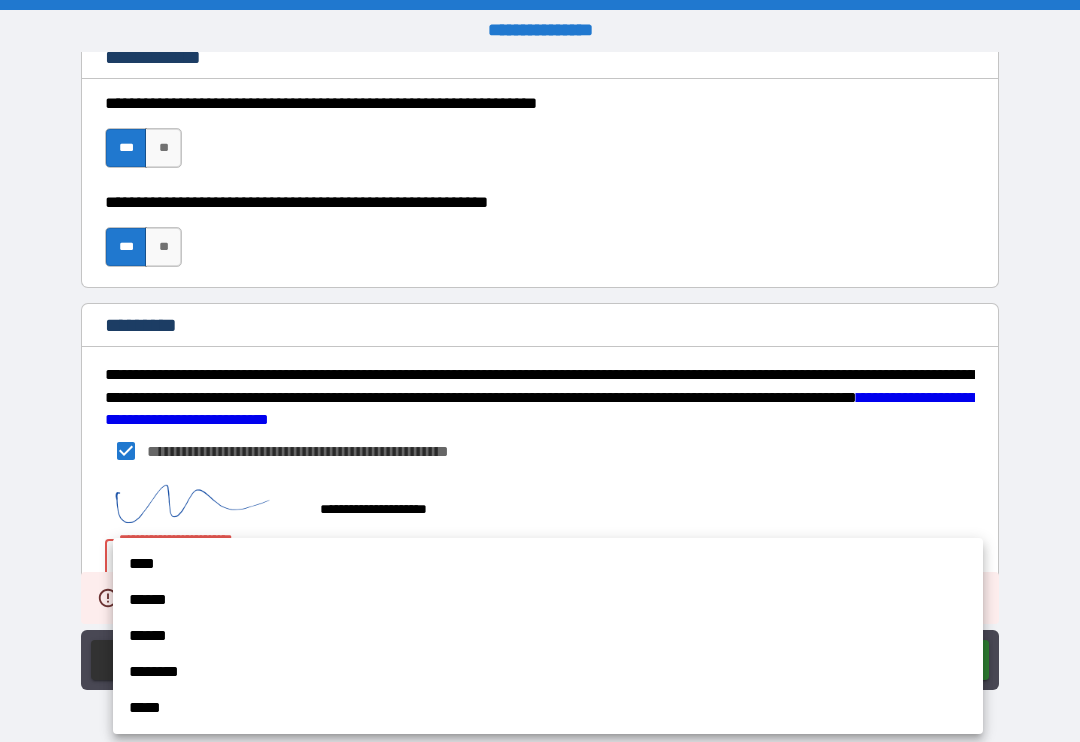 click on "******" at bounding box center (548, 600) 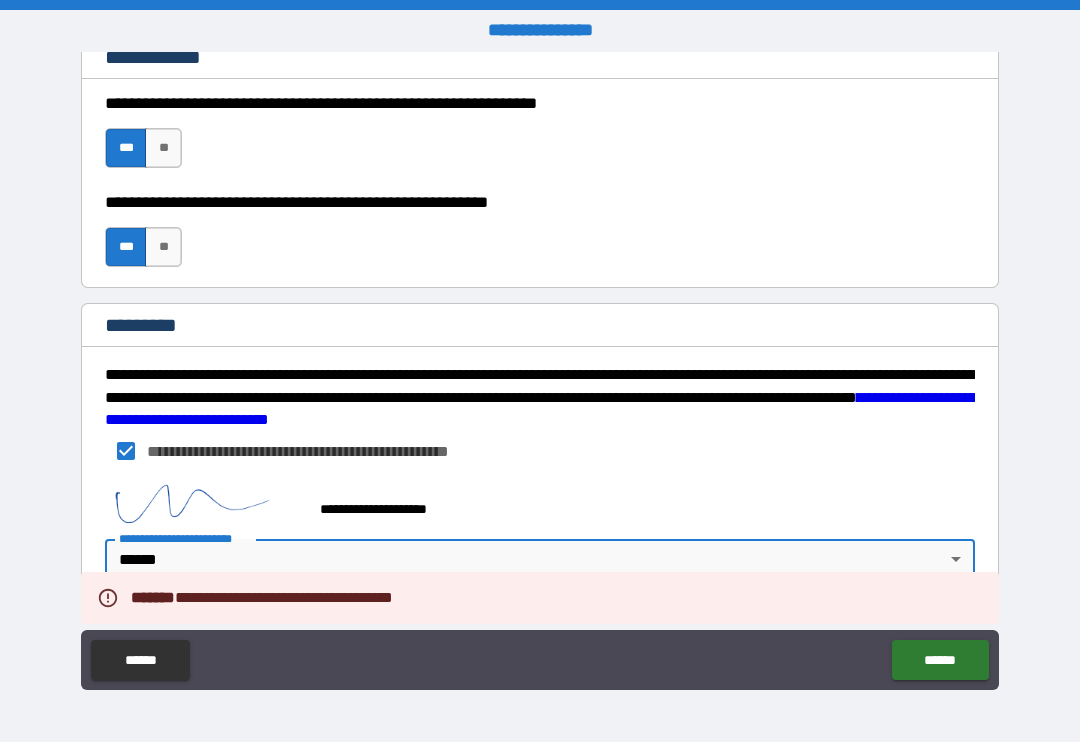 click on "******" at bounding box center (940, 660) 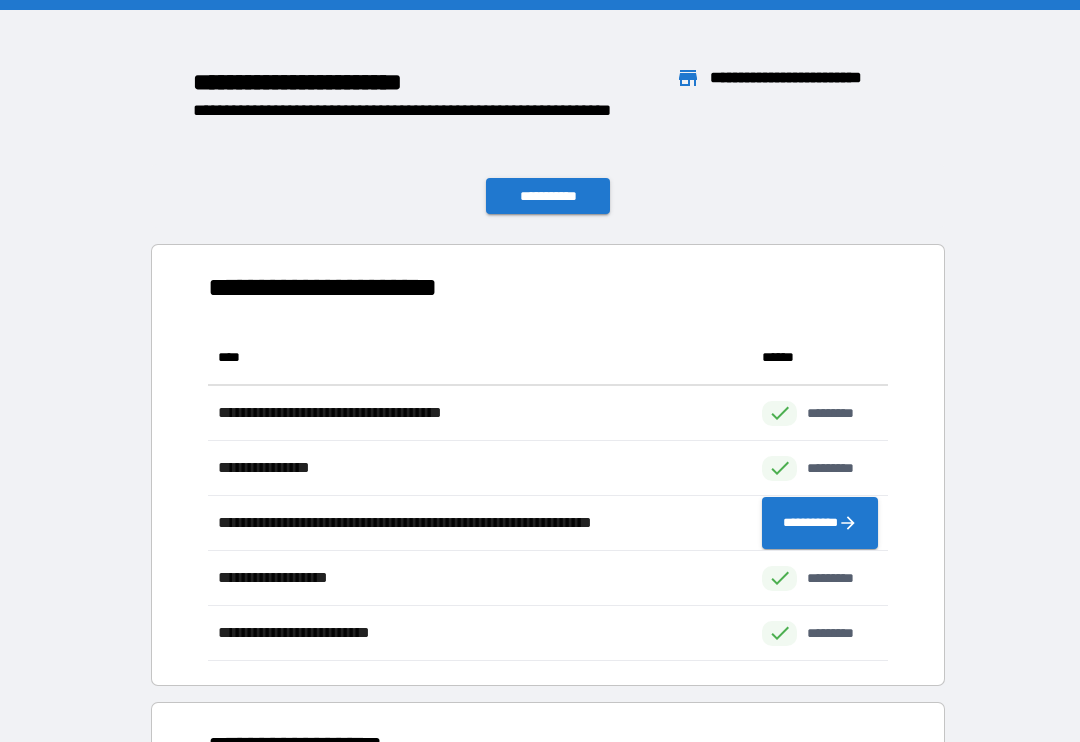 scroll, scrollTop: 1, scrollLeft: 1, axis: both 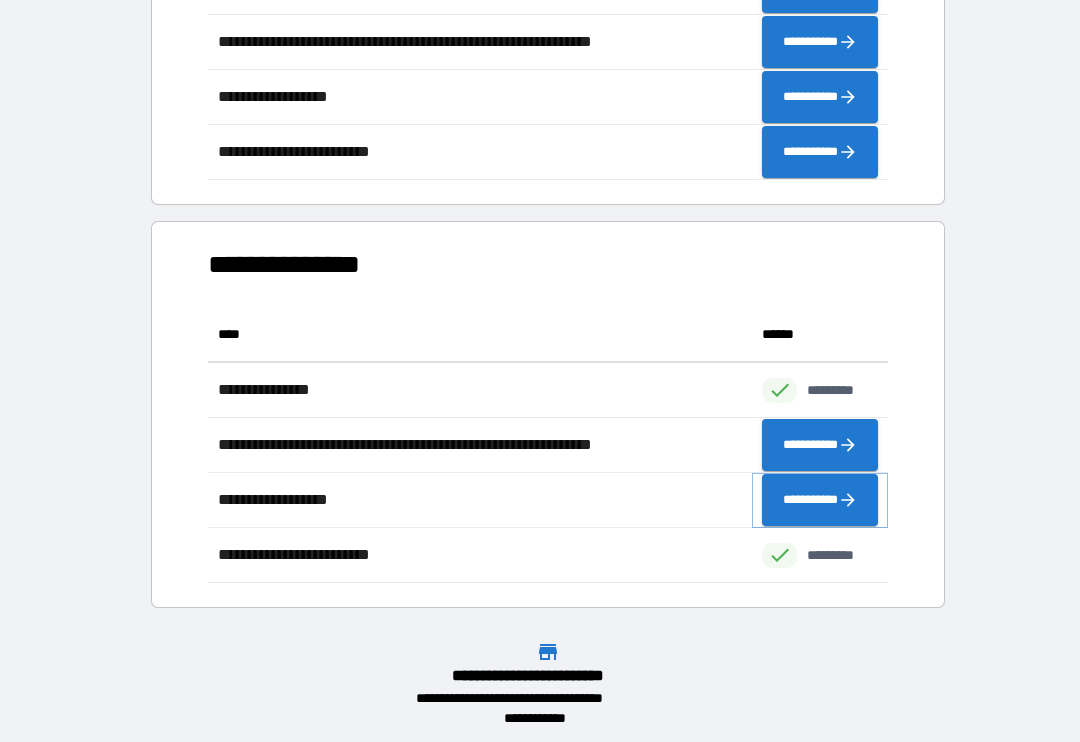 click on "**********" at bounding box center (820, 500) 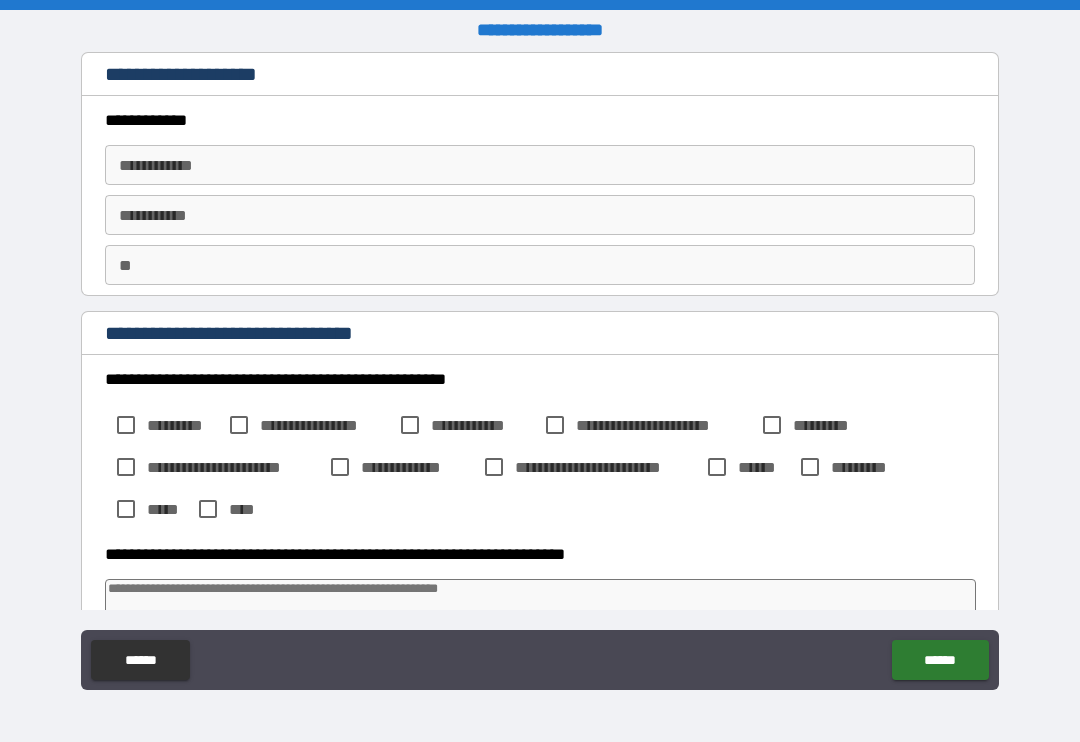 type on "*" 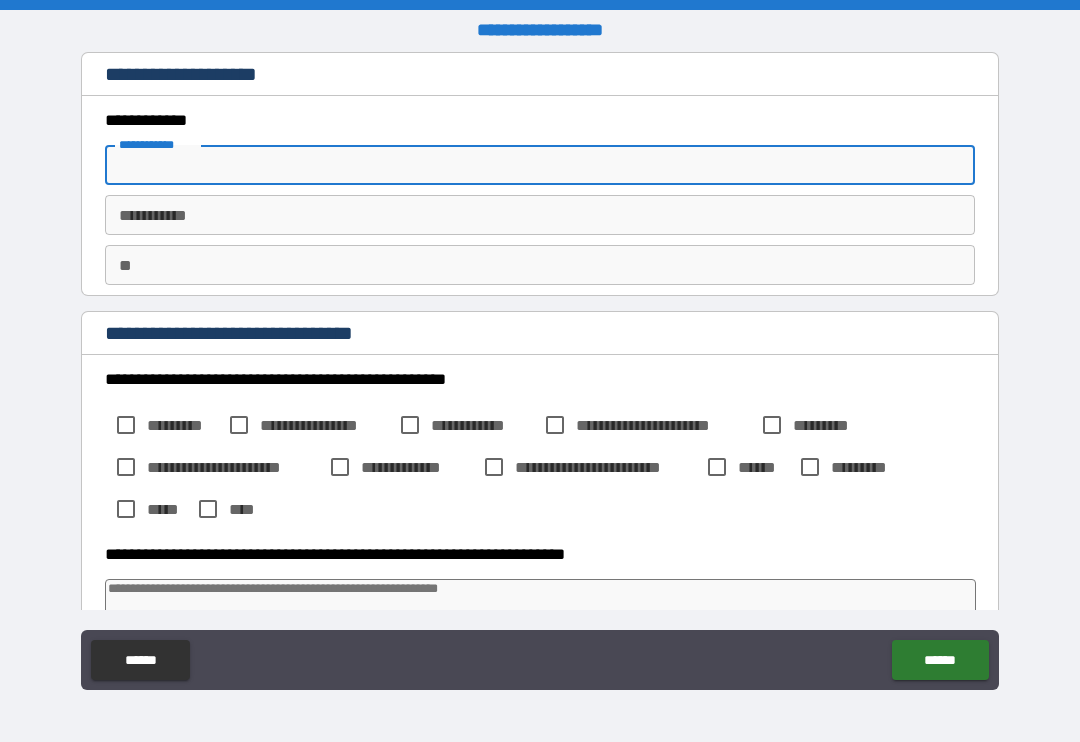 type on "*" 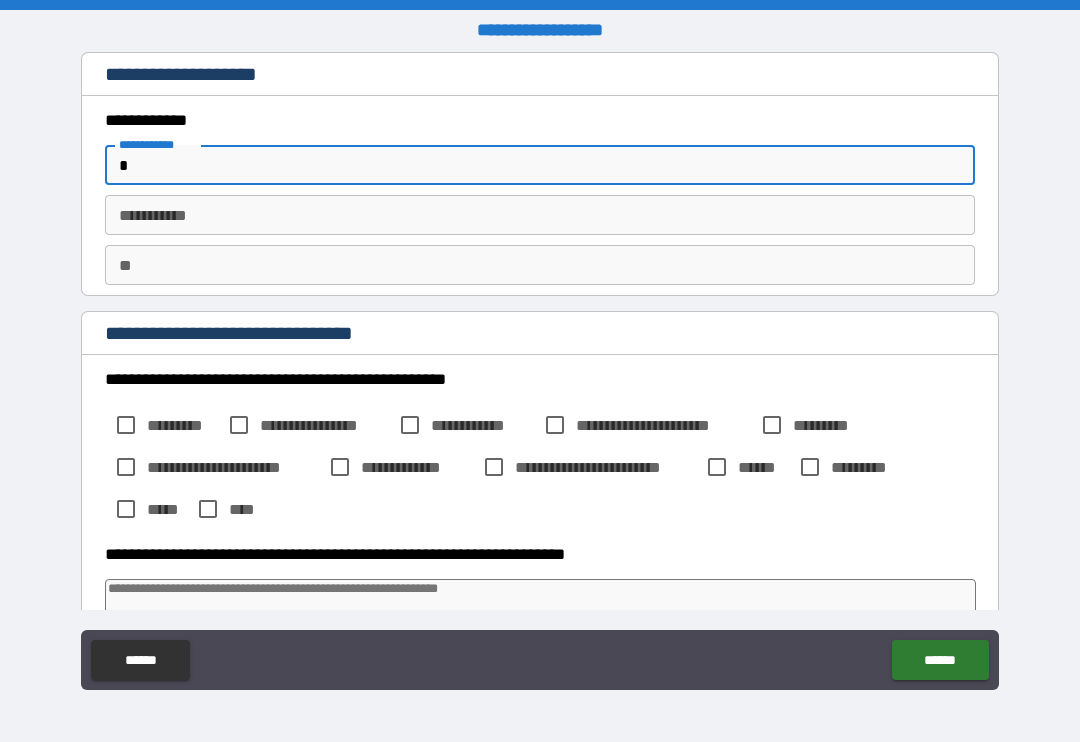 type on "*" 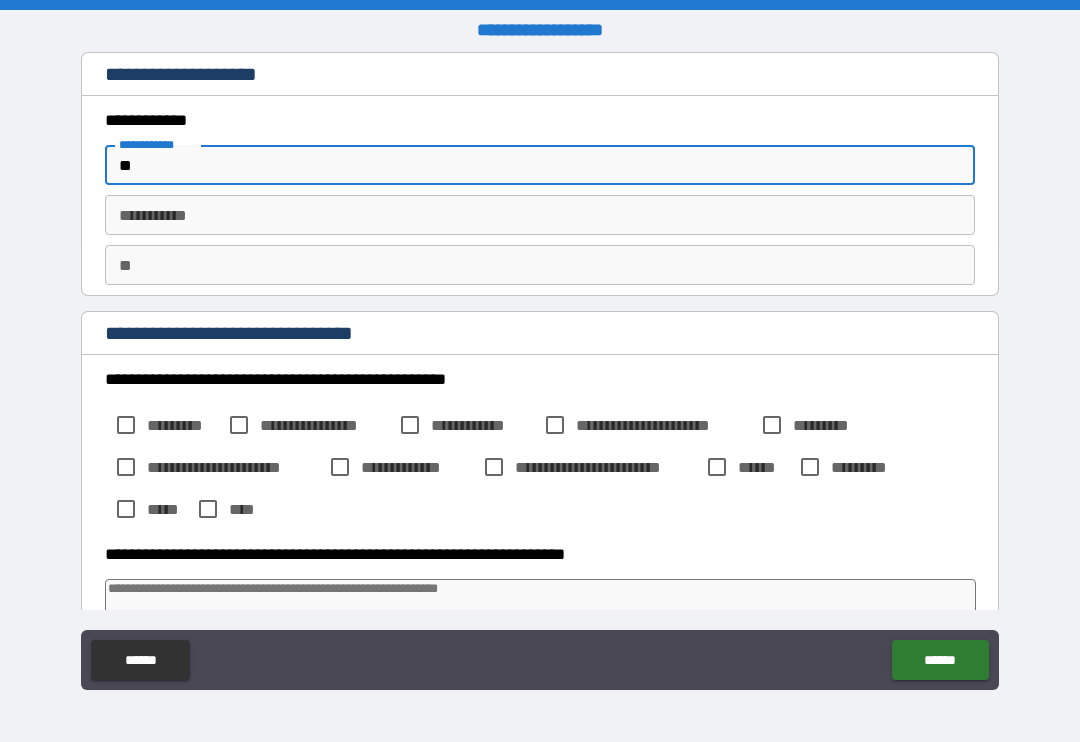 type on "*" 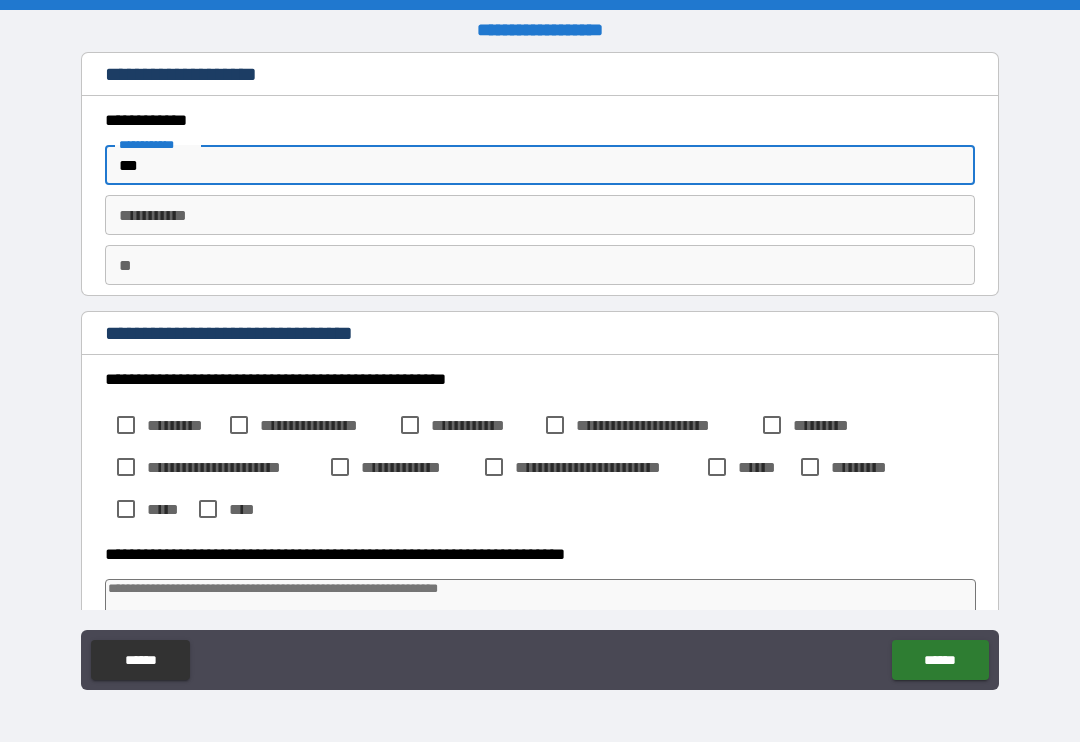 type on "*" 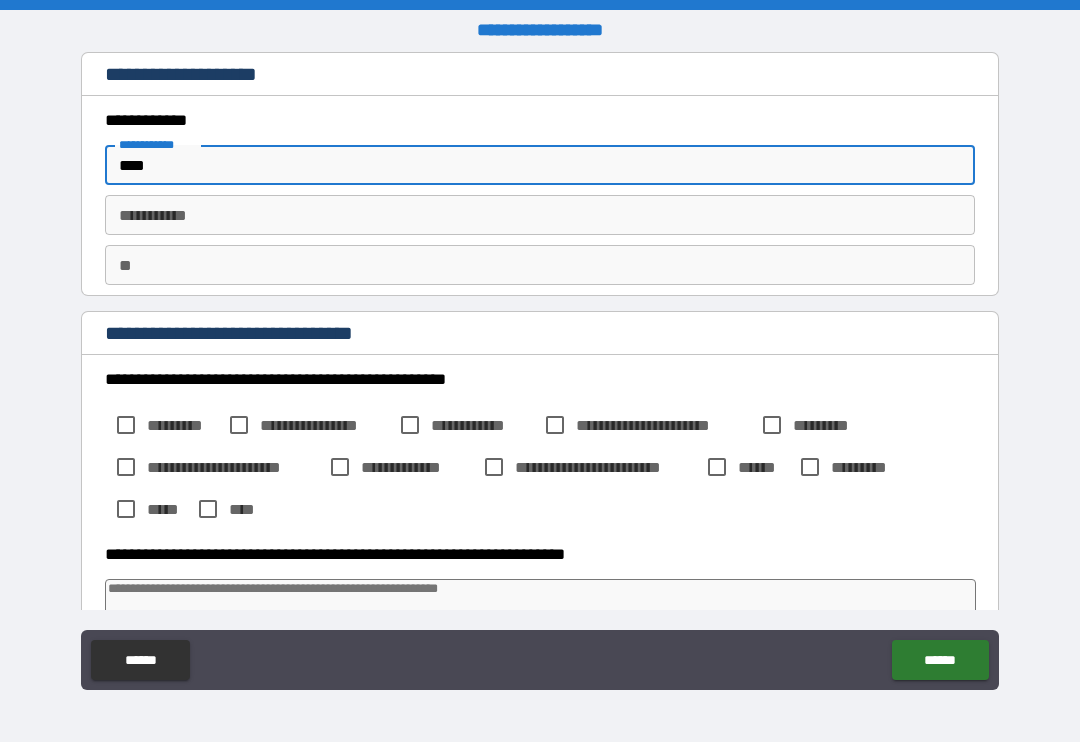 type on "*" 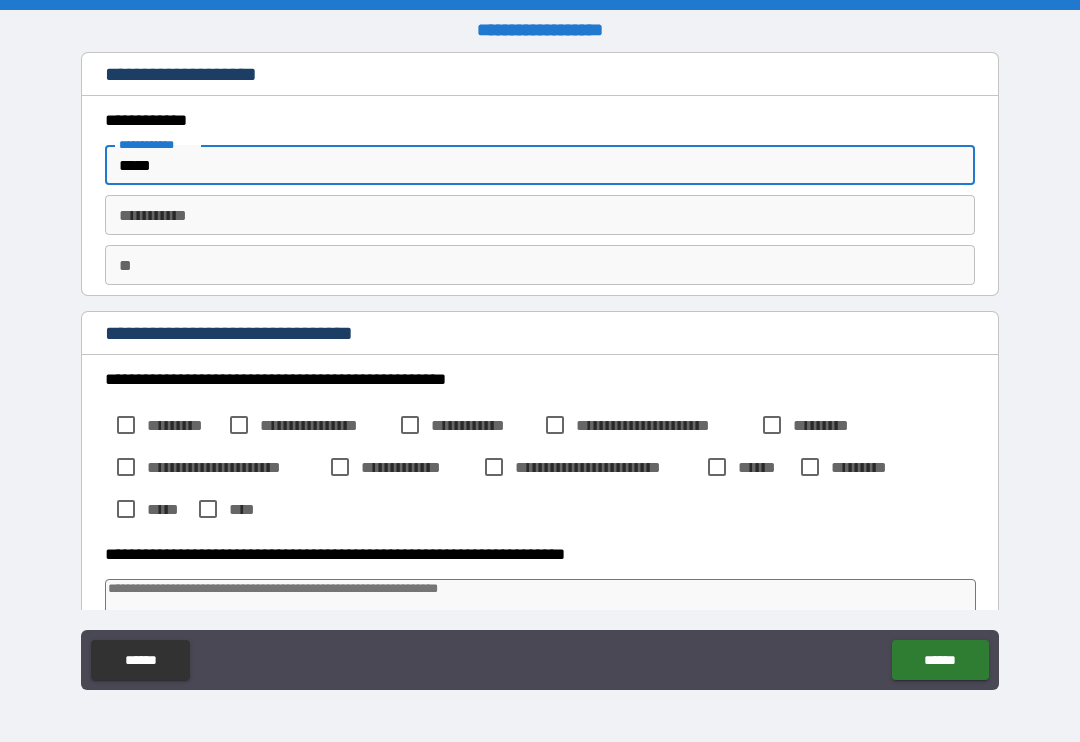 type on "*" 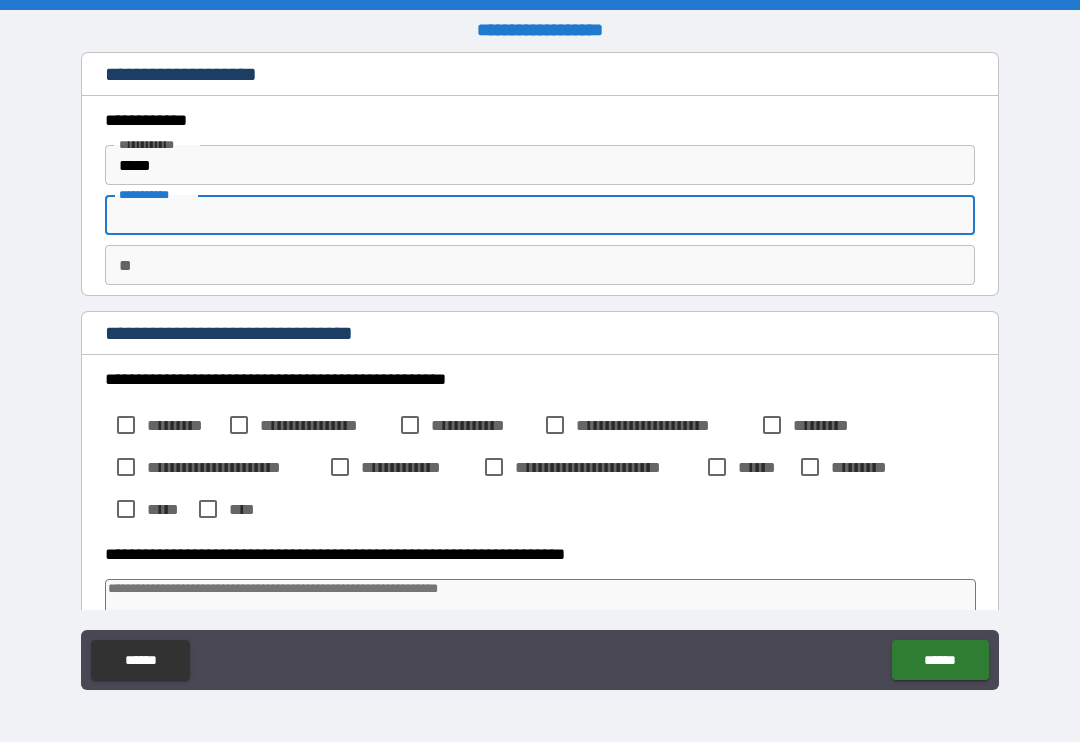 type on "*" 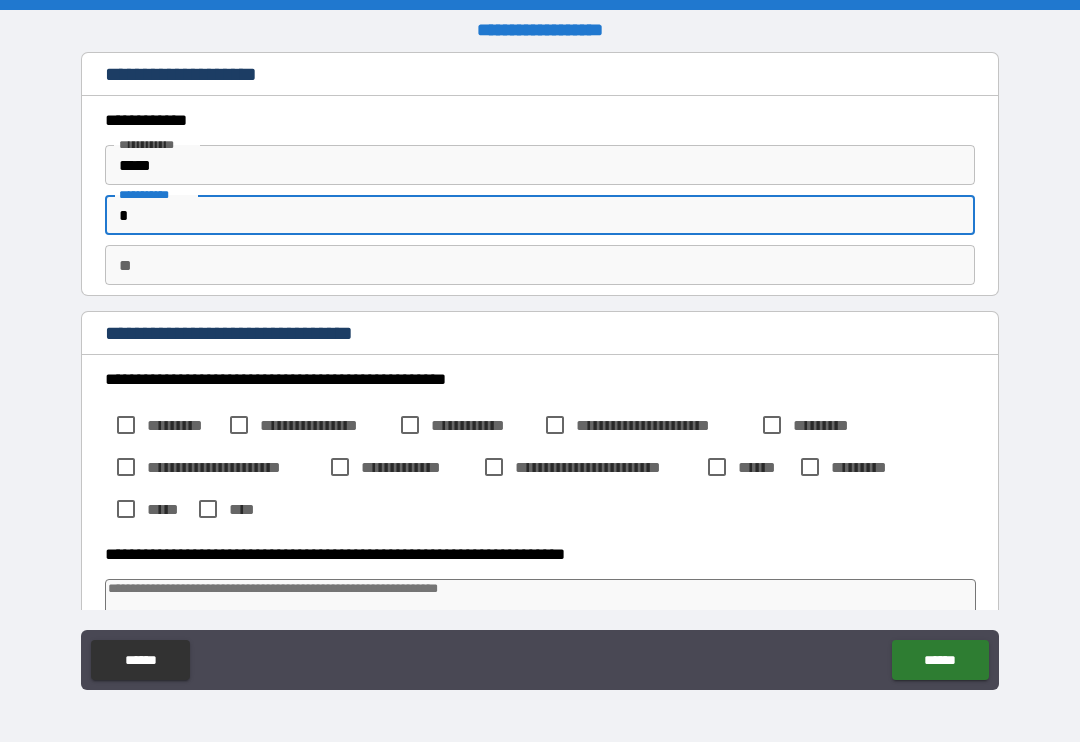 type on "*" 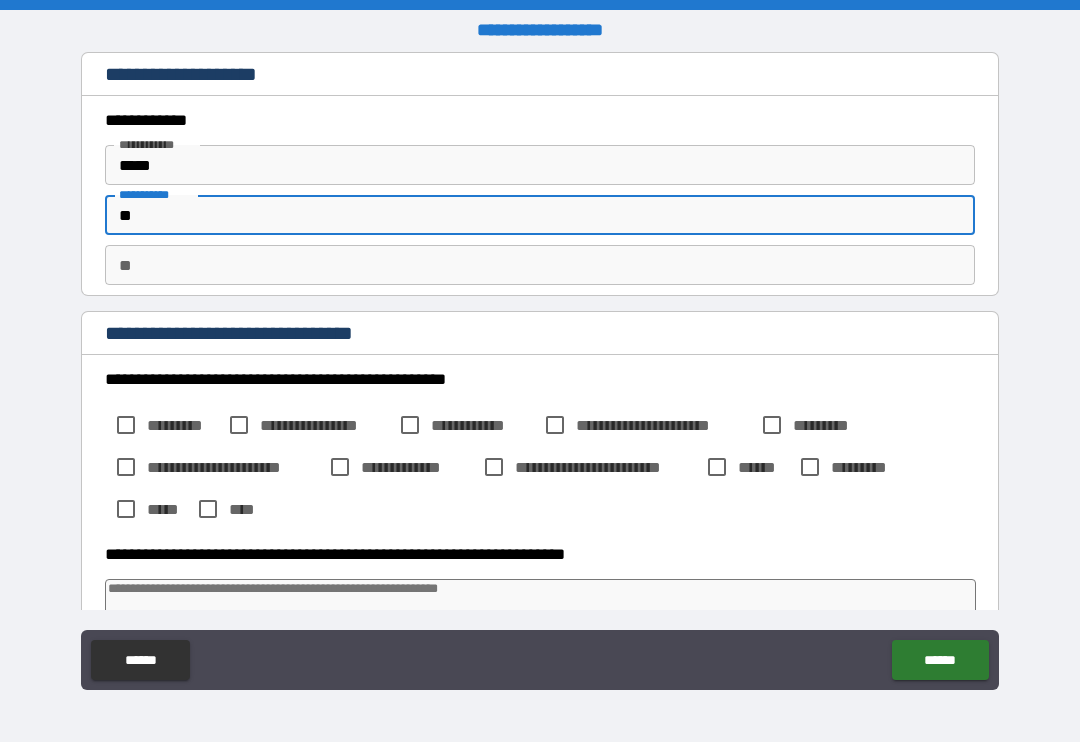 type on "*" 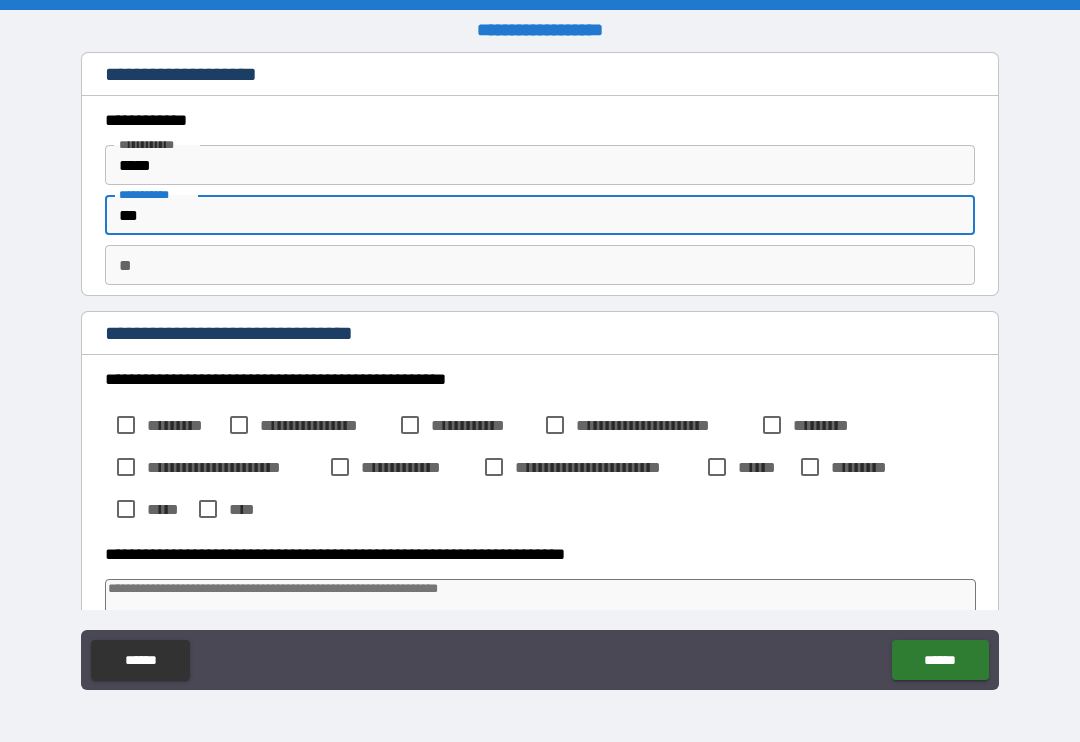 type on "*" 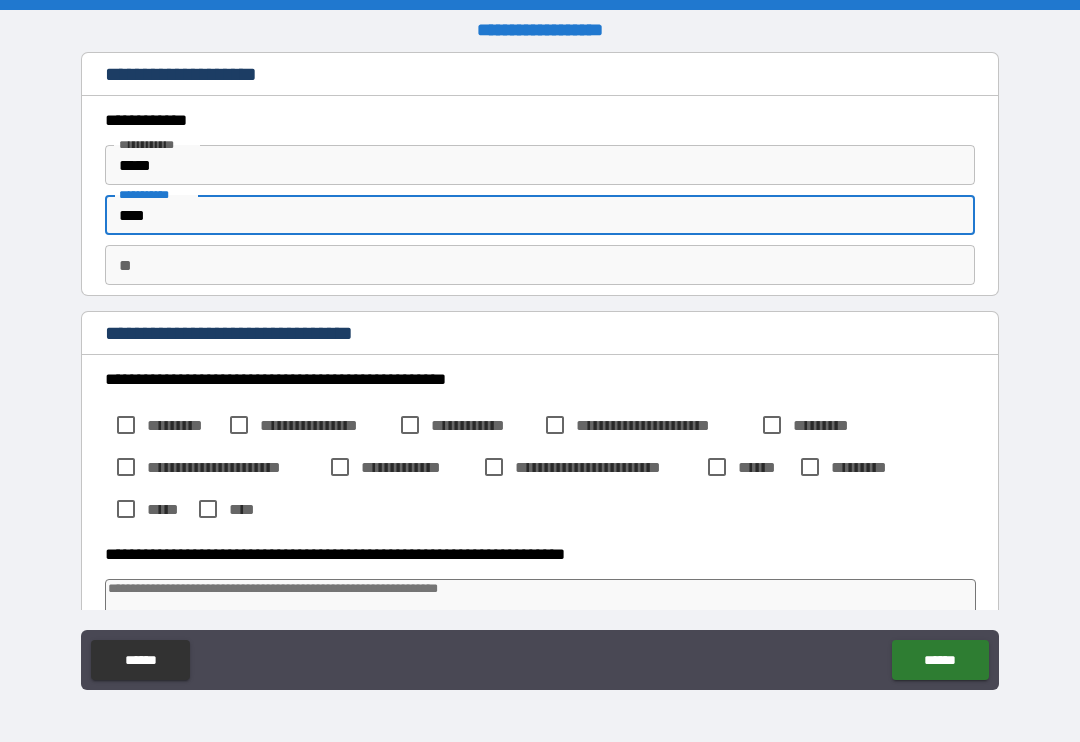 type on "*" 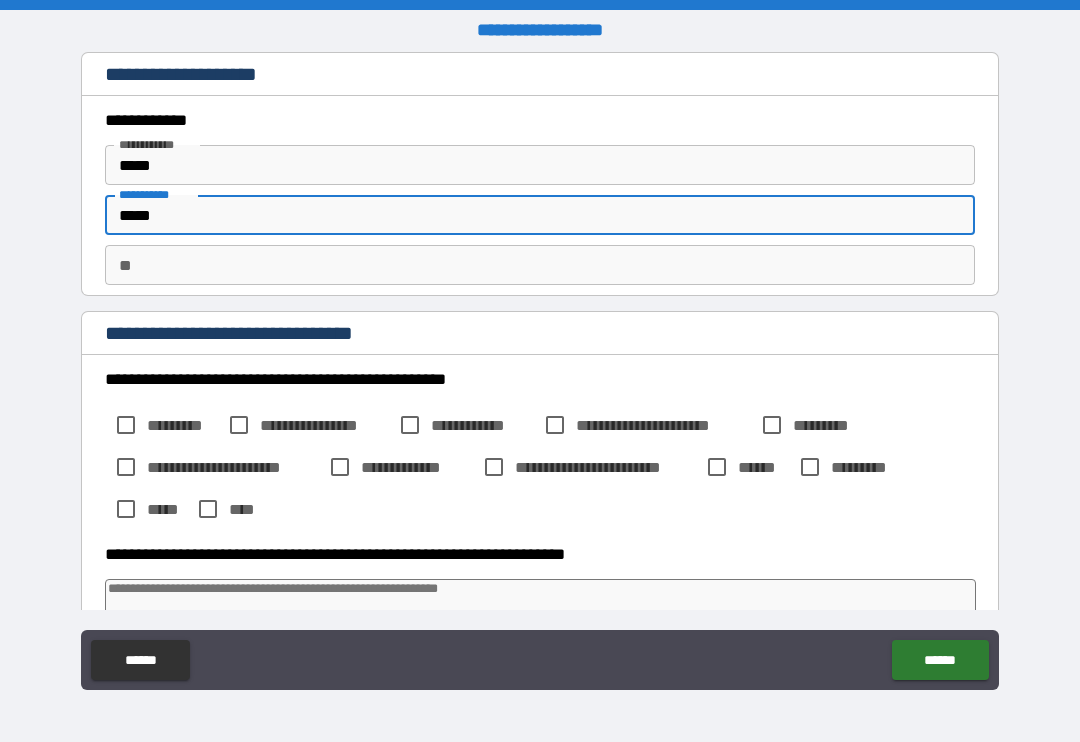 type on "*" 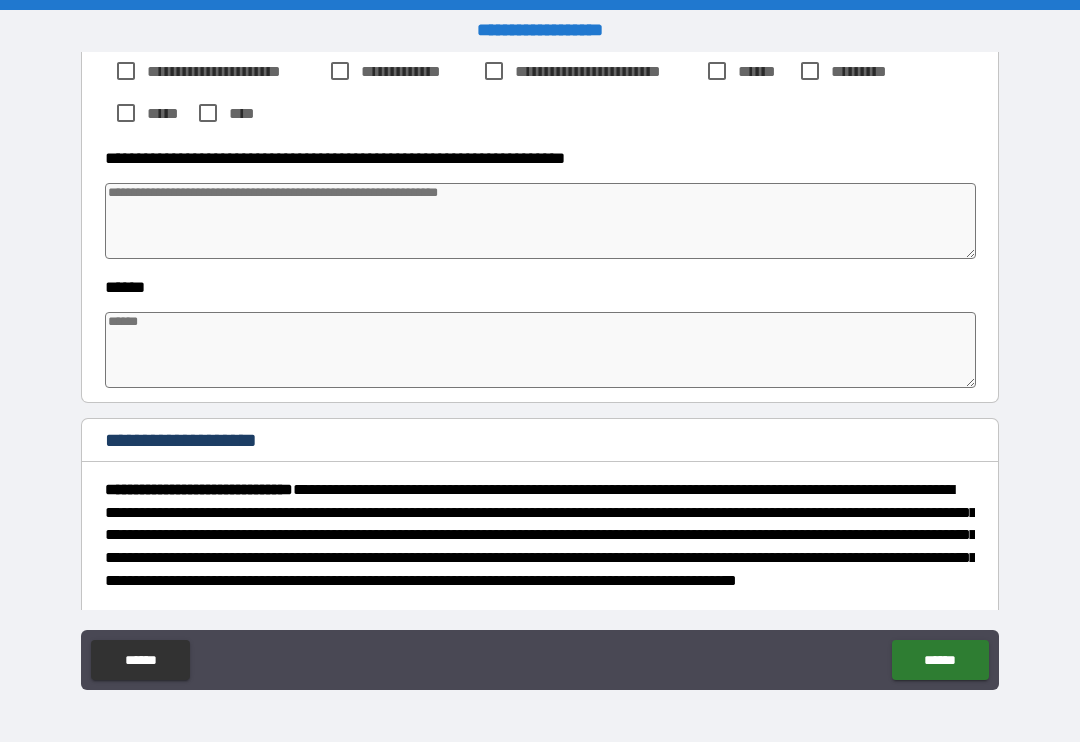 scroll, scrollTop: 395, scrollLeft: 0, axis: vertical 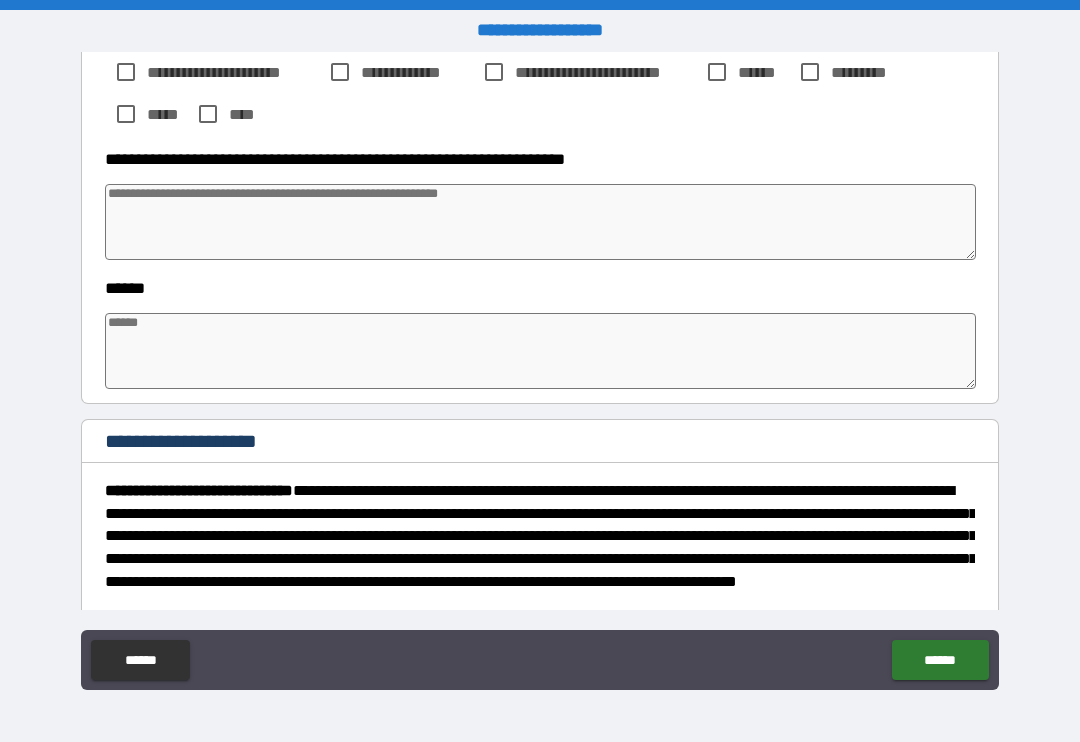 type on "*****" 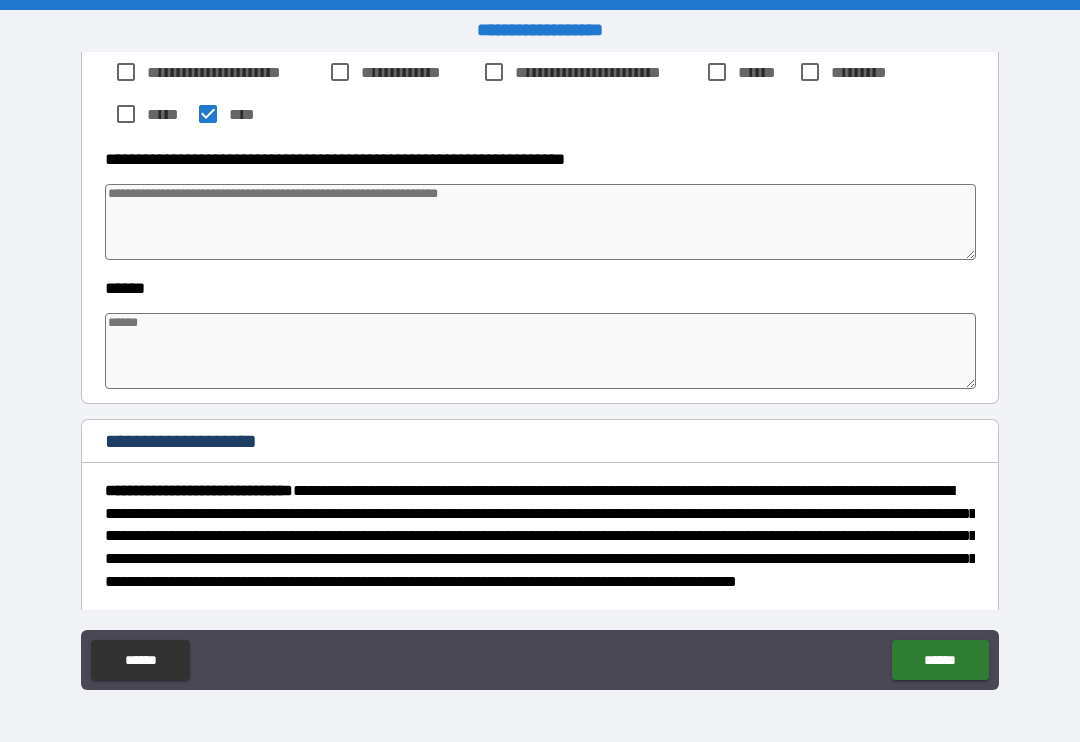 type on "*" 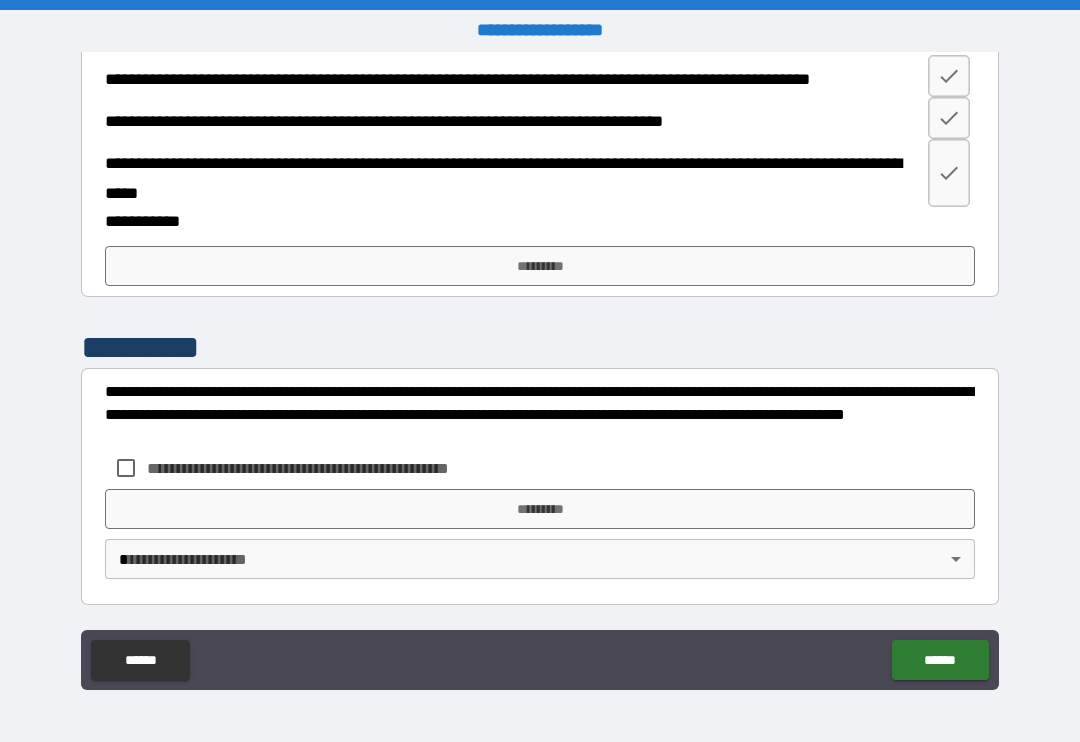 scroll, scrollTop: 1326, scrollLeft: 0, axis: vertical 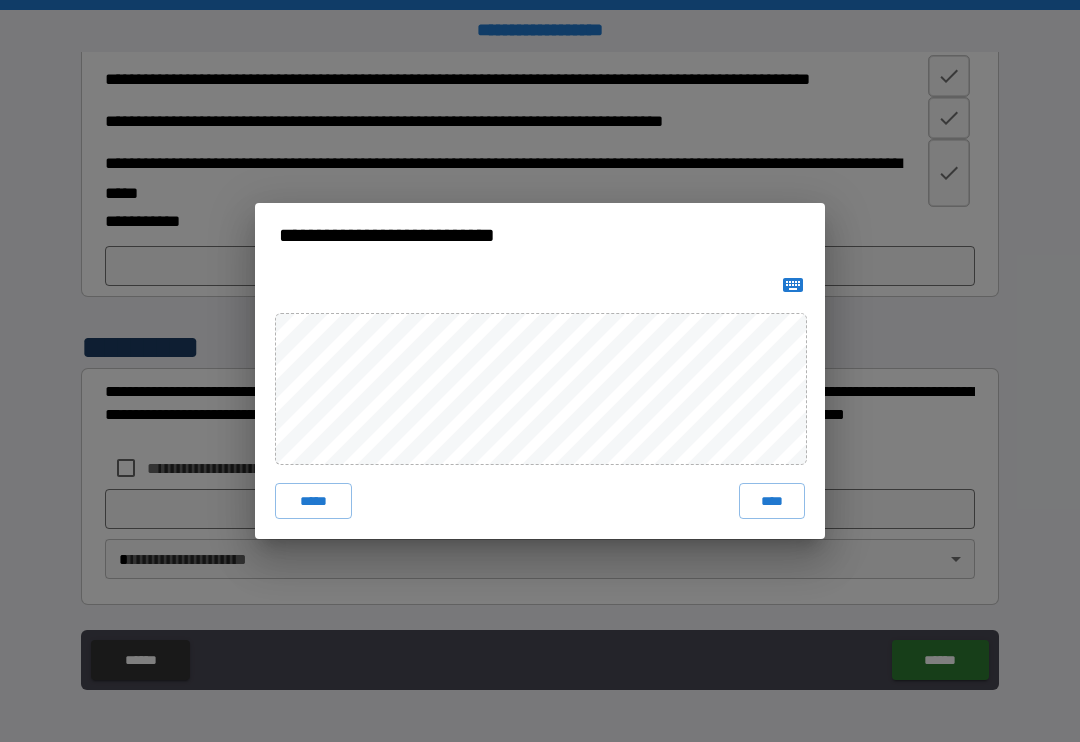 click on "****" at bounding box center [772, 501] 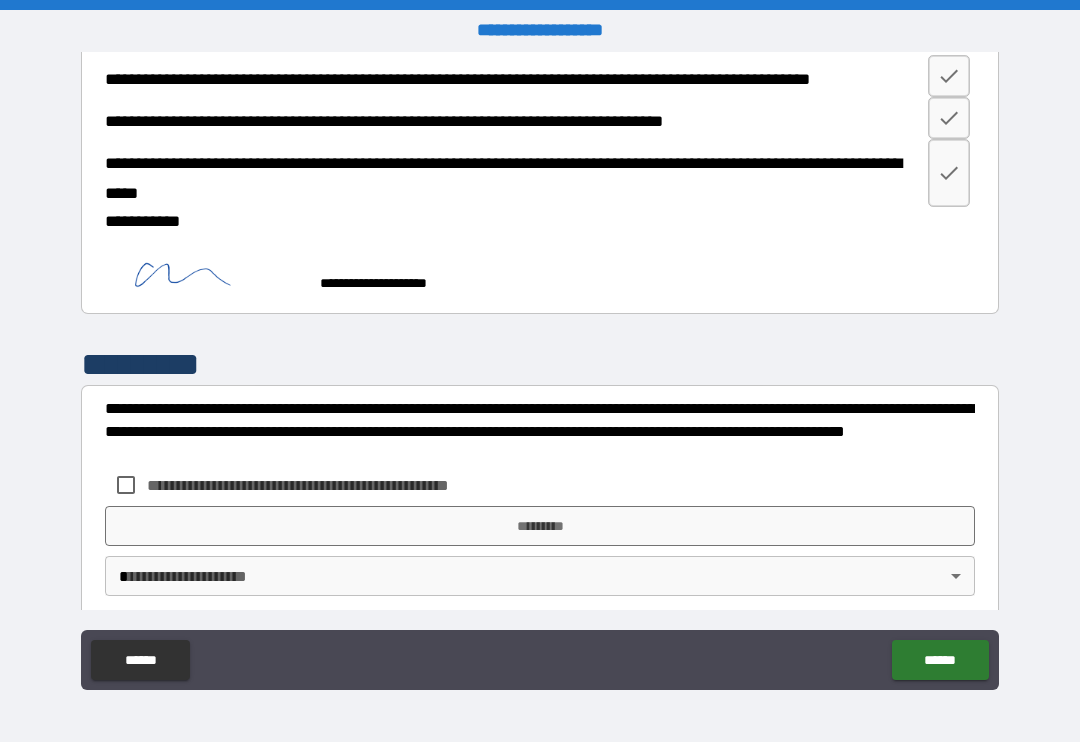 scroll, scrollTop: 1316, scrollLeft: 0, axis: vertical 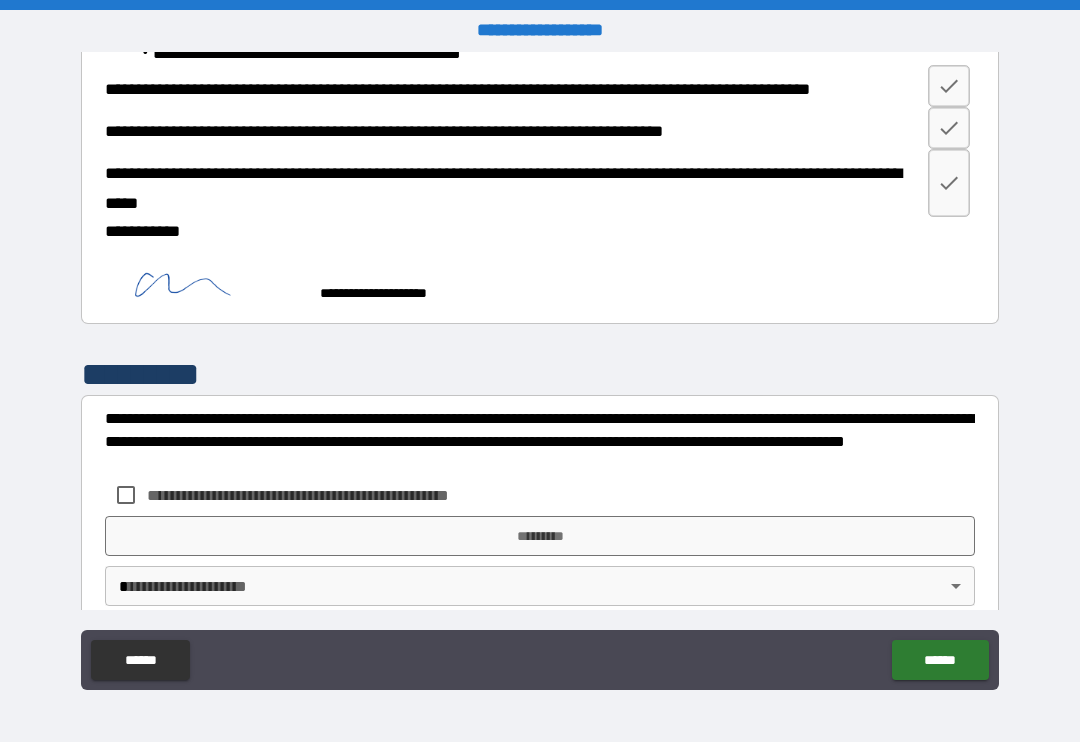 type on "*" 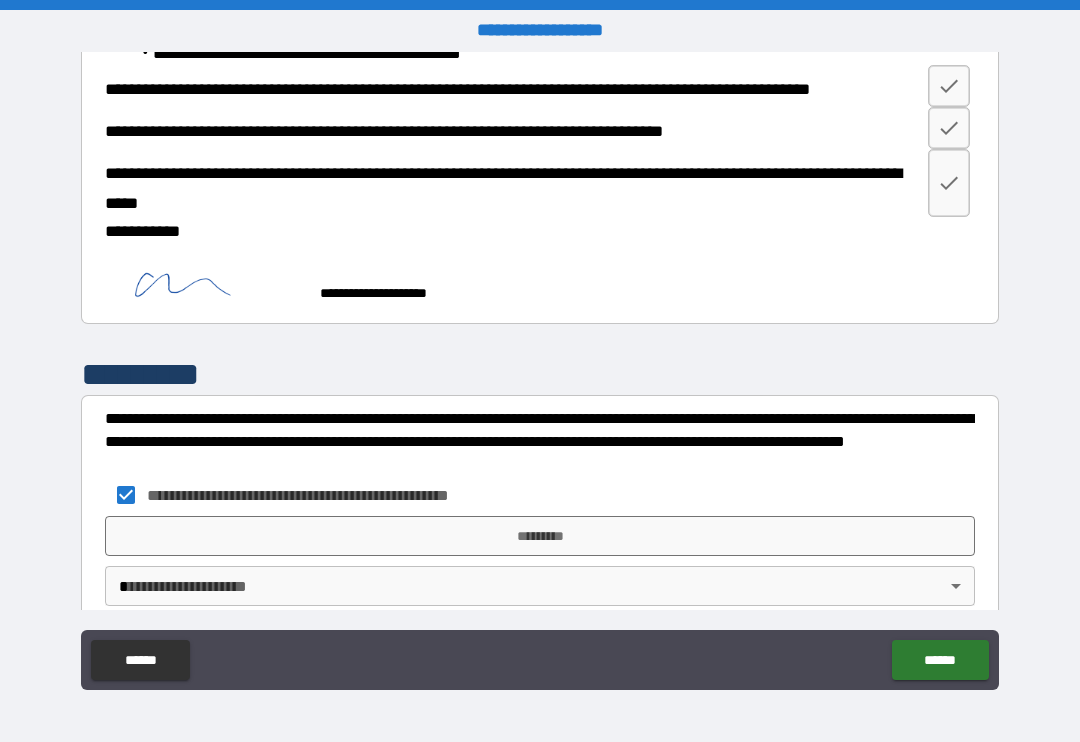 type on "*" 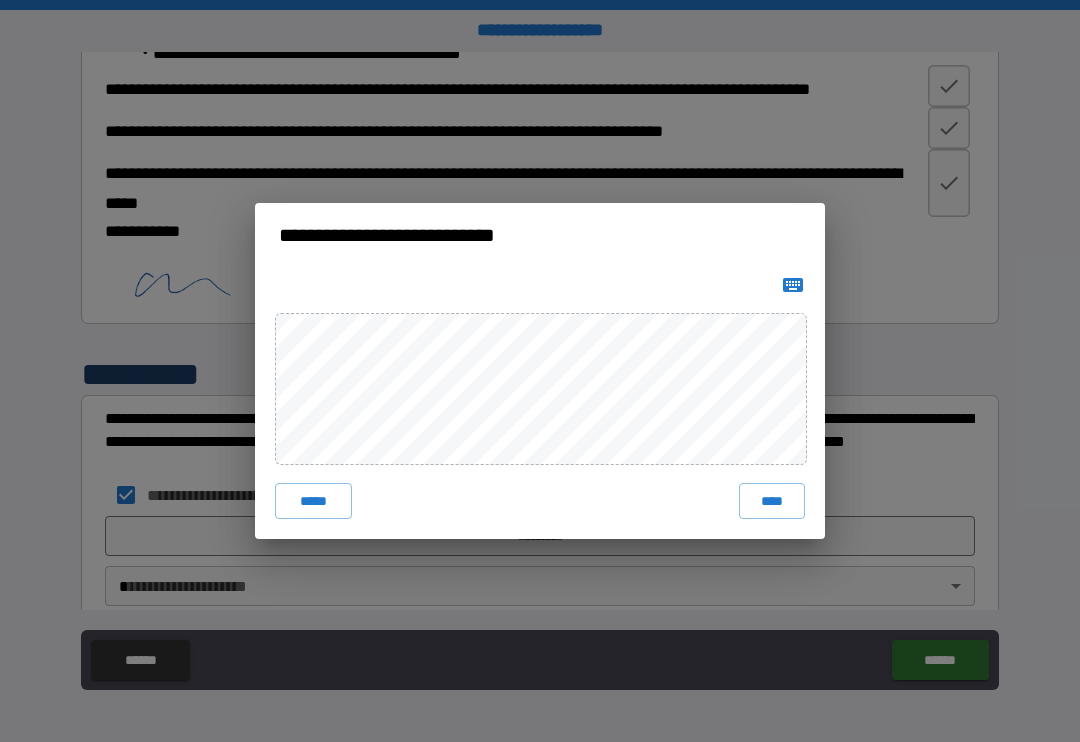 click on "****" at bounding box center (772, 501) 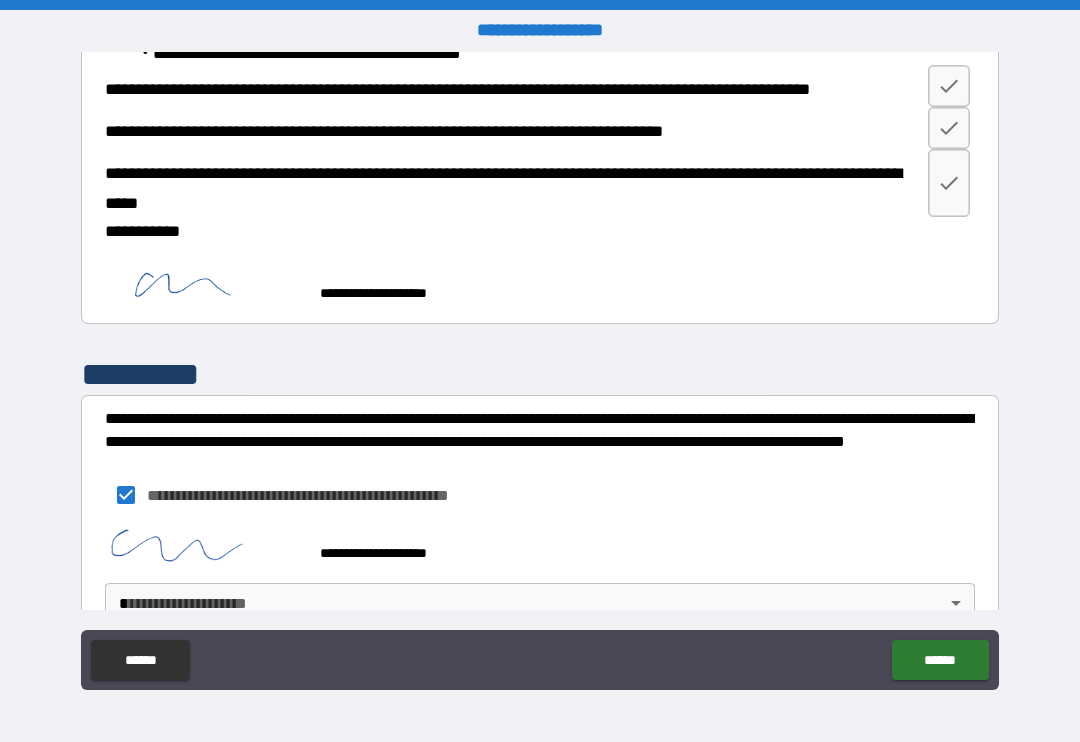 type on "*" 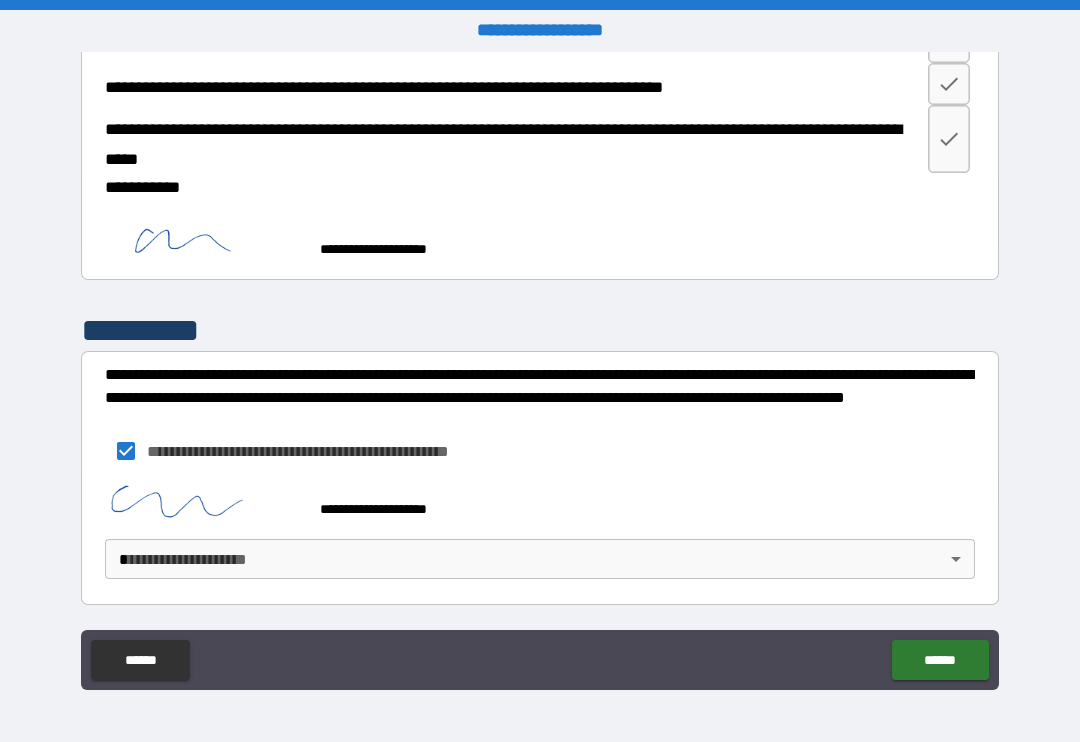scroll, scrollTop: 1360, scrollLeft: 0, axis: vertical 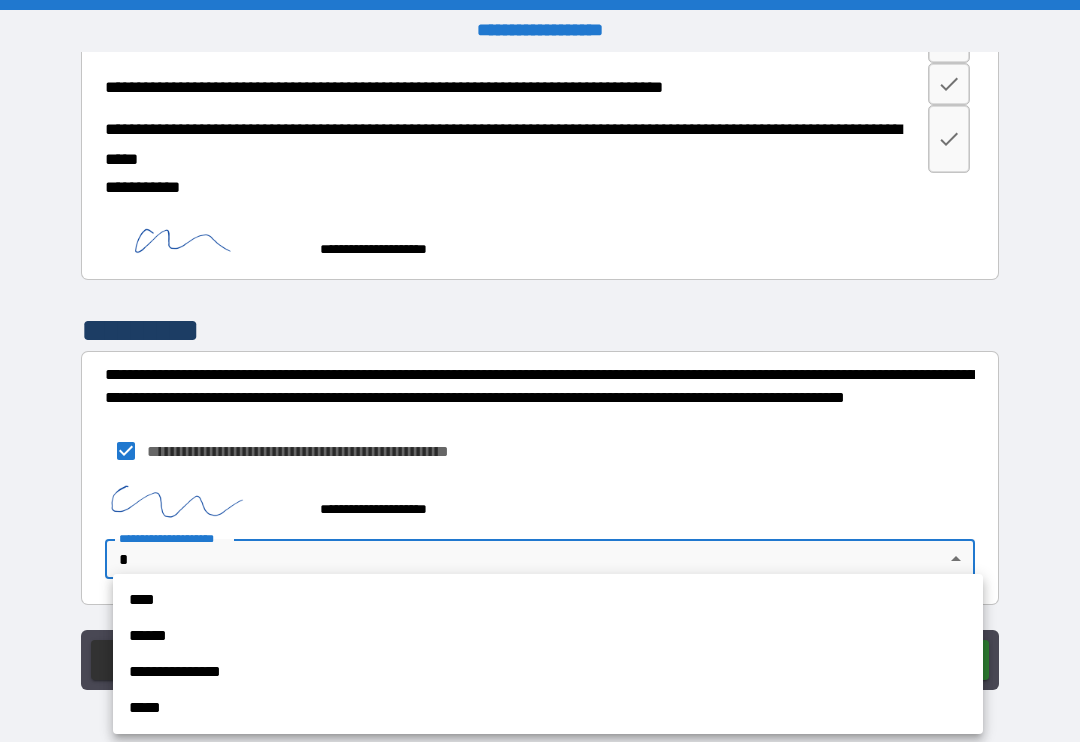 click on "**********" at bounding box center [548, 672] 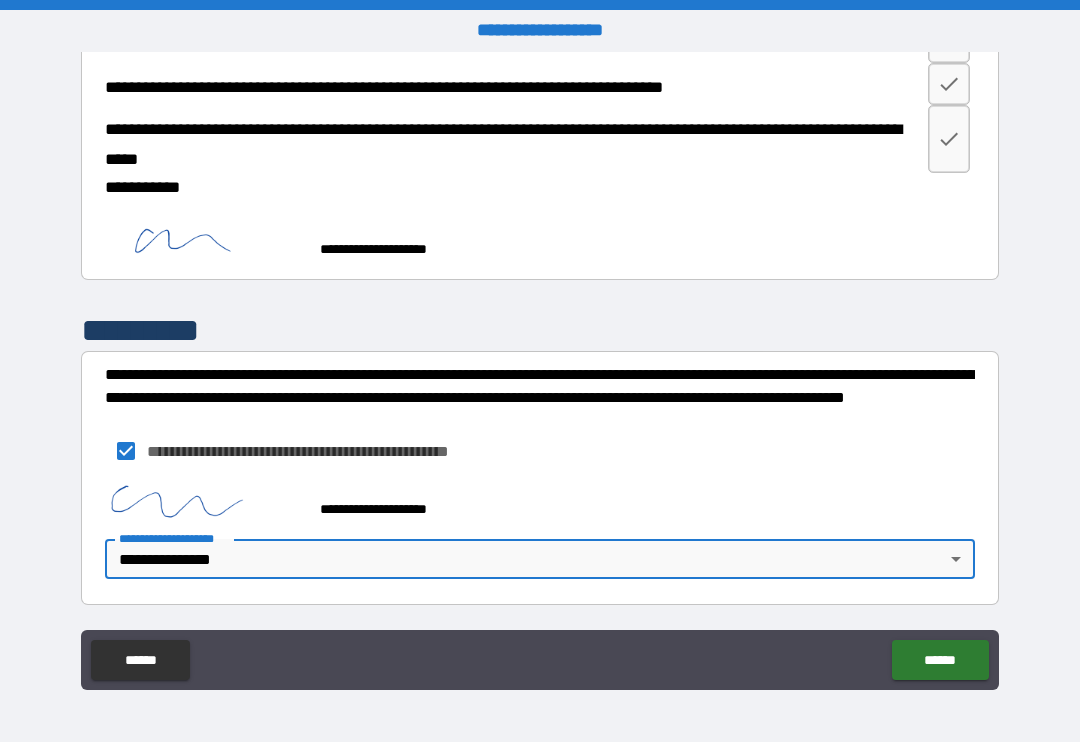 type on "*" 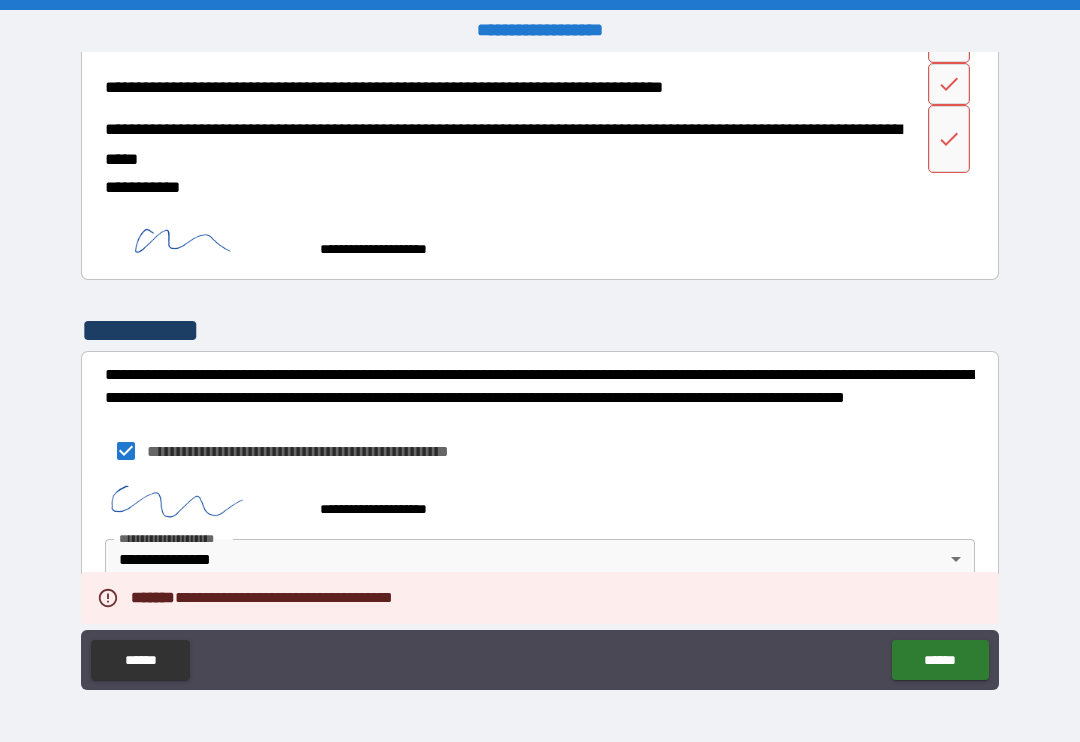 type on "*" 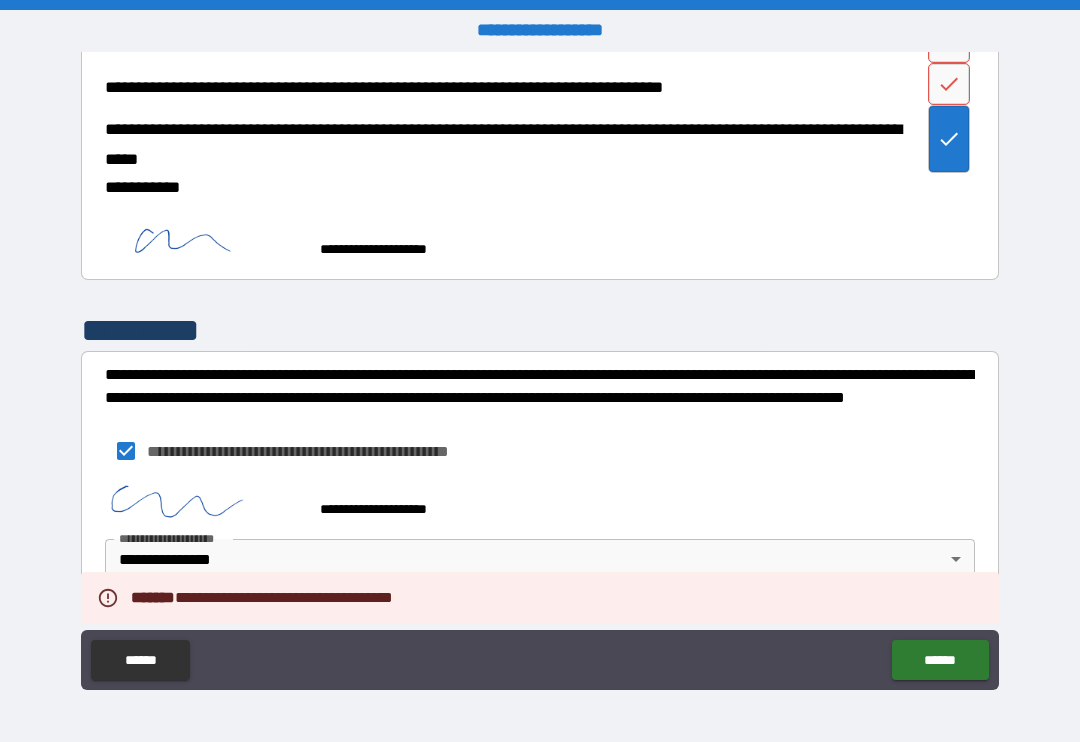 click 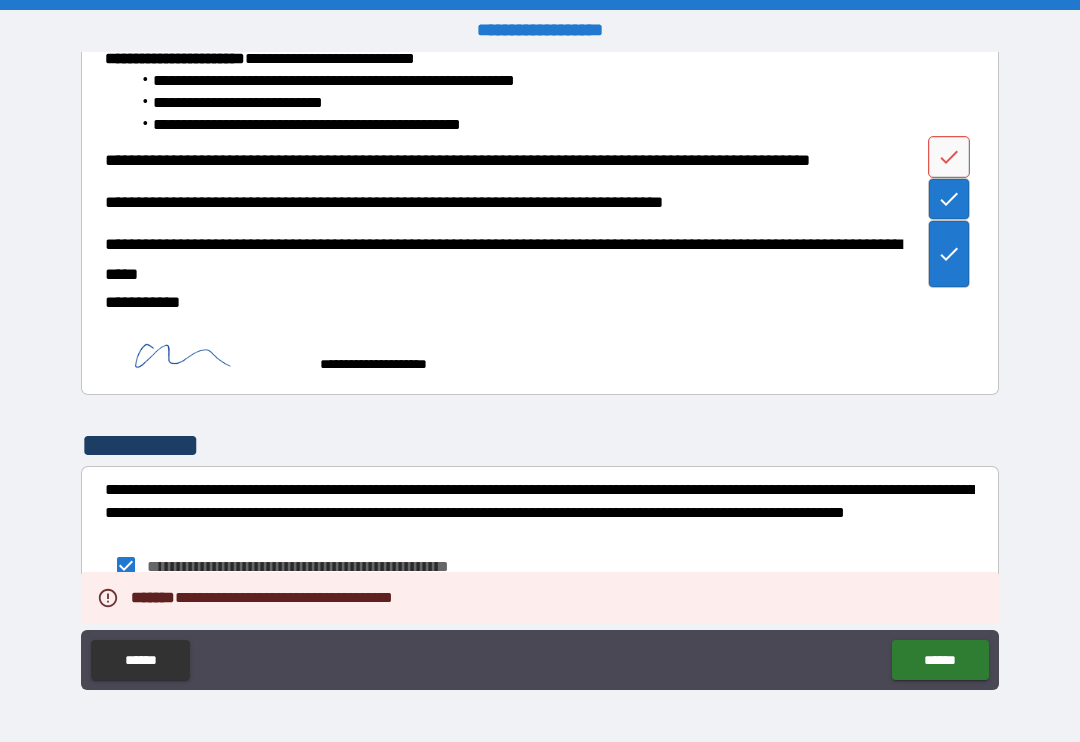 scroll, scrollTop: 1242, scrollLeft: 0, axis: vertical 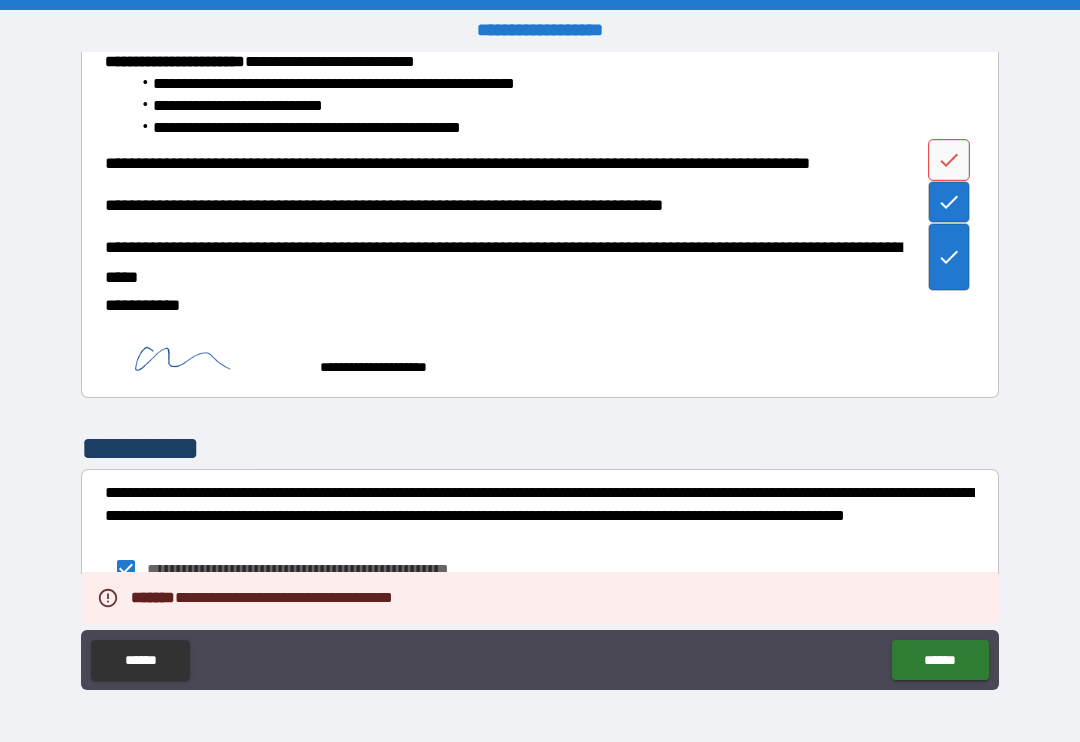 click 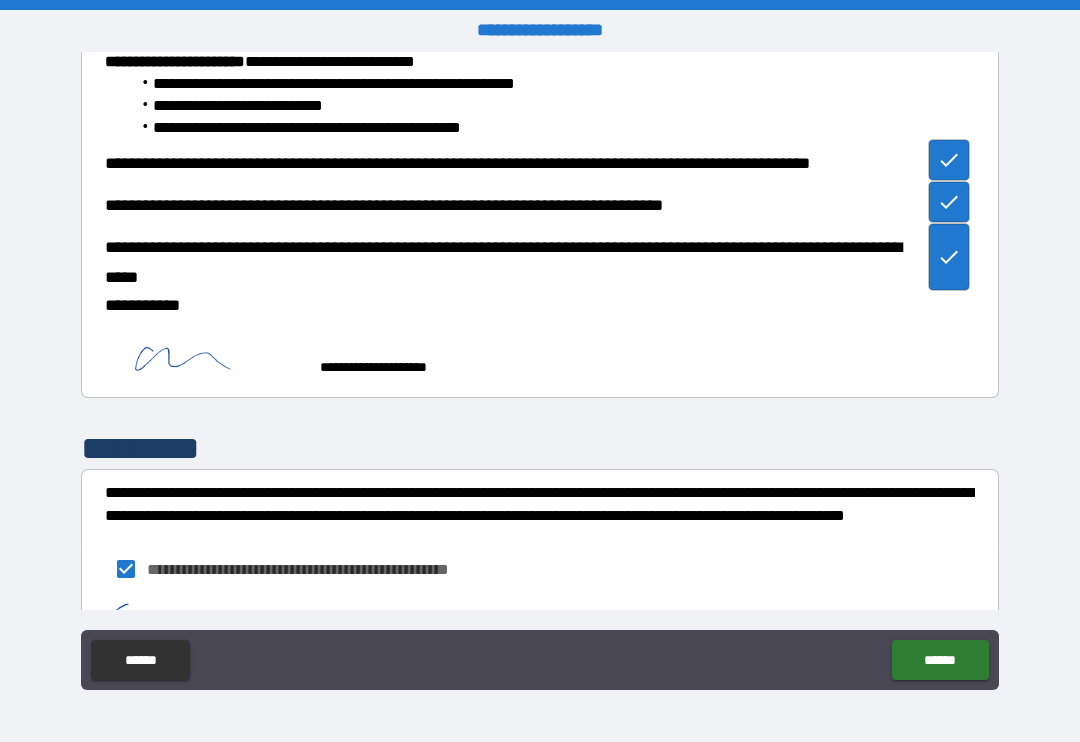click on "******" at bounding box center [940, 660] 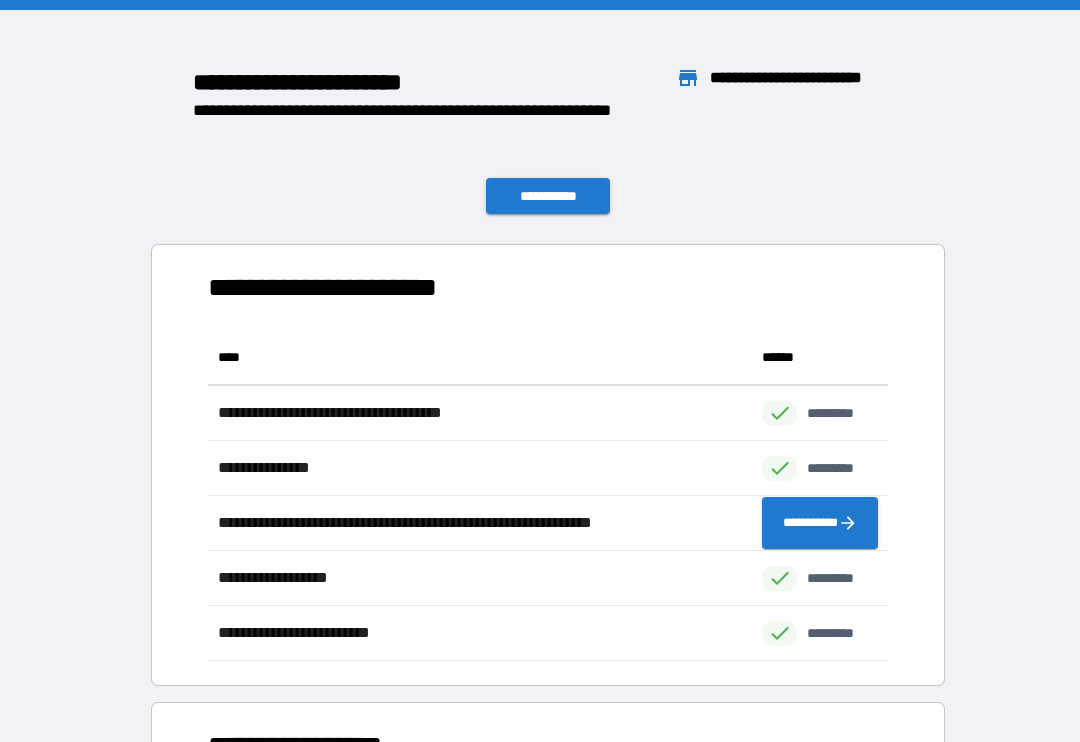 scroll, scrollTop: 1, scrollLeft: 1, axis: both 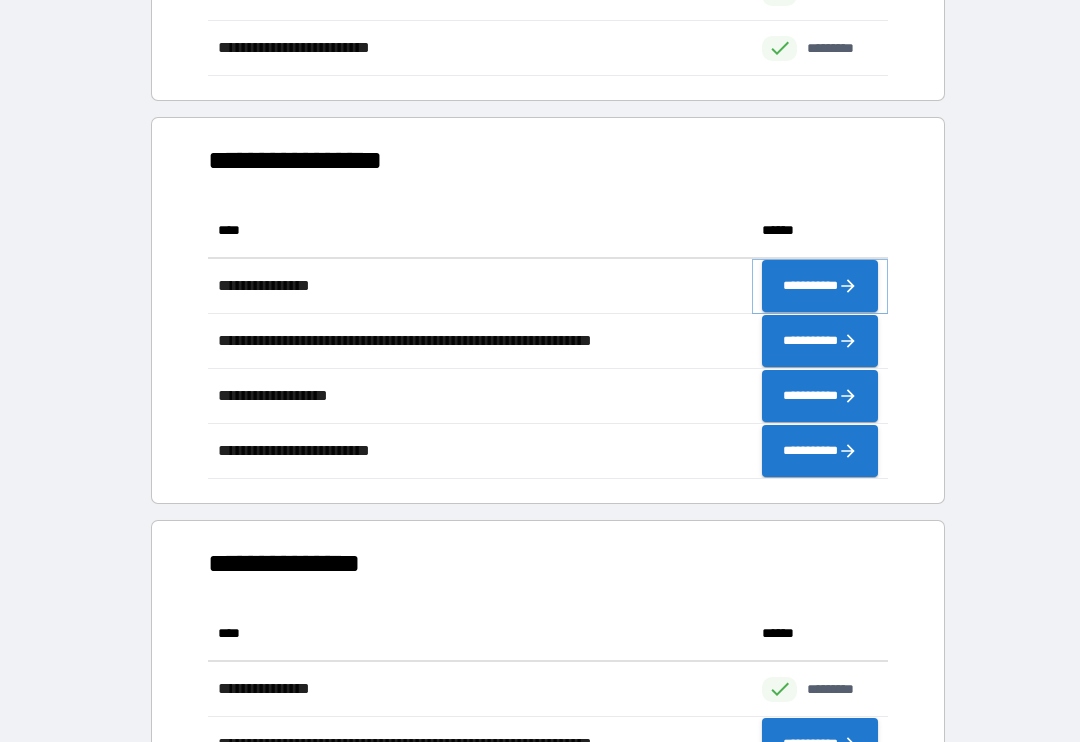click on "**********" at bounding box center [820, 286] 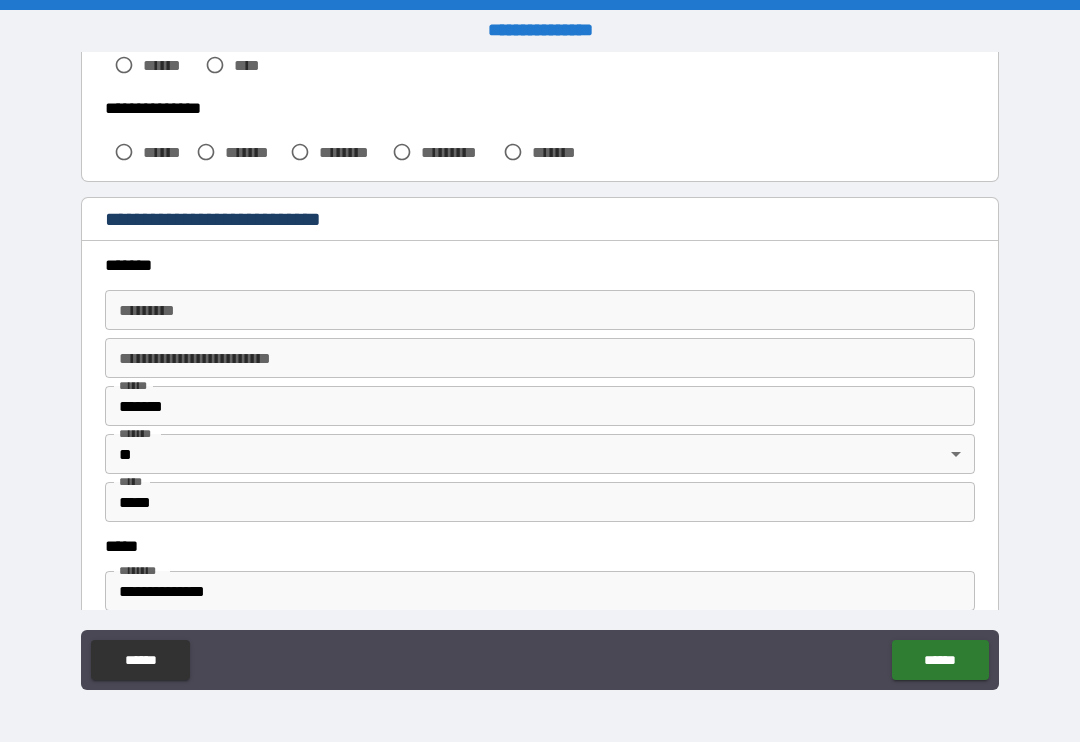 scroll, scrollTop: 552, scrollLeft: 0, axis: vertical 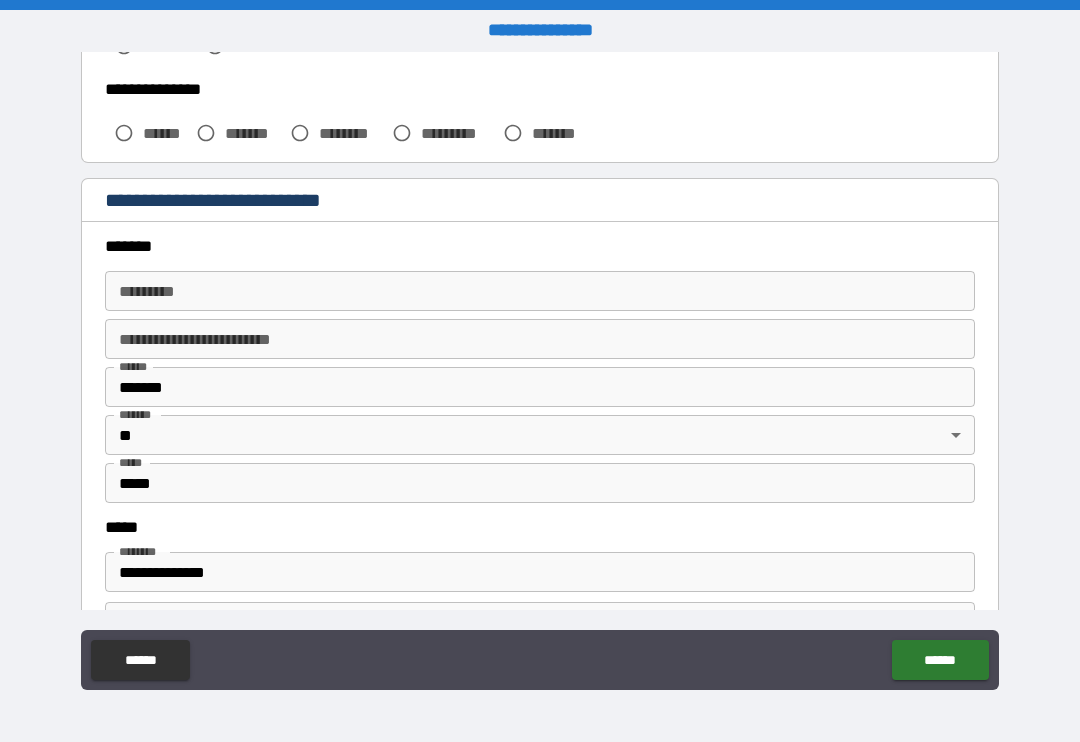 click on "*******   *" at bounding box center [540, 291] 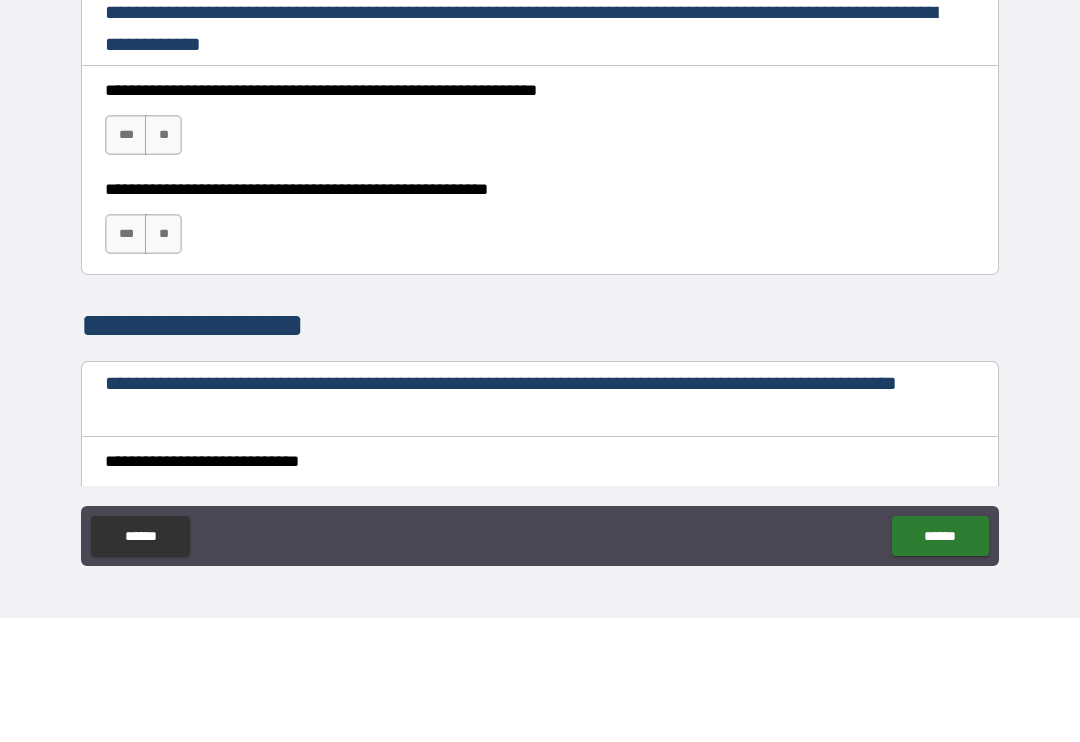 scroll, scrollTop: 1258, scrollLeft: 0, axis: vertical 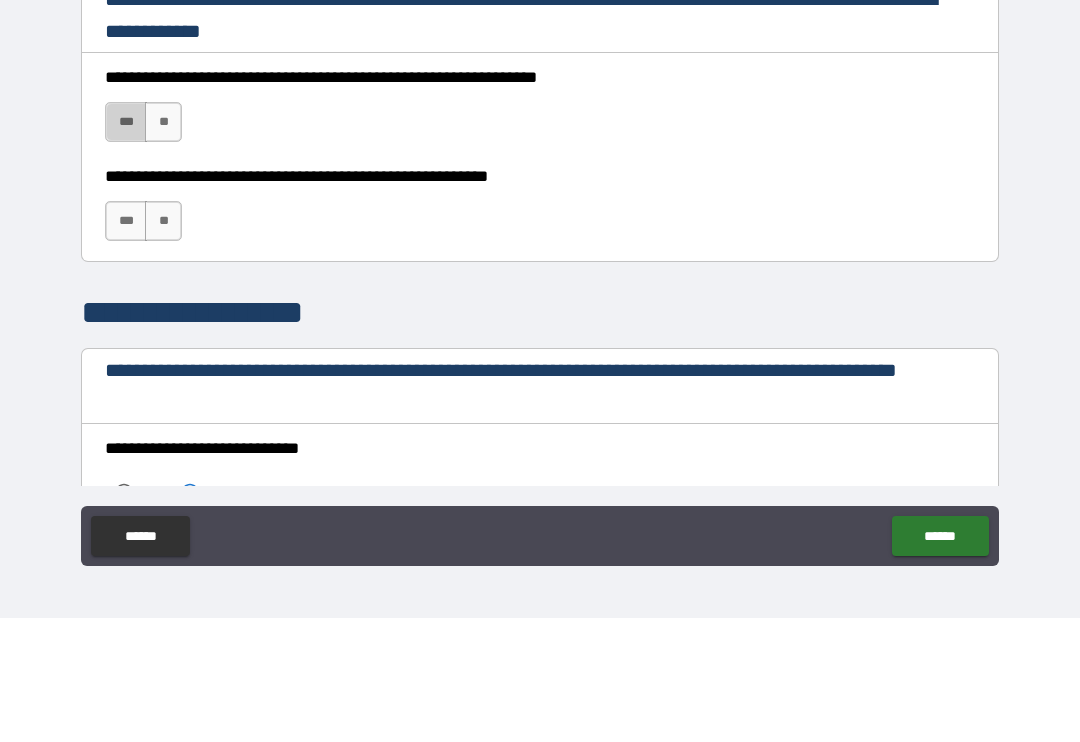 click on "***" at bounding box center [126, 246] 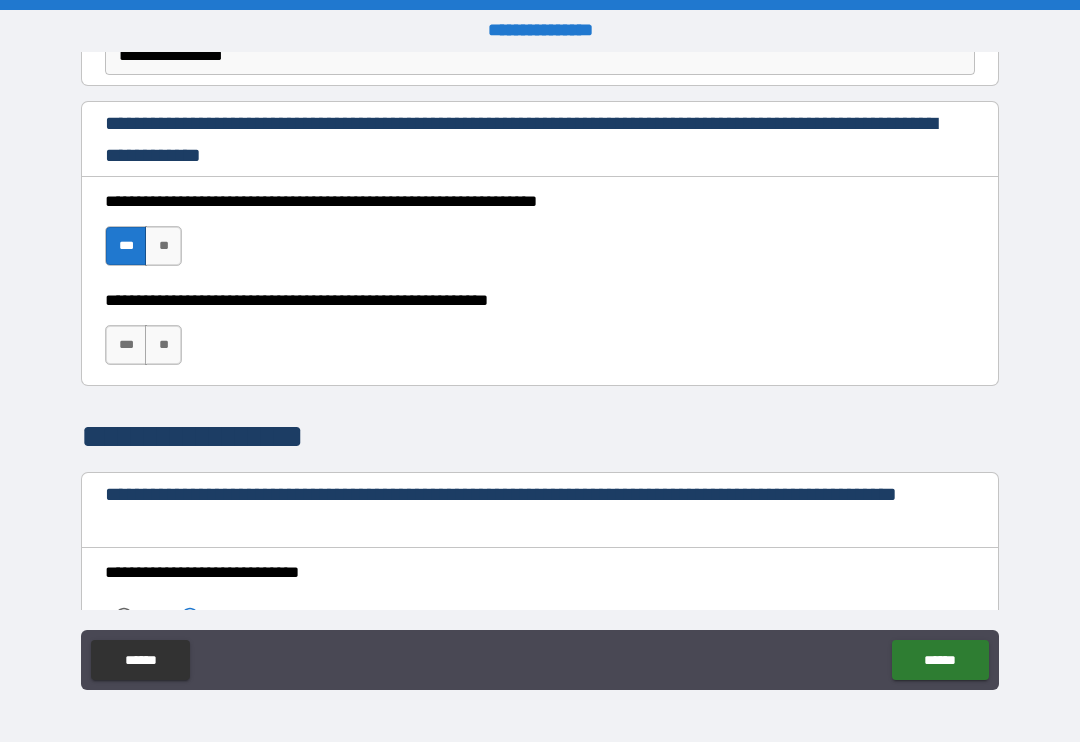 click on "***" at bounding box center [126, 345] 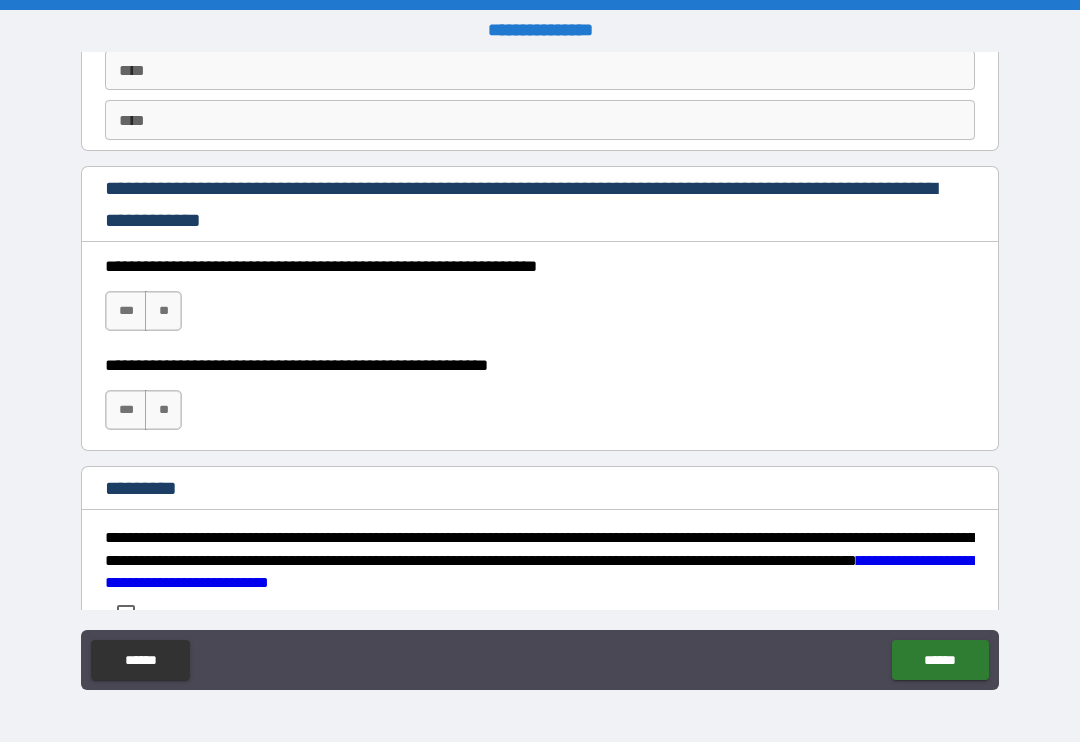 scroll, scrollTop: 2782, scrollLeft: 0, axis: vertical 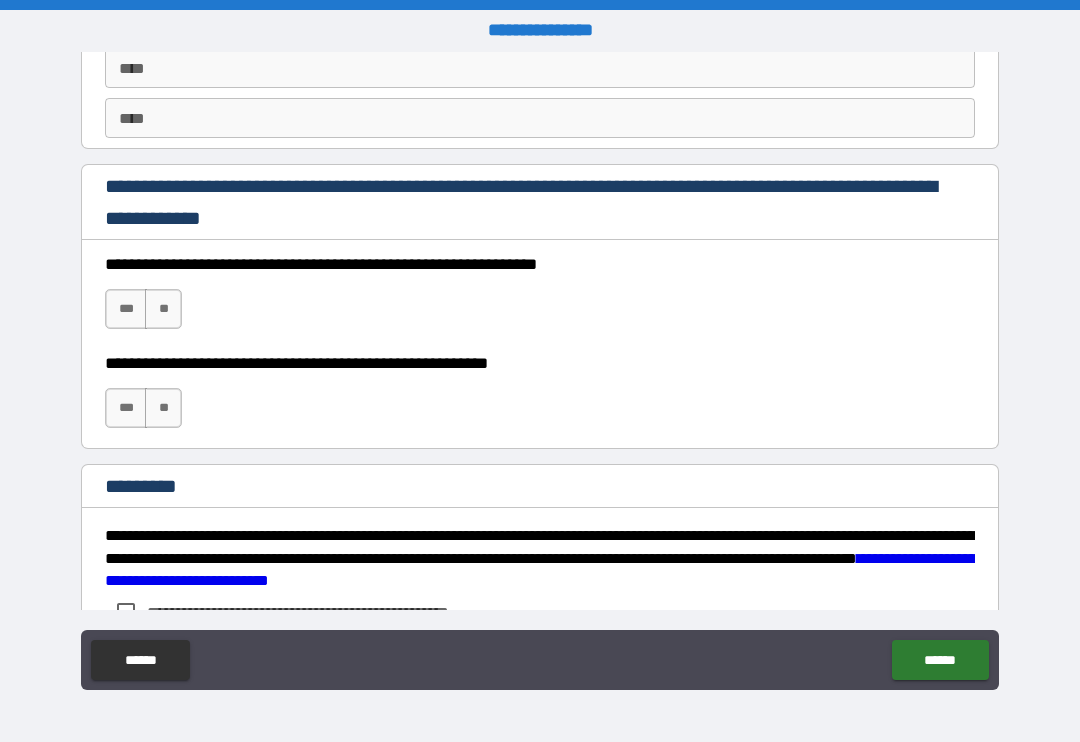click on "***" at bounding box center [126, 309] 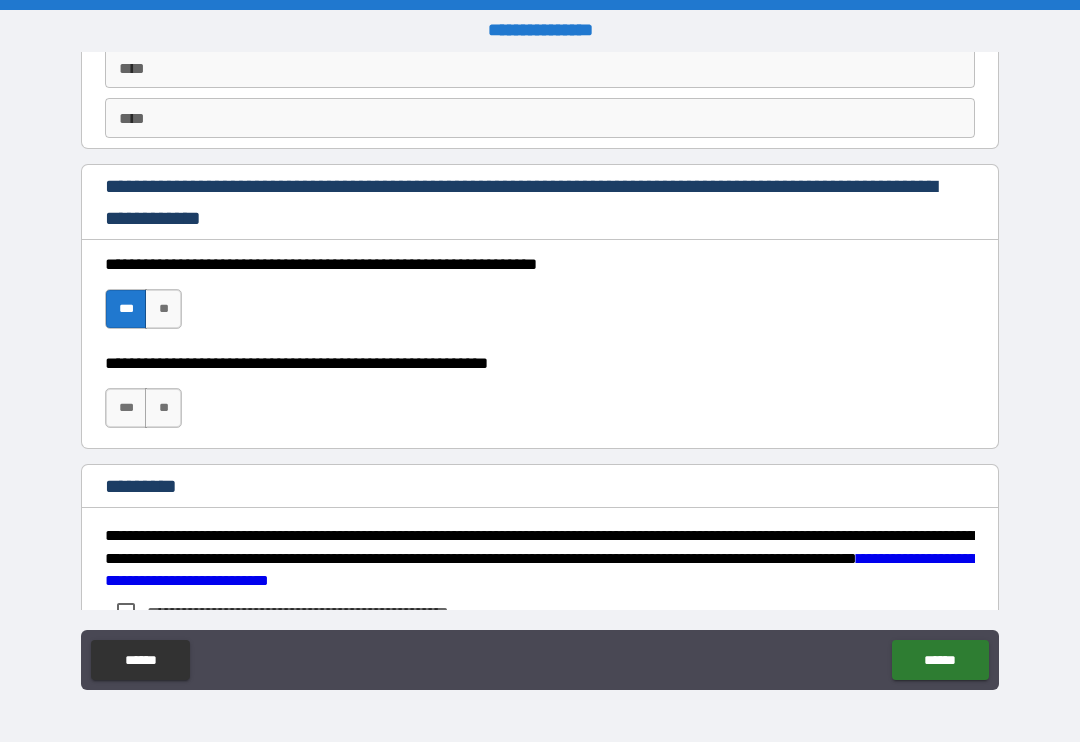 click on "***" at bounding box center (126, 408) 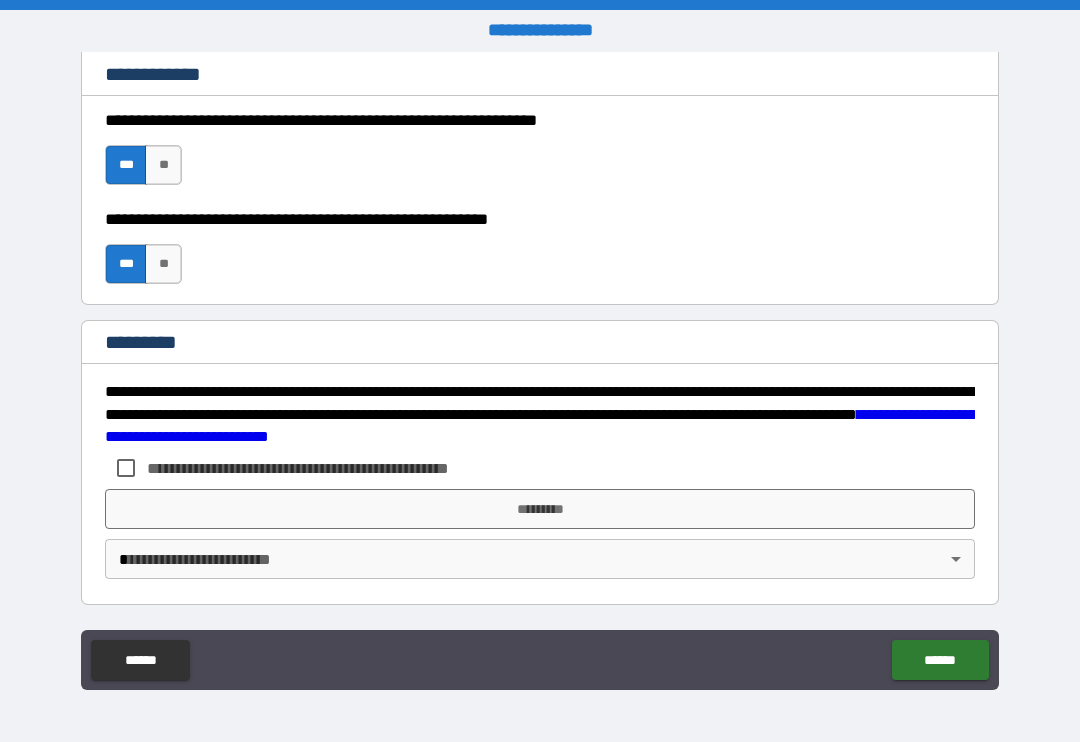 scroll, scrollTop: 2926, scrollLeft: 0, axis: vertical 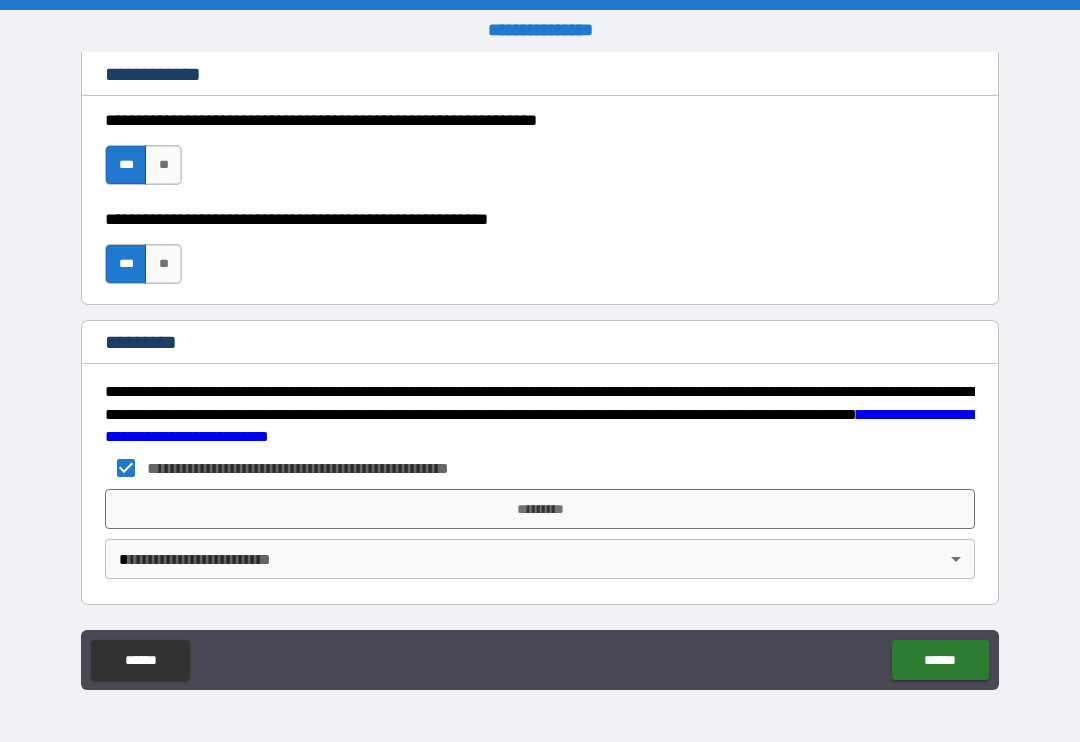 click on "*********" at bounding box center [540, 509] 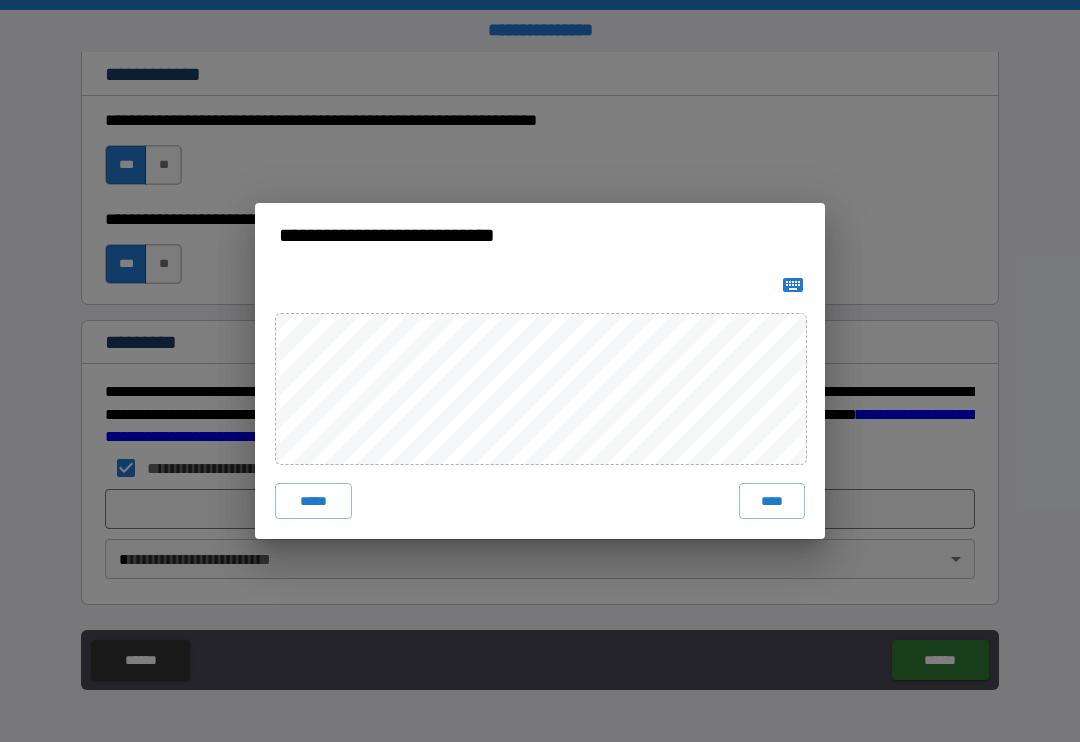 click on "****" at bounding box center [772, 501] 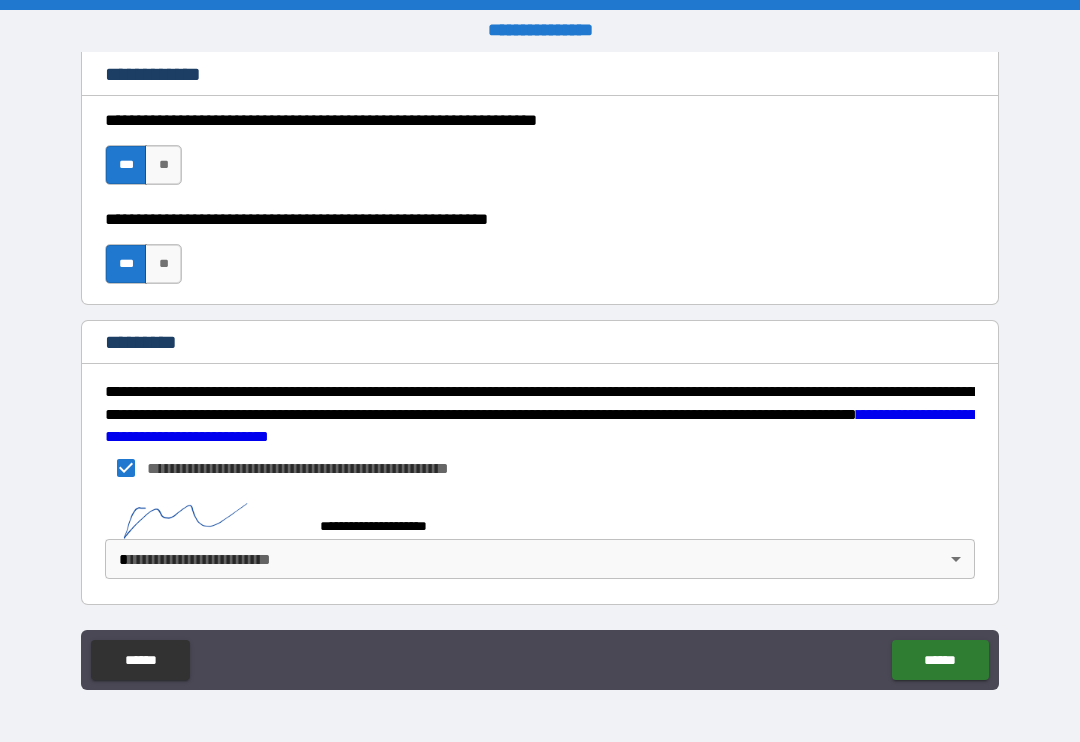 scroll, scrollTop: 2916, scrollLeft: 0, axis: vertical 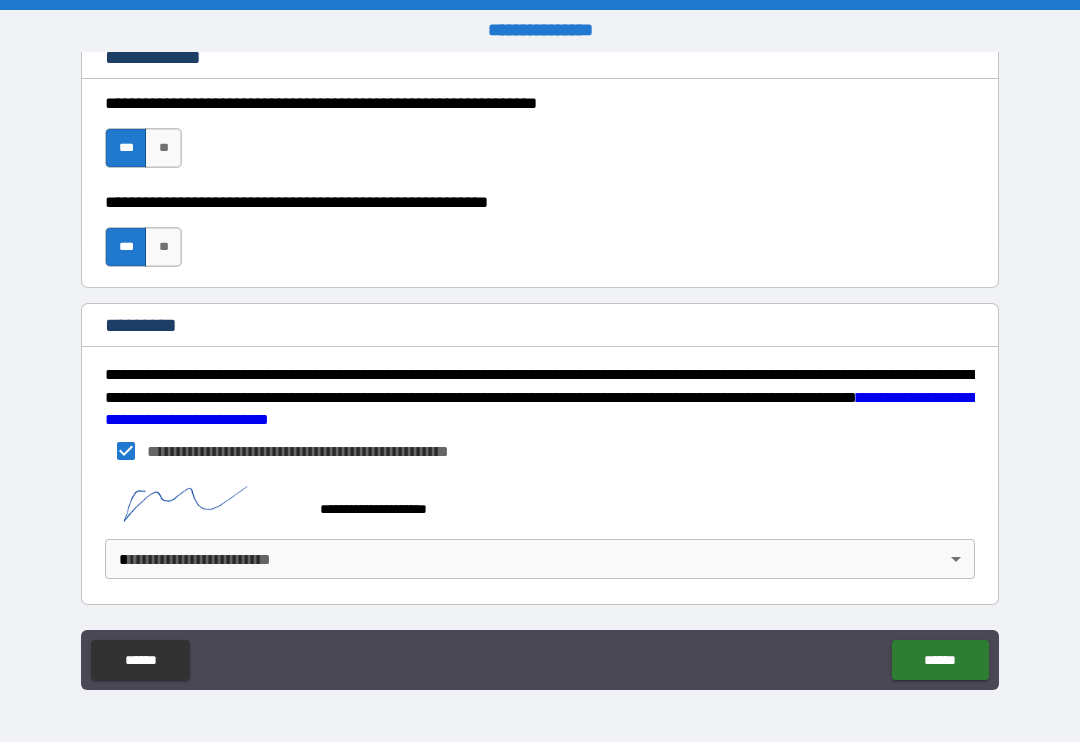 click on "******" at bounding box center (940, 660) 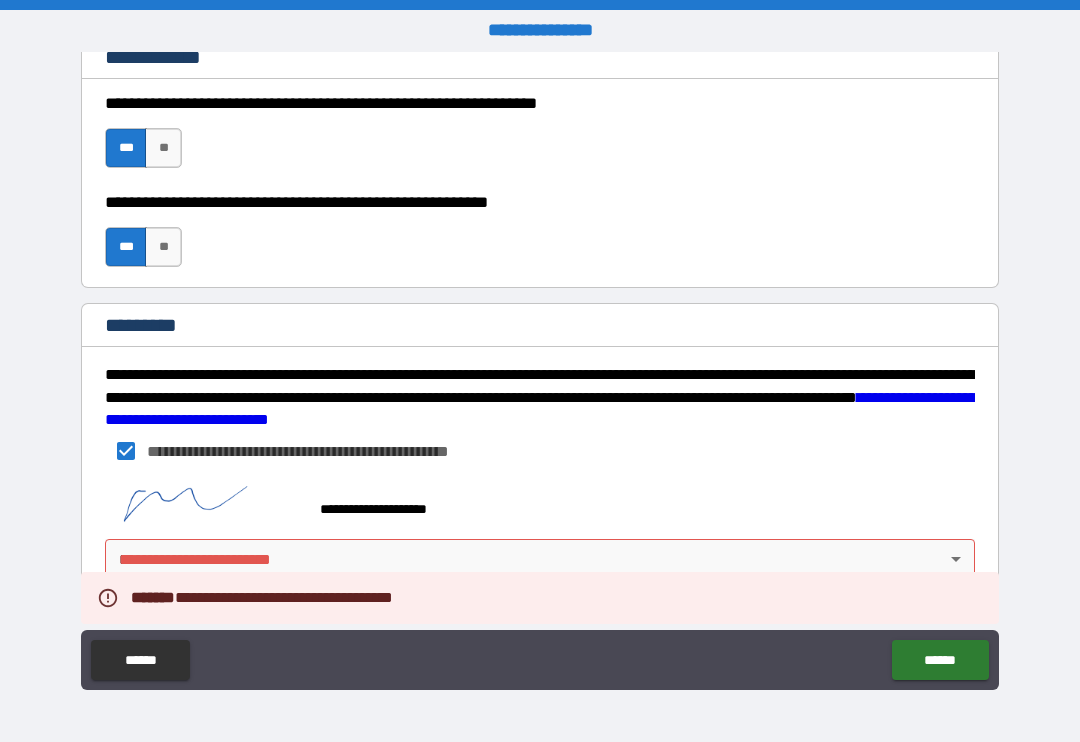 scroll, scrollTop: 2943, scrollLeft: 0, axis: vertical 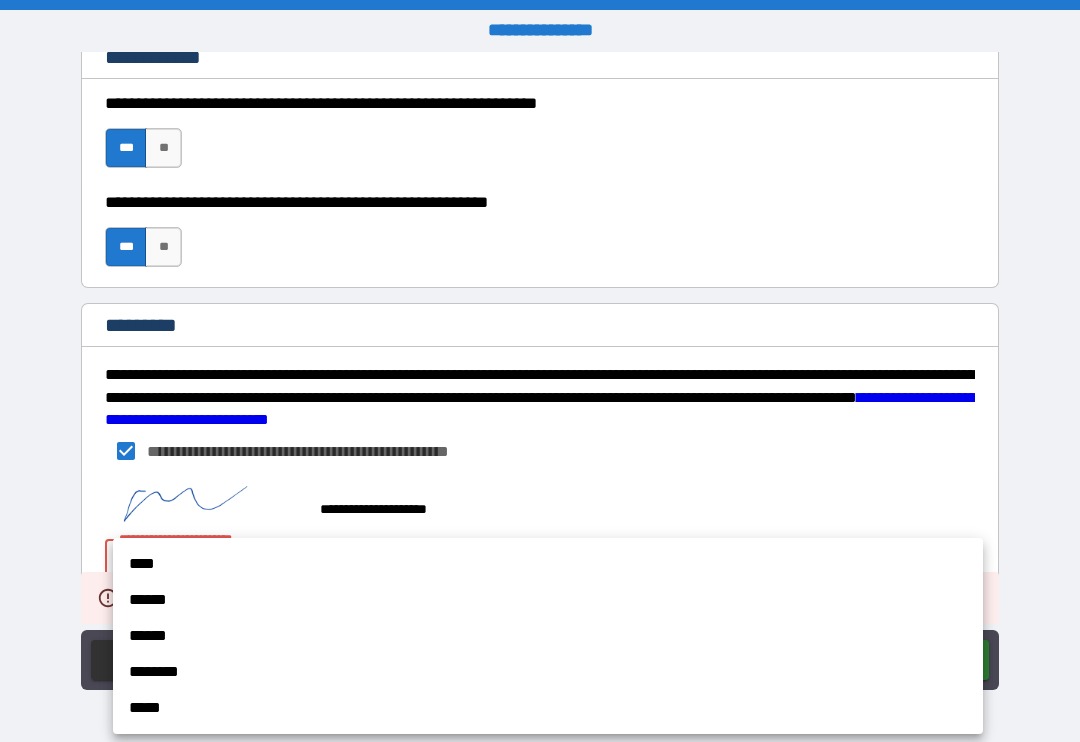 click on "******" at bounding box center (548, 600) 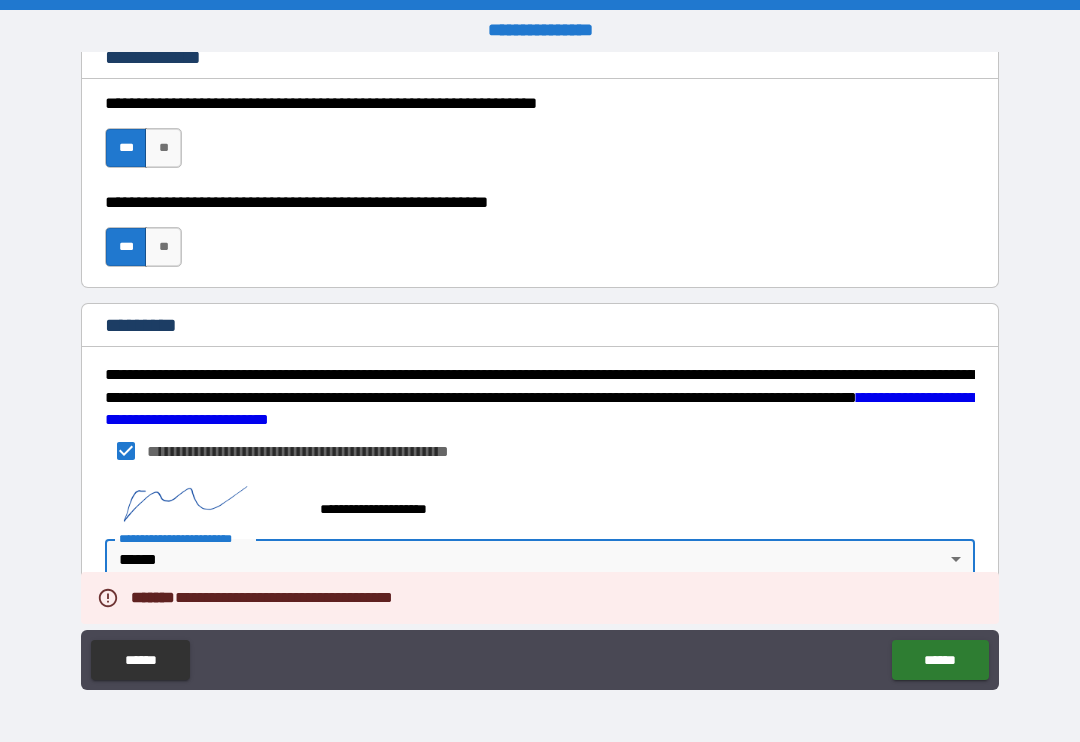 click on "******" at bounding box center (940, 660) 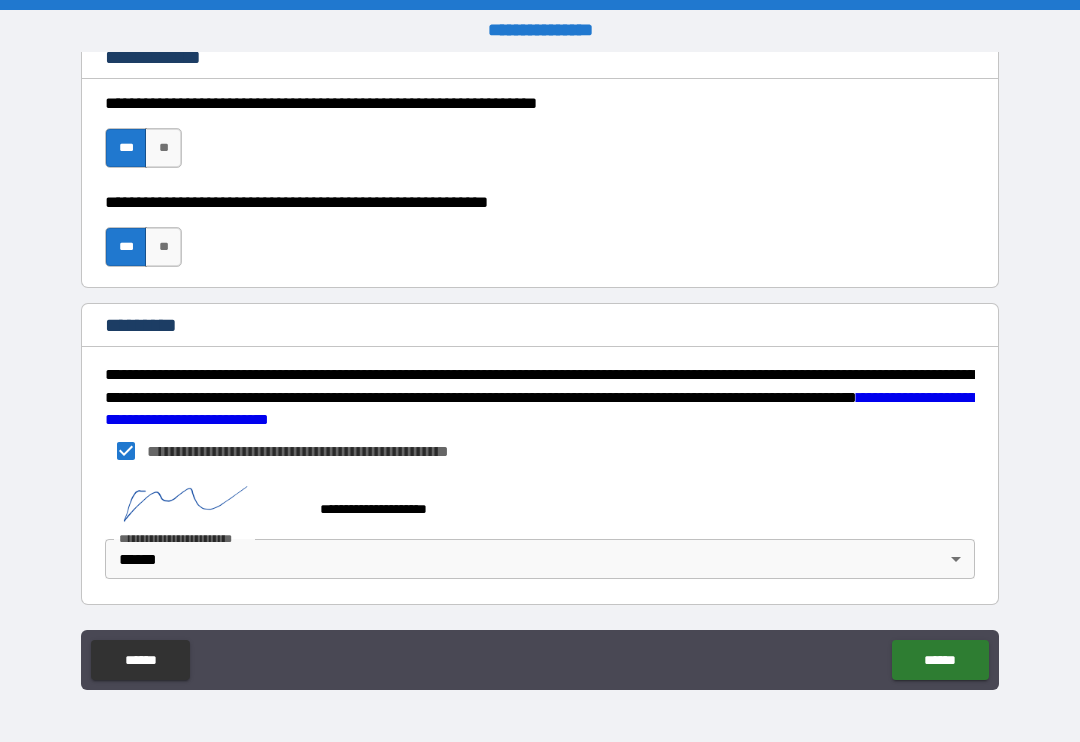 click on "******" at bounding box center (940, 660) 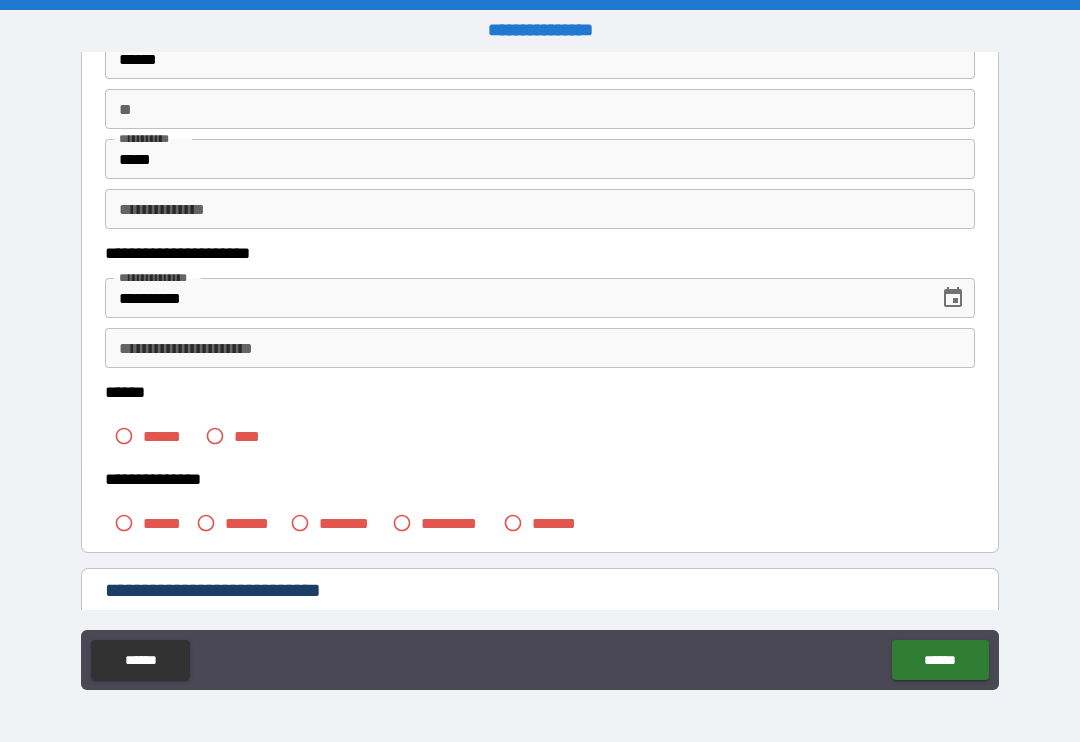 scroll, scrollTop: 290, scrollLeft: 0, axis: vertical 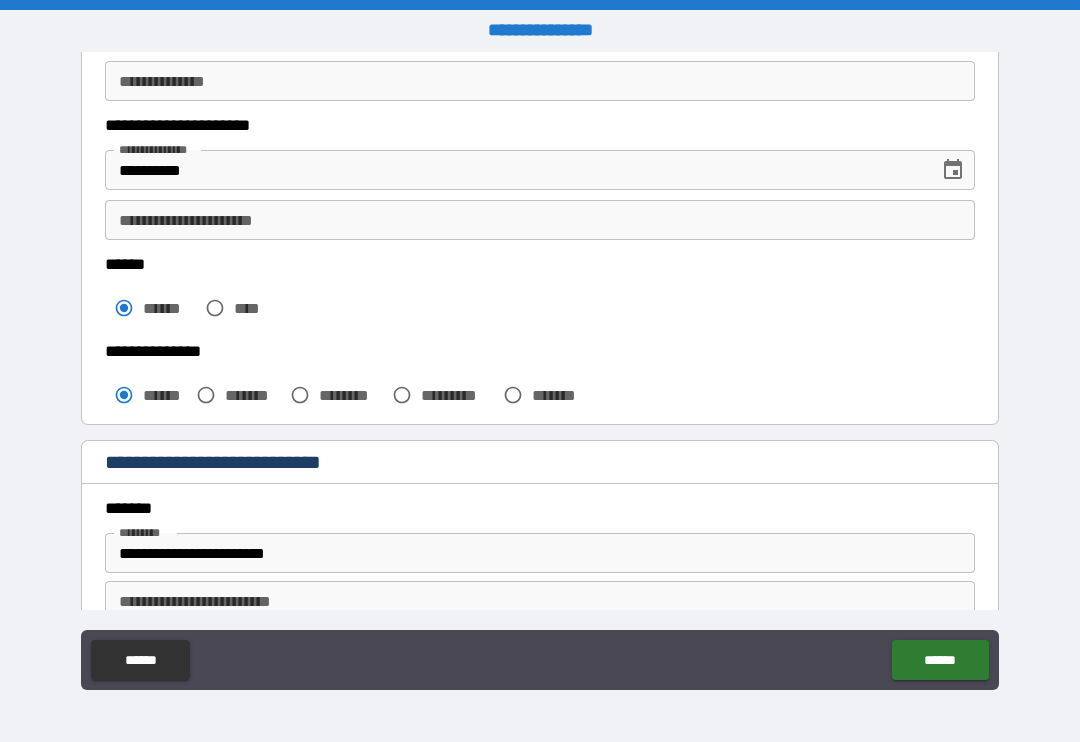click on "******" at bounding box center [940, 660] 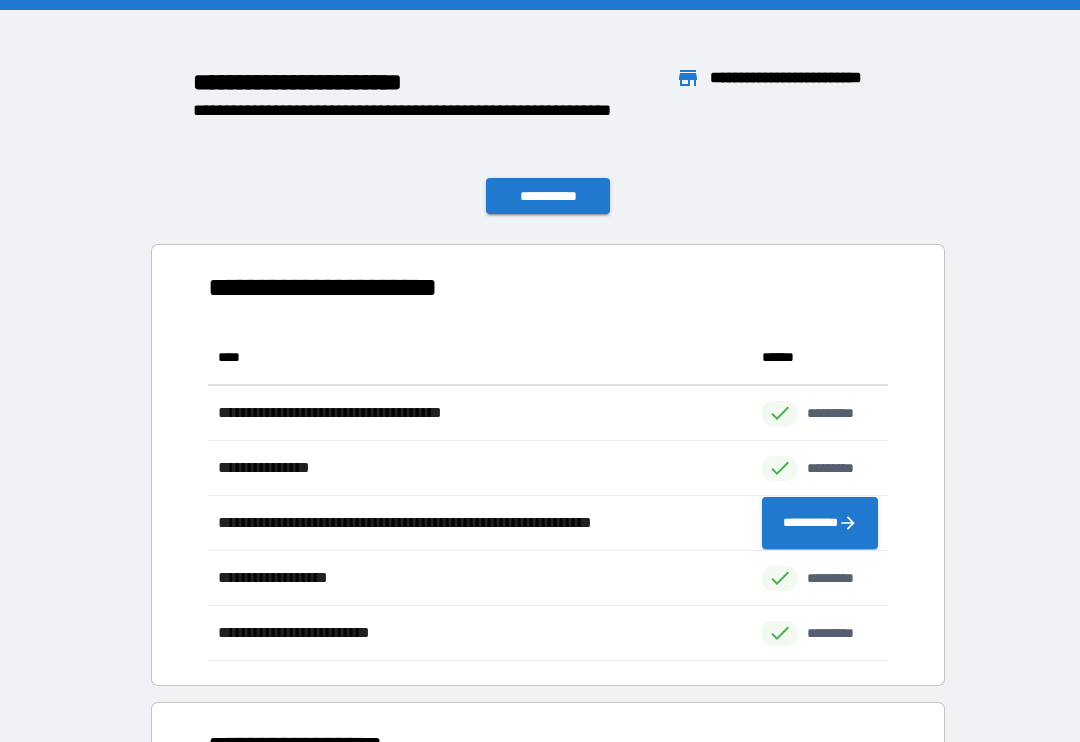 scroll, scrollTop: 1, scrollLeft: 1, axis: both 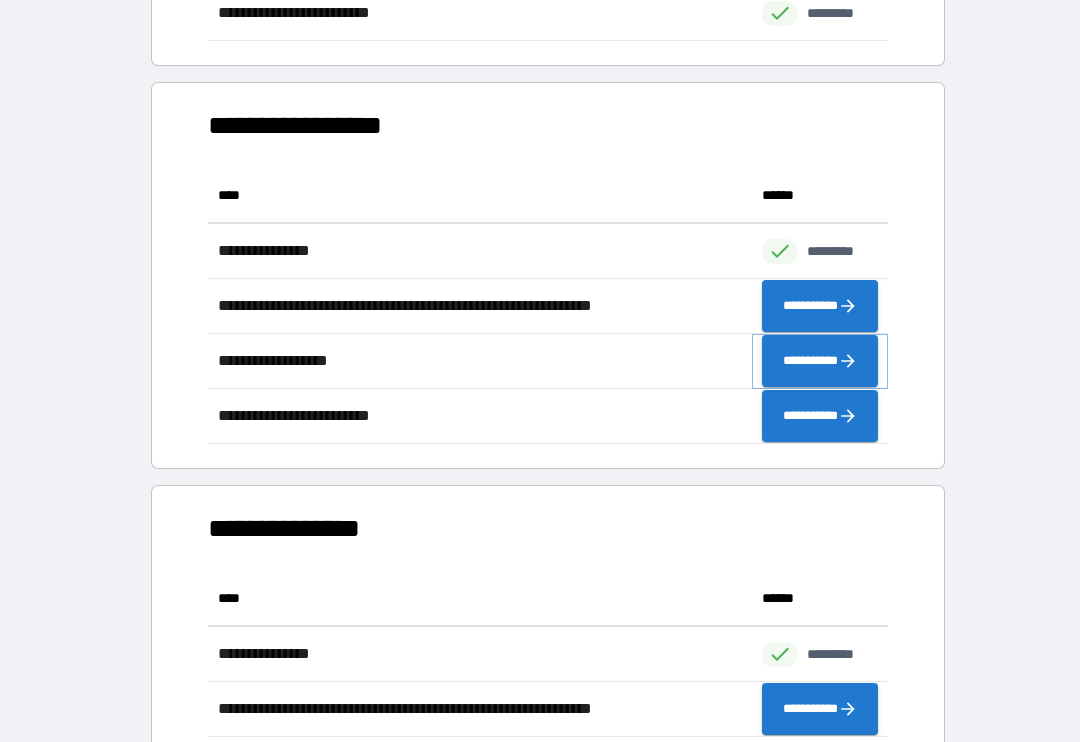 click on "**********" at bounding box center [820, 361] 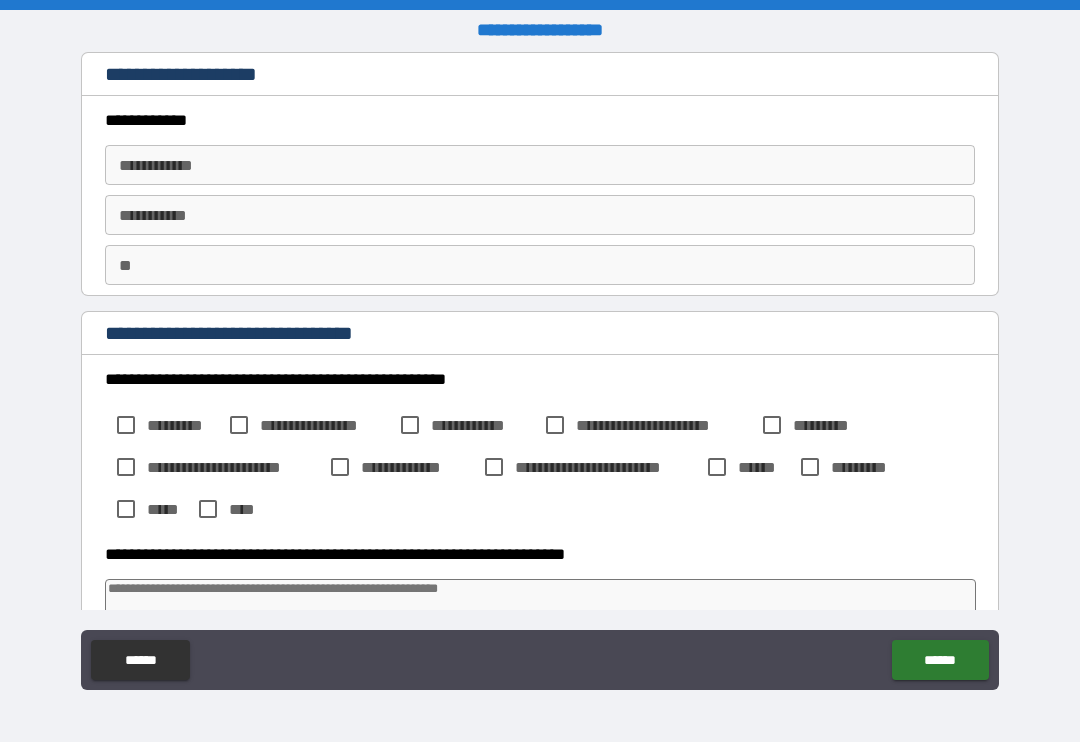 click on "******" at bounding box center (140, 660) 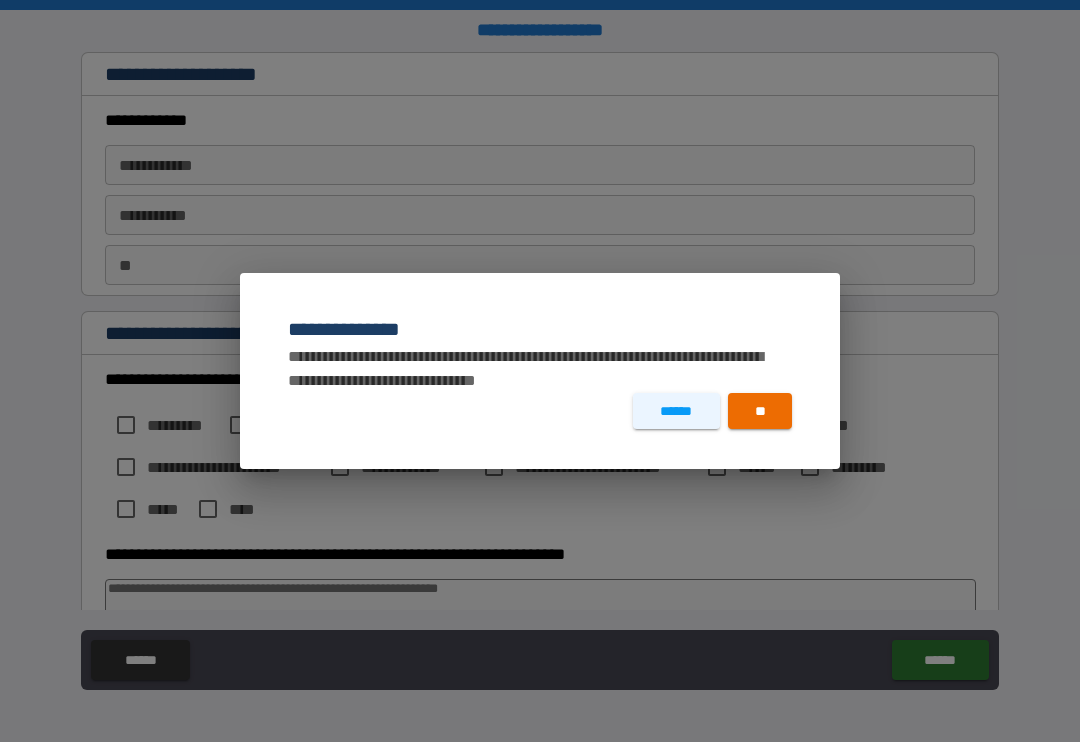 click on "**" at bounding box center [760, 411] 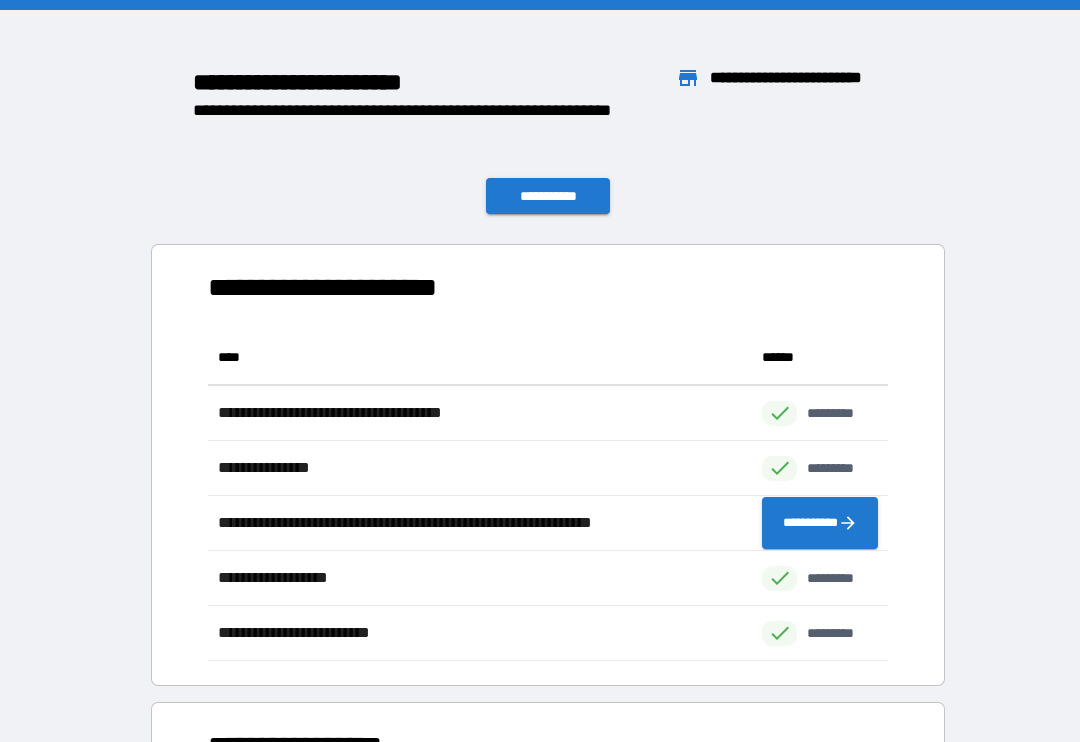 scroll, scrollTop: 331, scrollLeft: 680, axis: both 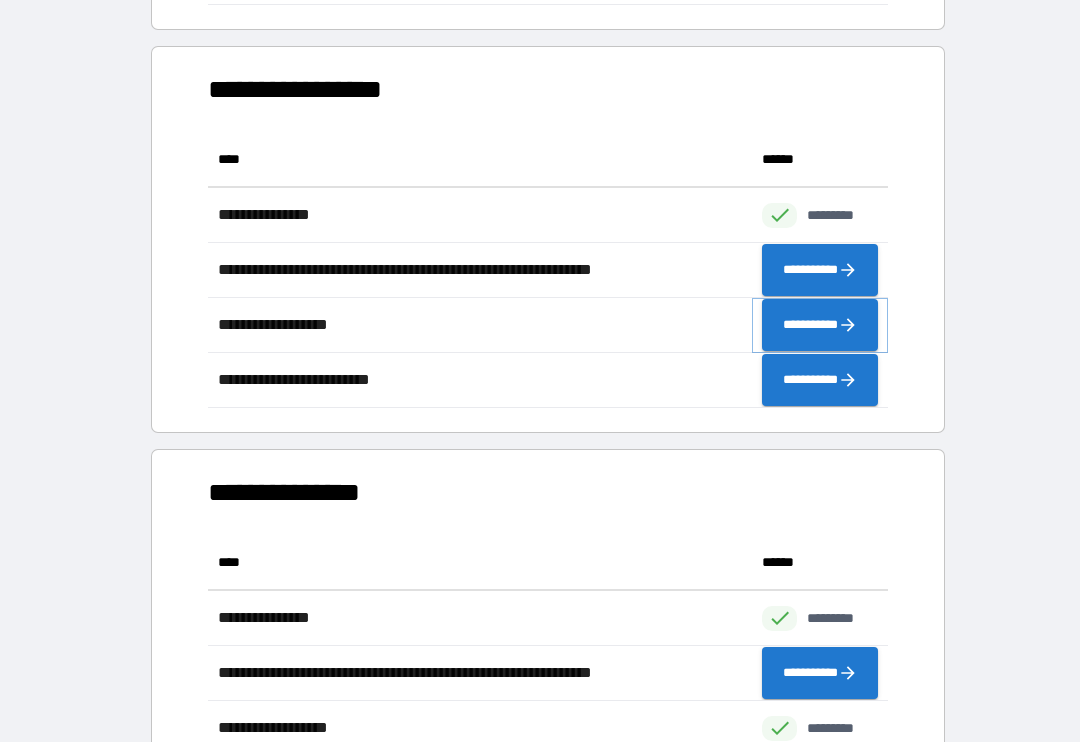 click on "**********" at bounding box center (820, 325) 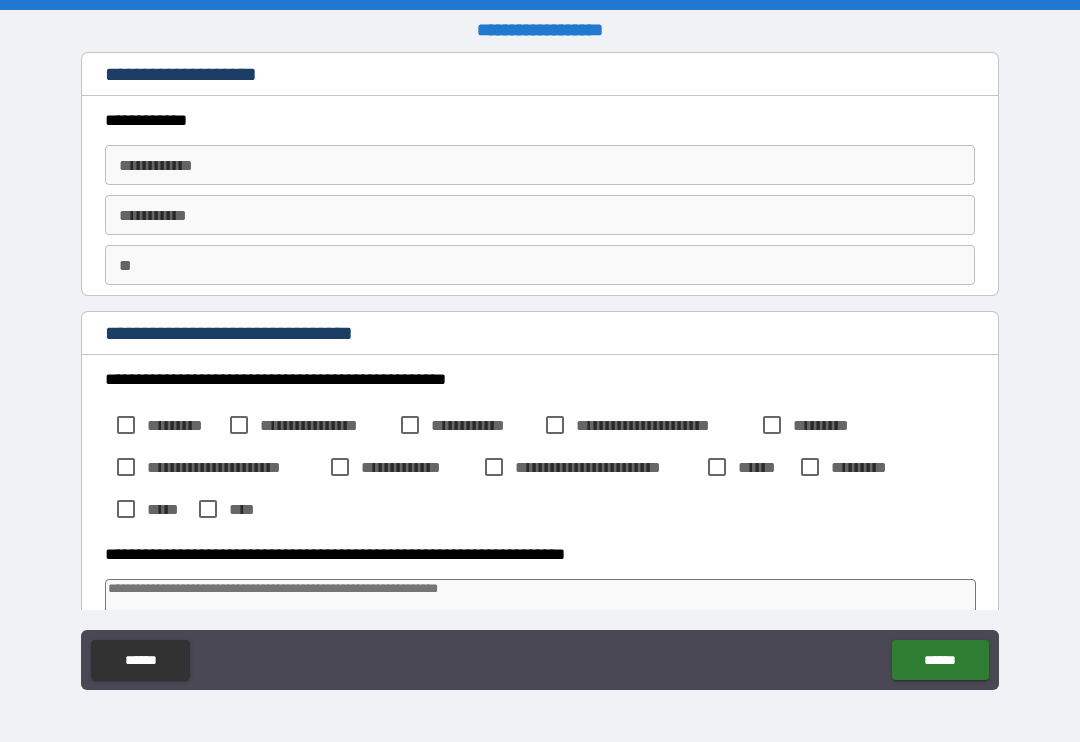click on "**********" at bounding box center [540, 165] 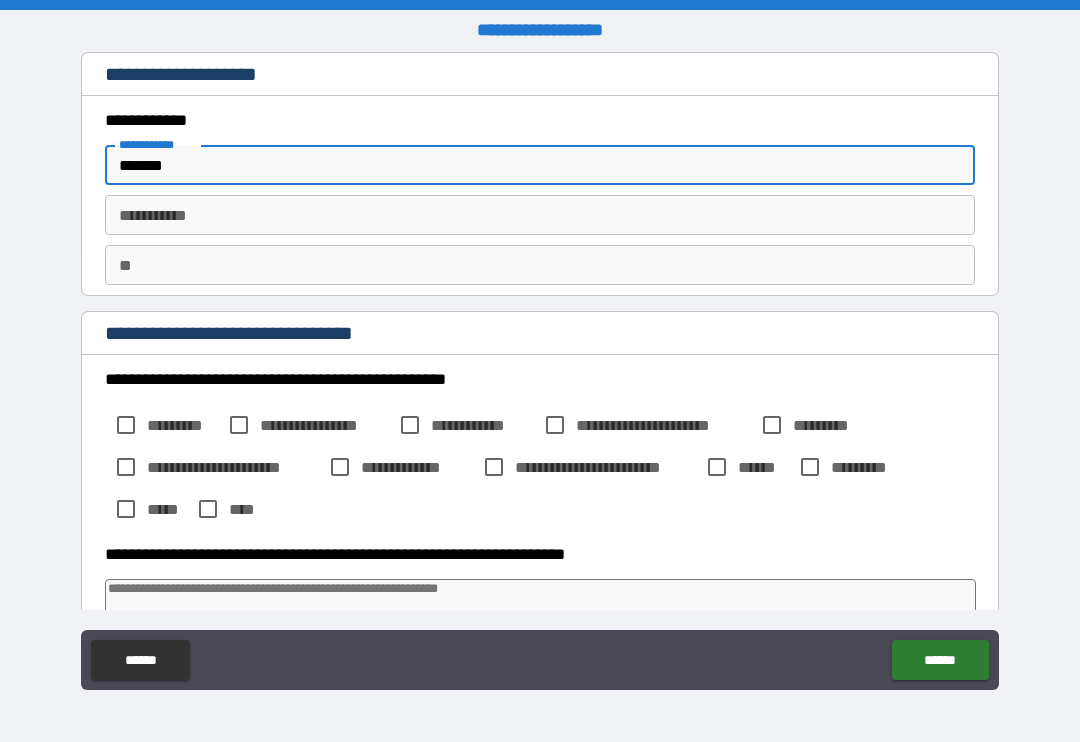 click on "*********   * *********   *" at bounding box center [540, 215] 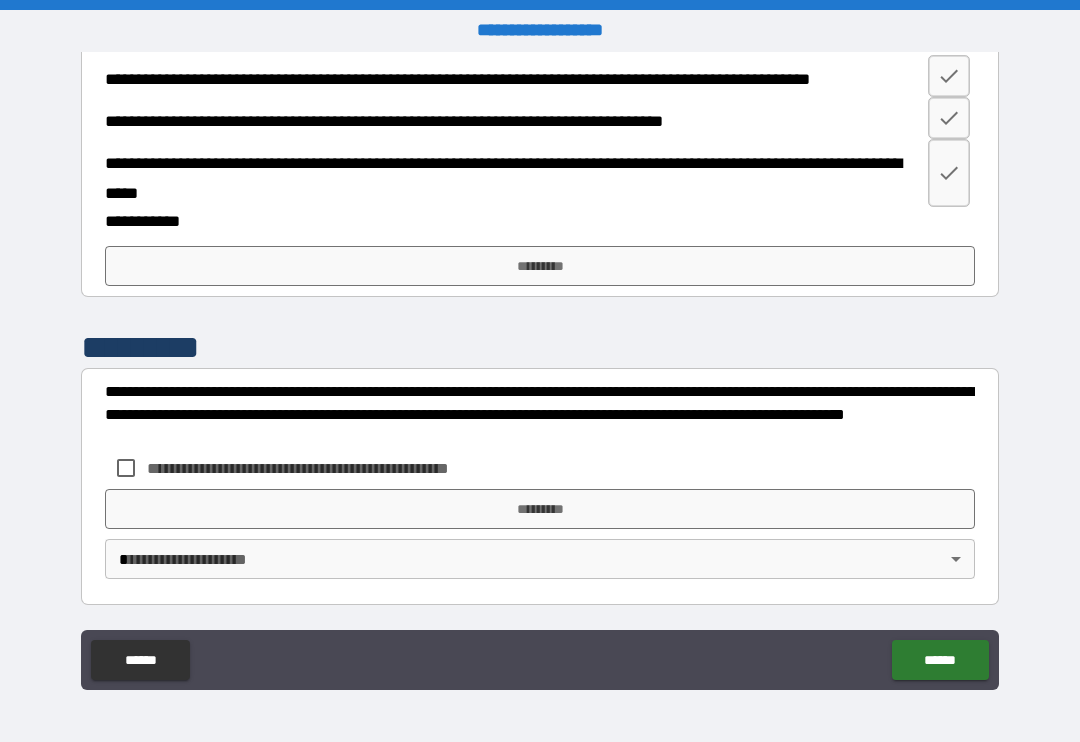 scroll, scrollTop: 1326, scrollLeft: 0, axis: vertical 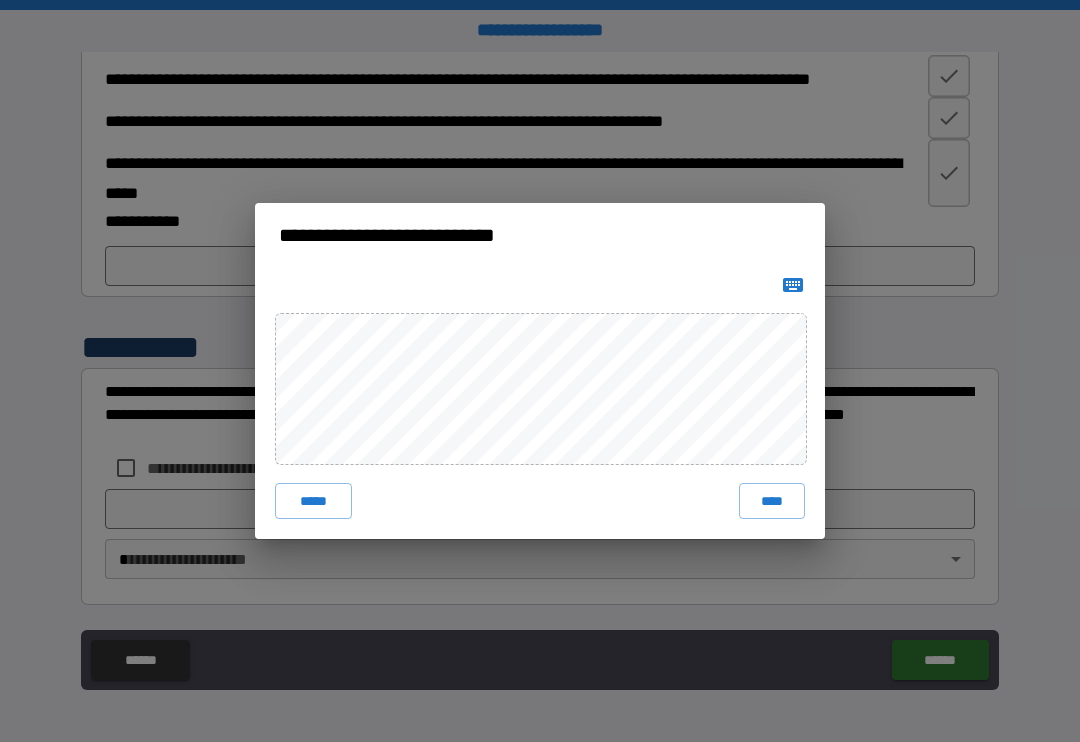 click on "****" at bounding box center [772, 501] 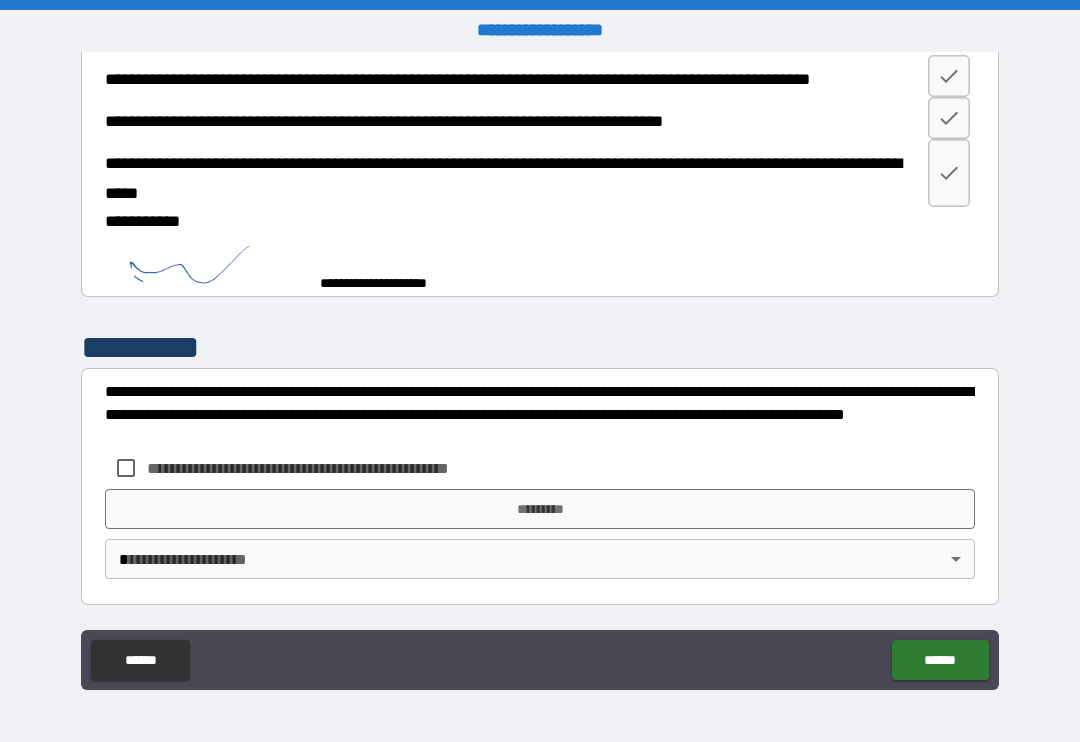 scroll, scrollTop: 1316, scrollLeft: 0, axis: vertical 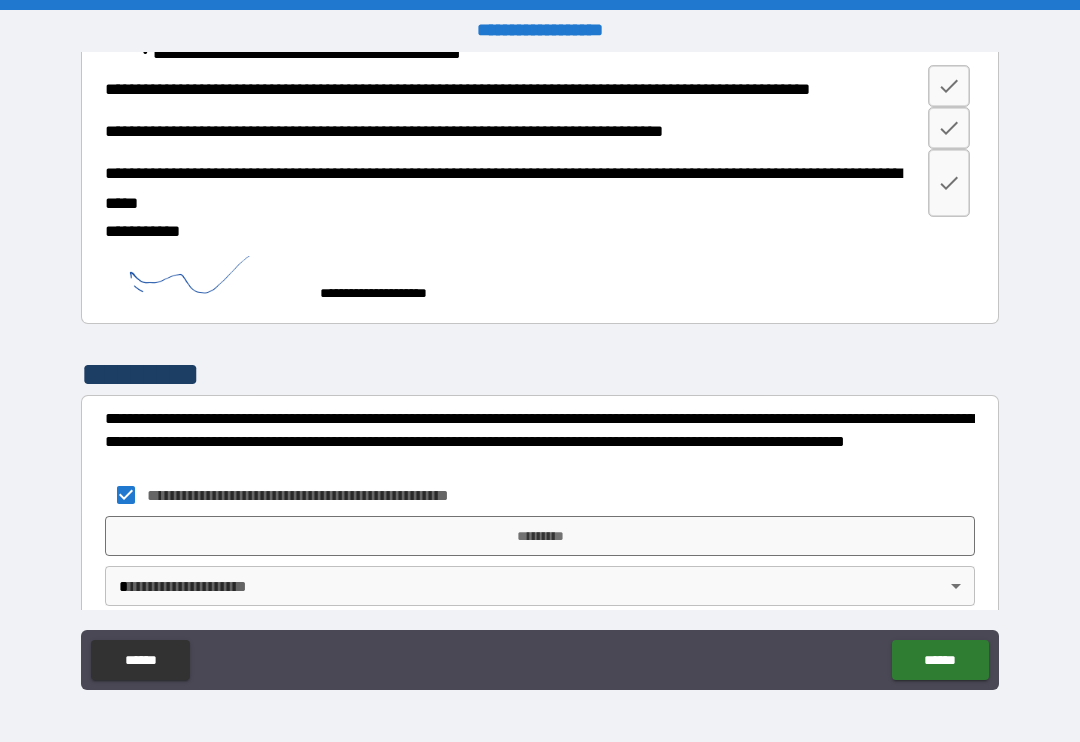 click on "*********" at bounding box center [540, 536] 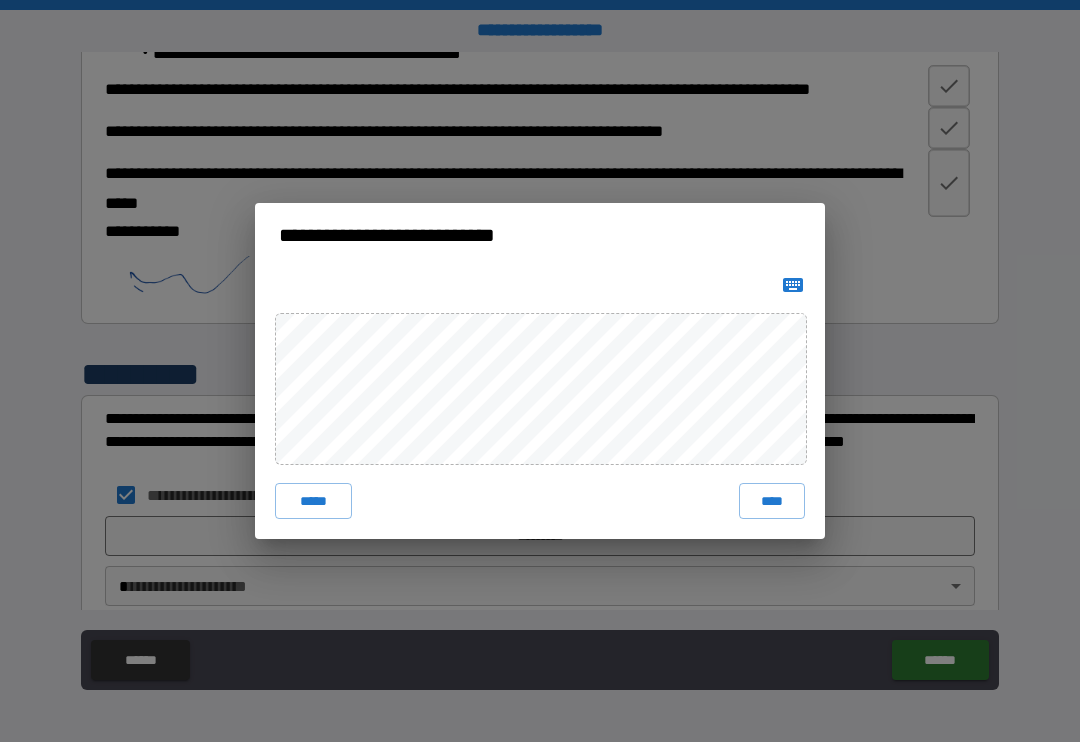 click on "****" at bounding box center (772, 501) 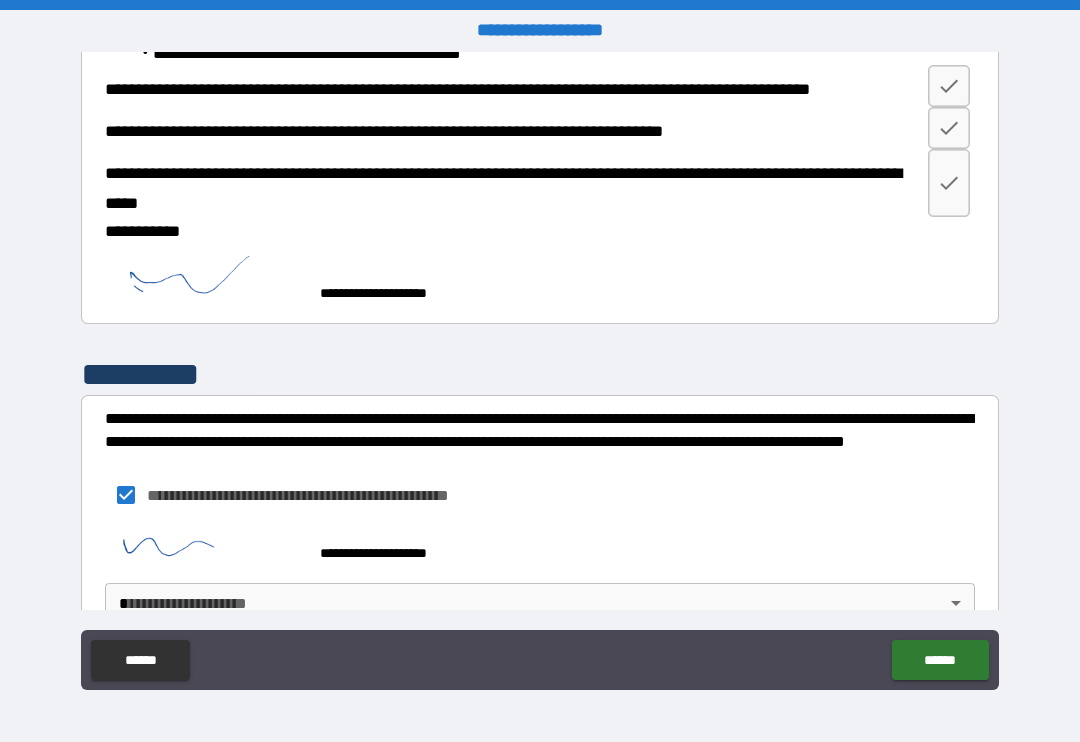 click on "******" at bounding box center [940, 660] 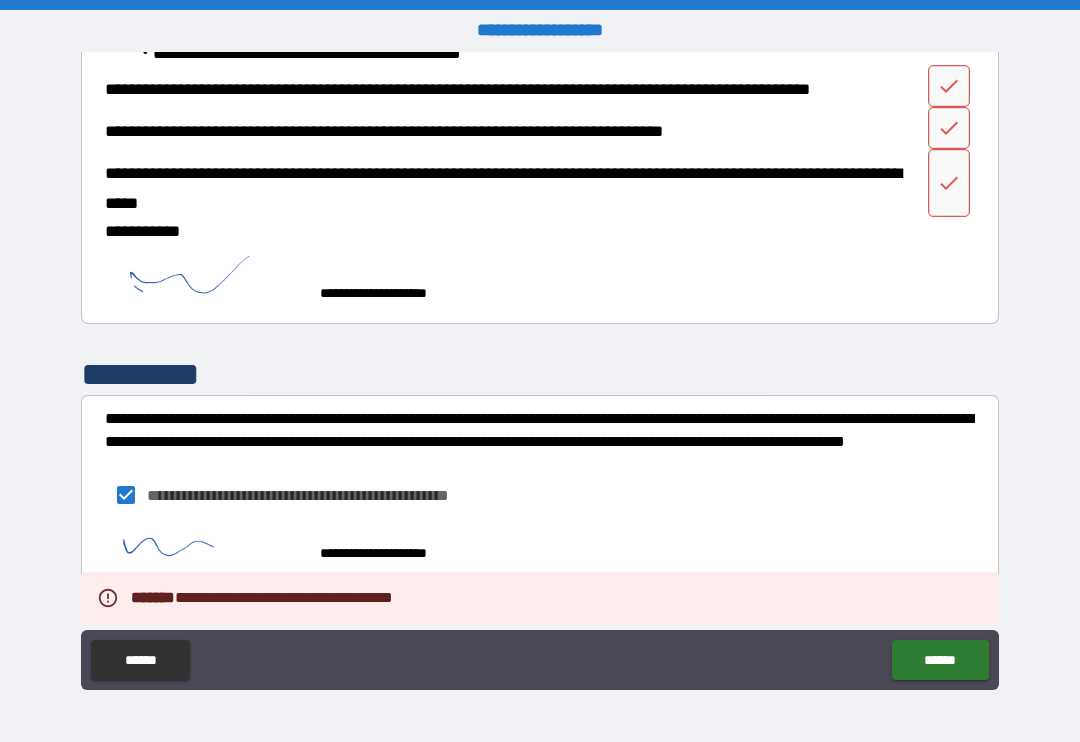 click 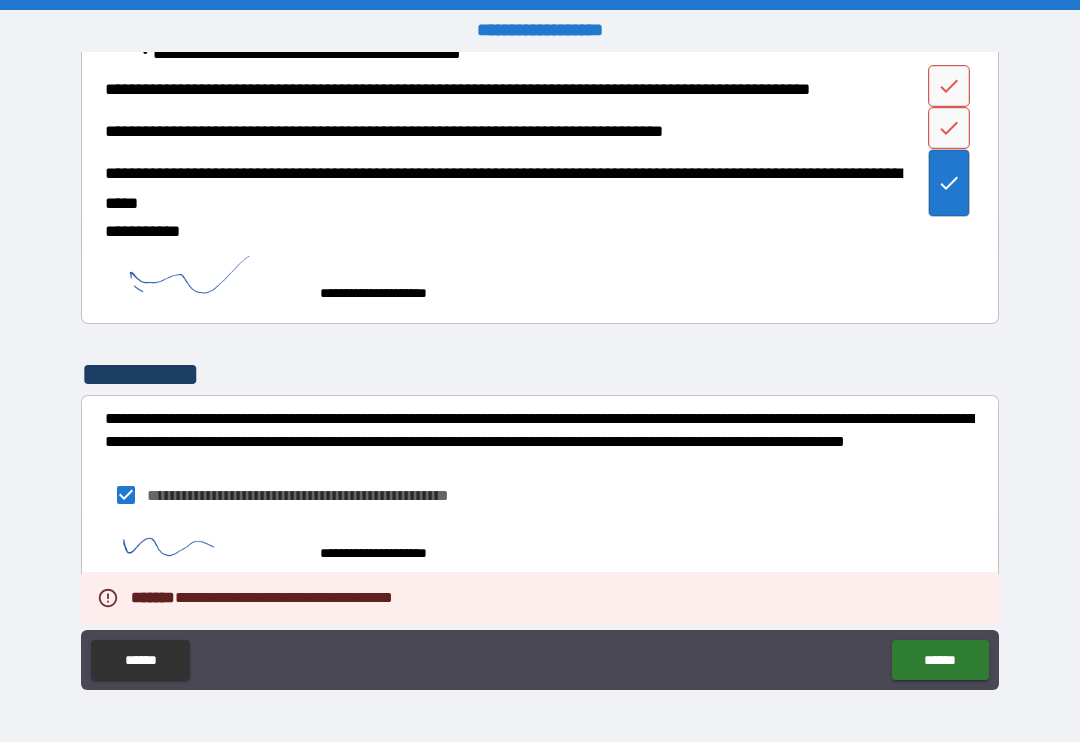 click at bounding box center (949, 128) 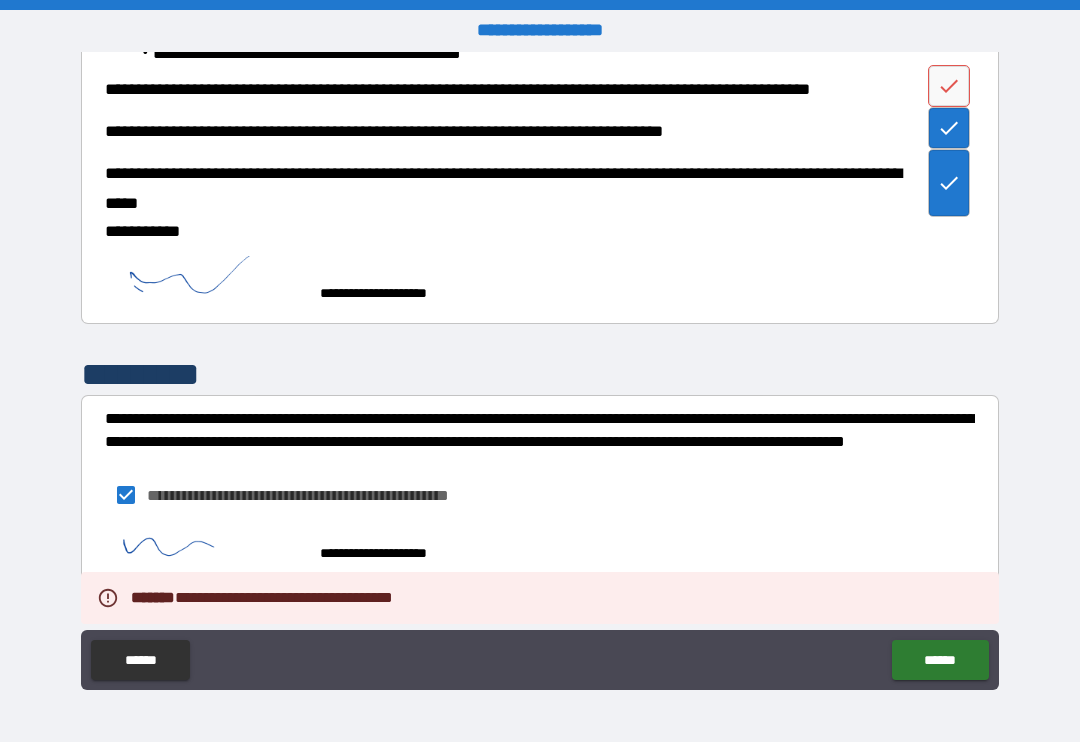 click 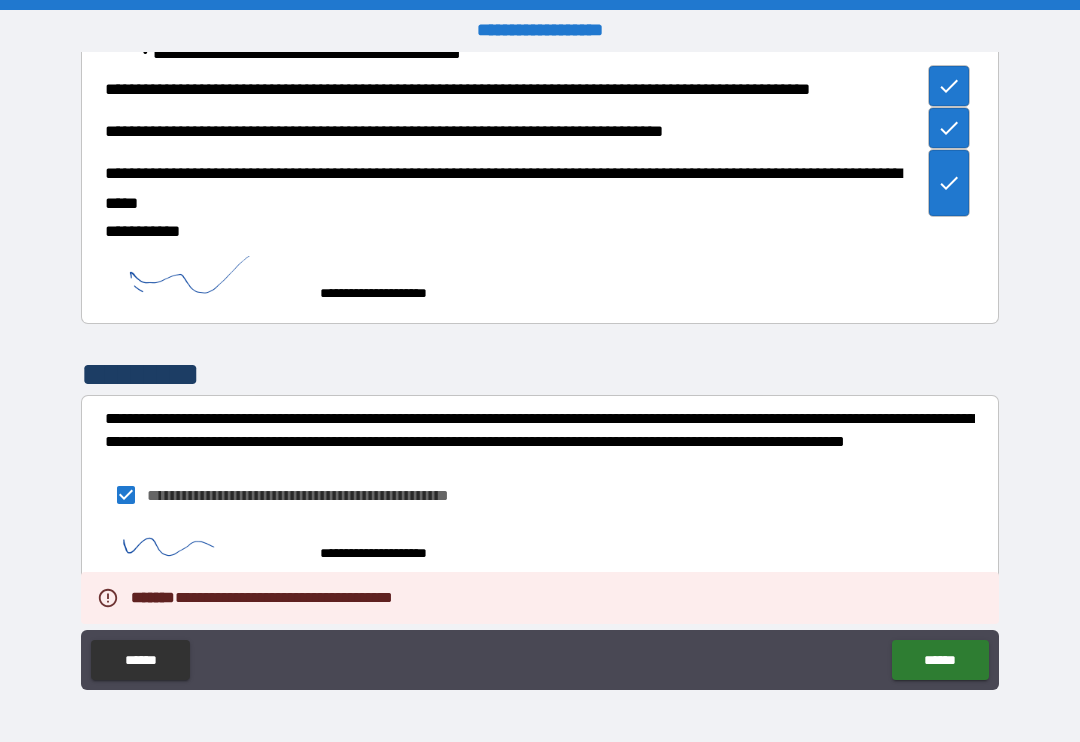 click on "******" at bounding box center [940, 660] 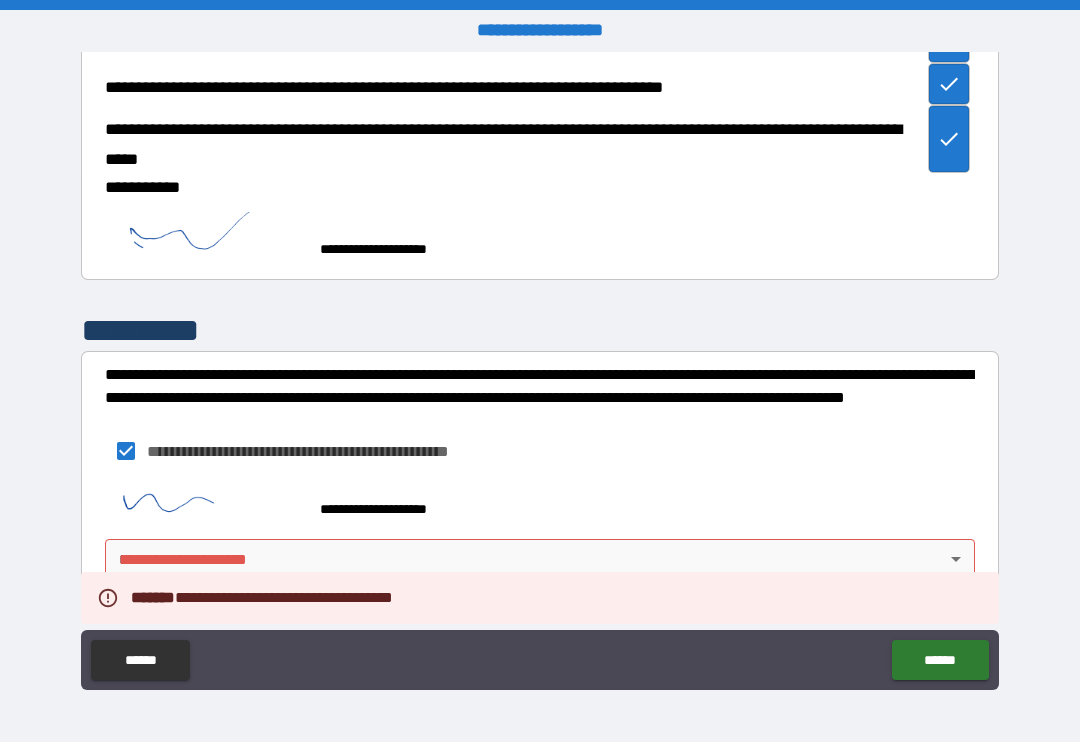 scroll, scrollTop: 1360, scrollLeft: 0, axis: vertical 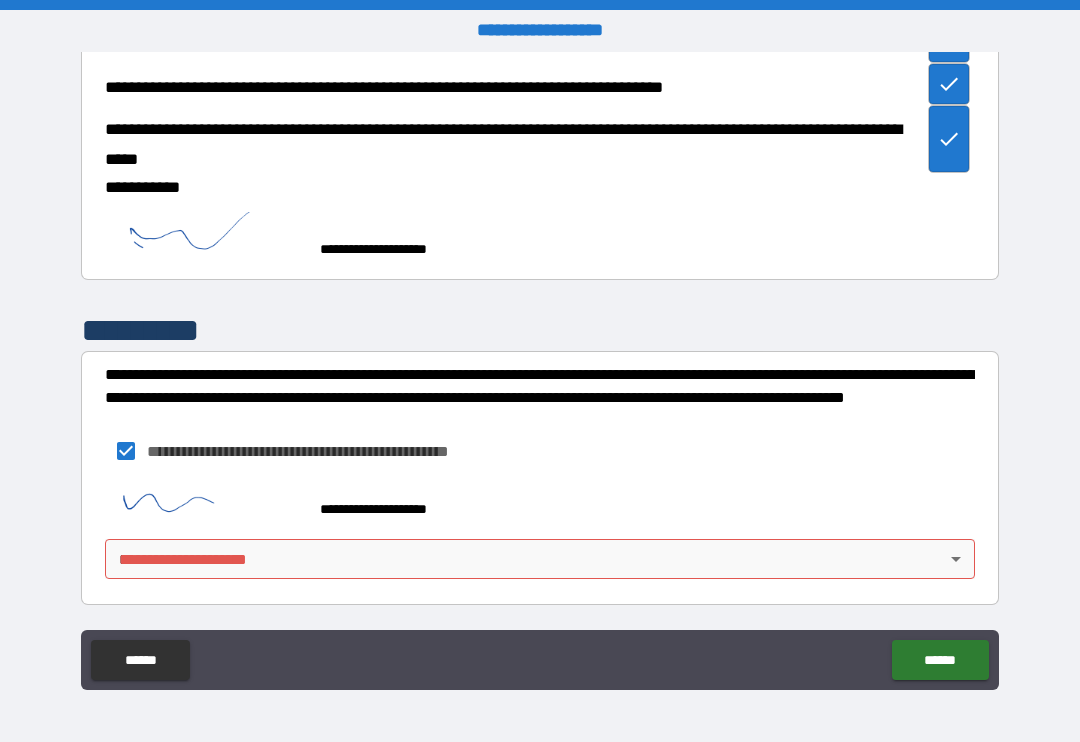 click on "**********" at bounding box center [540, 371] 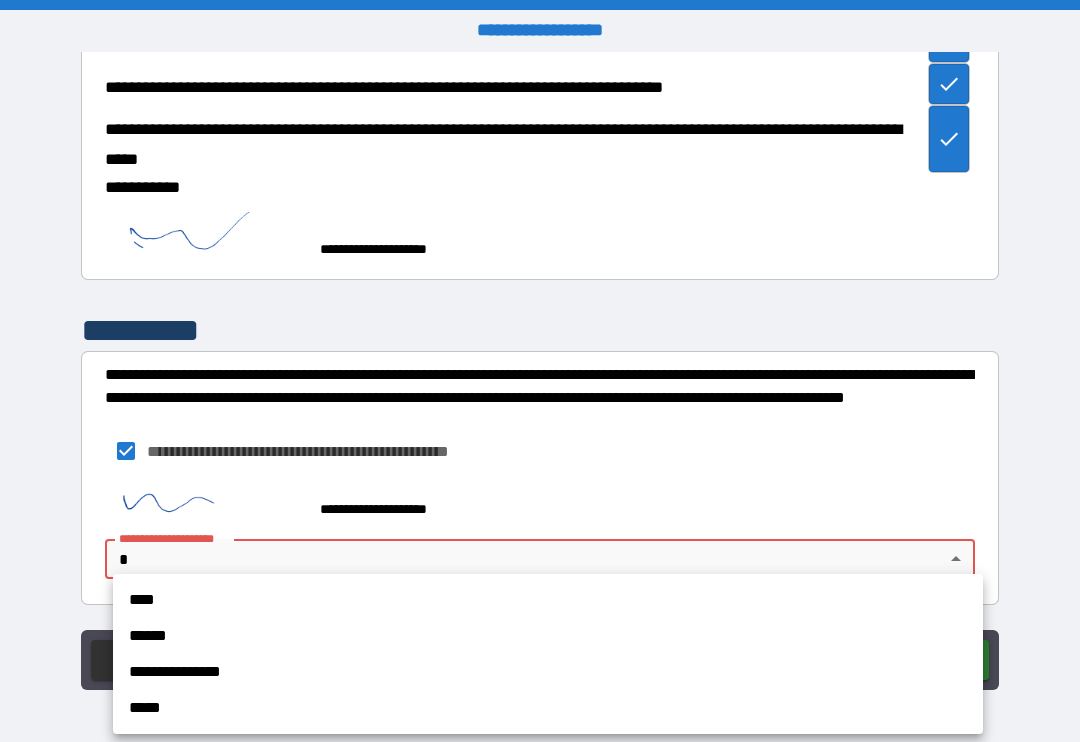 click on "**********" at bounding box center [548, 672] 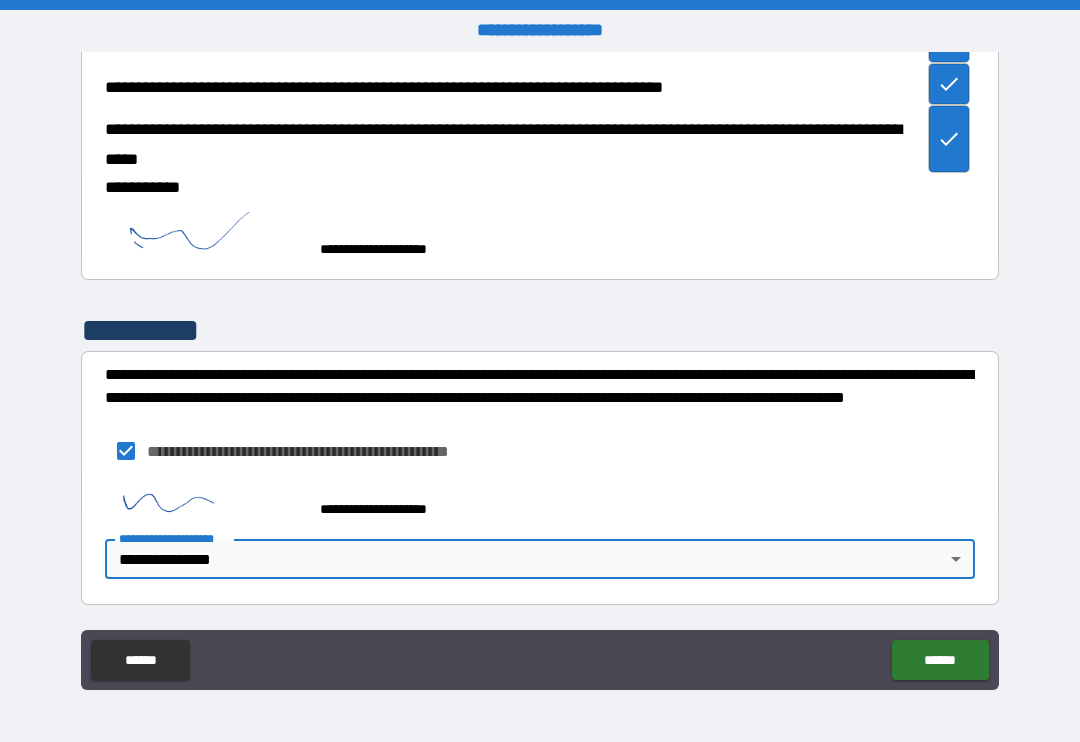 click on "******" at bounding box center (940, 660) 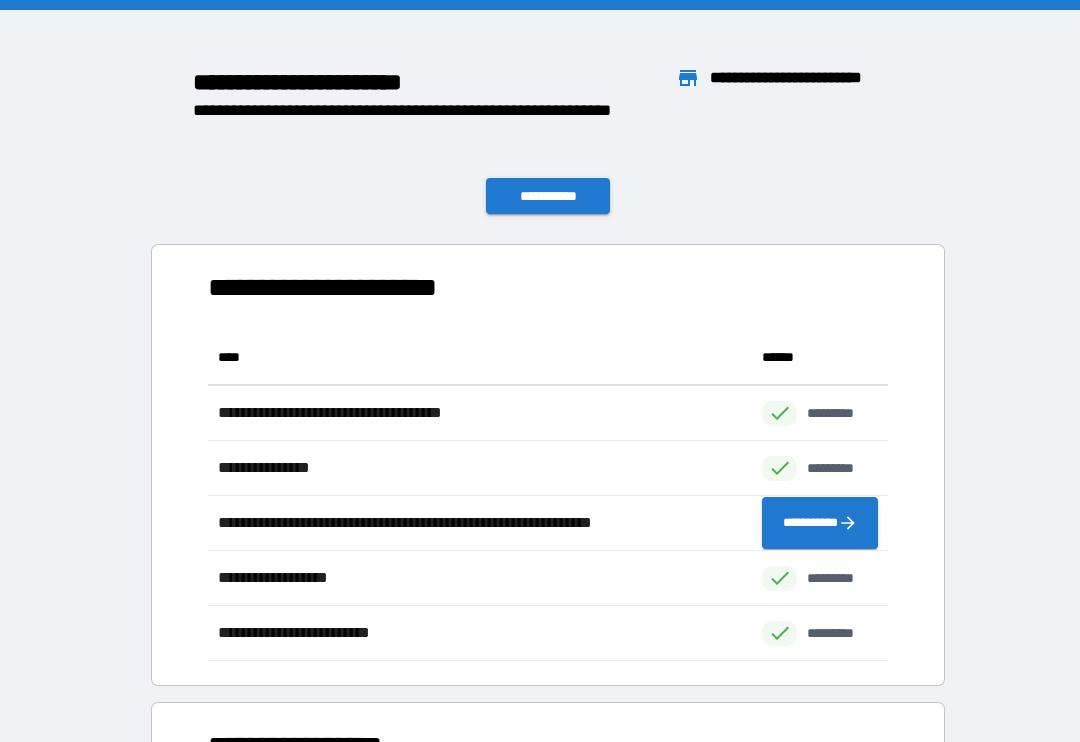 scroll, scrollTop: 1, scrollLeft: 1, axis: both 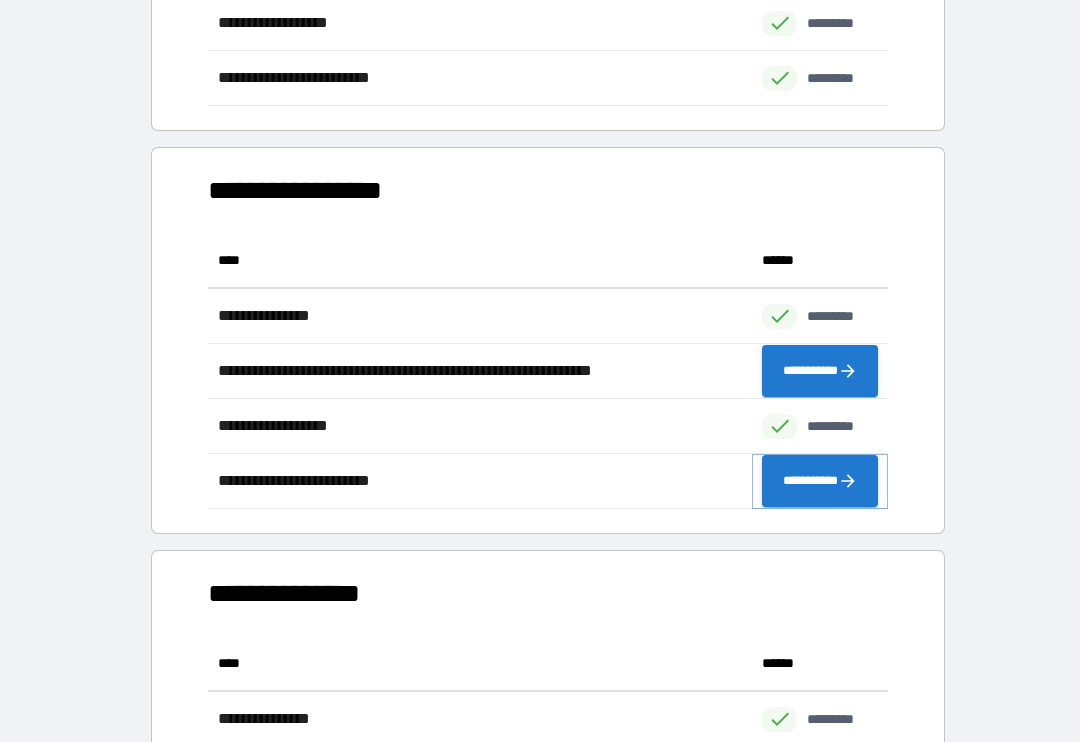 click on "**********" at bounding box center [820, 481] 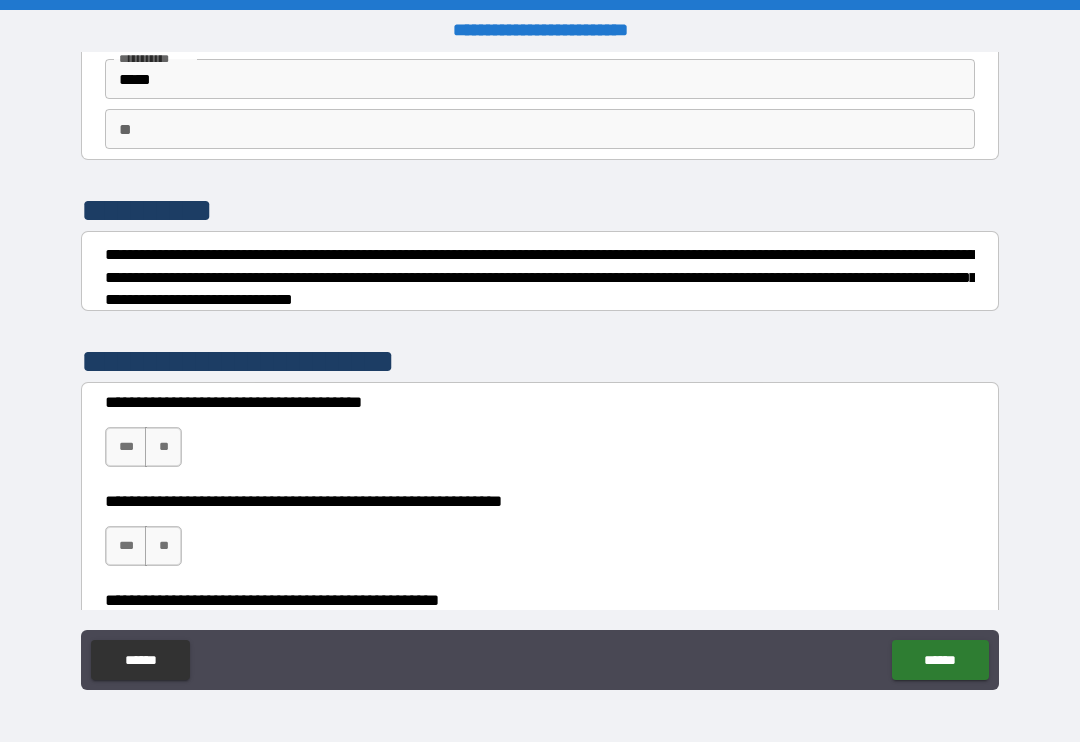 scroll, scrollTop: 140, scrollLeft: 0, axis: vertical 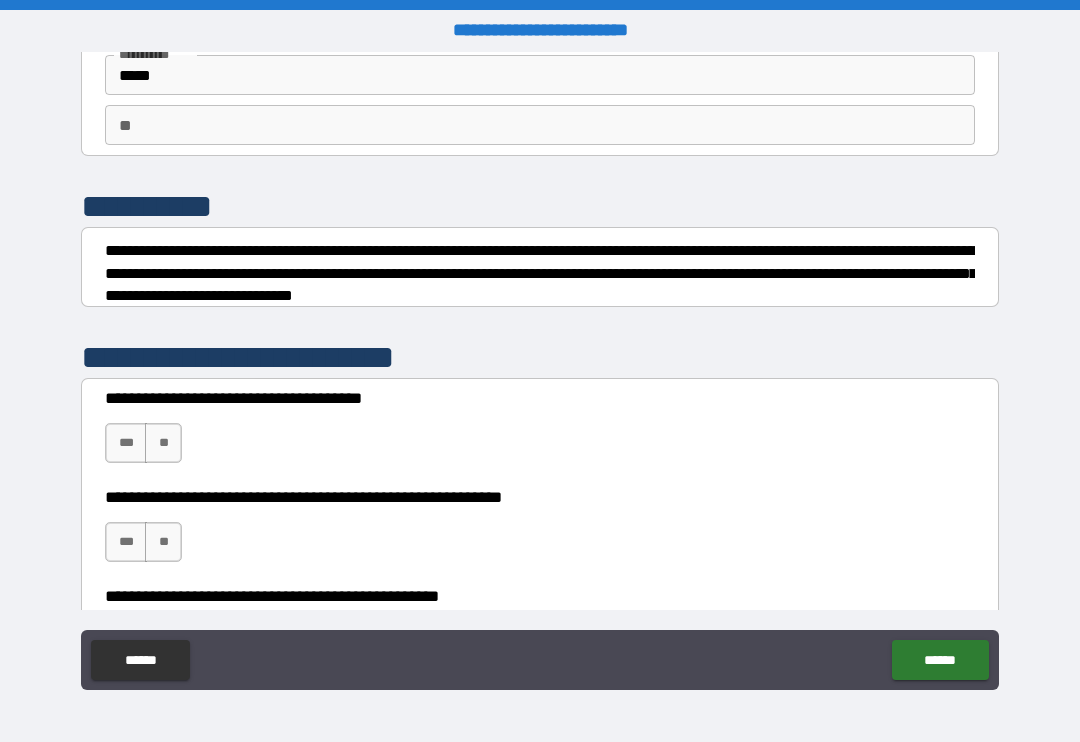 click on "**" at bounding box center (163, 443) 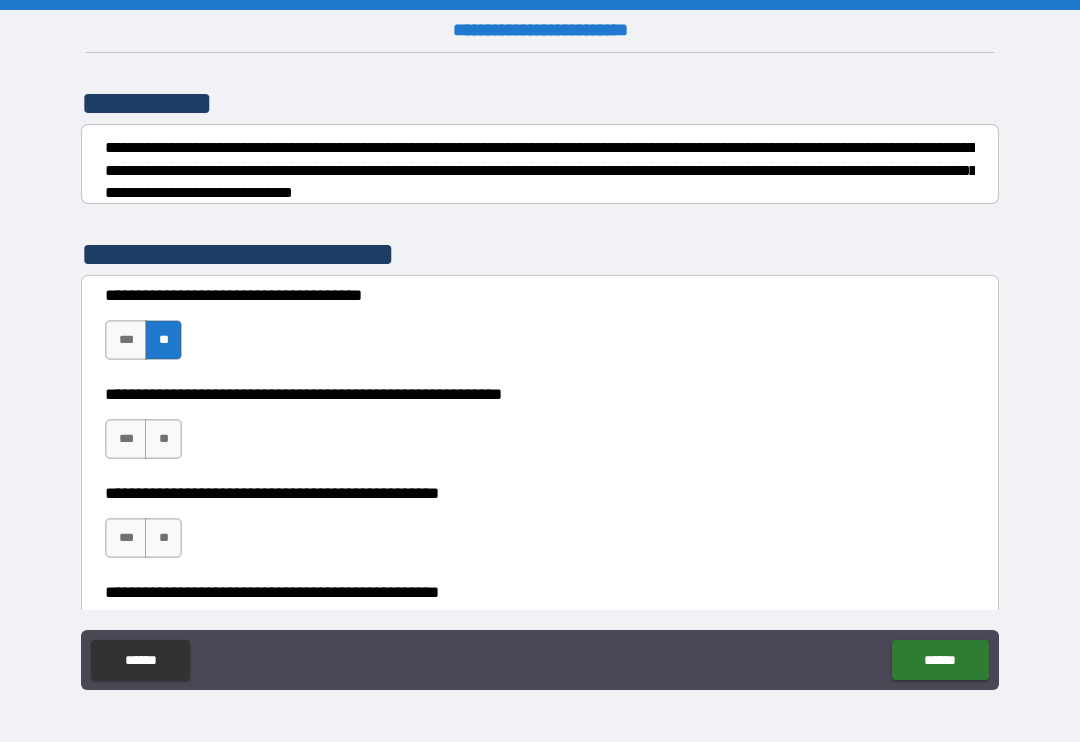 click on "**" at bounding box center (163, 439) 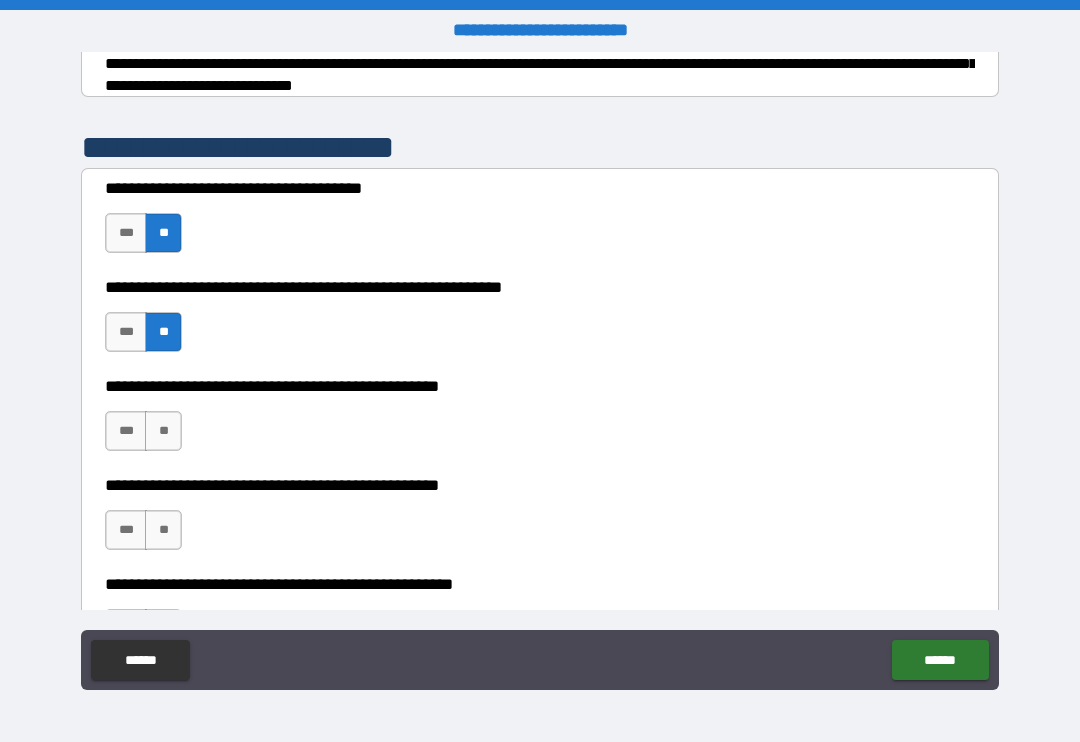 click on "**" at bounding box center [163, 431] 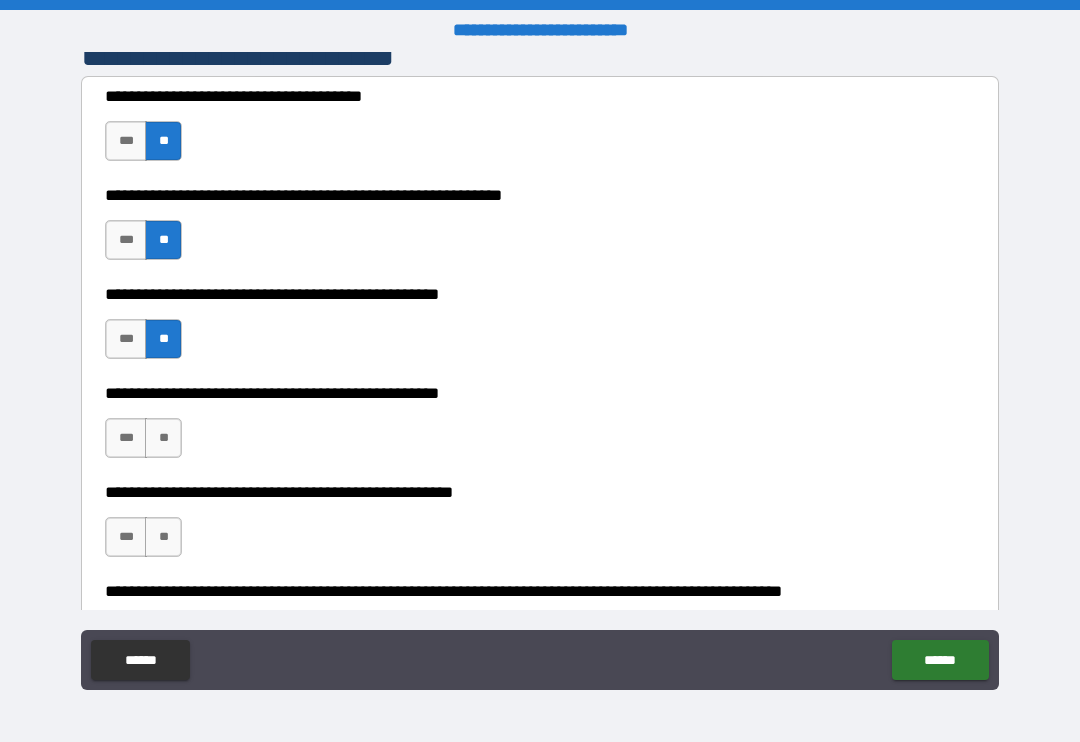 click on "**" at bounding box center [163, 438] 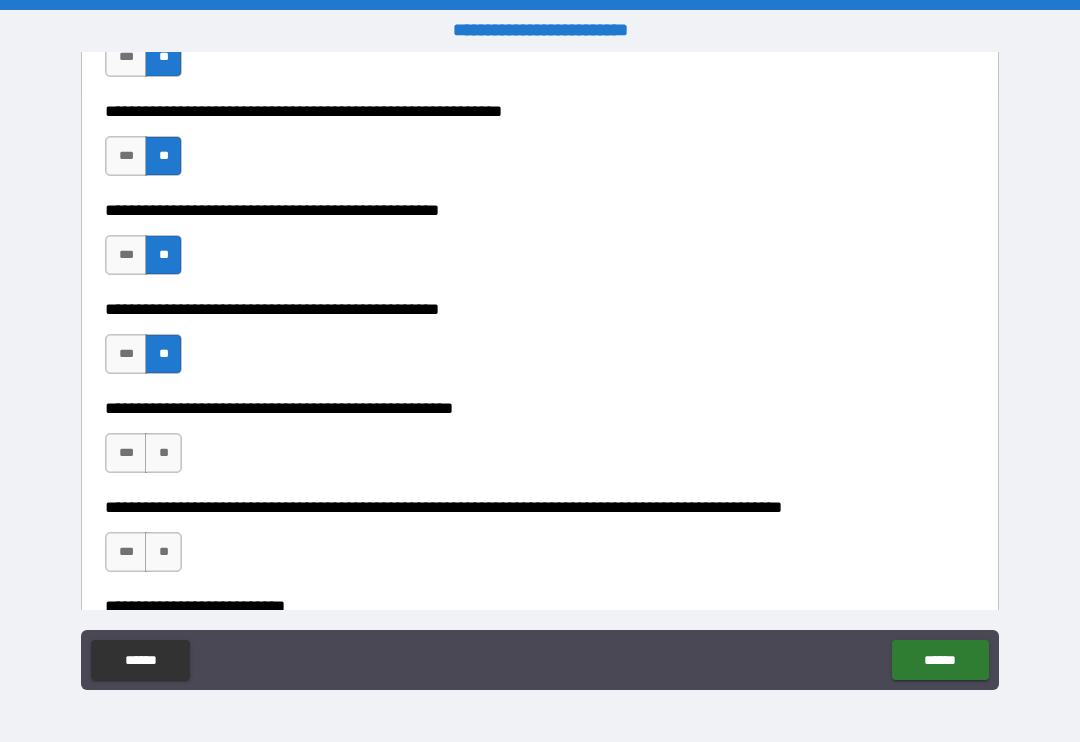 click on "**" at bounding box center [163, 453] 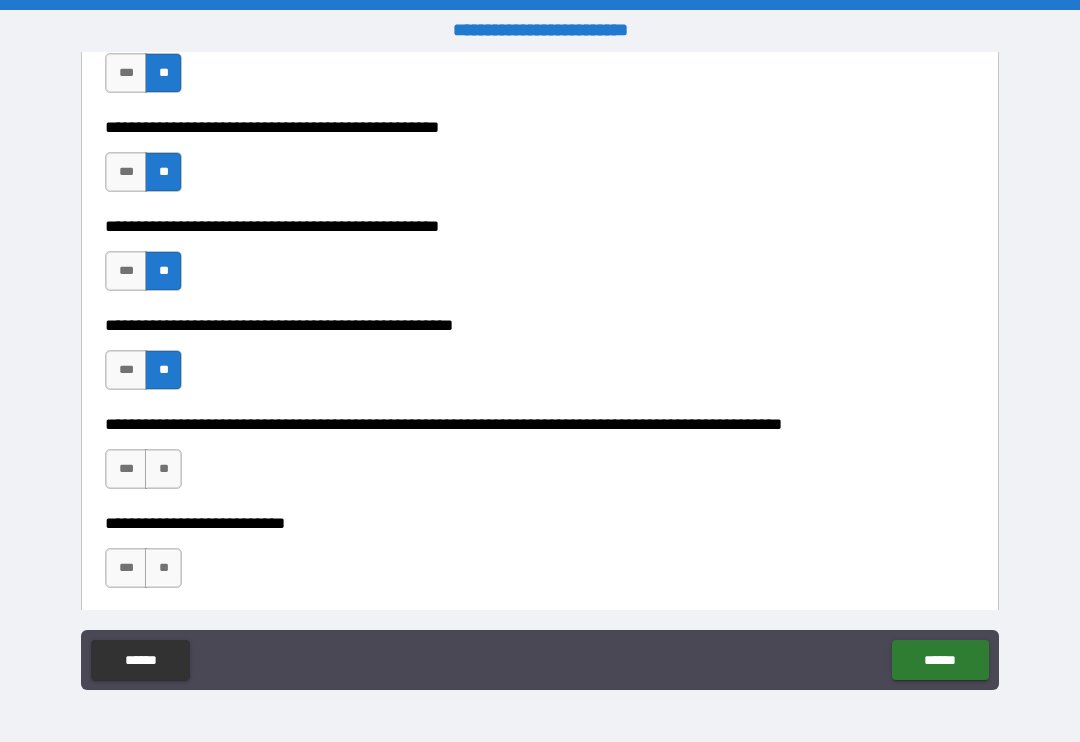 scroll, scrollTop: 613, scrollLeft: 0, axis: vertical 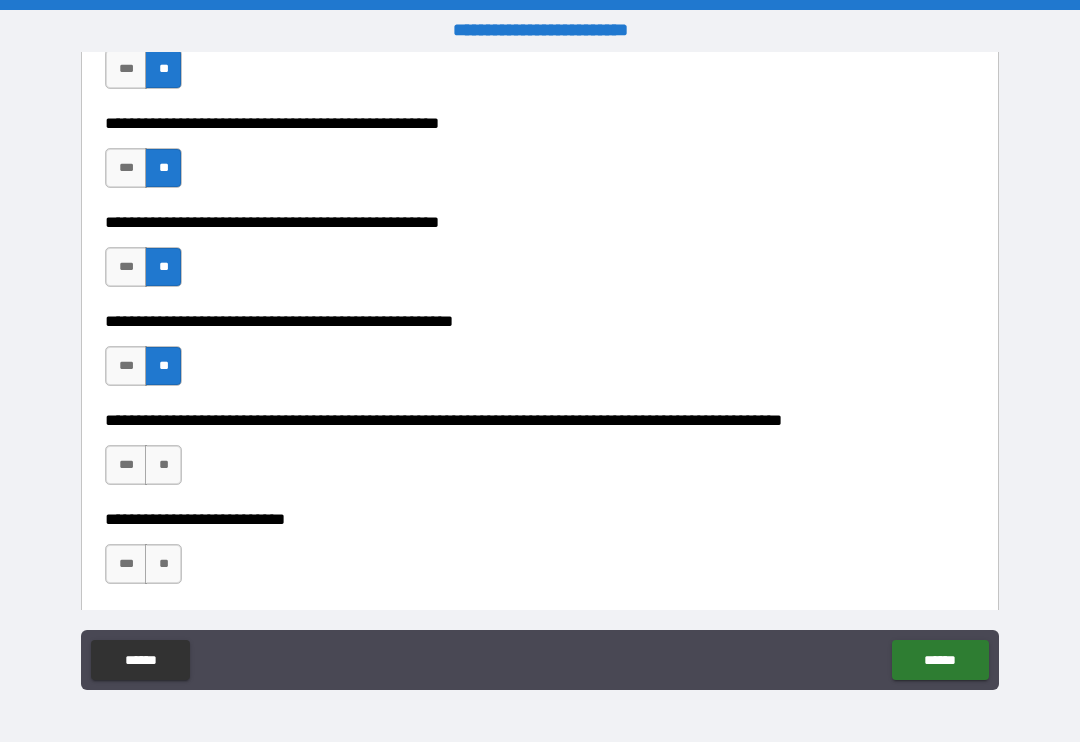 click on "**" at bounding box center (163, 465) 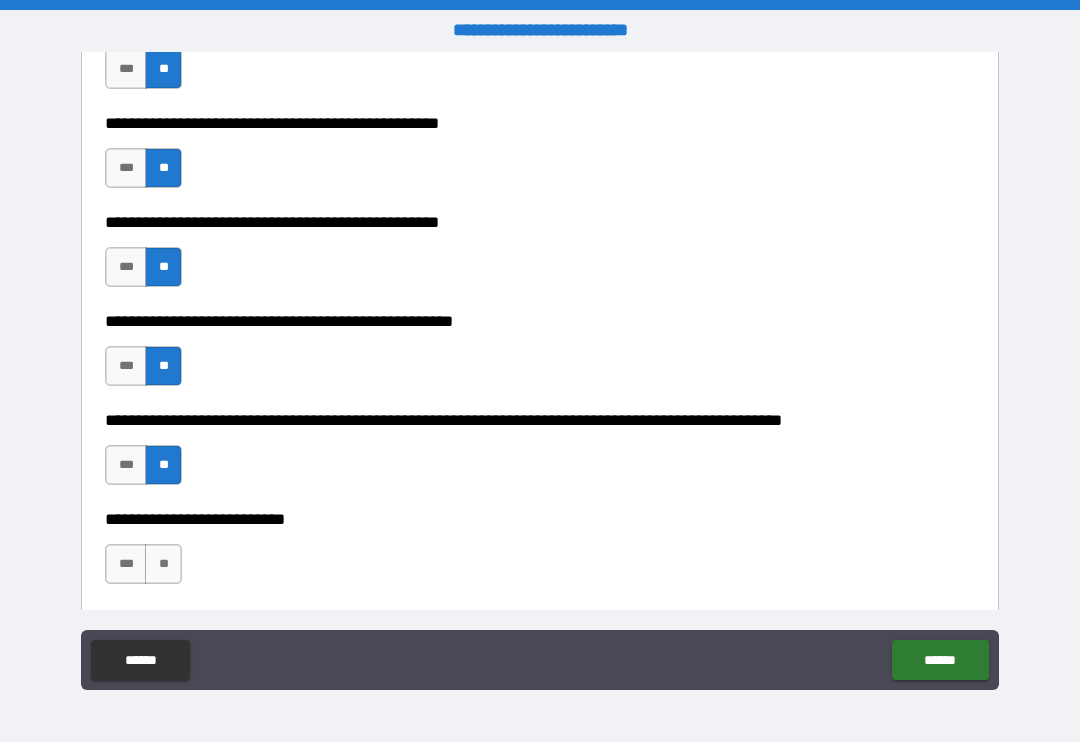 click on "**" at bounding box center (163, 564) 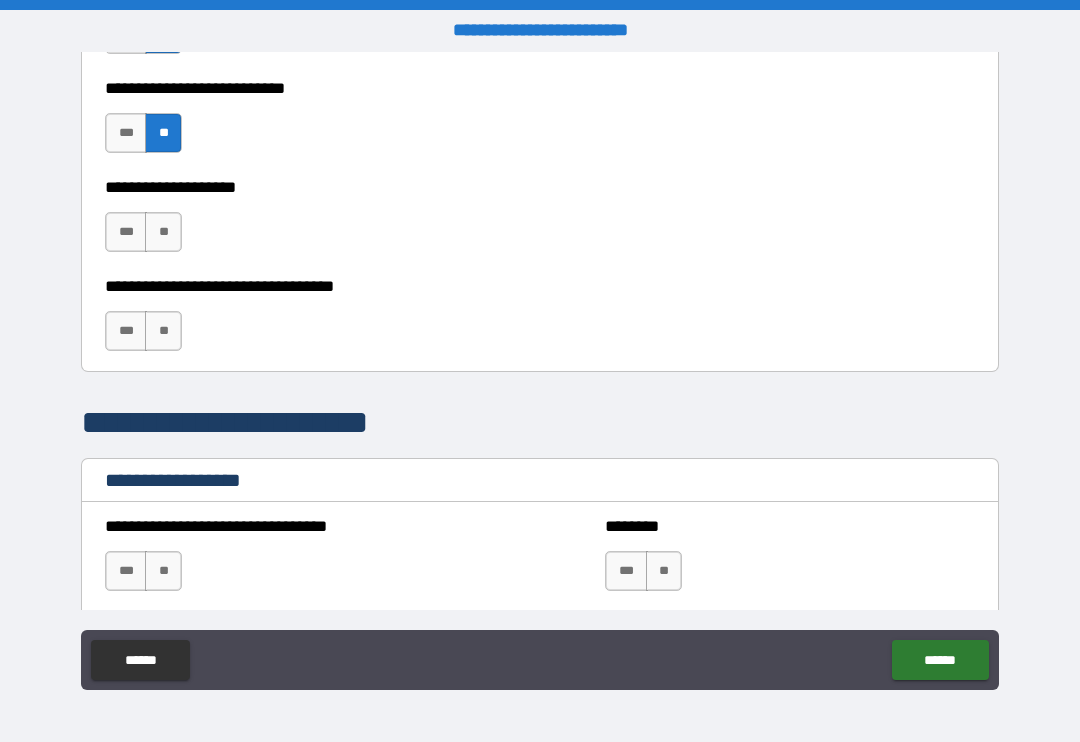 scroll, scrollTop: 1024, scrollLeft: 0, axis: vertical 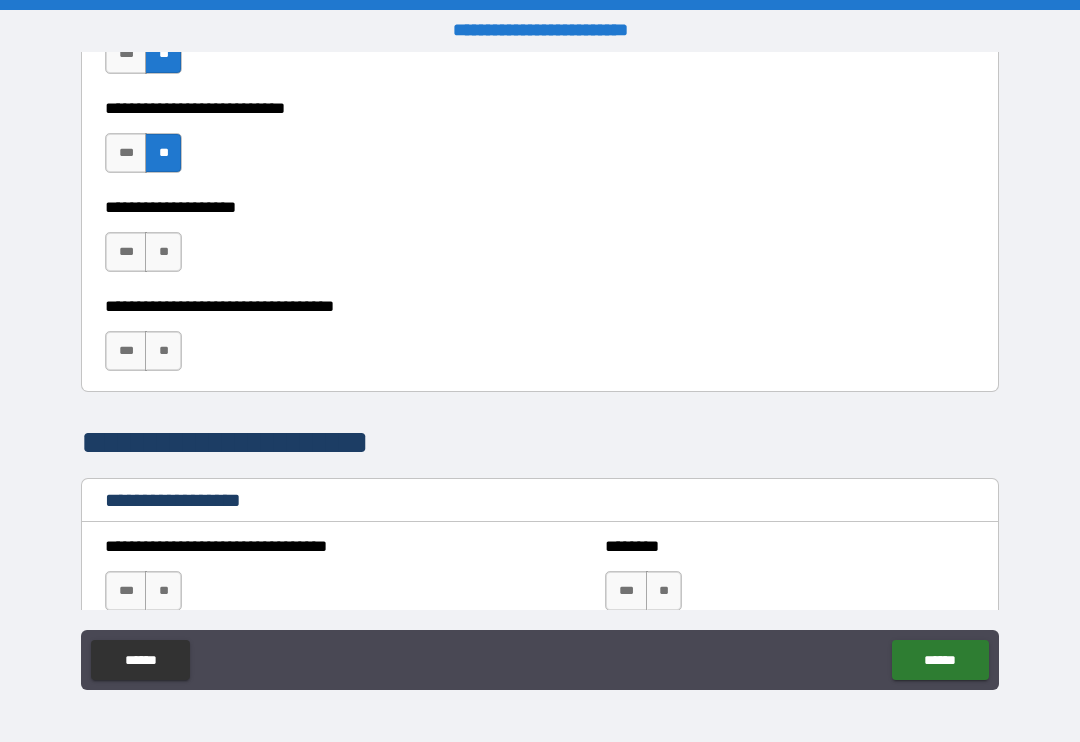 click on "**" at bounding box center (163, 252) 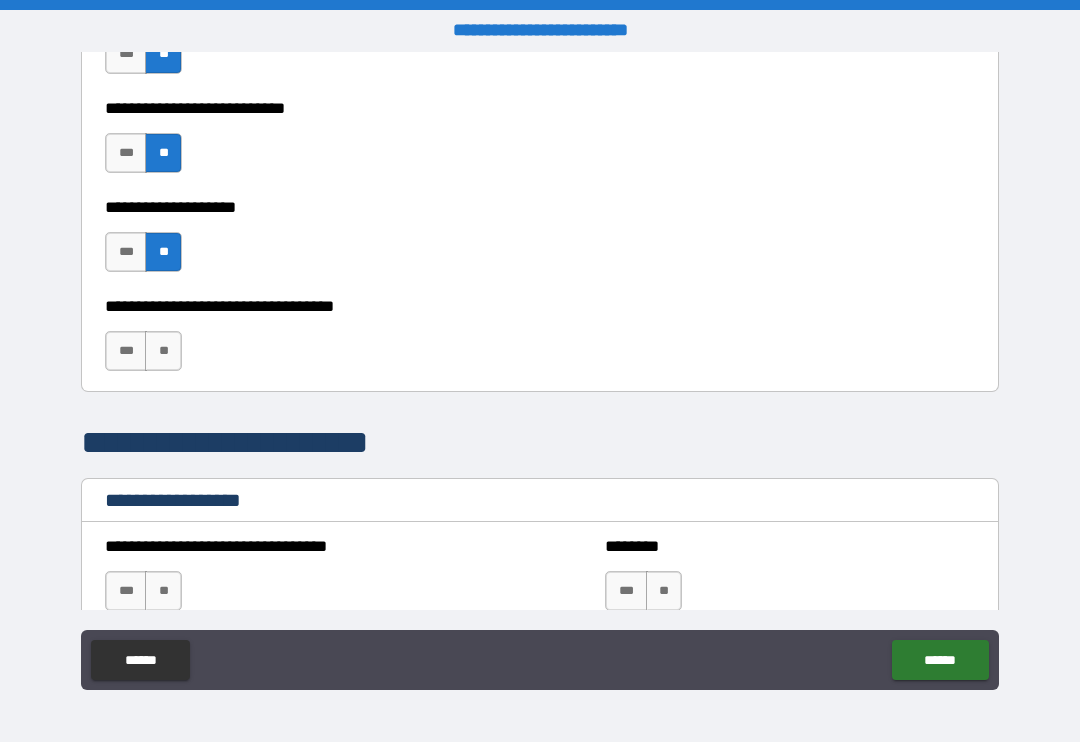 click on "**" at bounding box center [163, 351] 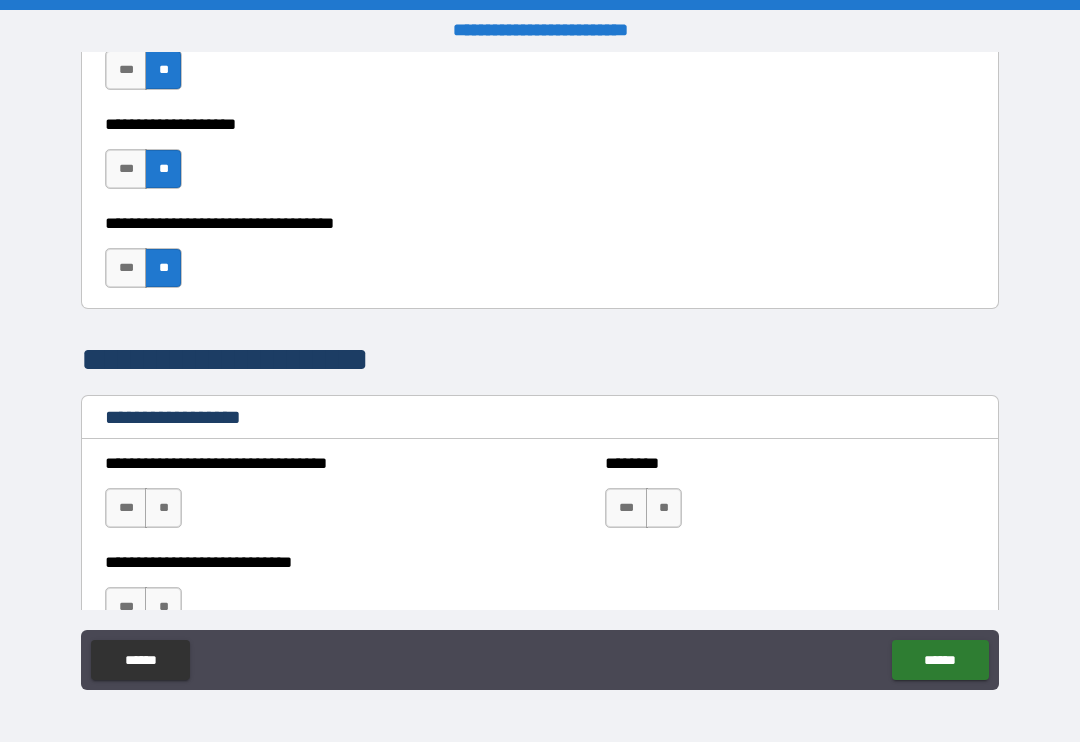 scroll, scrollTop: 1112, scrollLeft: 0, axis: vertical 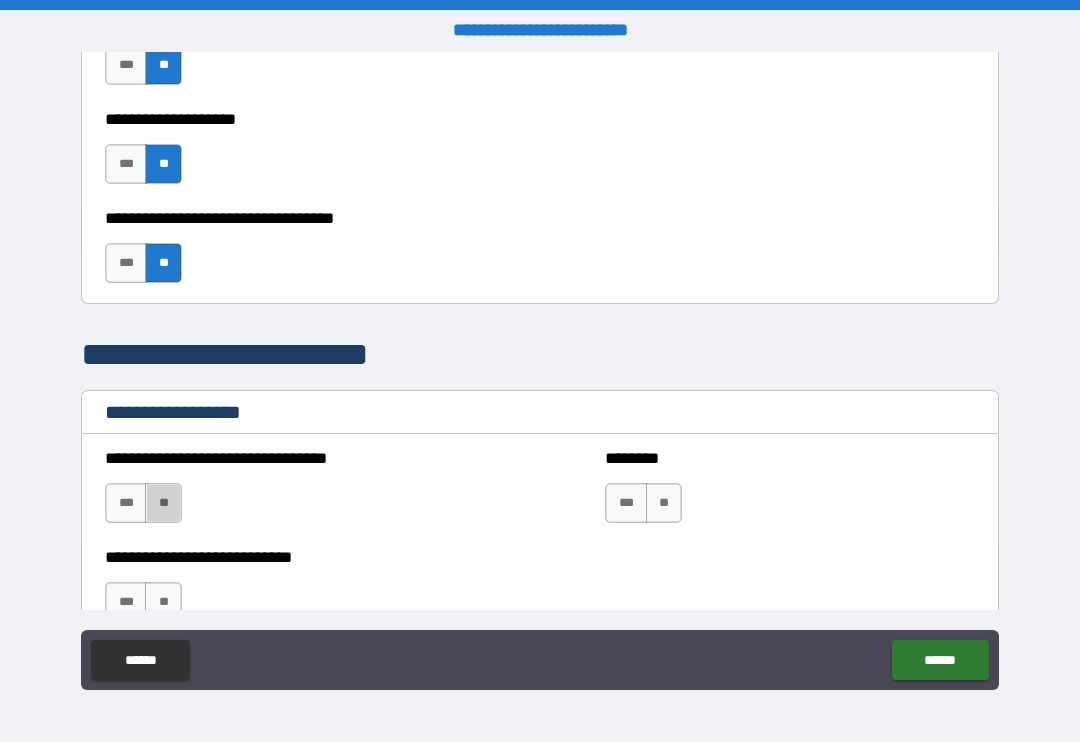 click on "**" at bounding box center [163, 503] 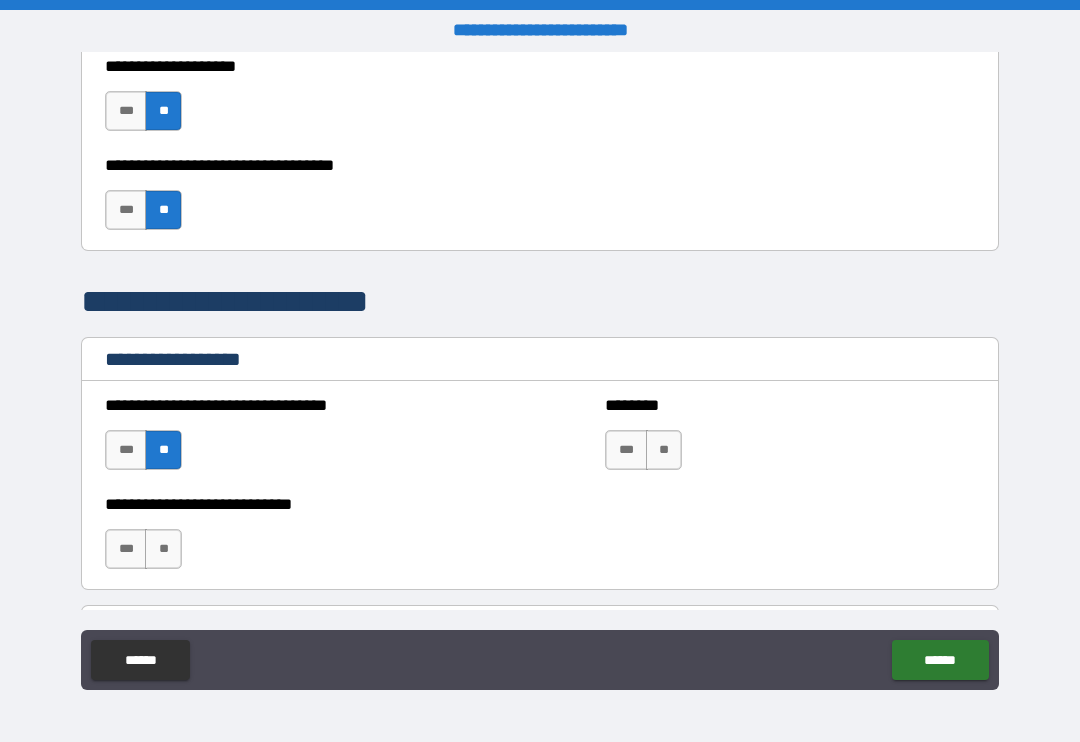 scroll, scrollTop: 1208, scrollLeft: 0, axis: vertical 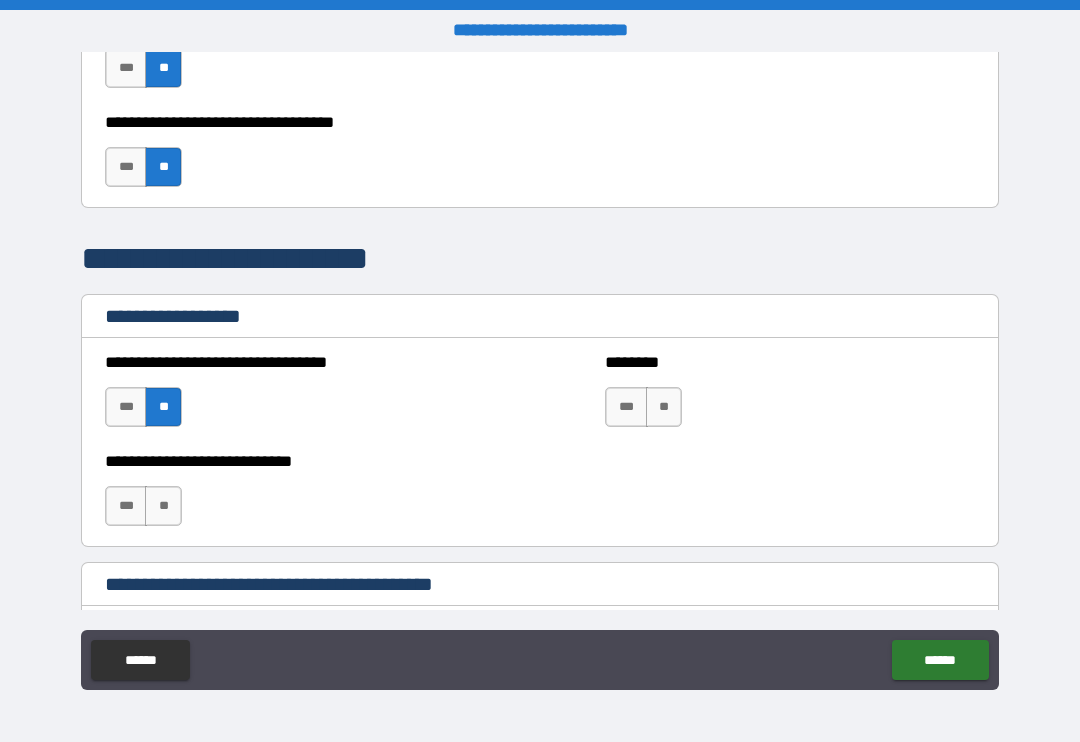click on "**" at bounding box center [163, 506] 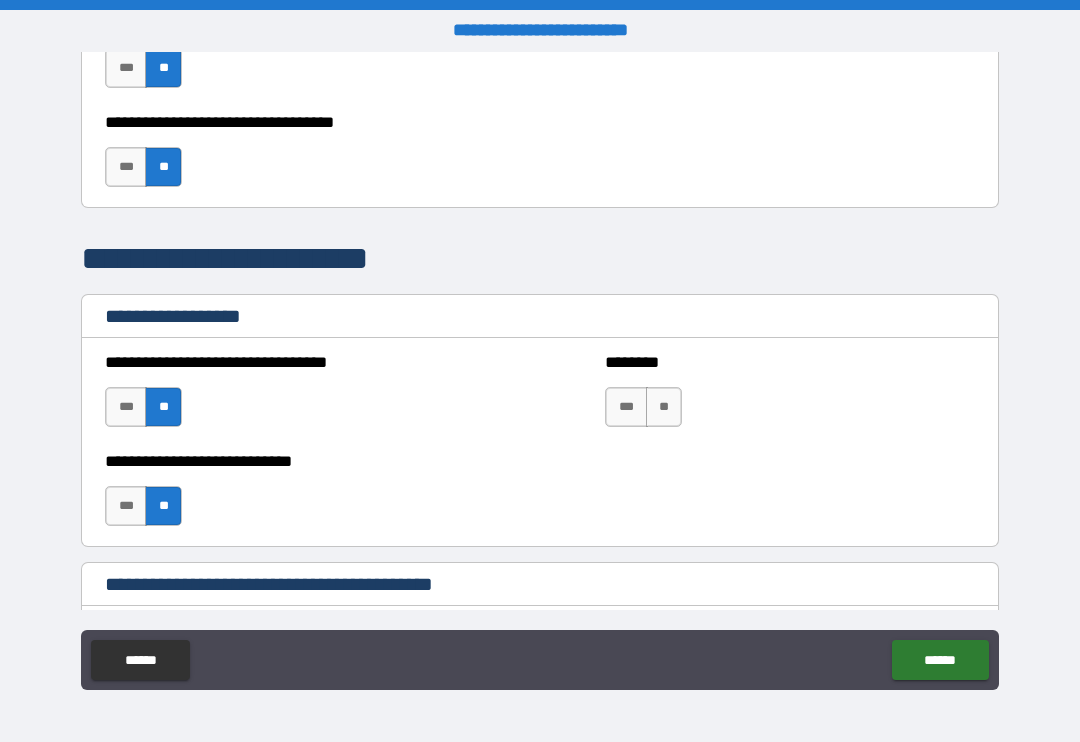 click on "**" at bounding box center [664, 407] 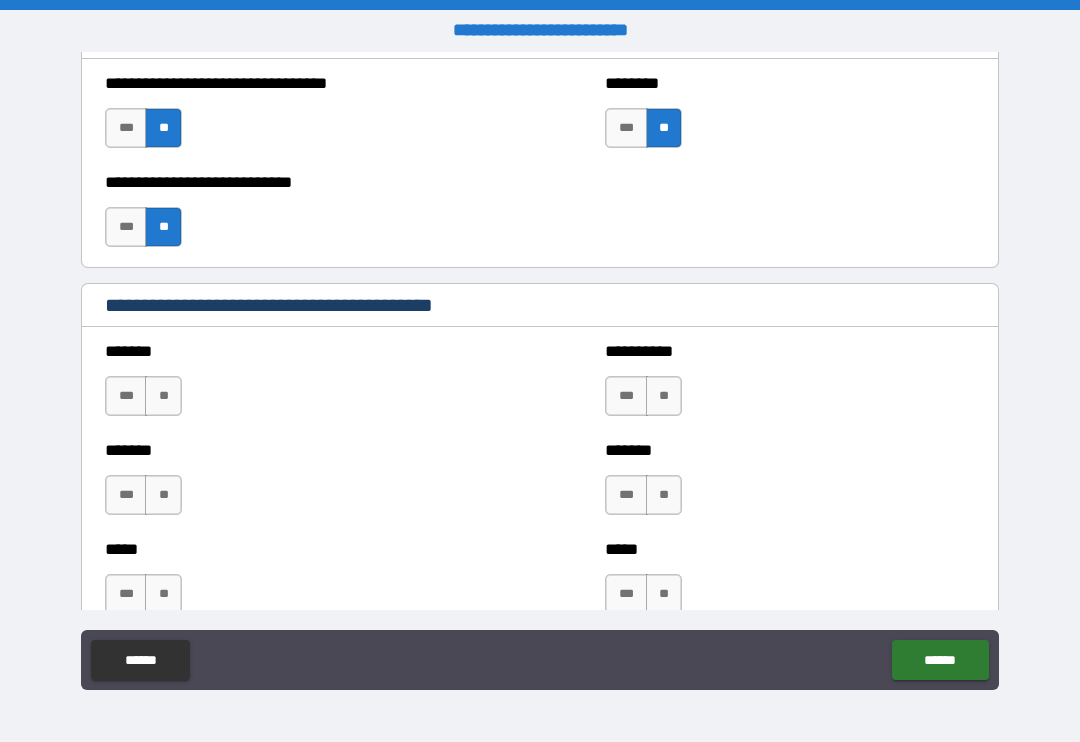 scroll, scrollTop: 1494, scrollLeft: 0, axis: vertical 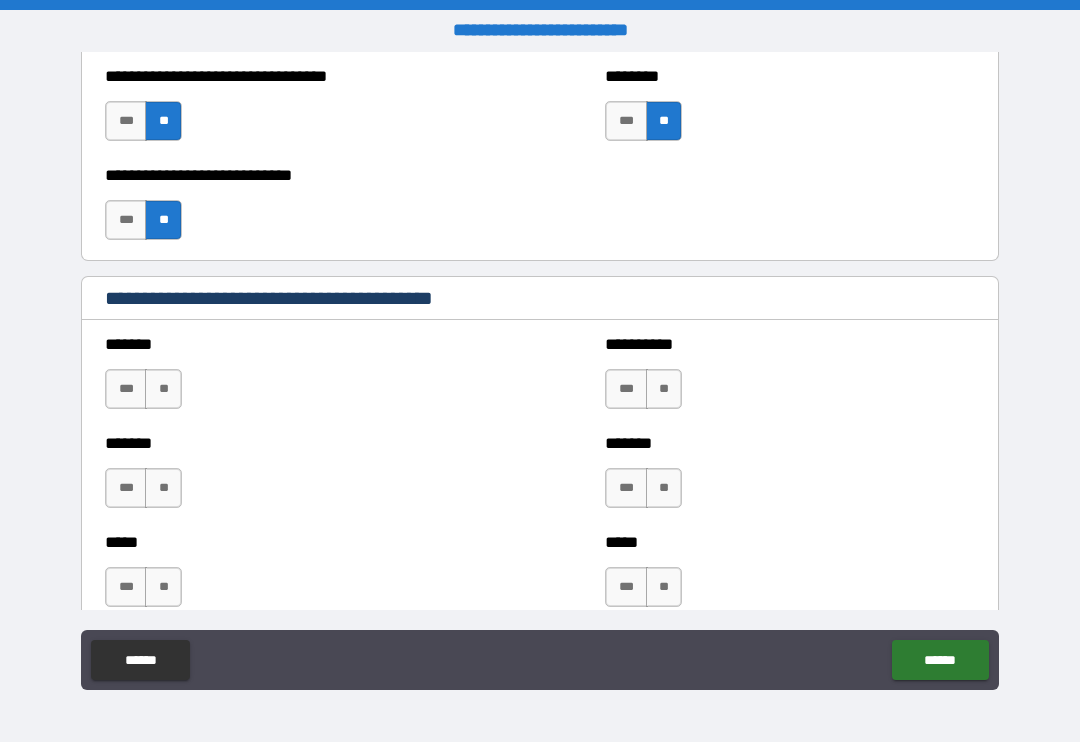 click on "**" at bounding box center [163, 389] 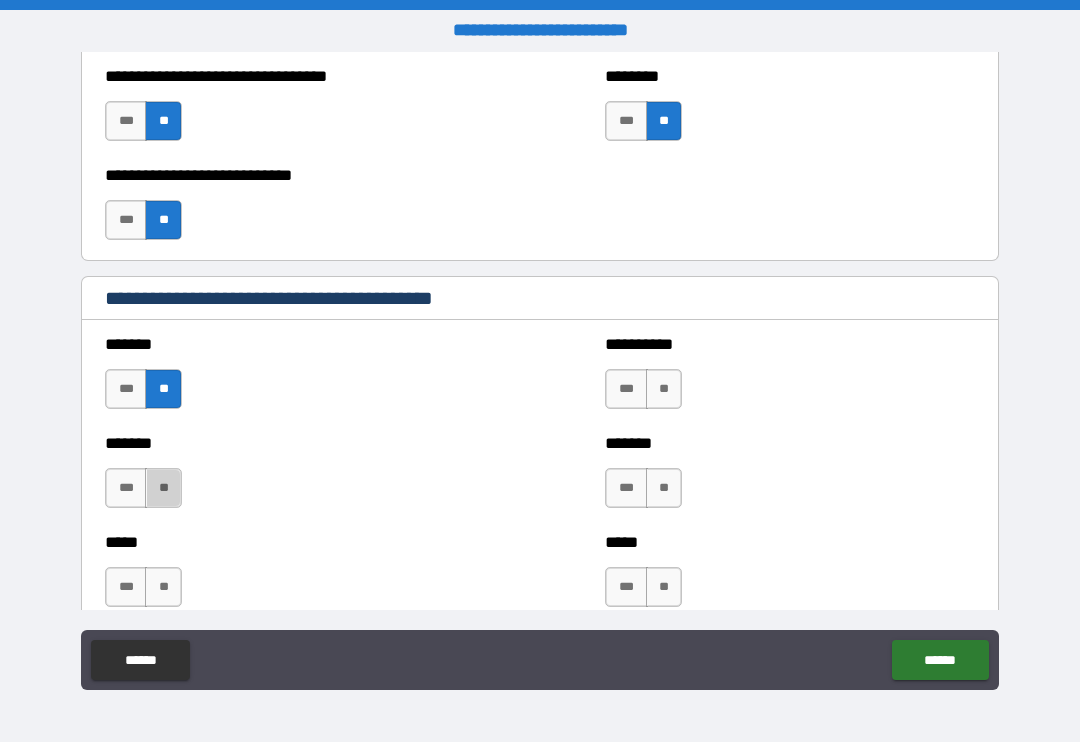 click on "**" at bounding box center (163, 488) 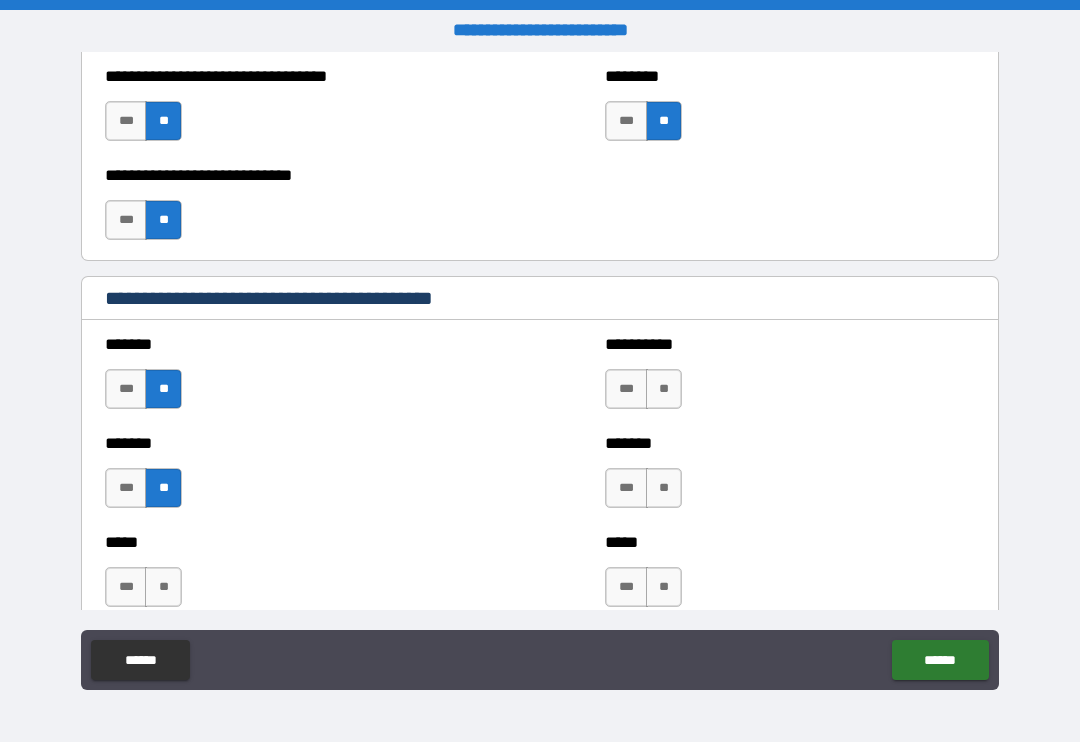 click on "**" at bounding box center (163, 587) 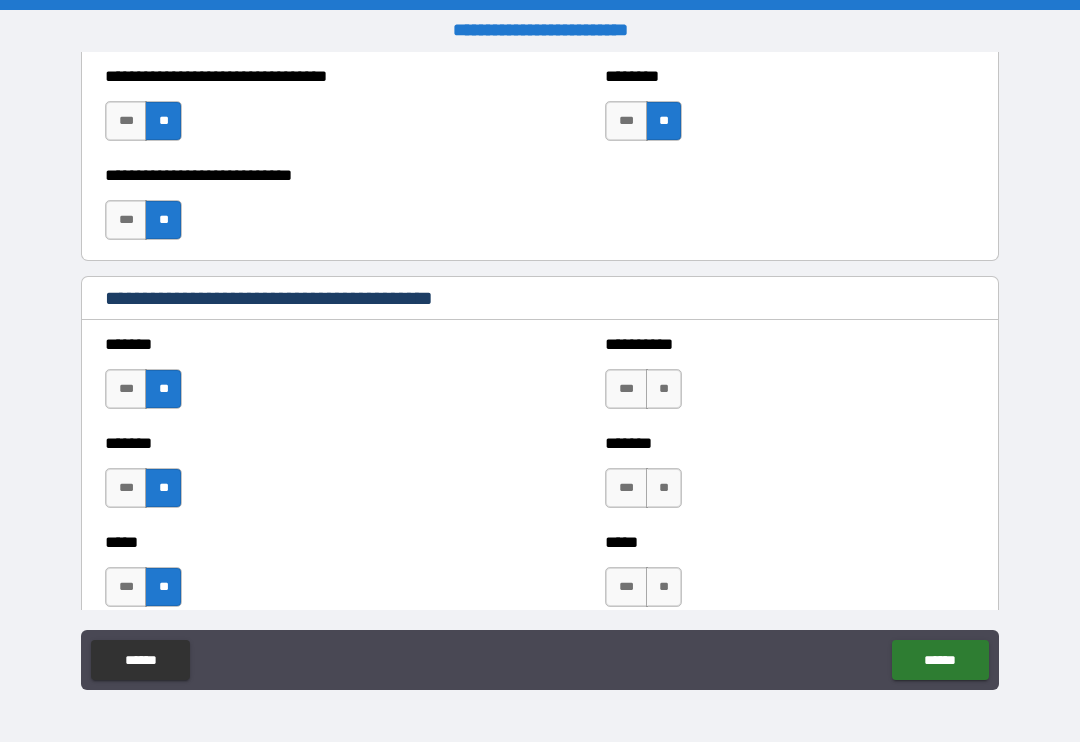 click on "**" at bounding box center [664, 587] 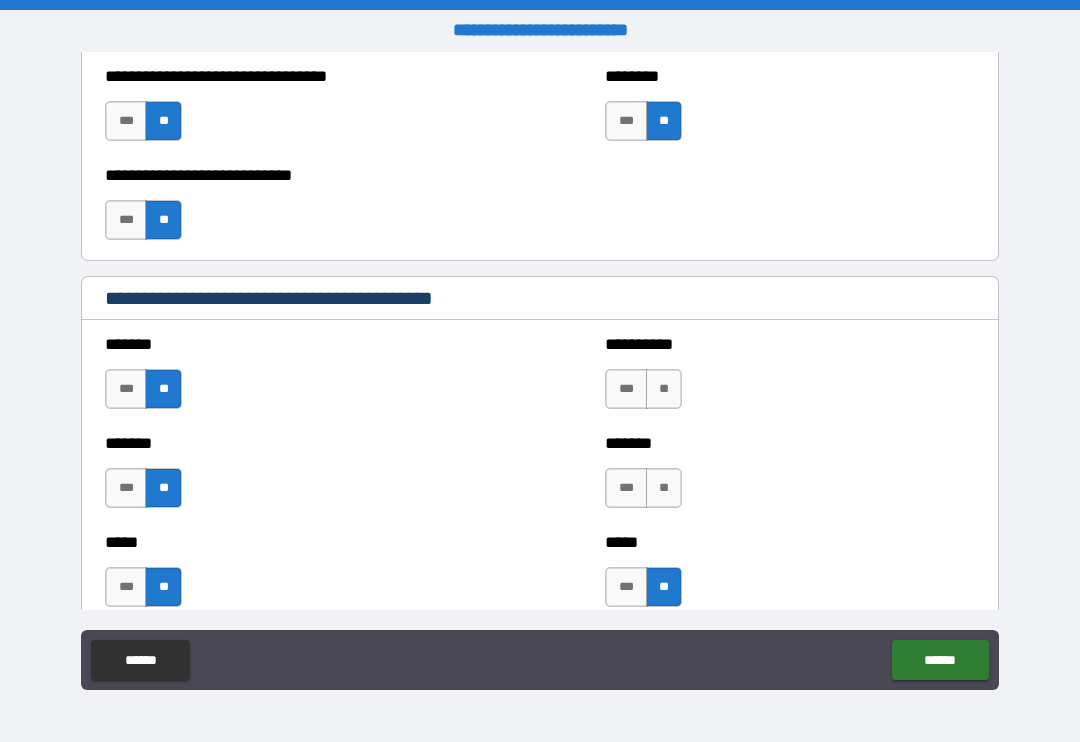 click on "**" at bounding box center [664, 488] 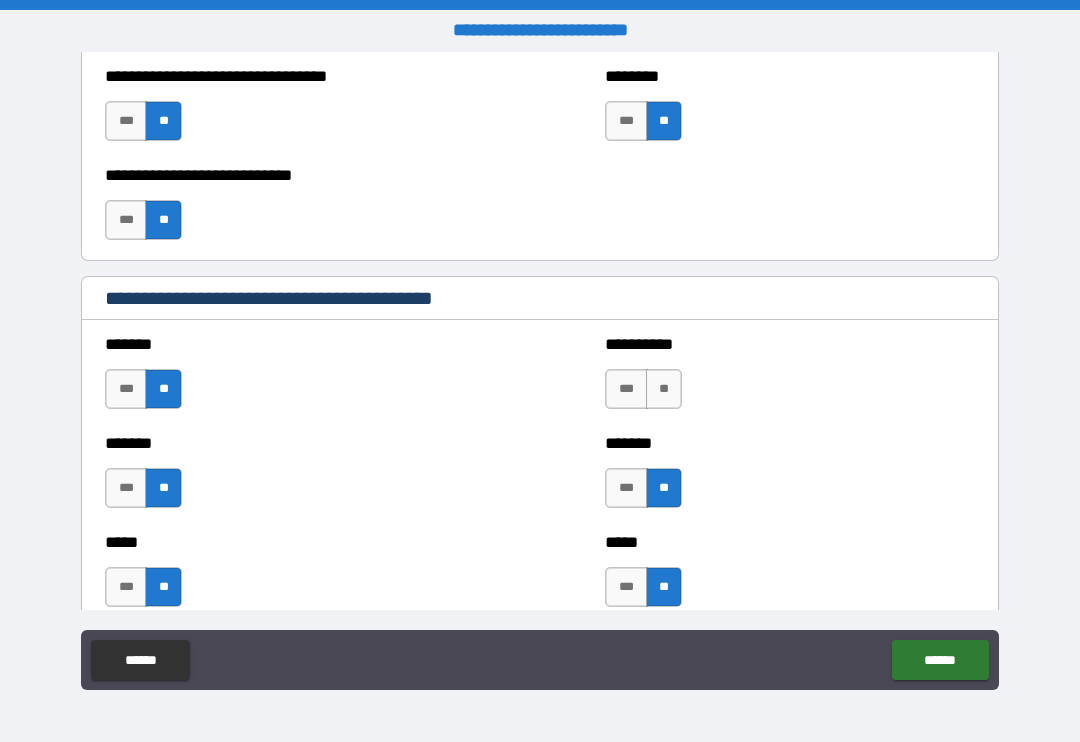 click on "**" at bounding box center [664, 389] 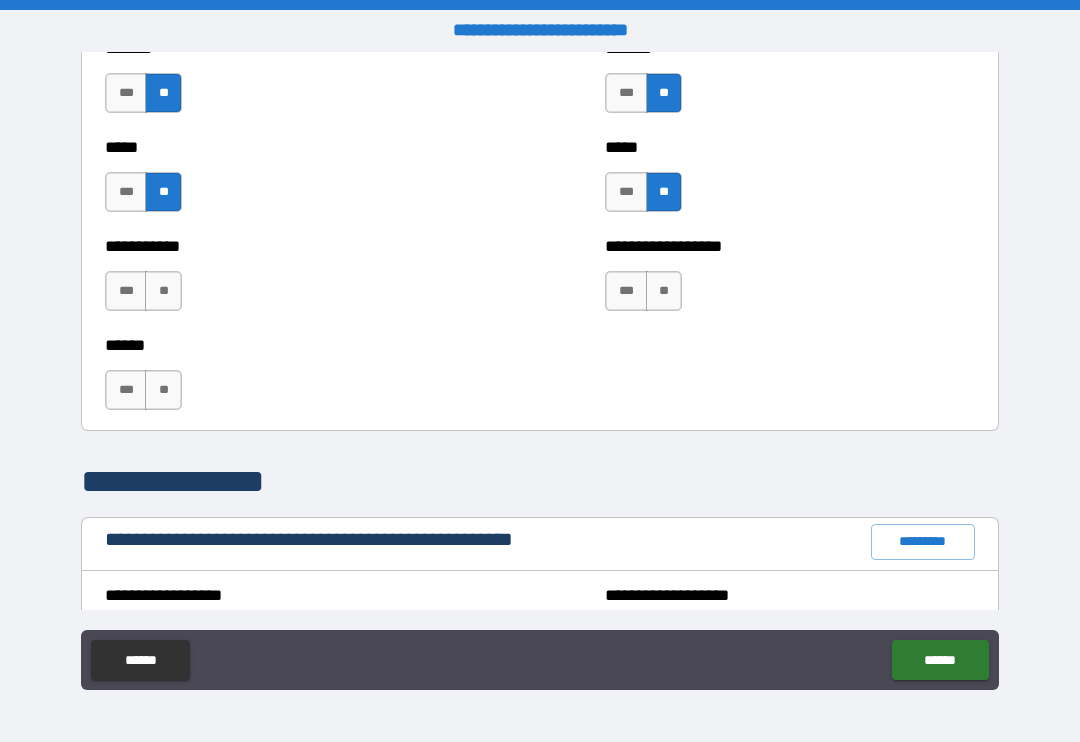 scroll, scrollTop: 1897, scrollLeft: 0, axis: vertical 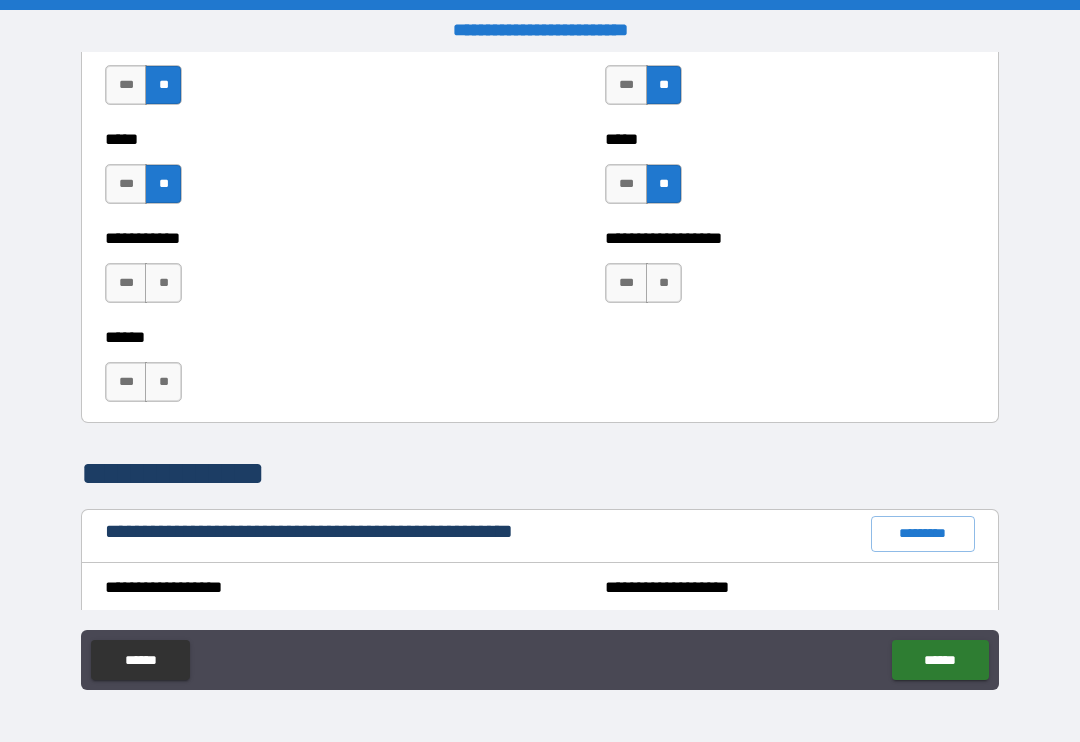 click on "**" at bounding box center [163, 283] 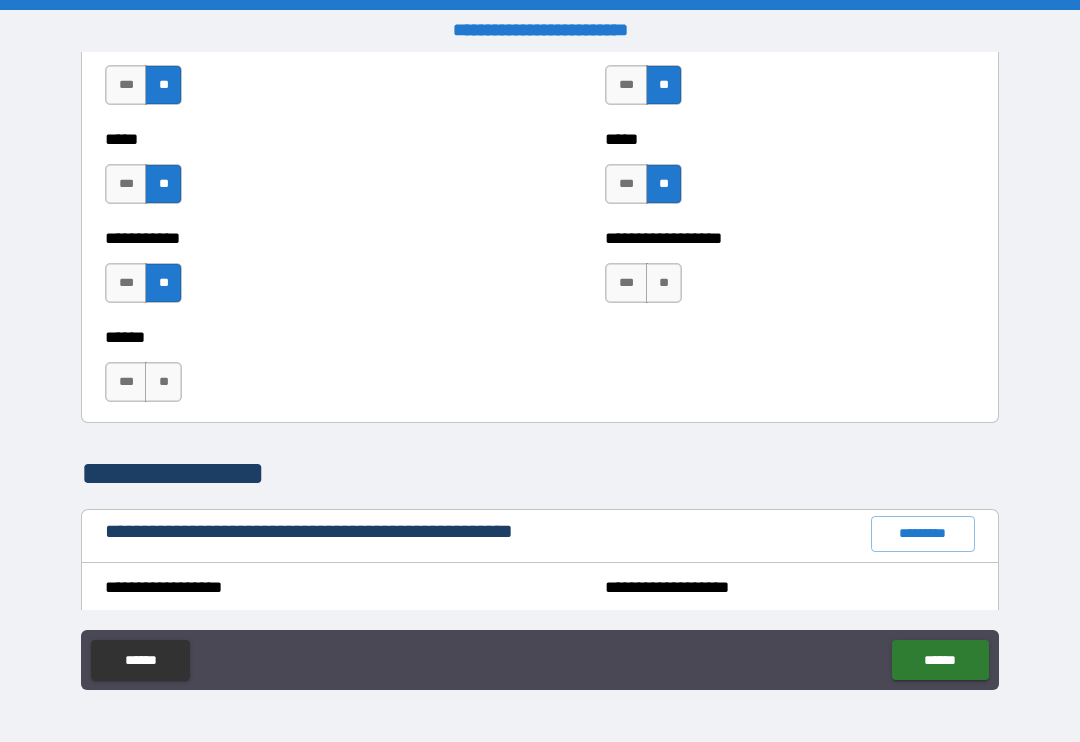 click on "**" at bounding box center (664, 283) 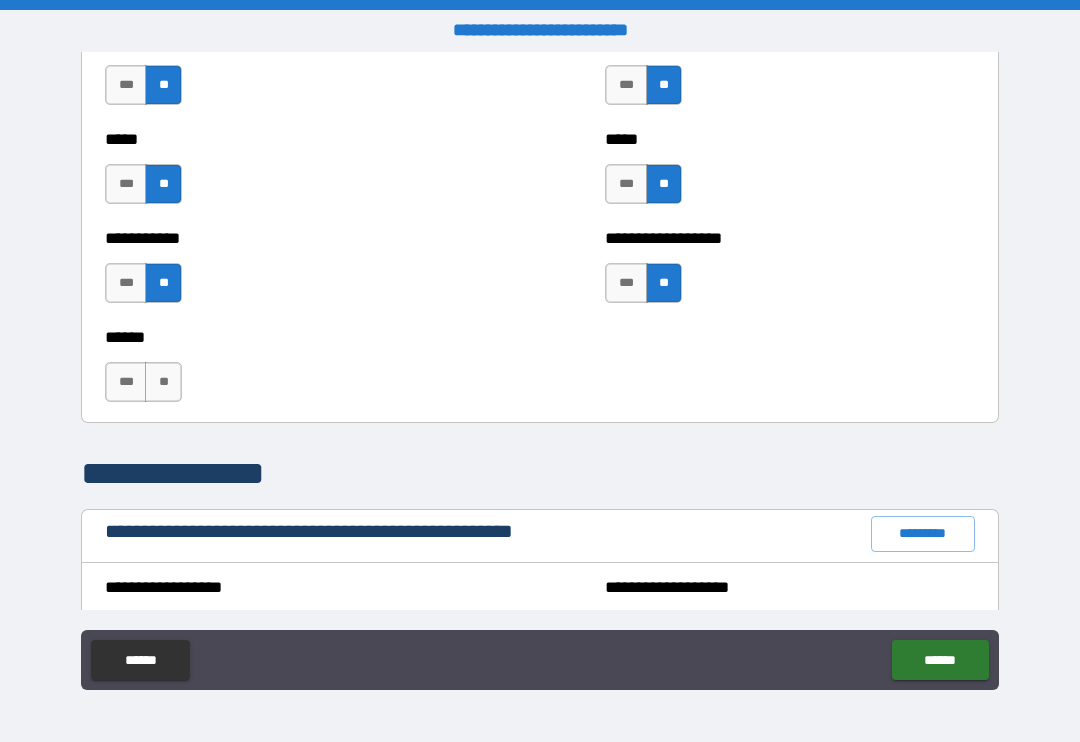 click on "**" at bounding box center (163, 382) 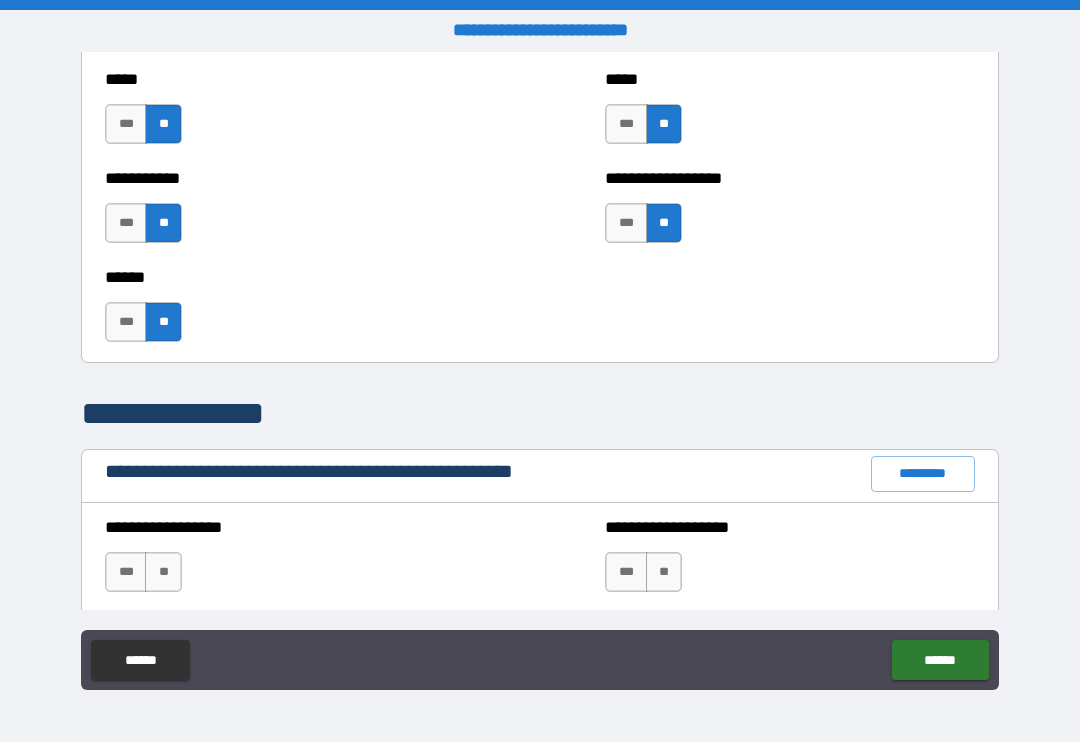 scroll, scrollTop: 1979, scrollLeft: 0, axis: vertical 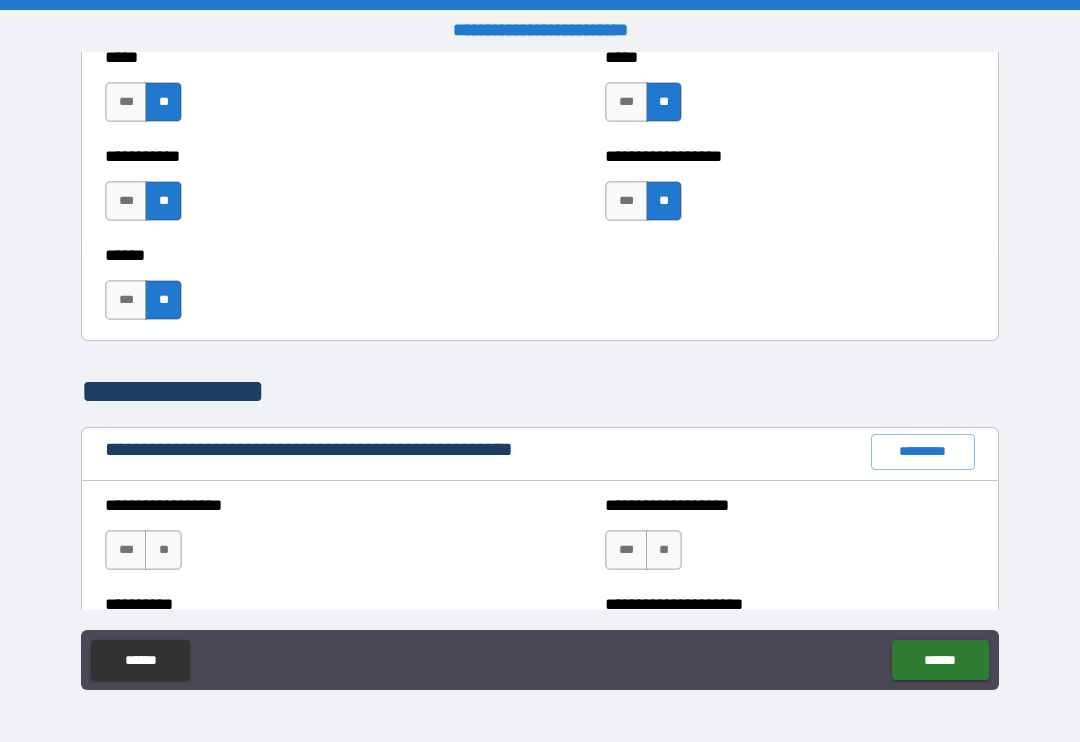 click on "*********" at bounding box center [923, 452] 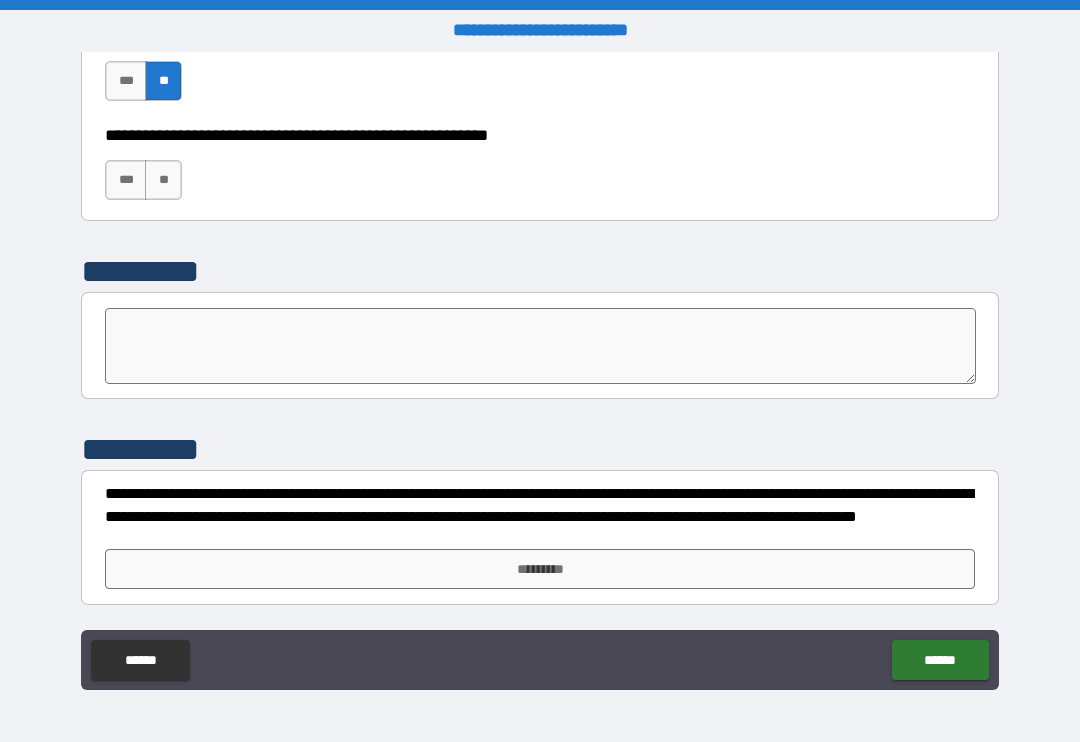scroll, scrollTop: 6210, scrollLeft: 0, axis: vertical 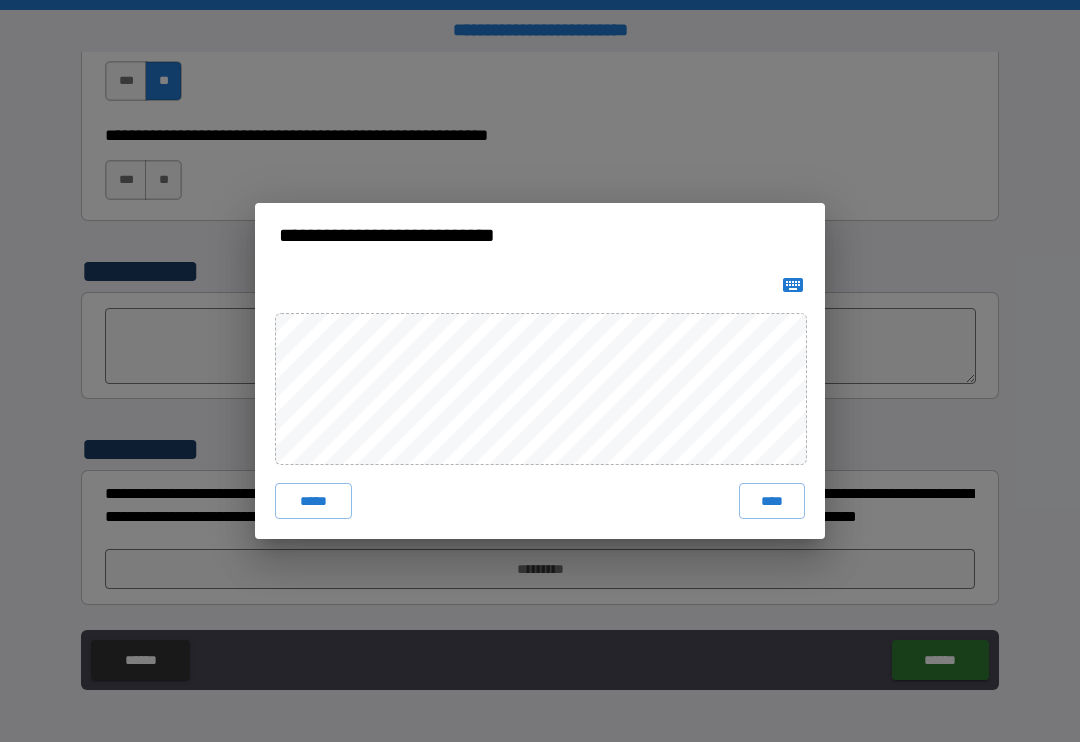 click on "****" at bounding box center [772, 501] 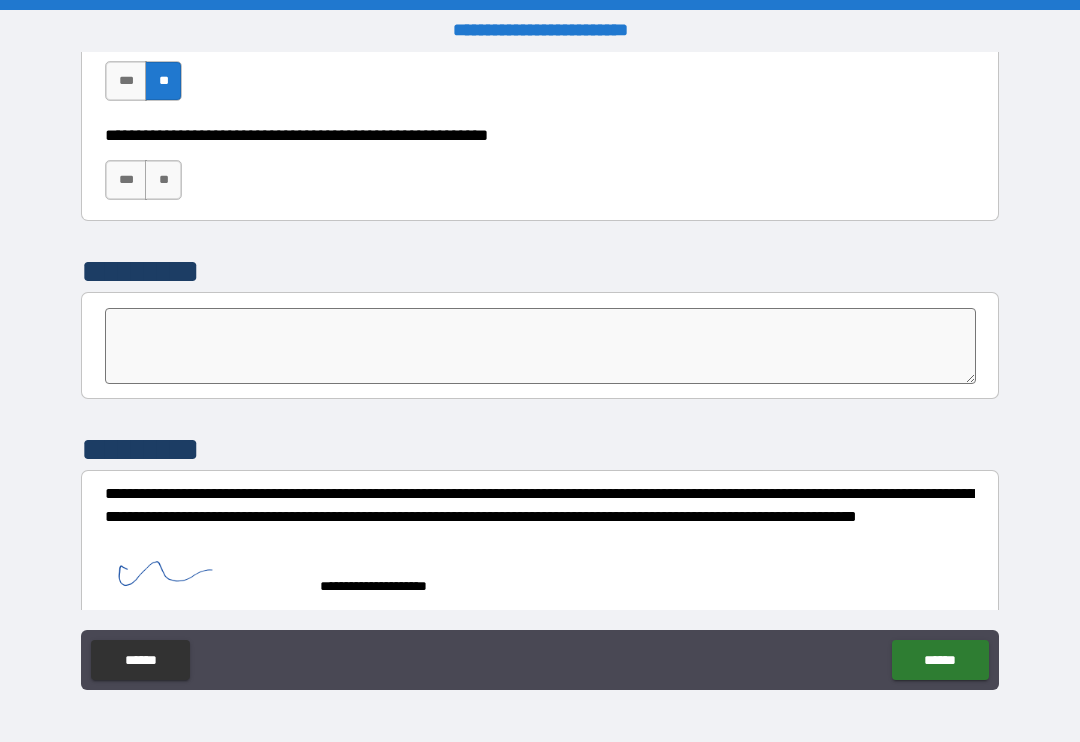 scroll, scrollTop: 6200, scrollLeft: 0, axis: vertical 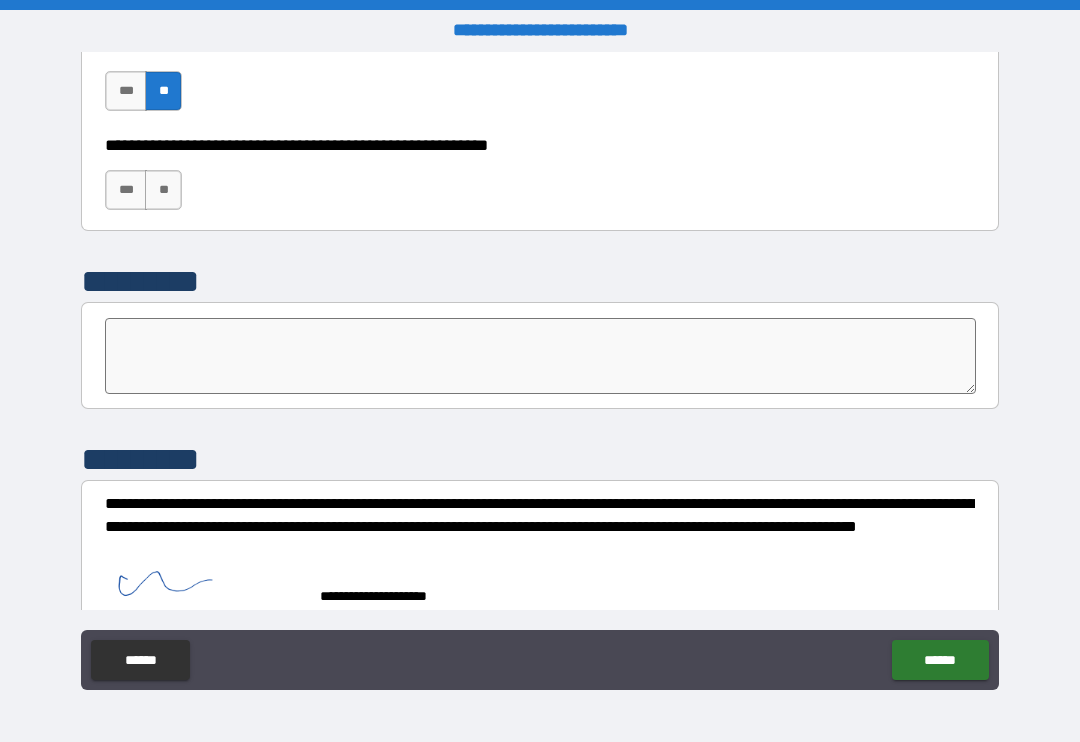 click on "******" at bounding box center [940, 660] 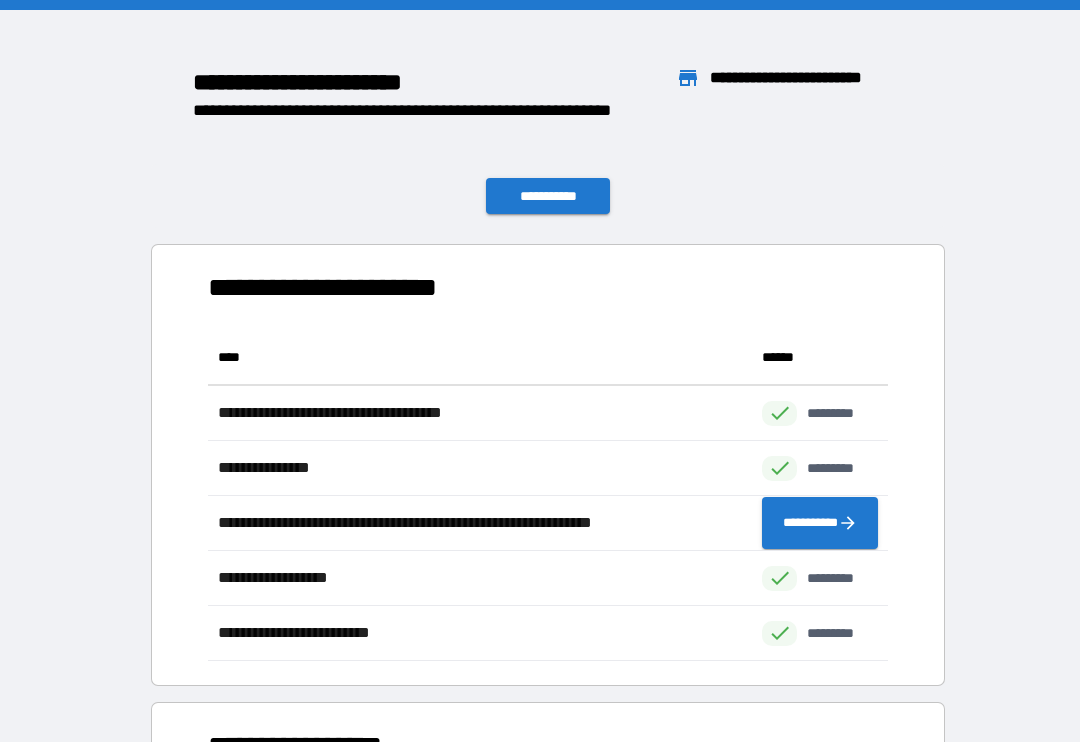 scroll, scrollTop: 1, scrollLeft: 1, axis: both 